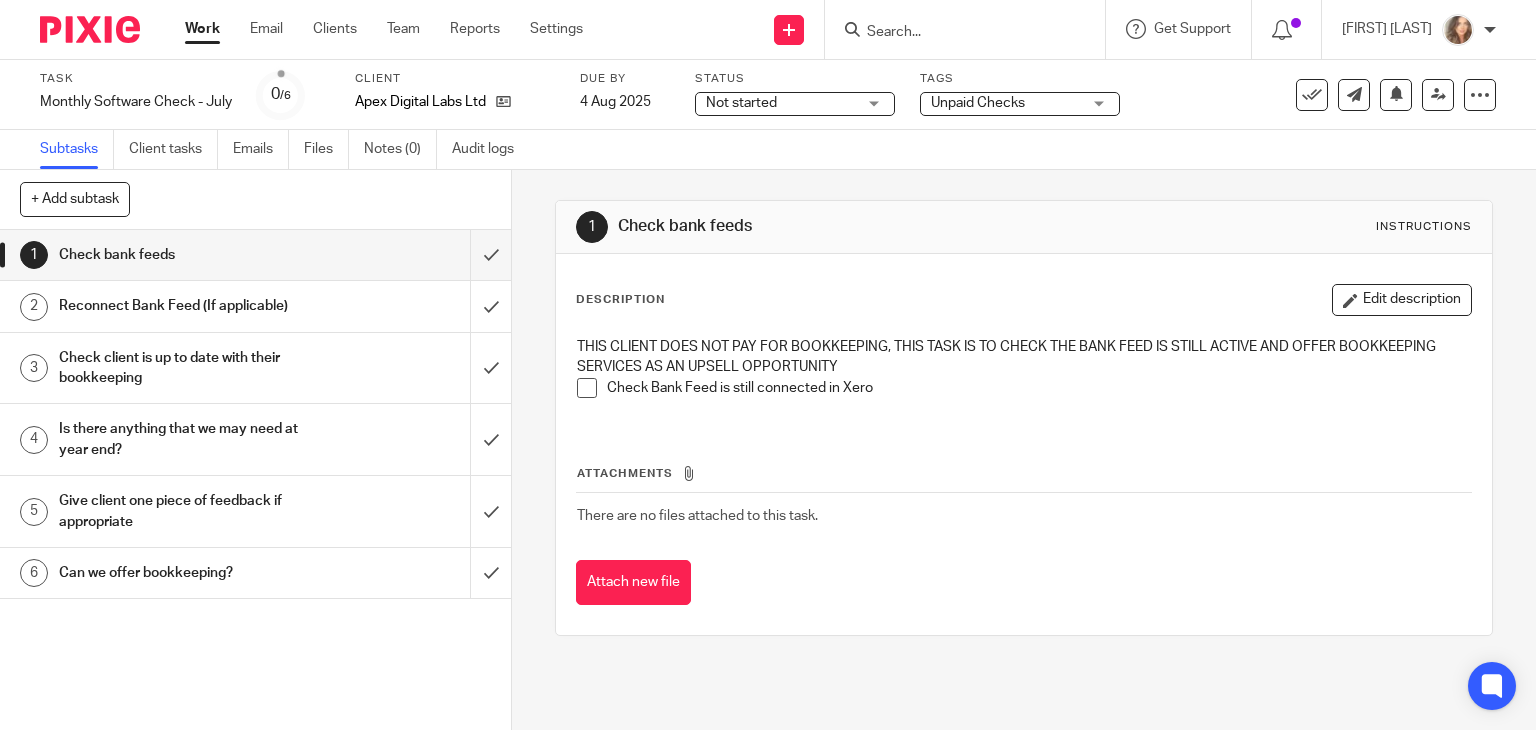 scroll, scrollTop: 0, scrollLeft: 0, axis: both 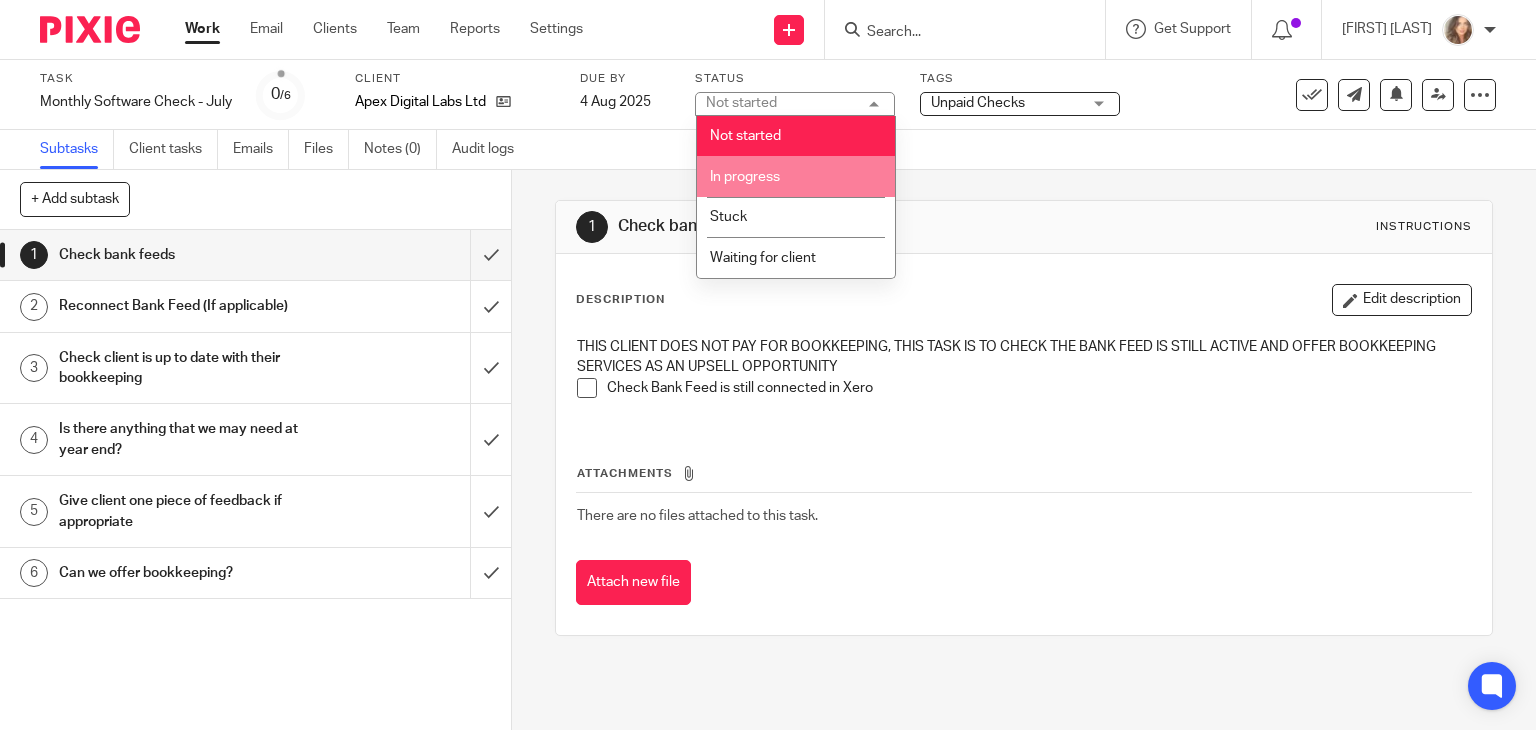 click on "In progress" at bounding box center [796, 176] 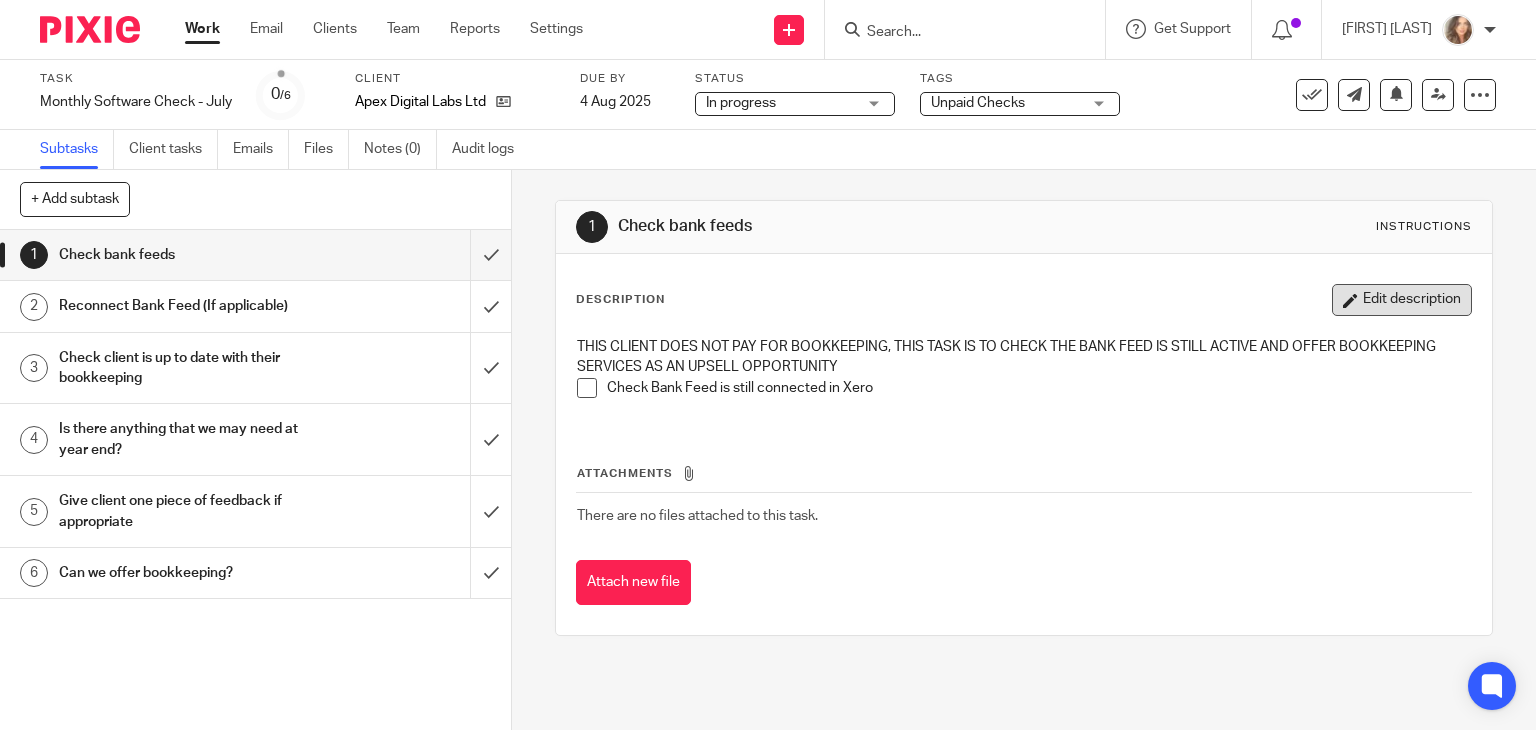 click on "Edit description" at bounding box center (1402, 300) 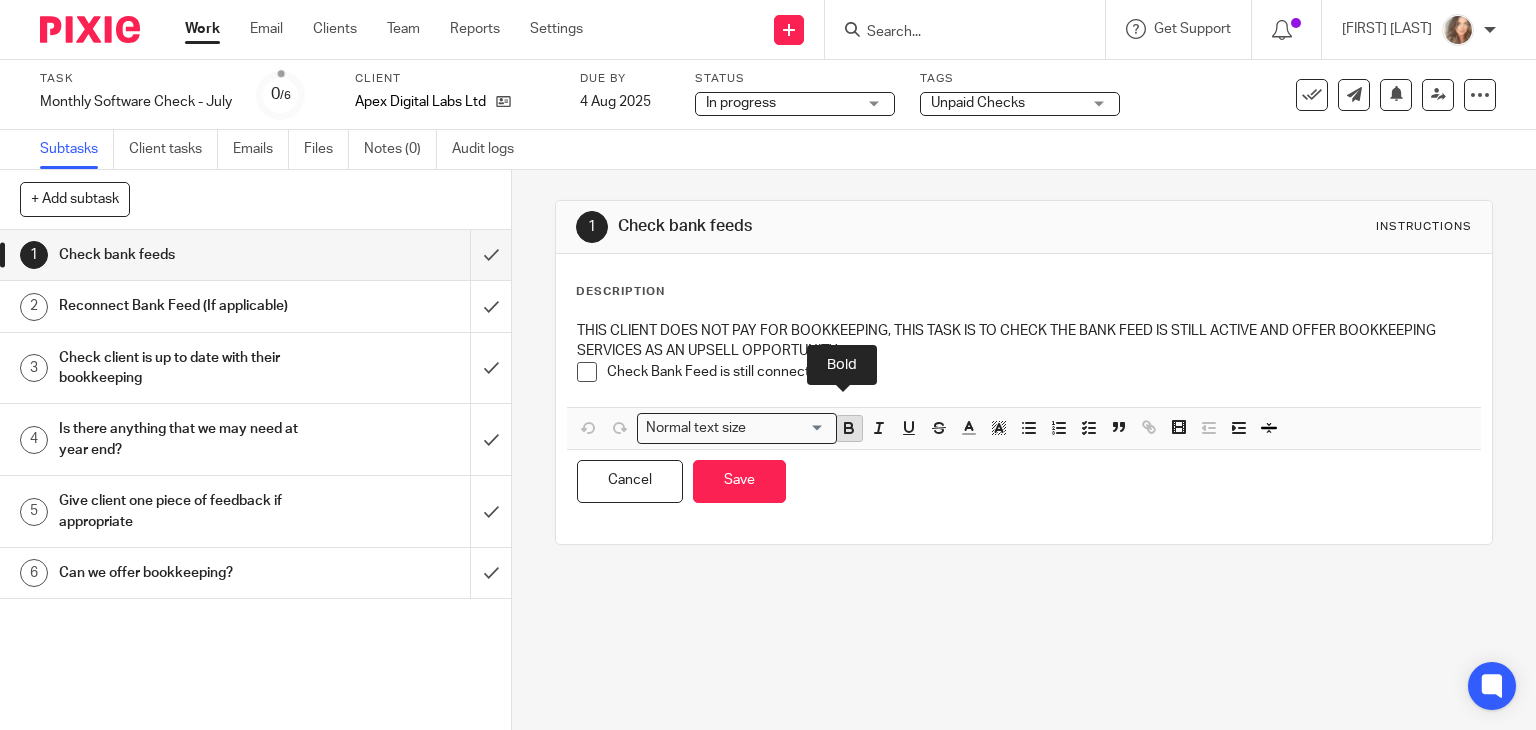 click 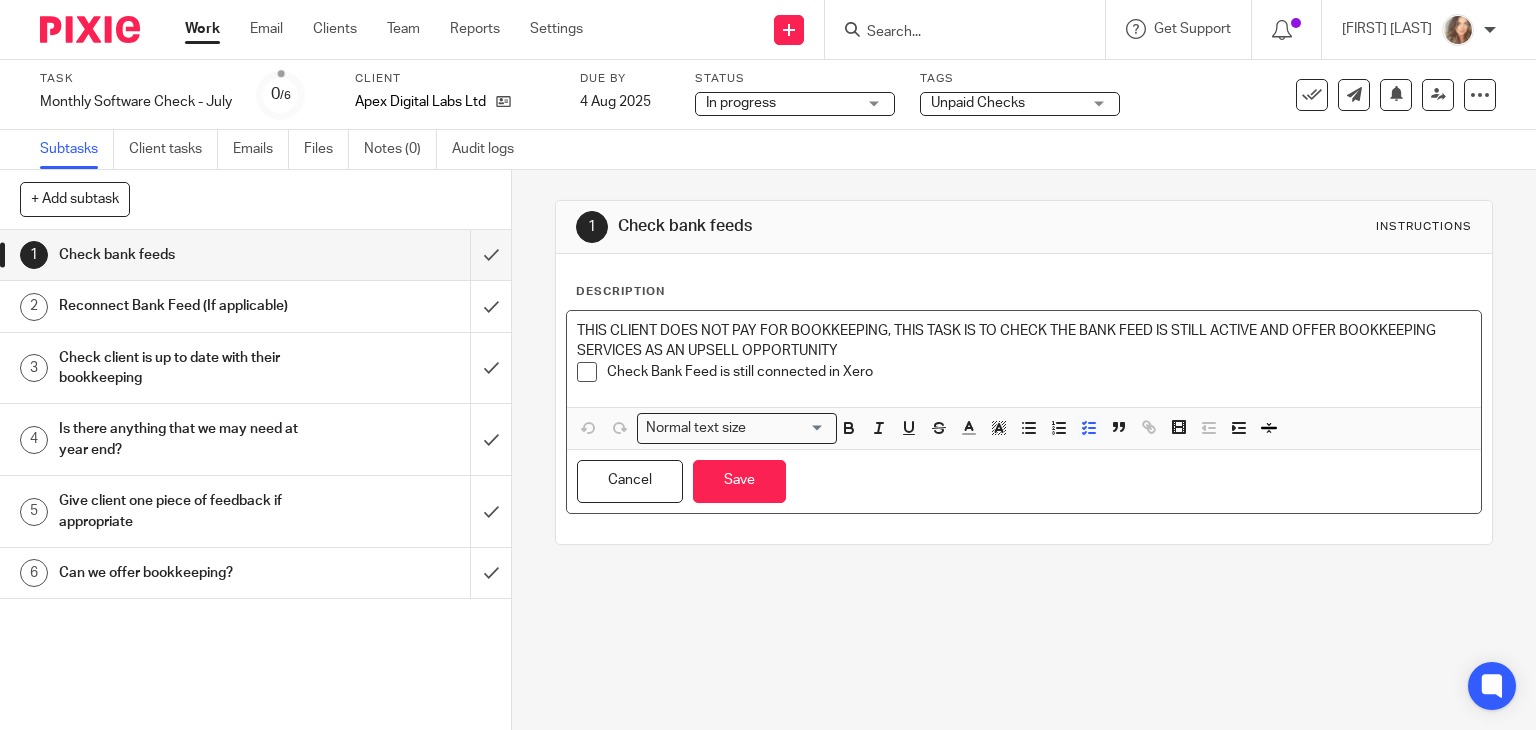 click on "Check Bank Feed is still connected in Xero" at bounding box center [1039, 372] 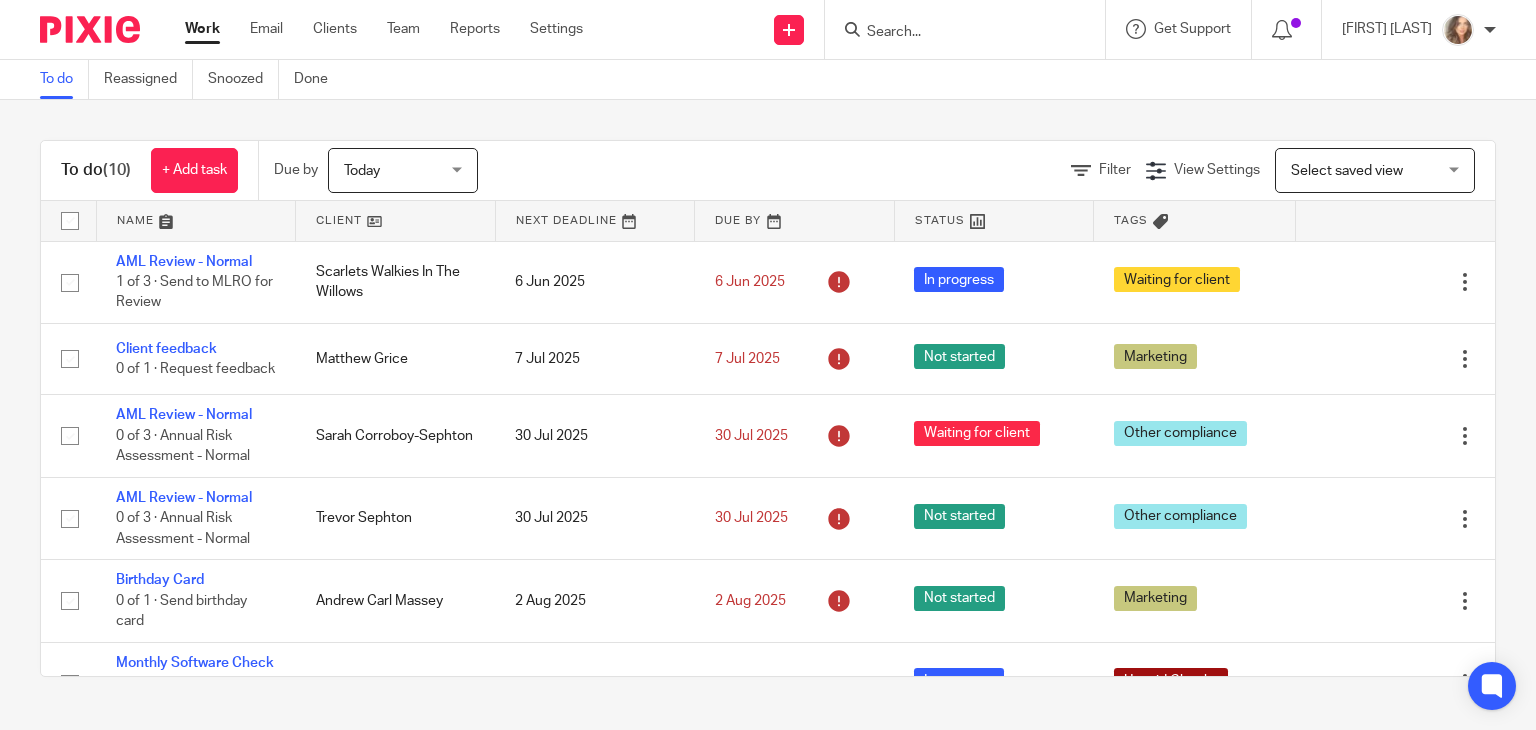 scroll, scrollTop: 0, scrollLeft: 0, axis: both 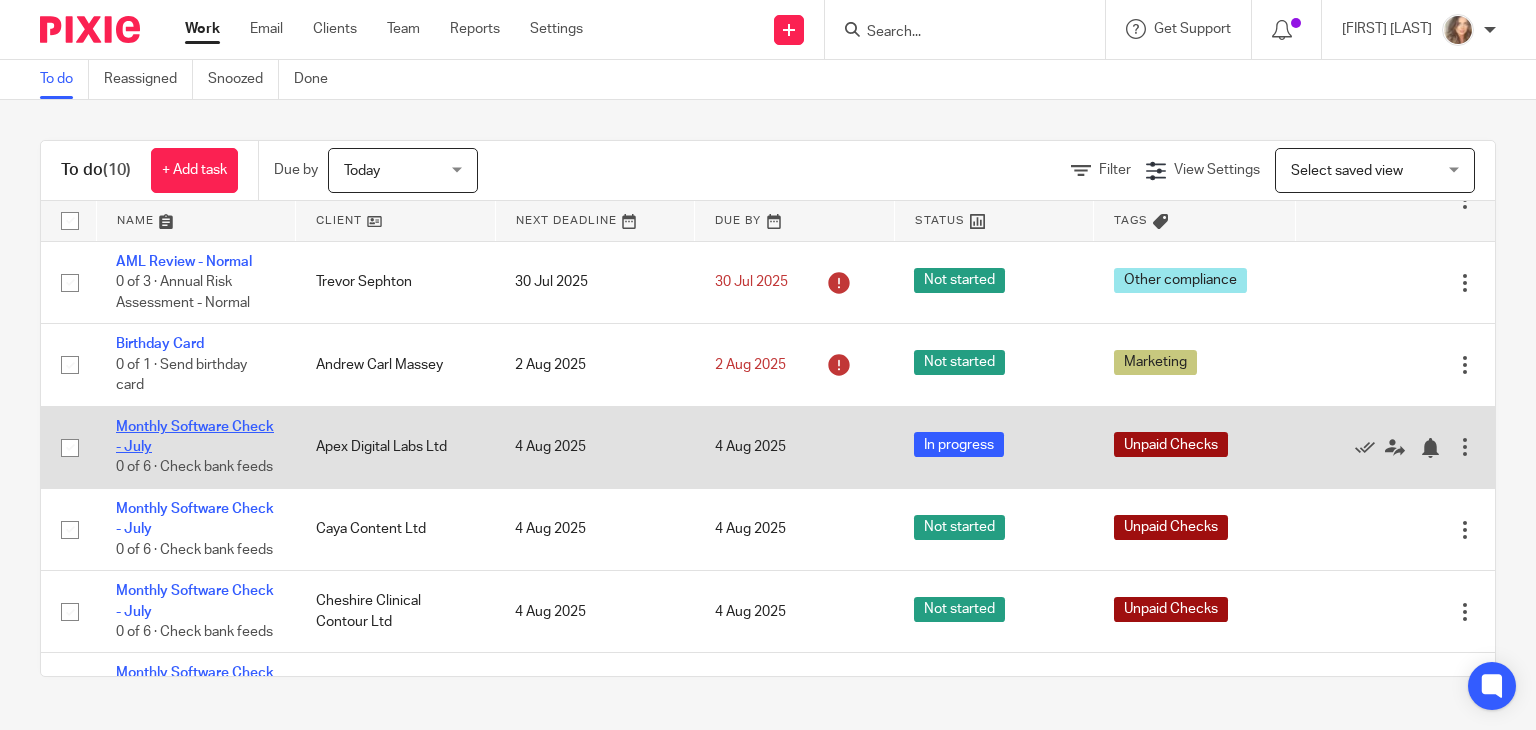click on "Monthly Software Check - July" at bounding box center (195, 437) 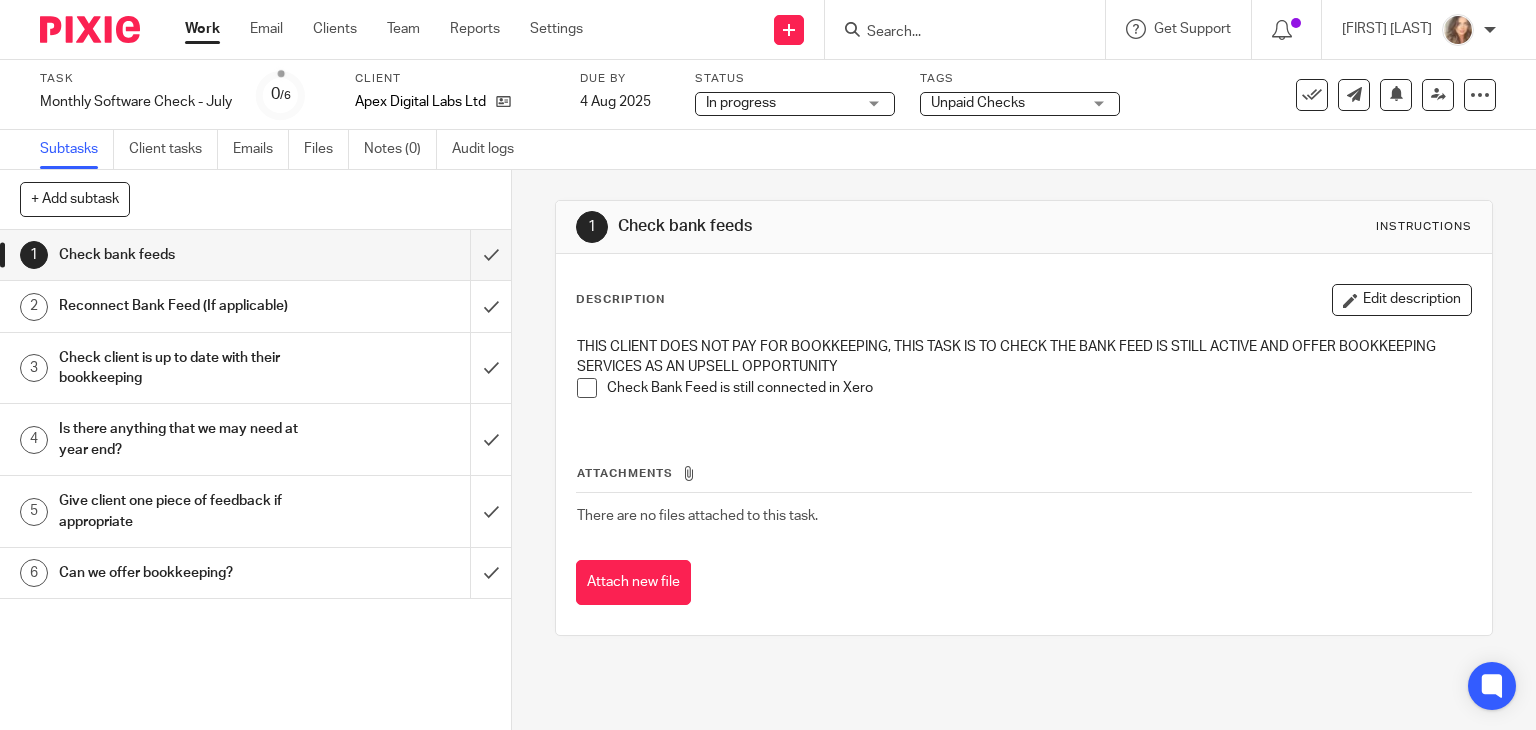 scroll, scrollTop: 0, scrollLeft: 0, axis: both 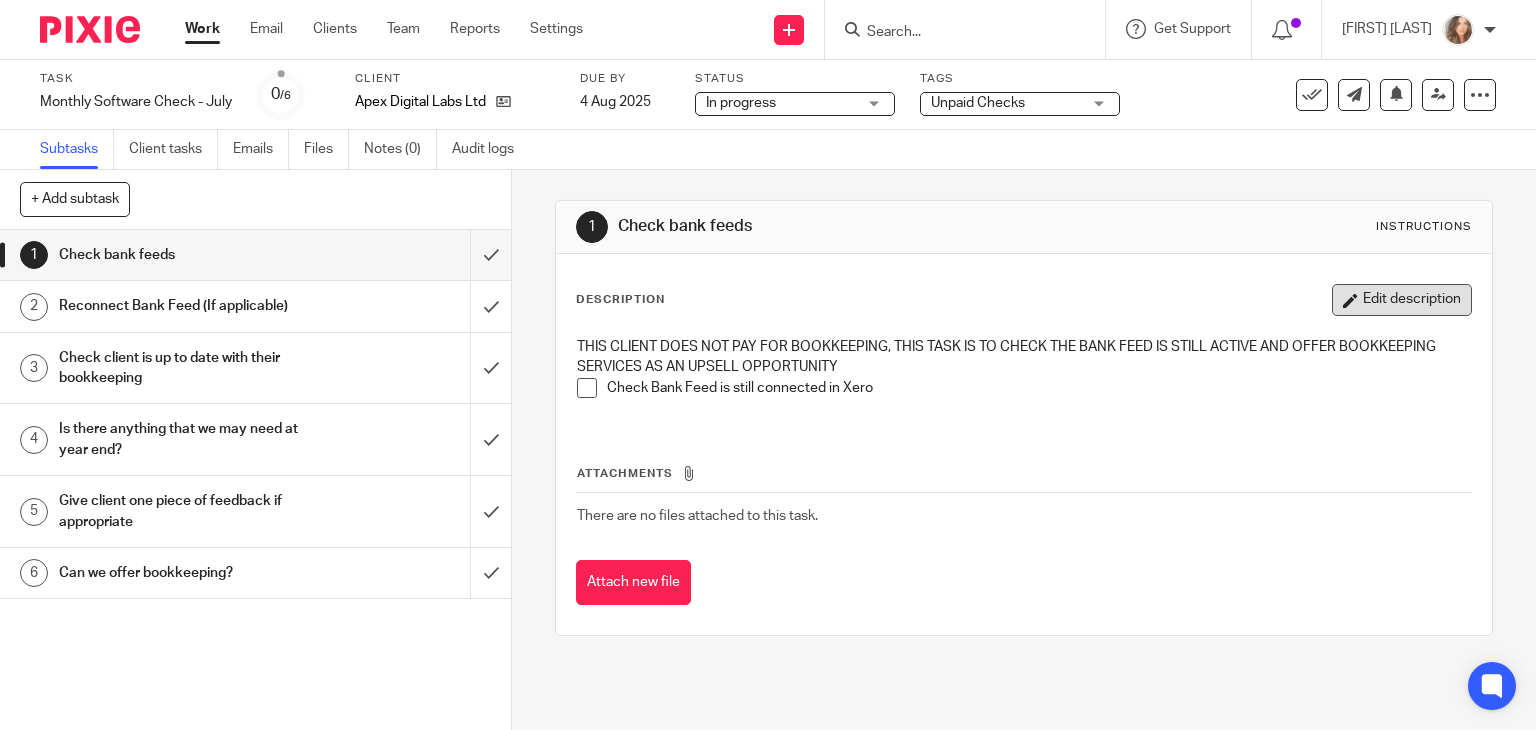 click on "Edit description" at bounding box center [1402, 300] 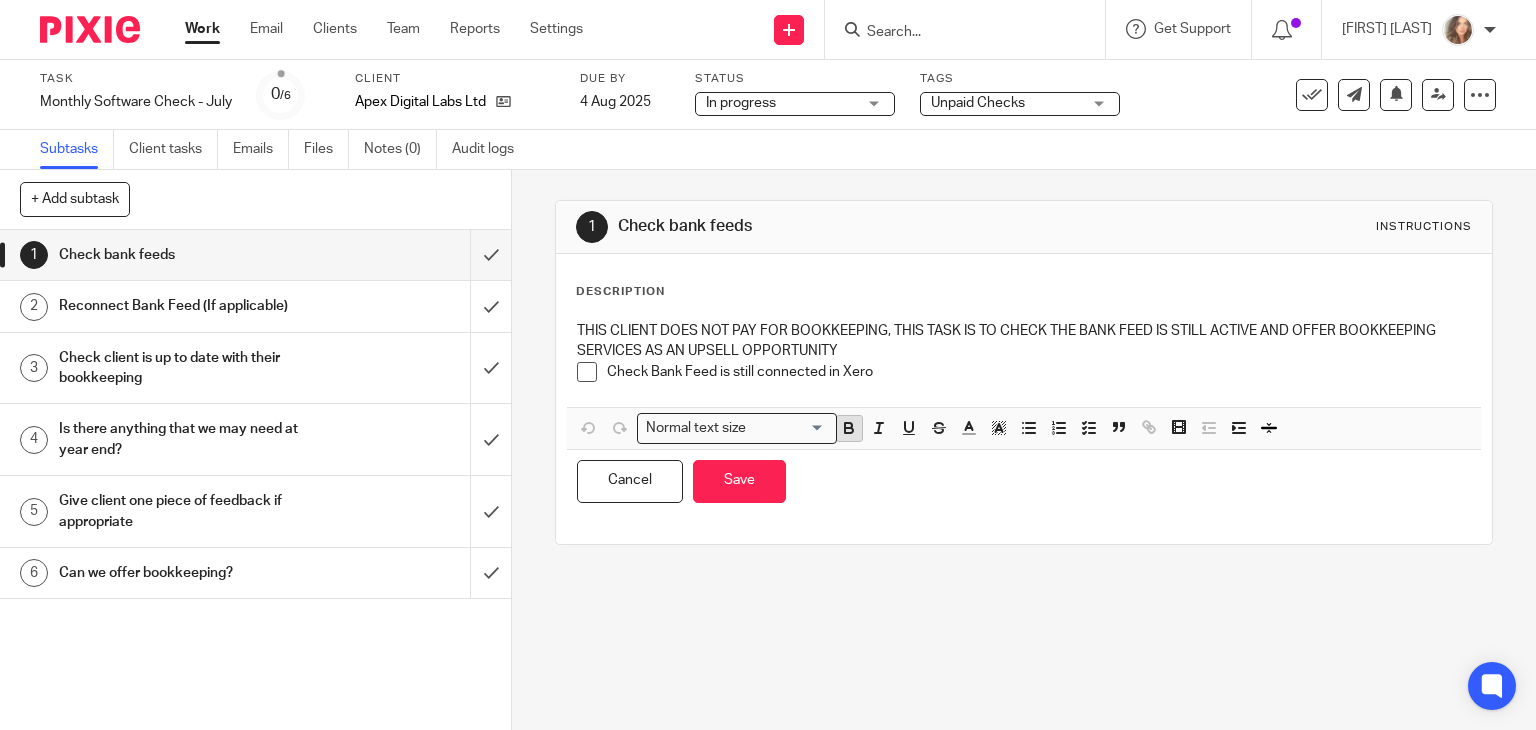 click 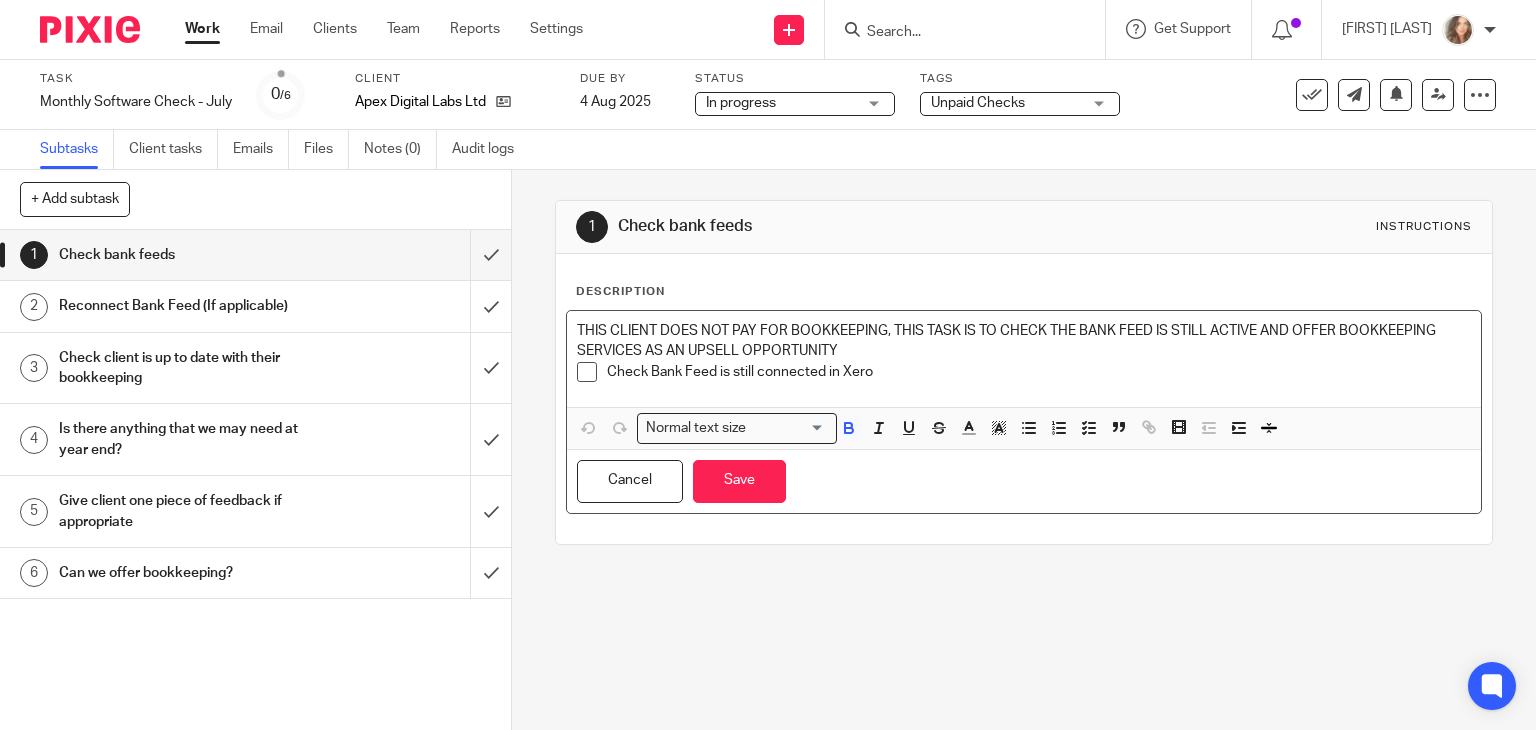 click on "Check Bank Feed is still connected in Xero" at bounding box center (1039, 372) 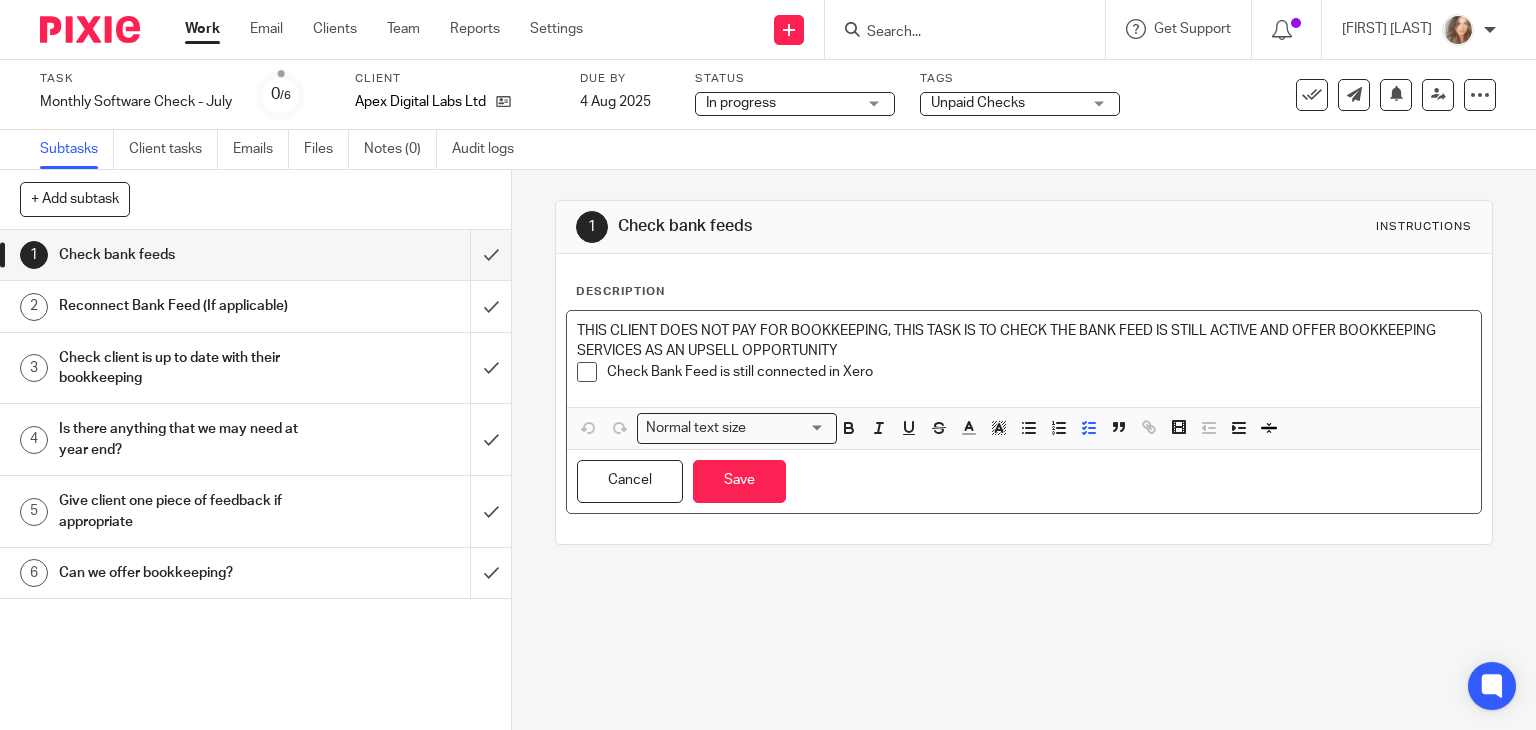 type 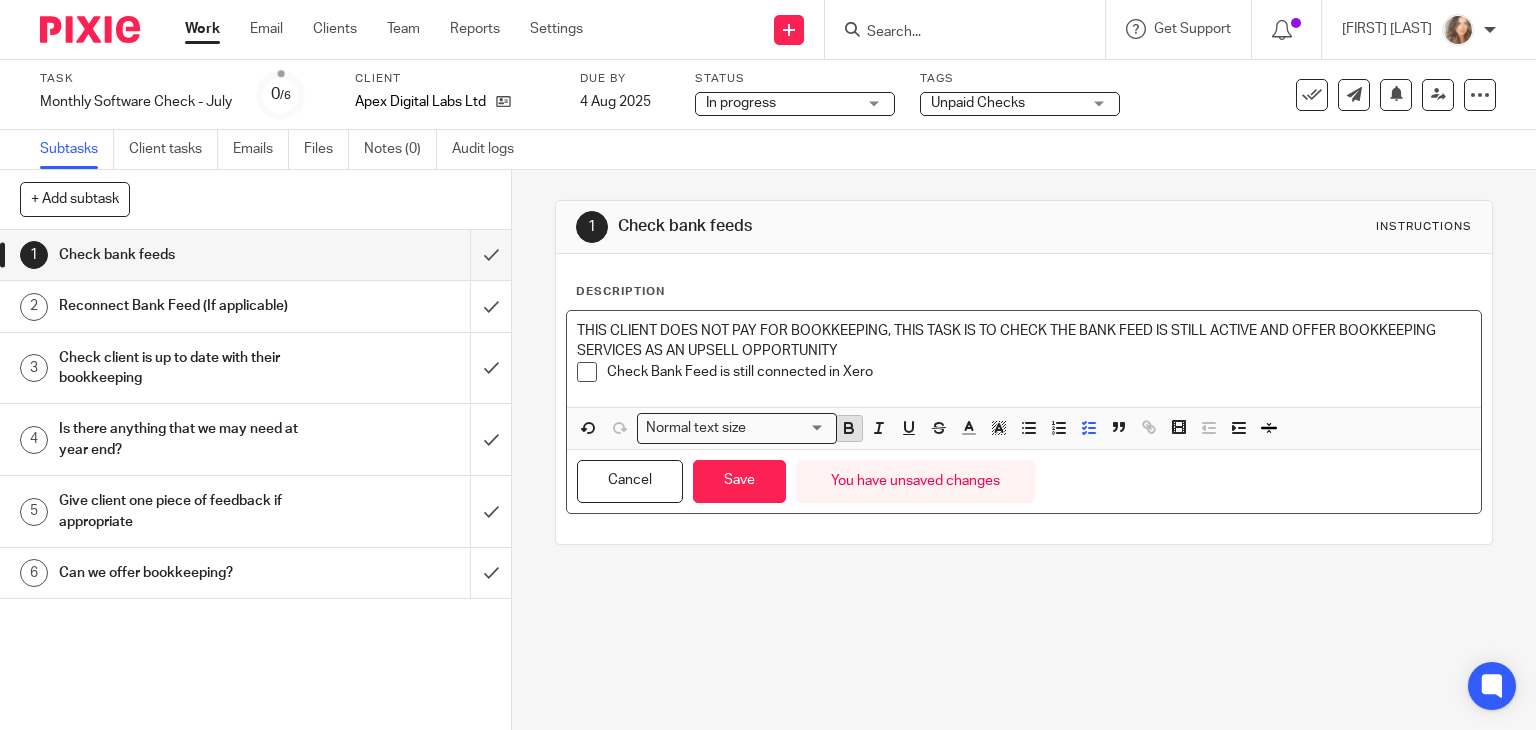 click 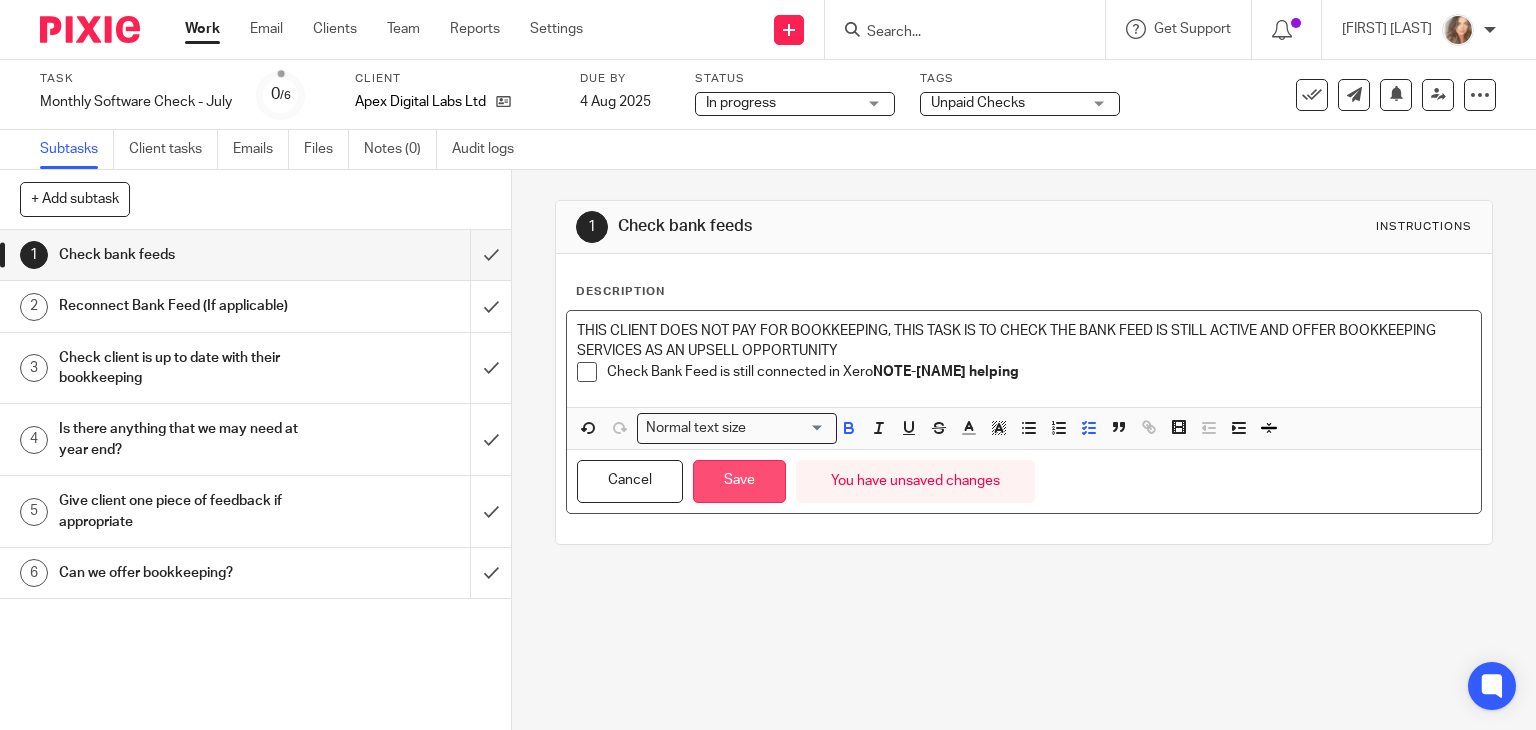 click on "Save" at bounding box center (739, 481) 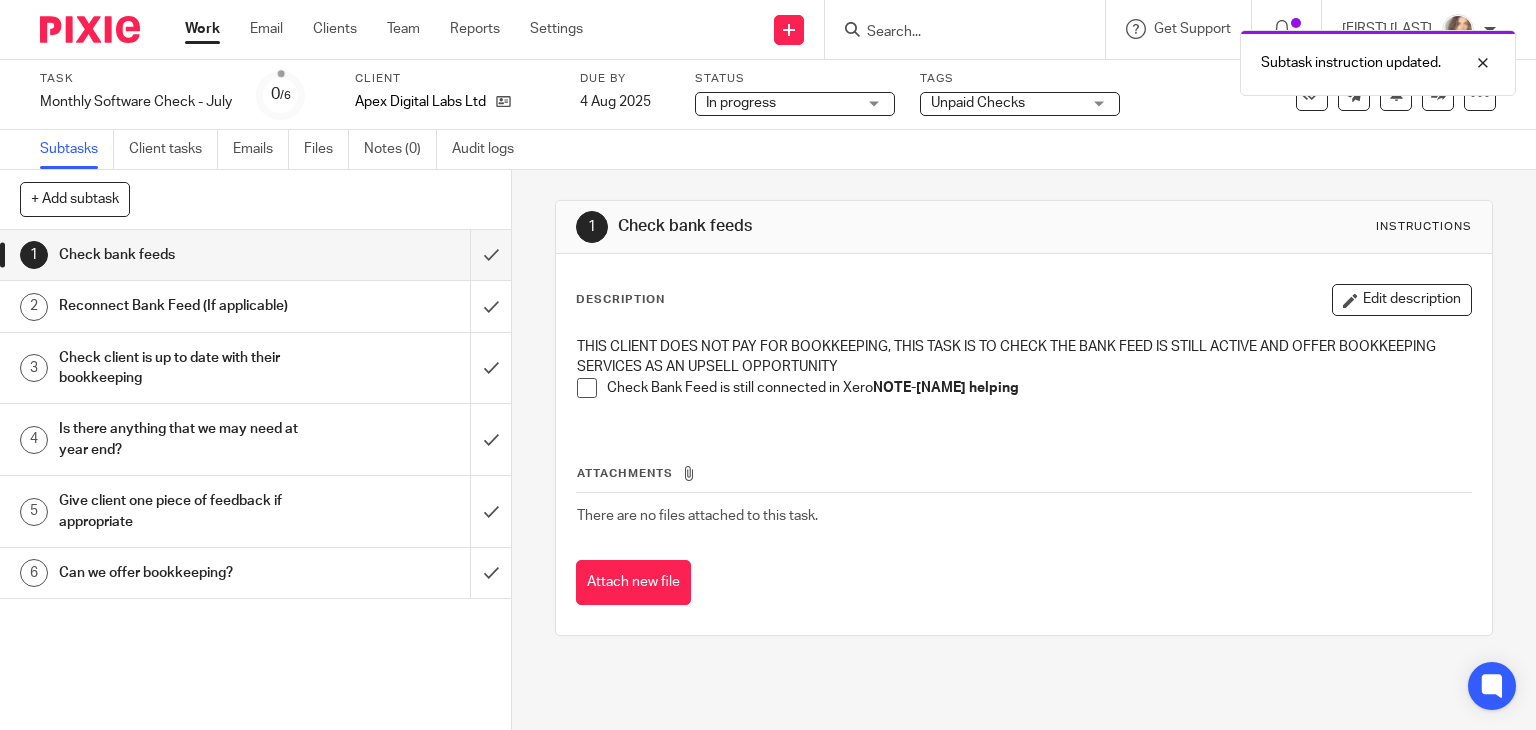 click on "Work" at bounding box center (202, 29) 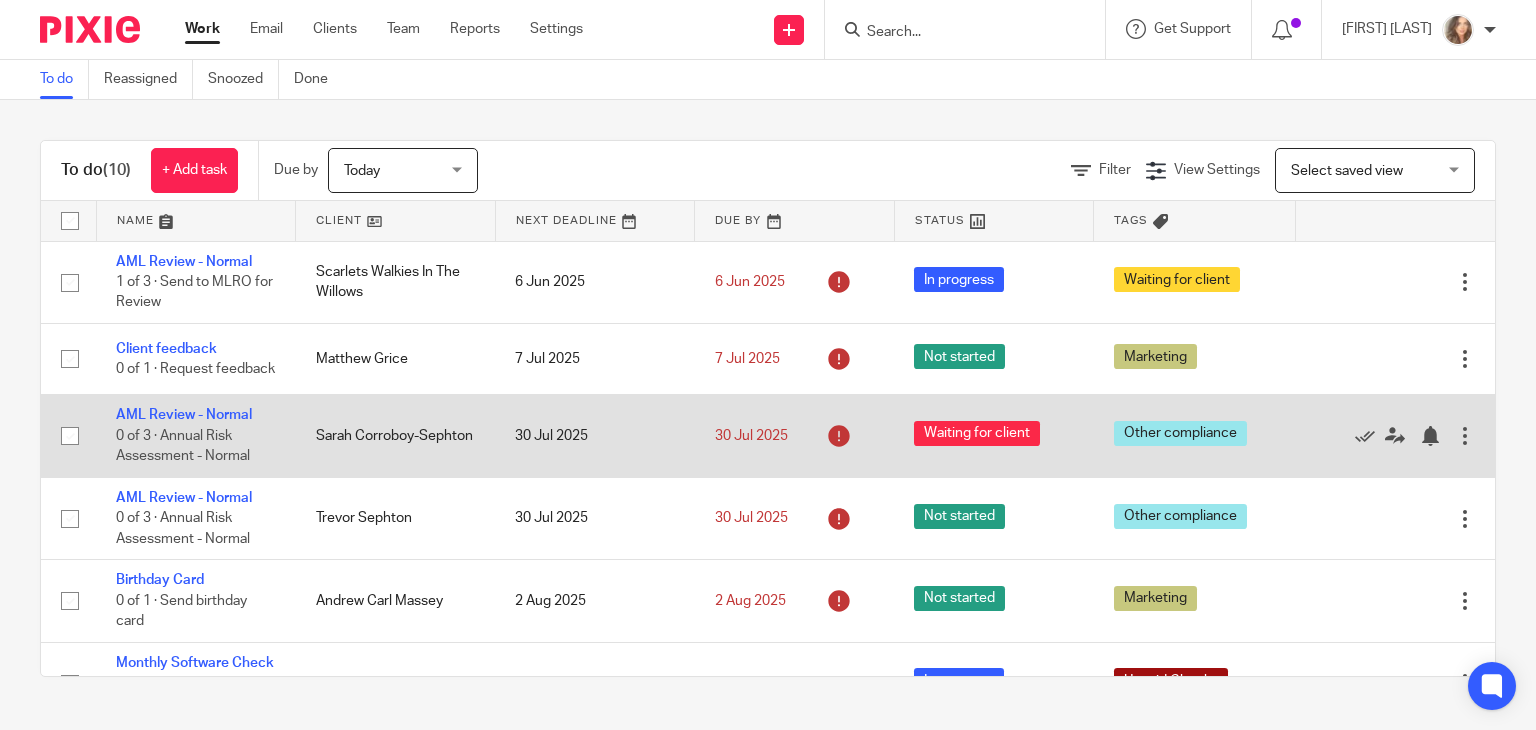 scroll, scrollTop: 0, scrollLeft: 0, axis: both 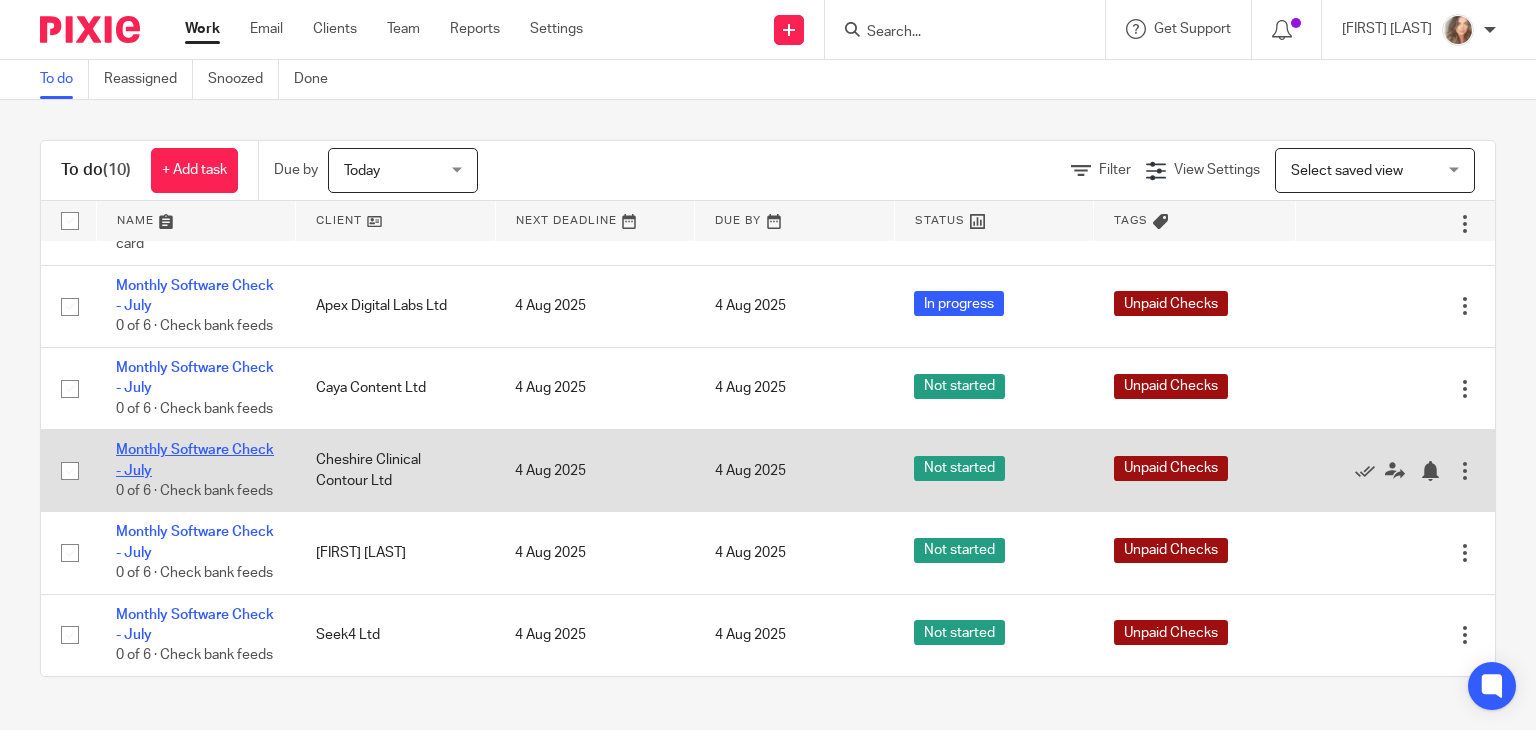 click on "Monthly Software Check - July" at bounding box center (195, 460) 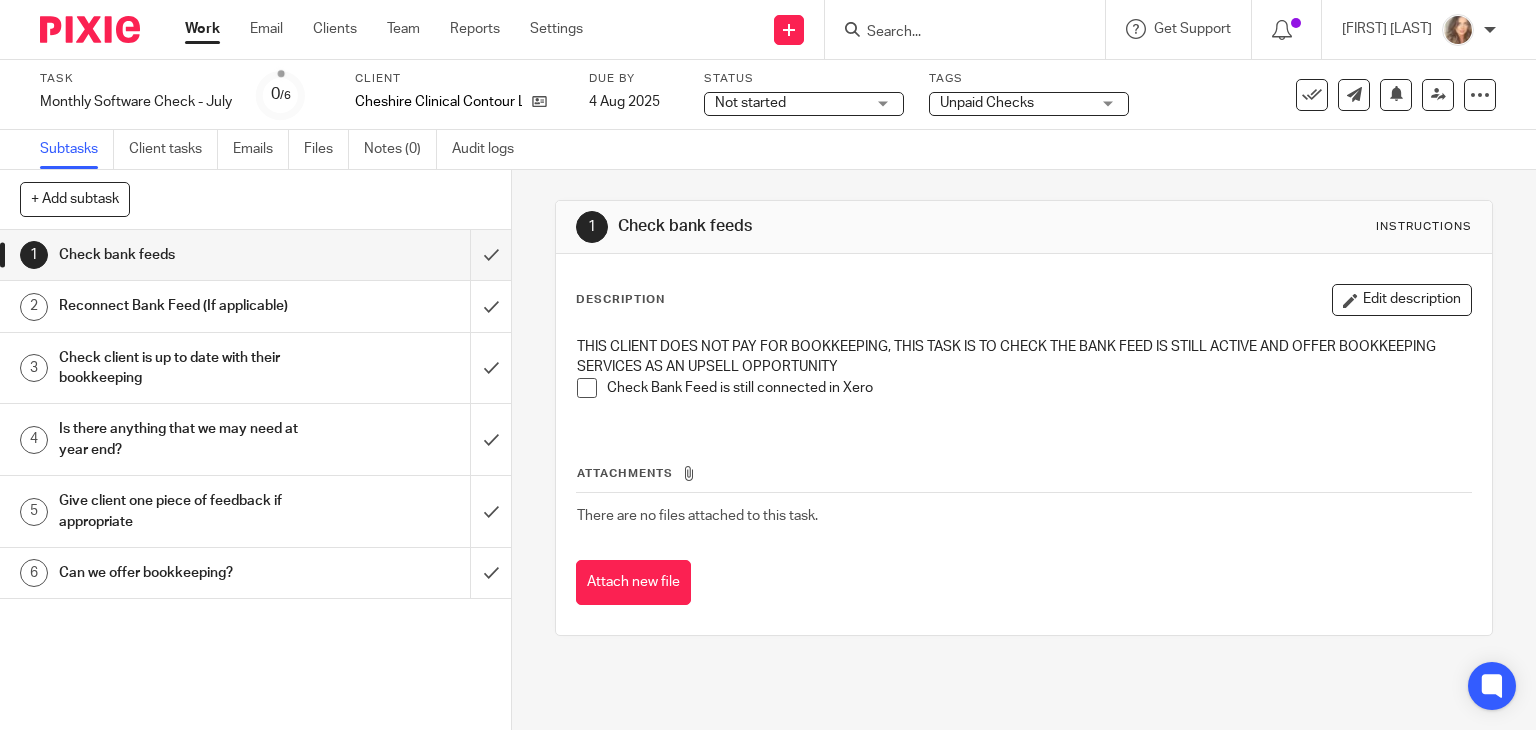 scroll, scrollTop: 0, scrollLeft: 0, axis: both 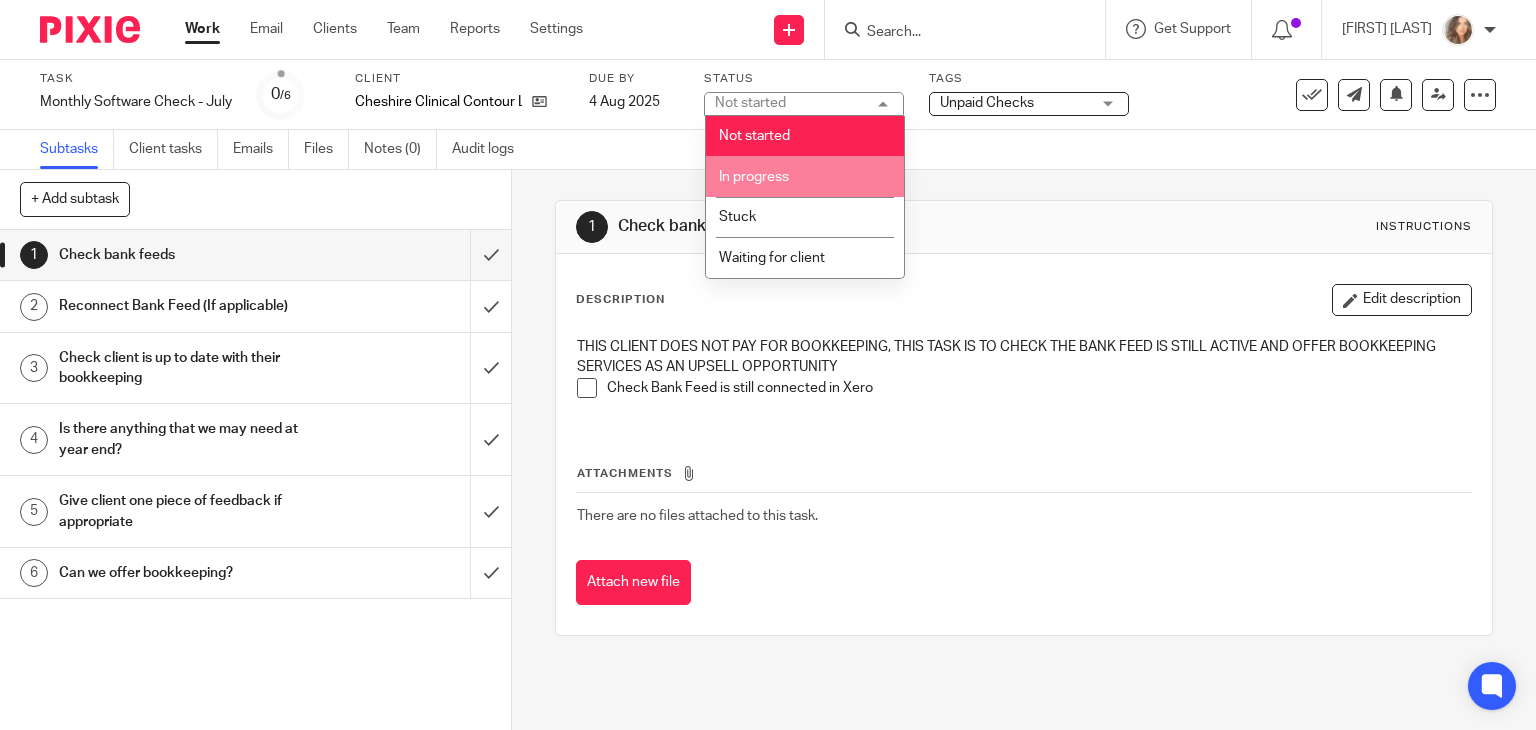 click on "In progress" at bounding box center [754, 177] 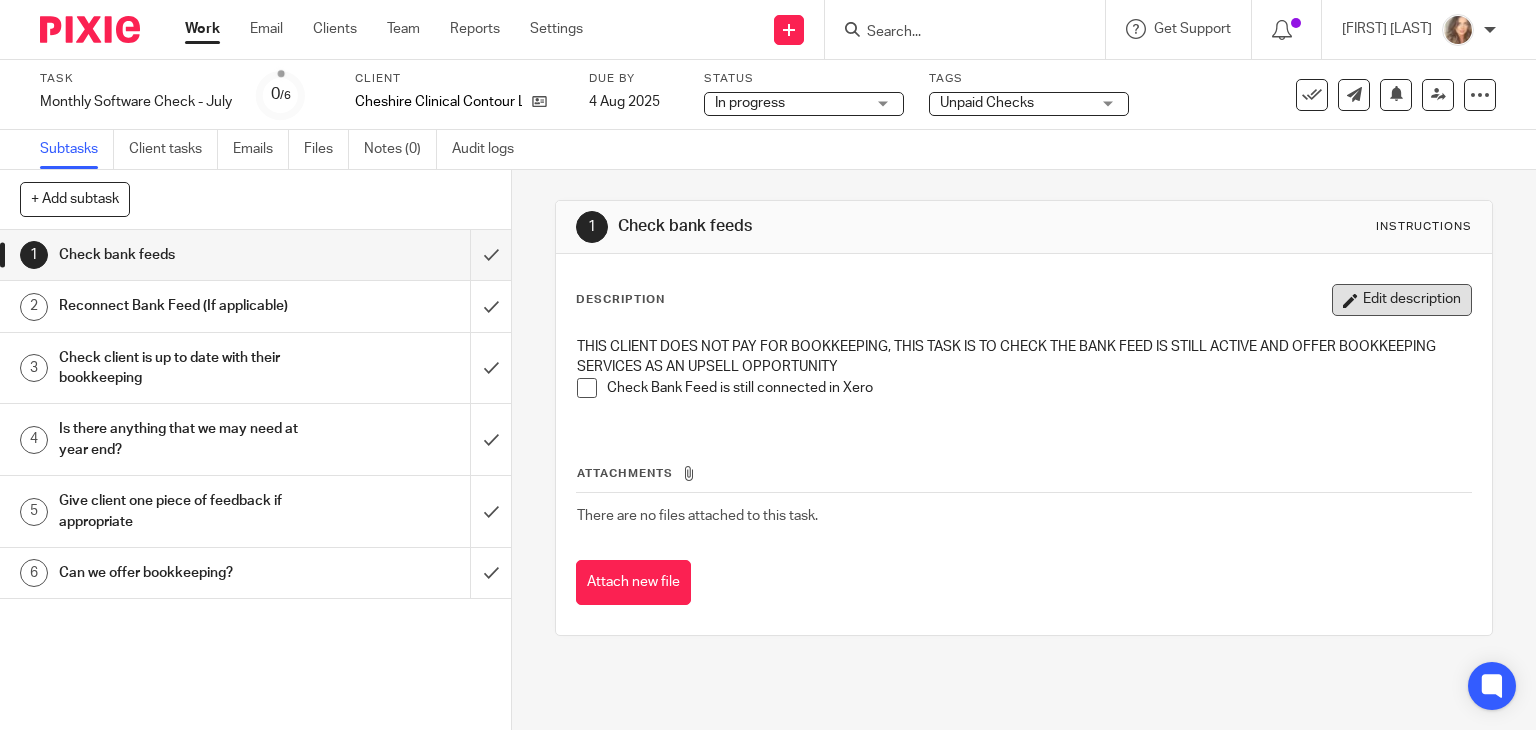 click on "Edit description" at bounding box center (1402, 300) 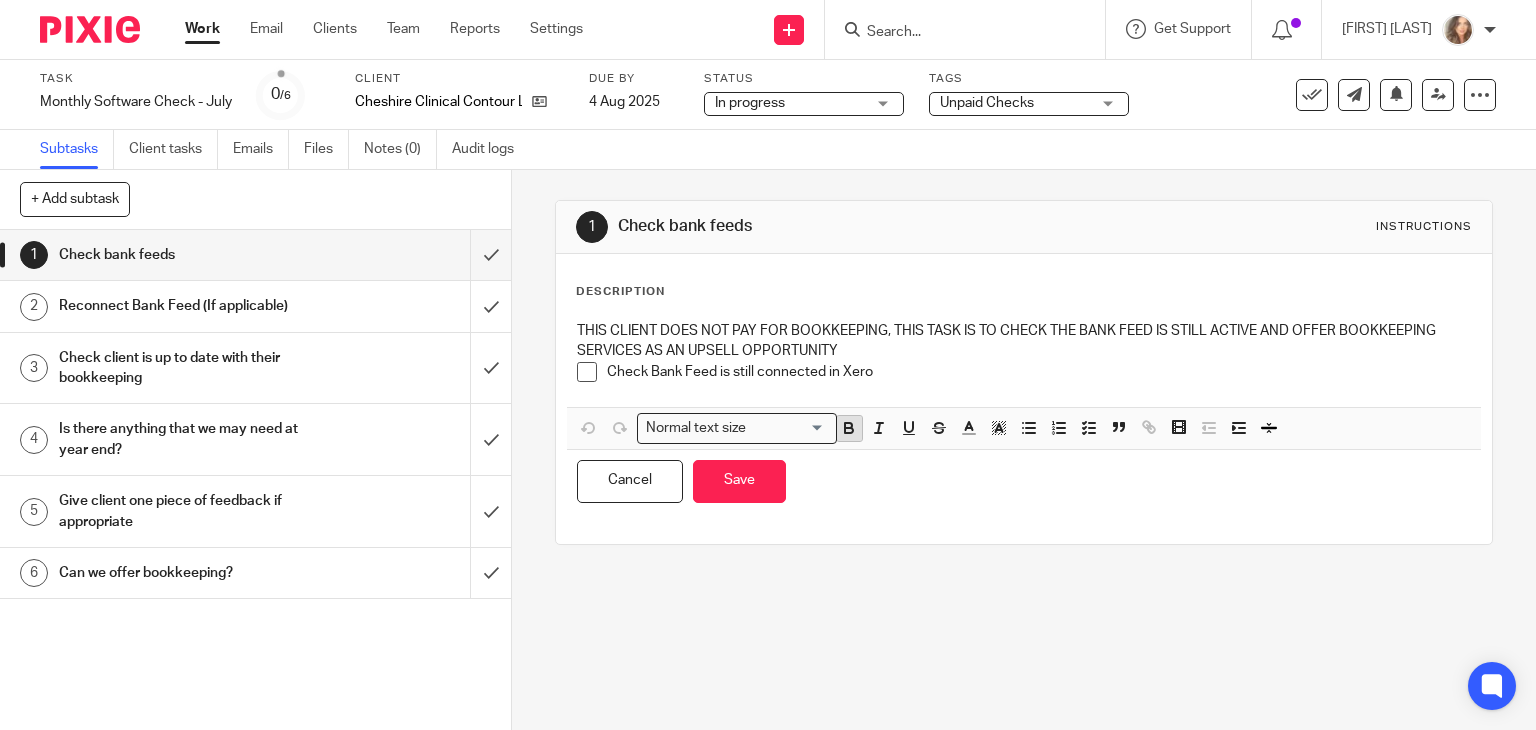 click 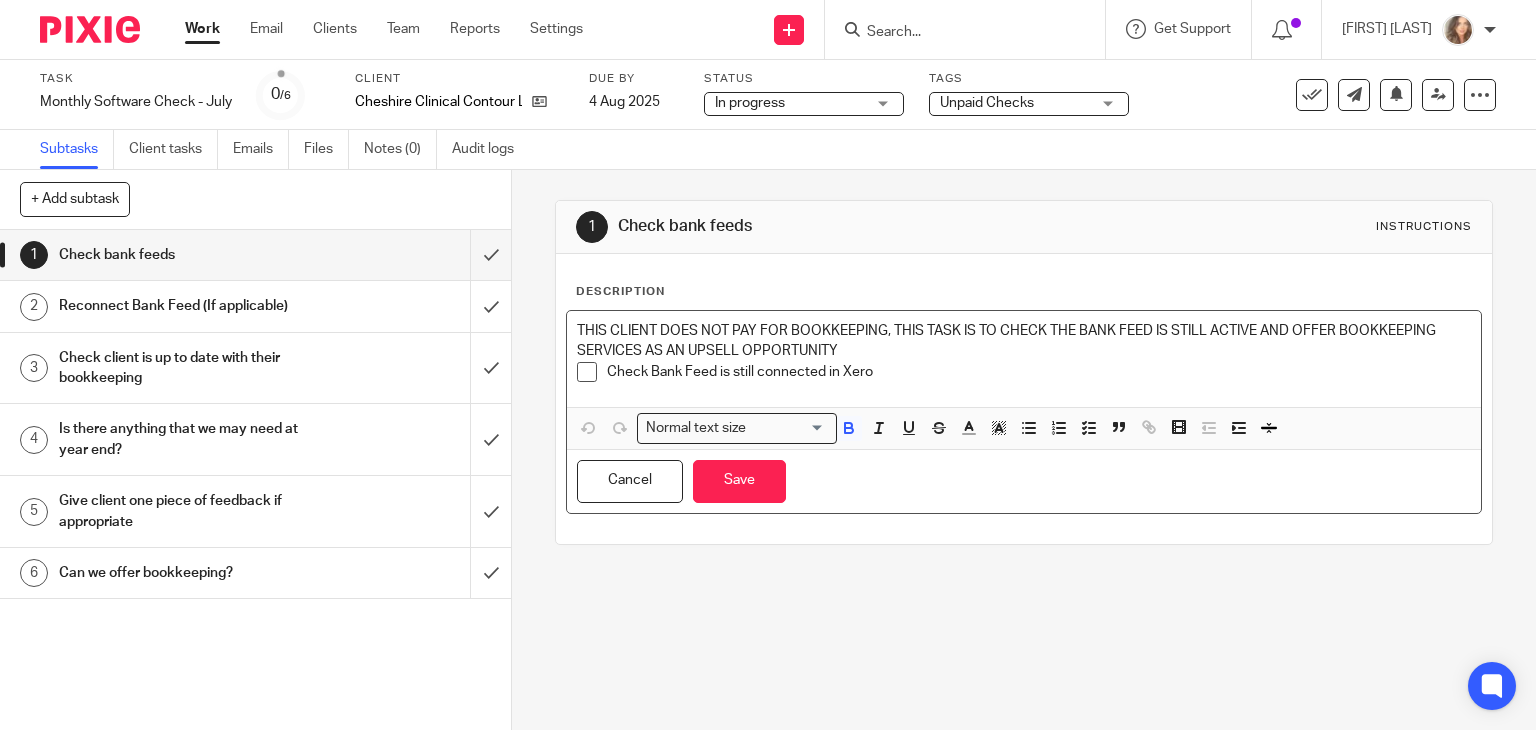 click on "Check Bank Feed is still connected in Xero" at bounding box center [1039, 372] 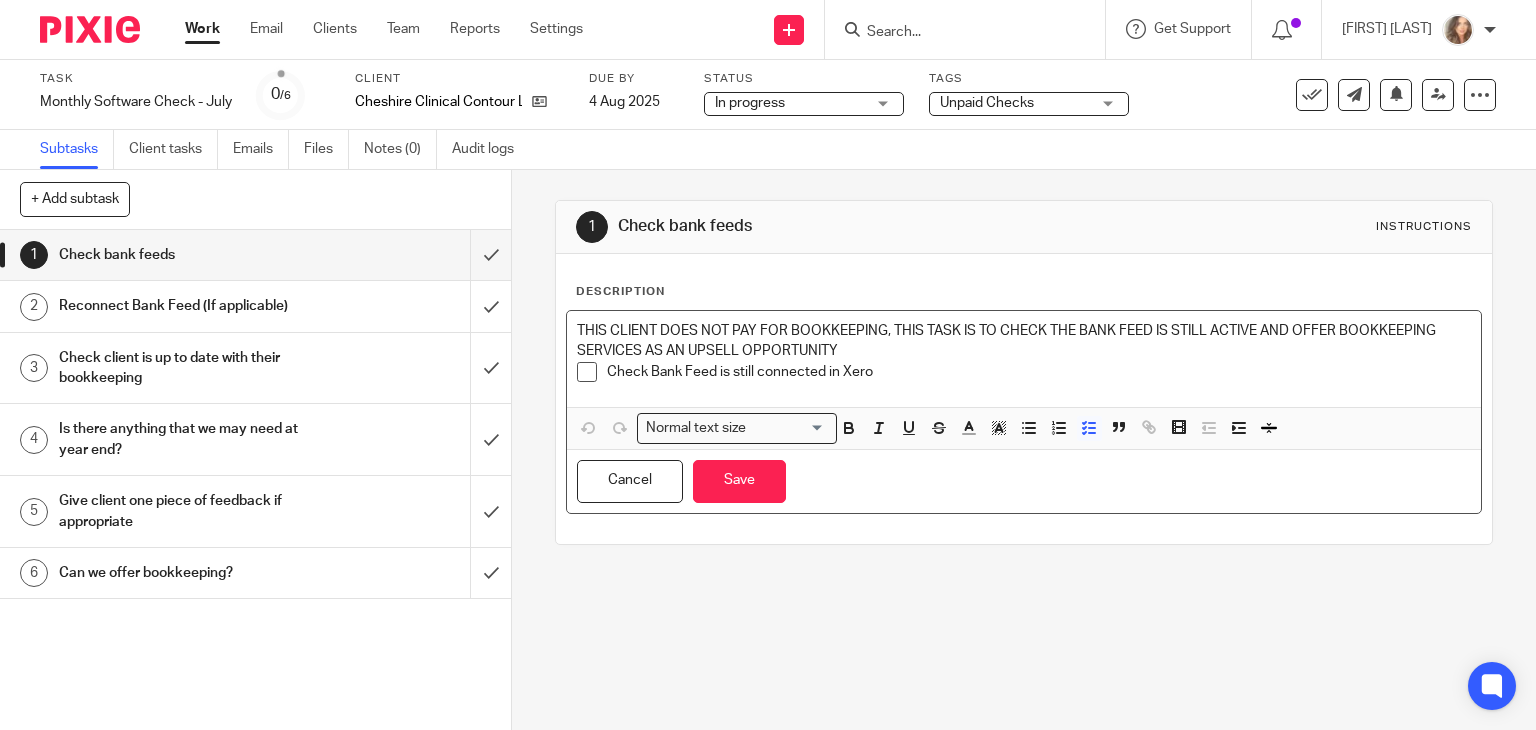 type 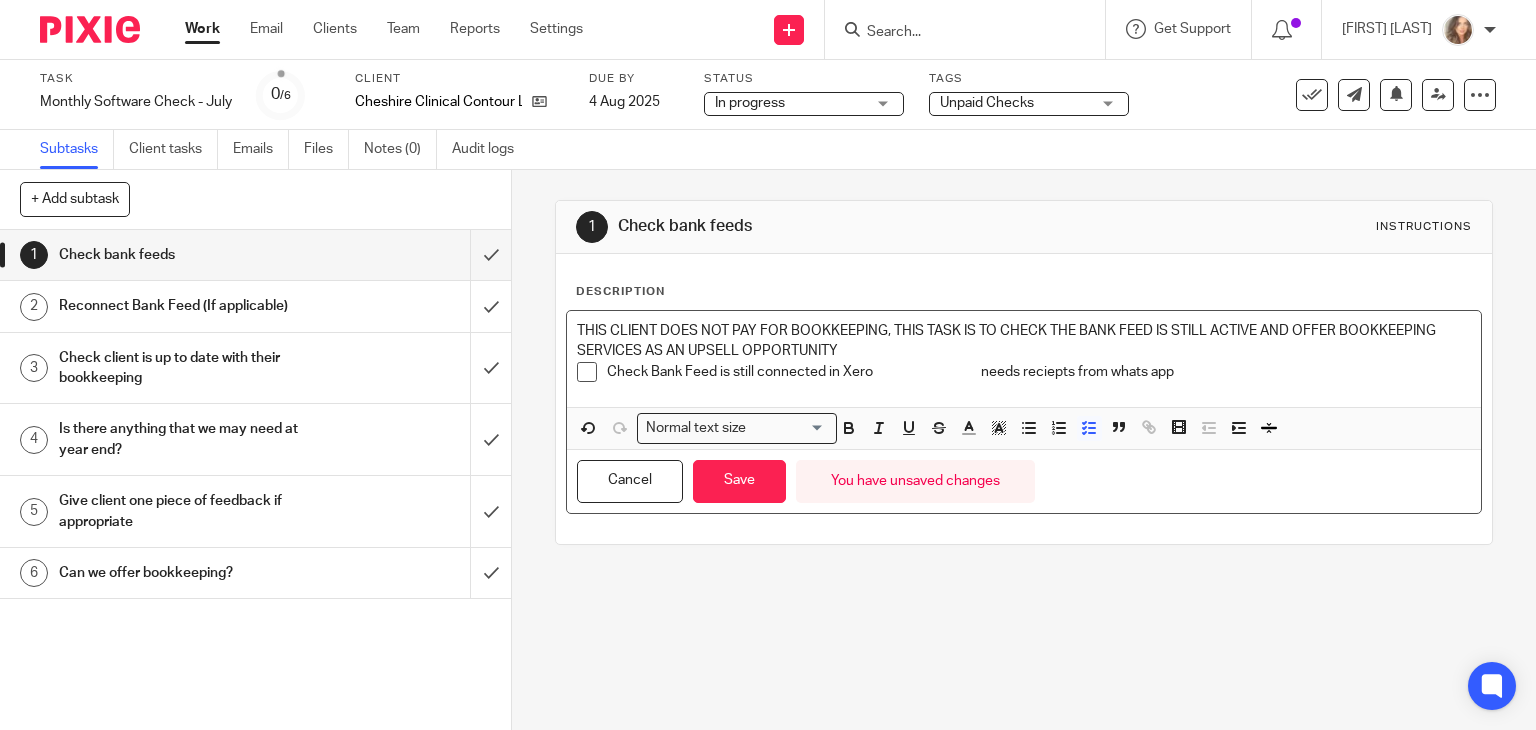 click on "Check Bank Feed is still connected in Xero                                    needs reciepts from whats app" at bounding box center [1039, 372] 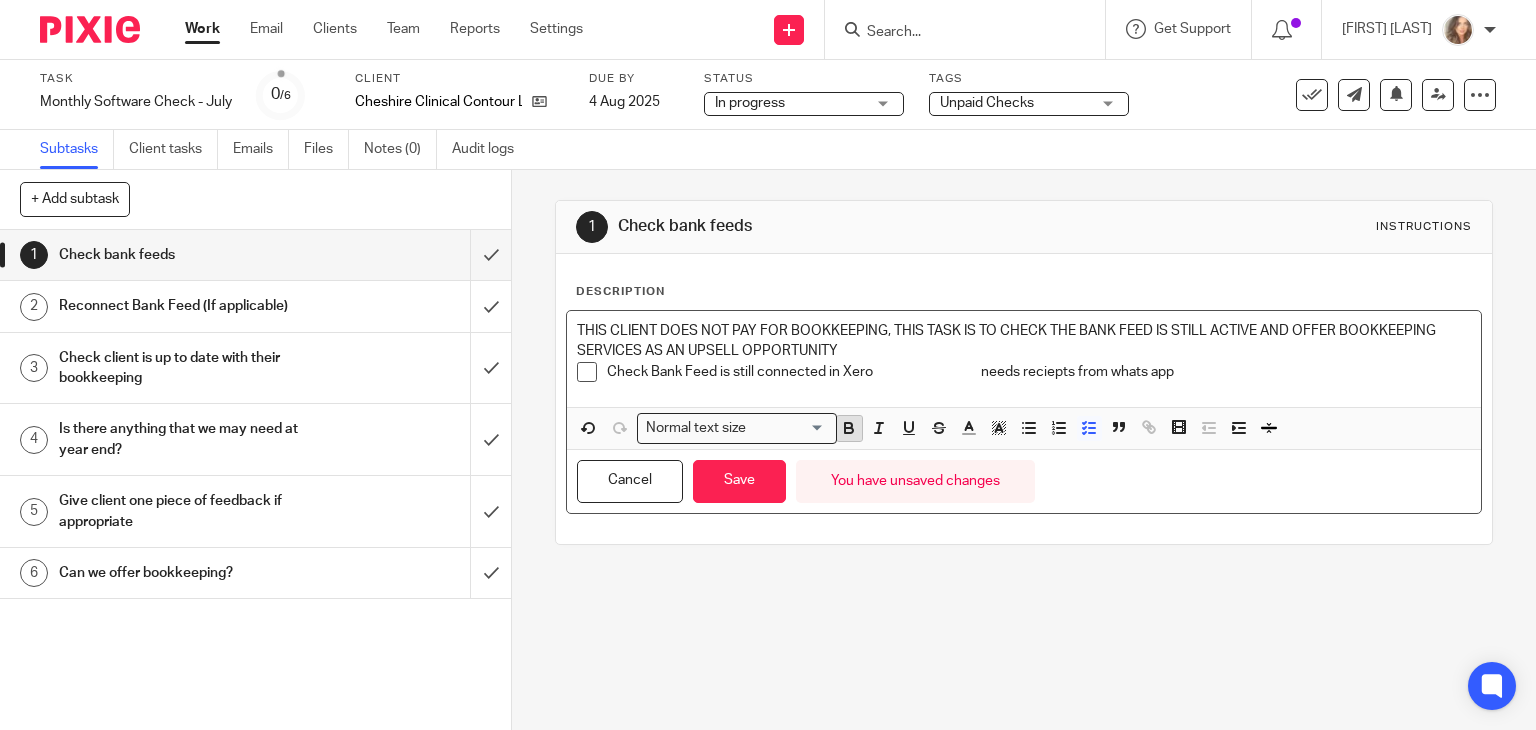 click 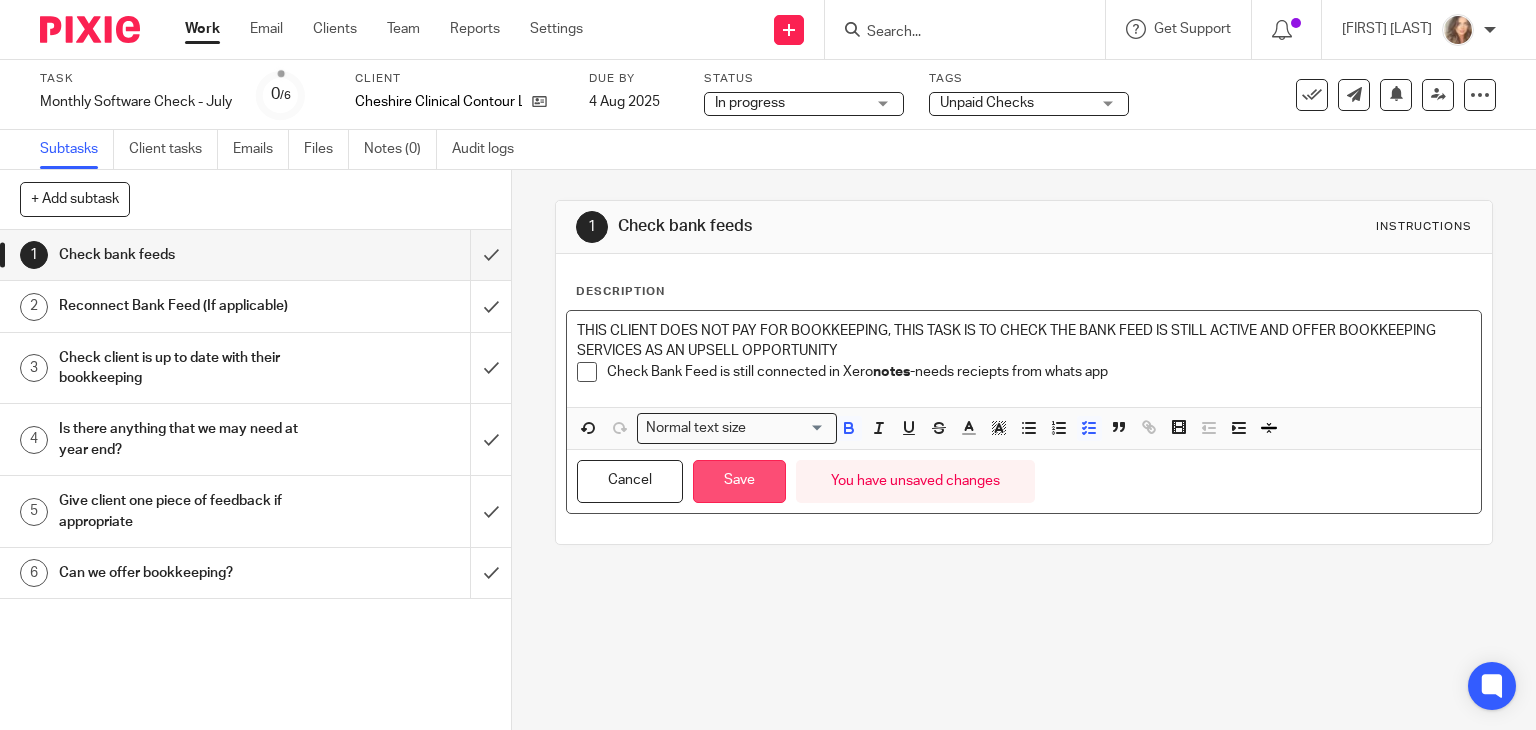 click on "Save" at bounding box center (739, 481) 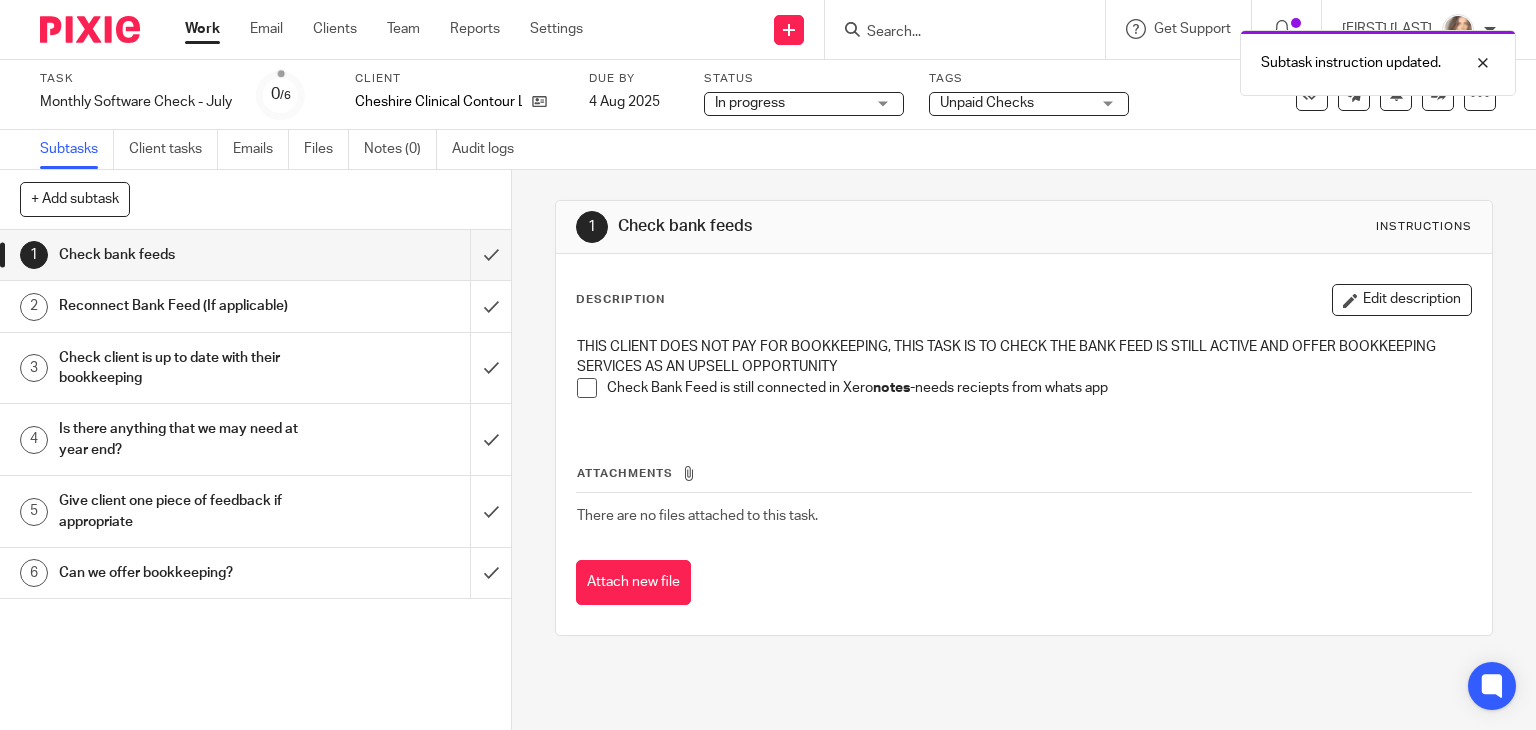 click on "Work" at bounding box center (202, 29) 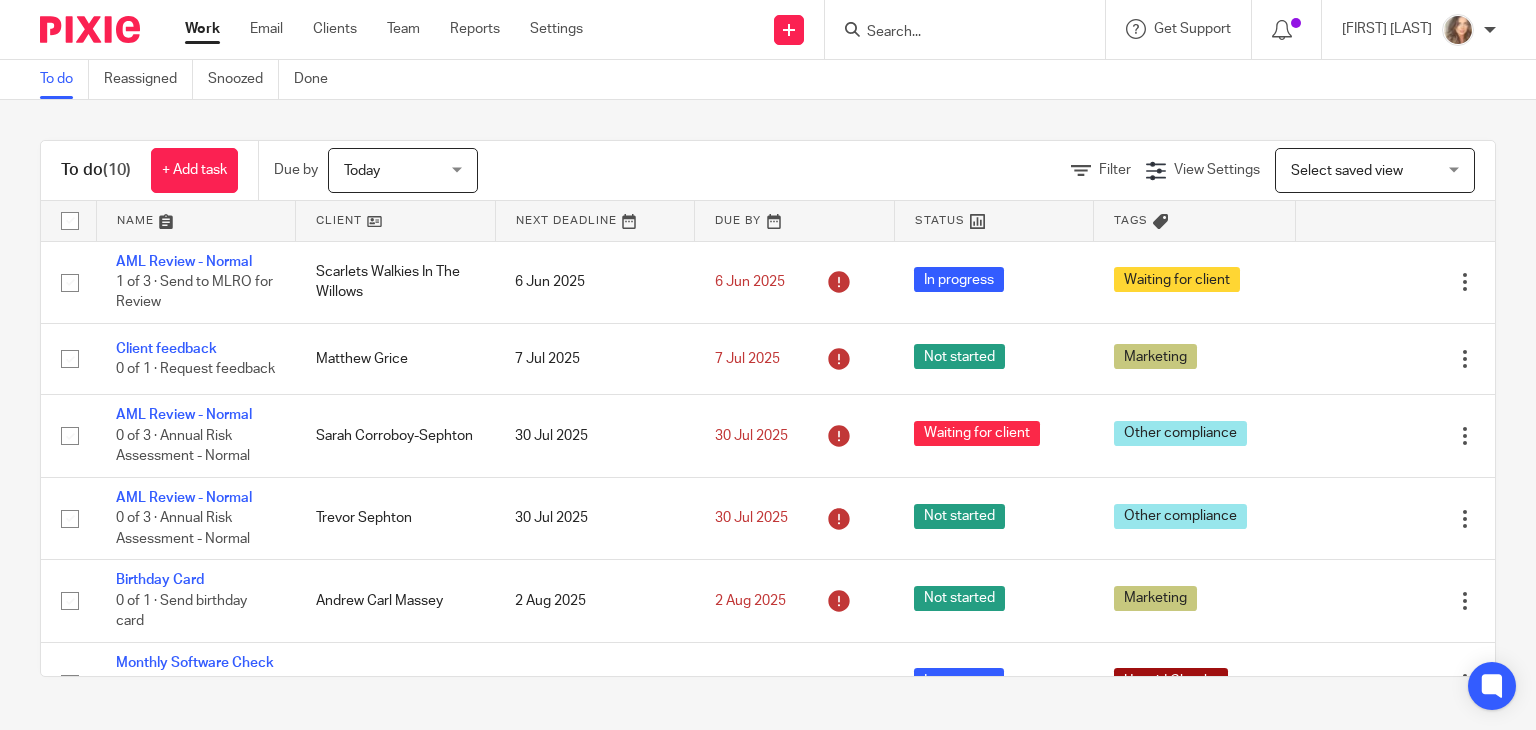 scroll, scrollTop: 0, scrollLeft: 0, axis: both 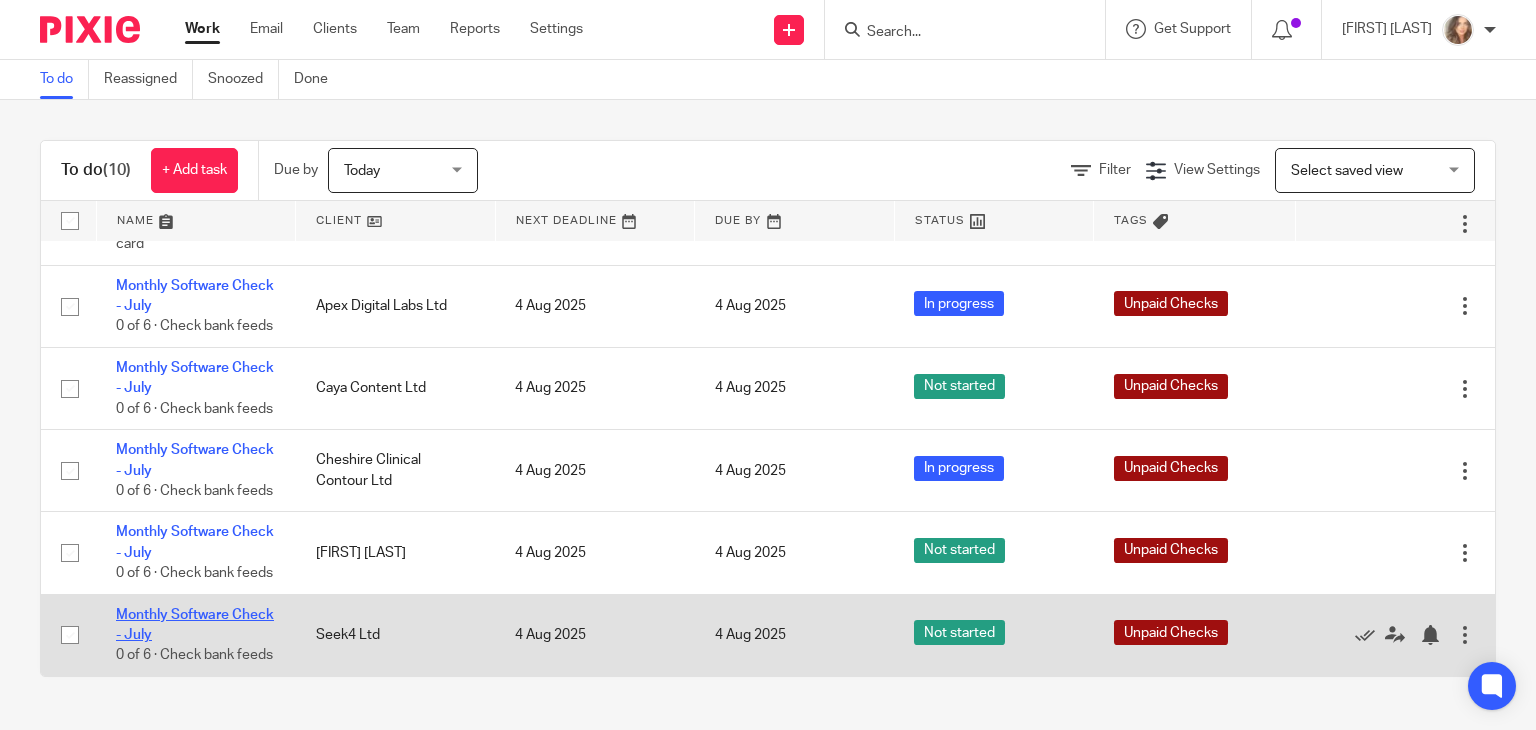 click on "Monthly Software Check - July" at bounding box center (195, 625) 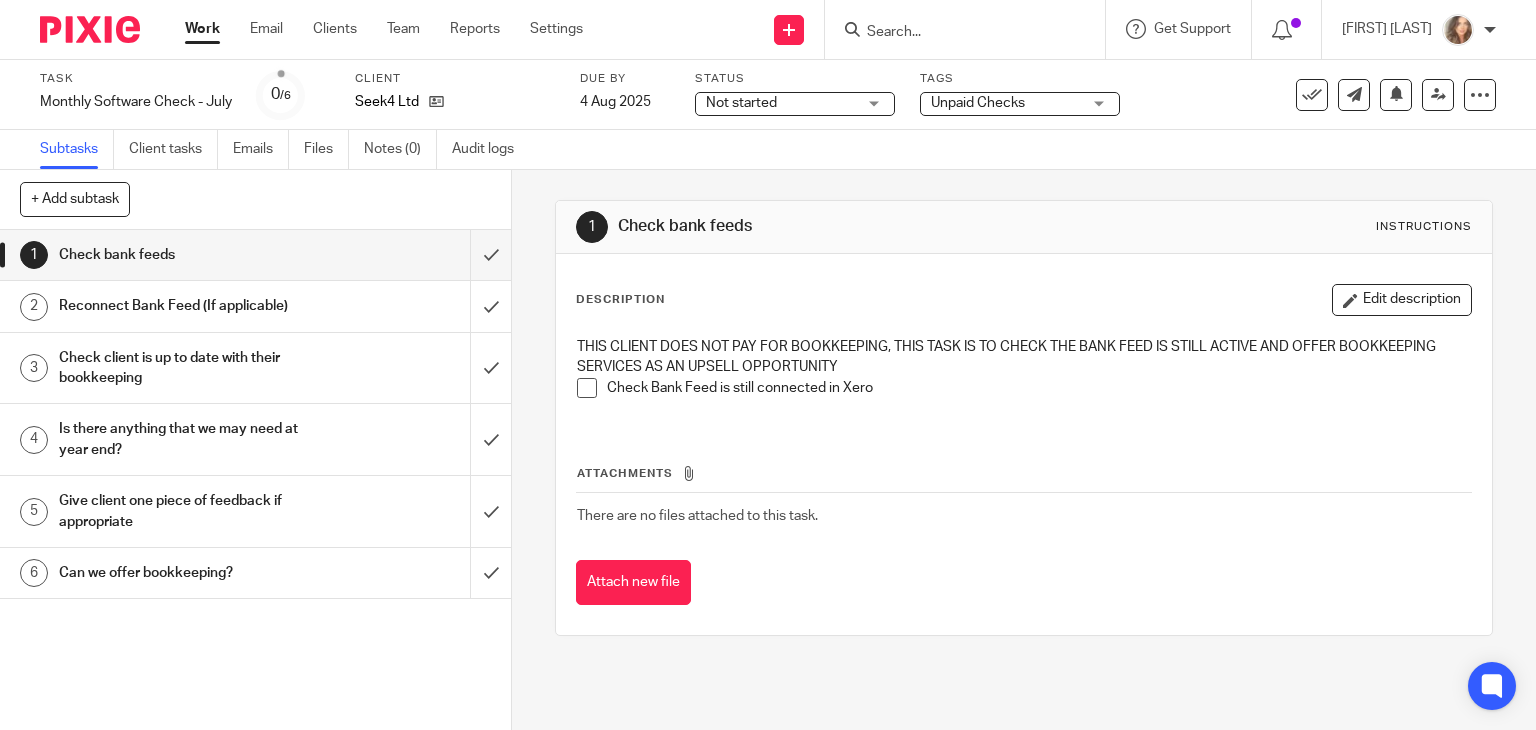 scroll, scrollTop: 0, scrollLeft: 0, axis: both 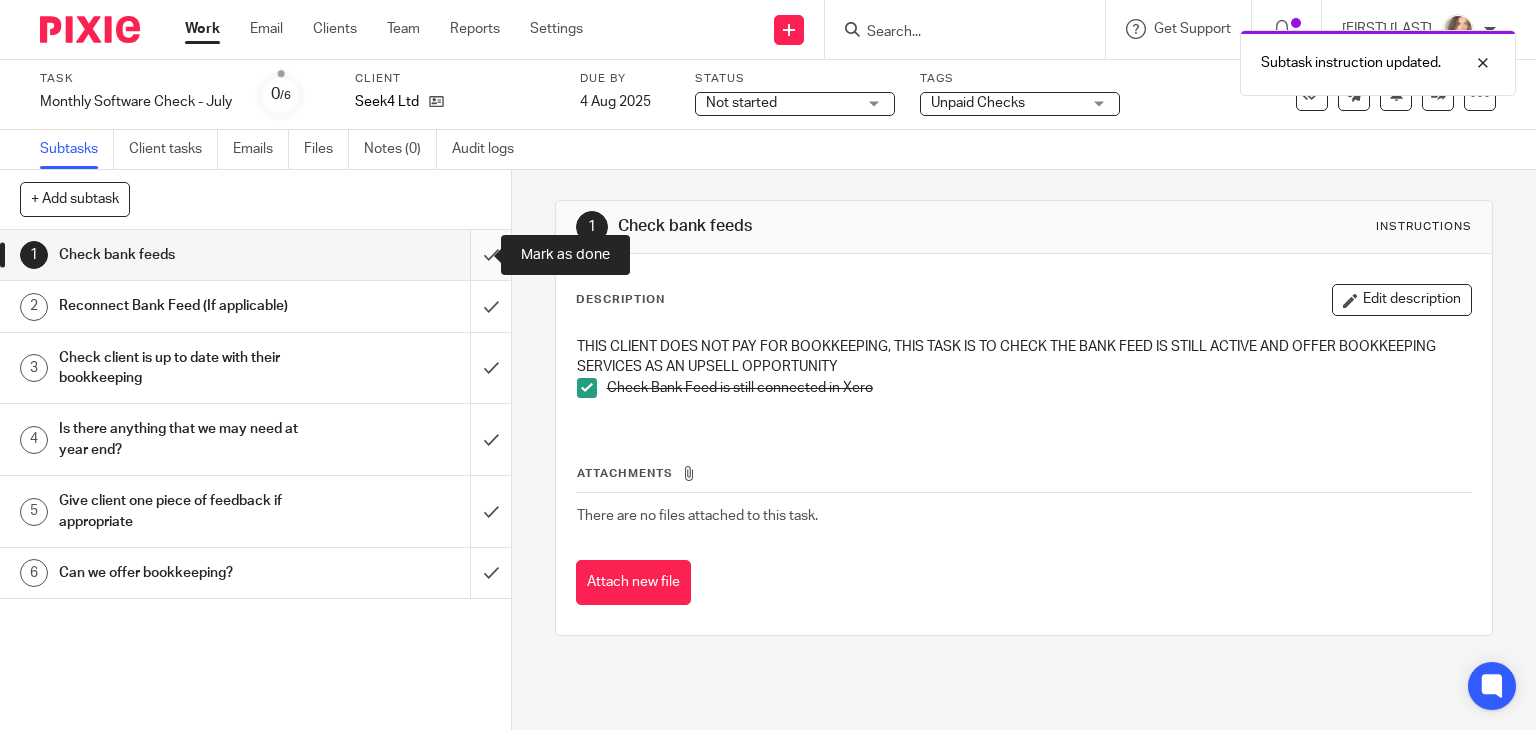 click at bounding box center (255, 255) 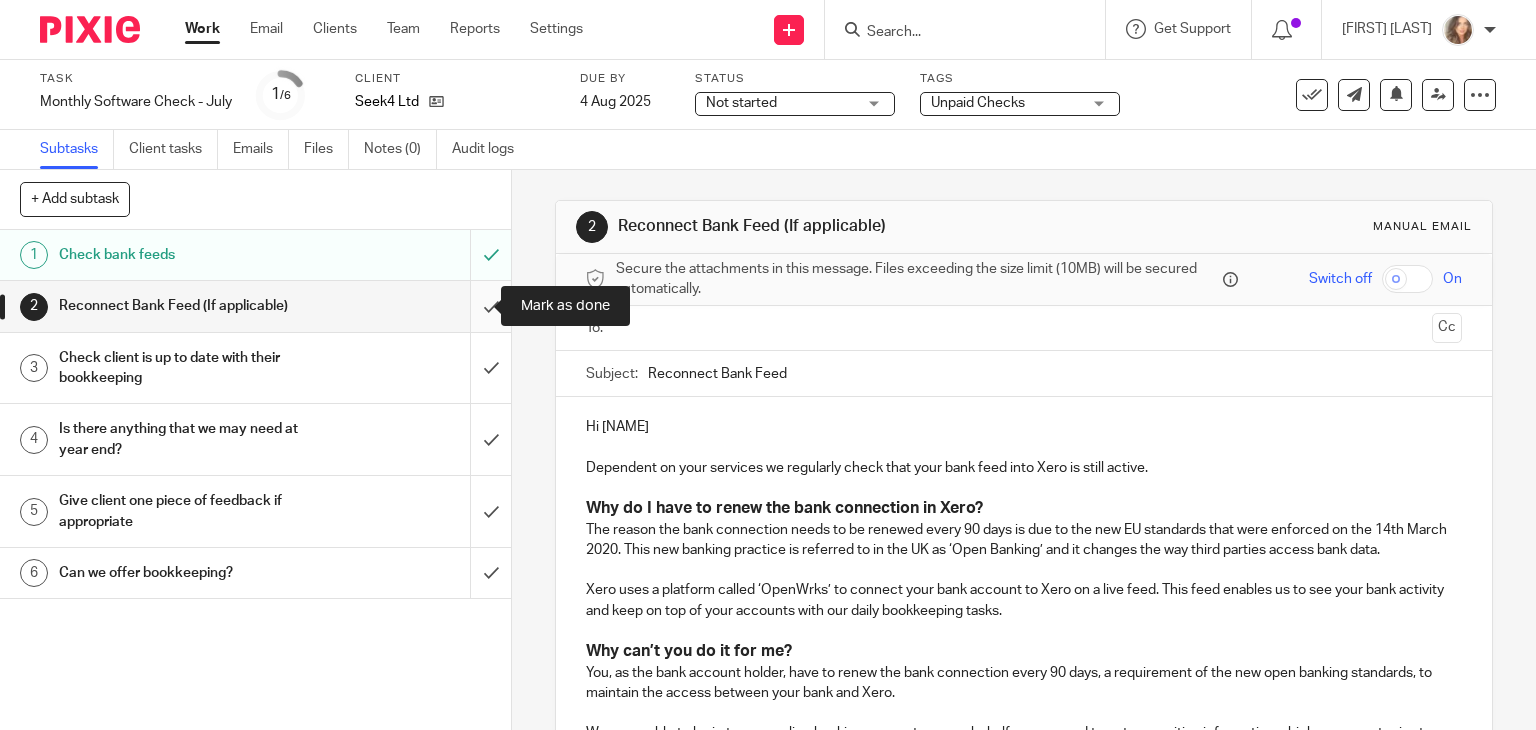 scroll, scrollTop: 0, scrollLeft: 0, axis: both 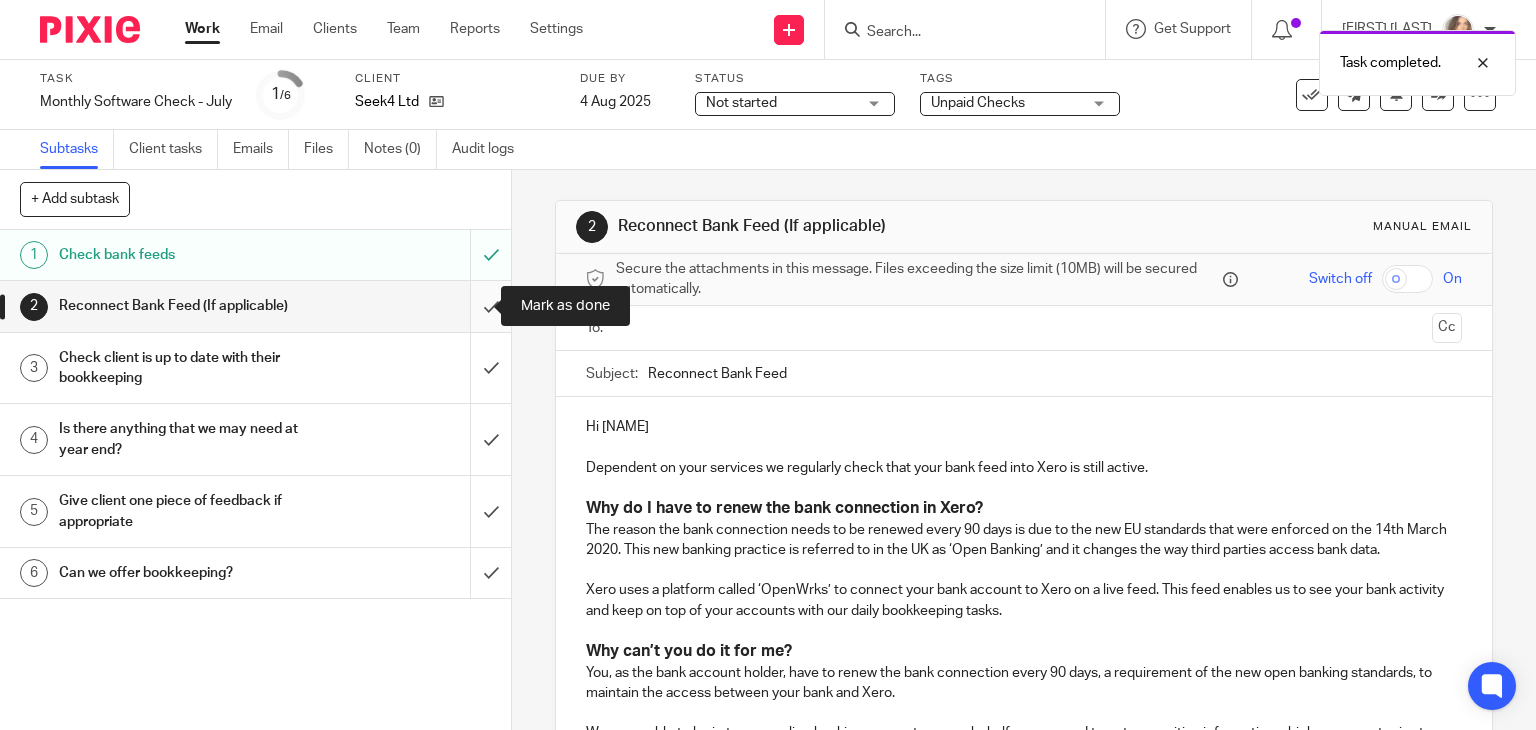 click at bounding box center (255, 306) 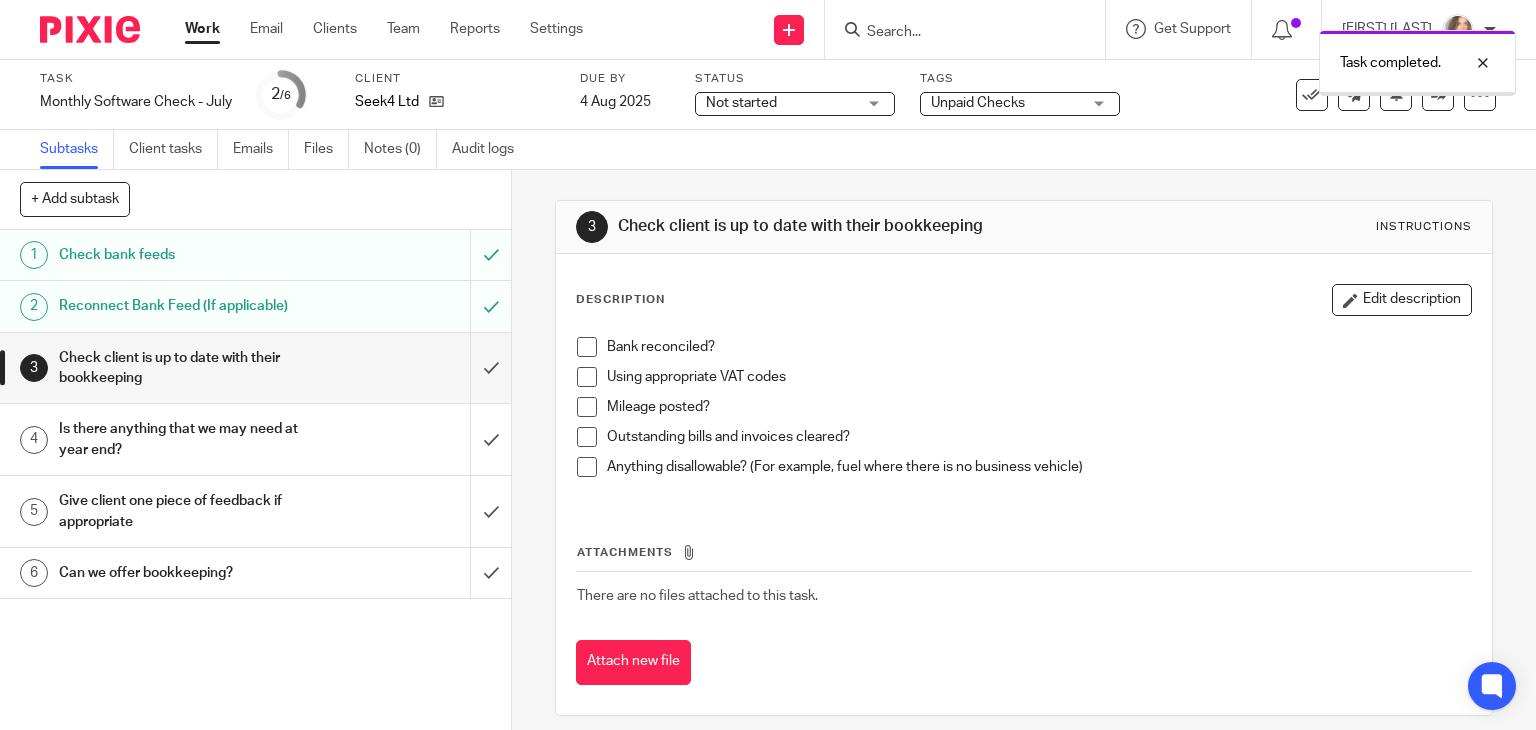 scroll, scrollTop: 0, scrollLeft: 0, axis: both 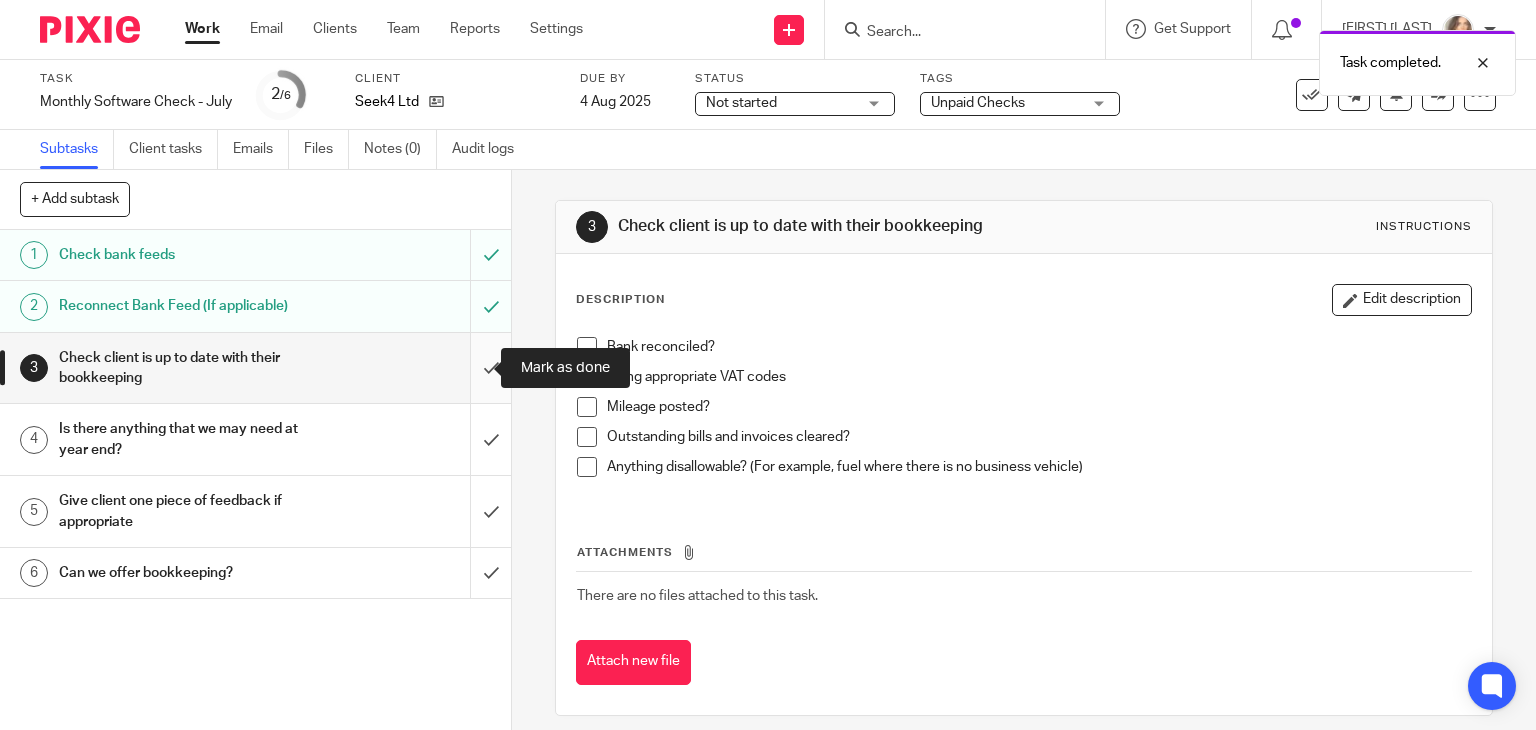 click at bounding box center (255, 368) 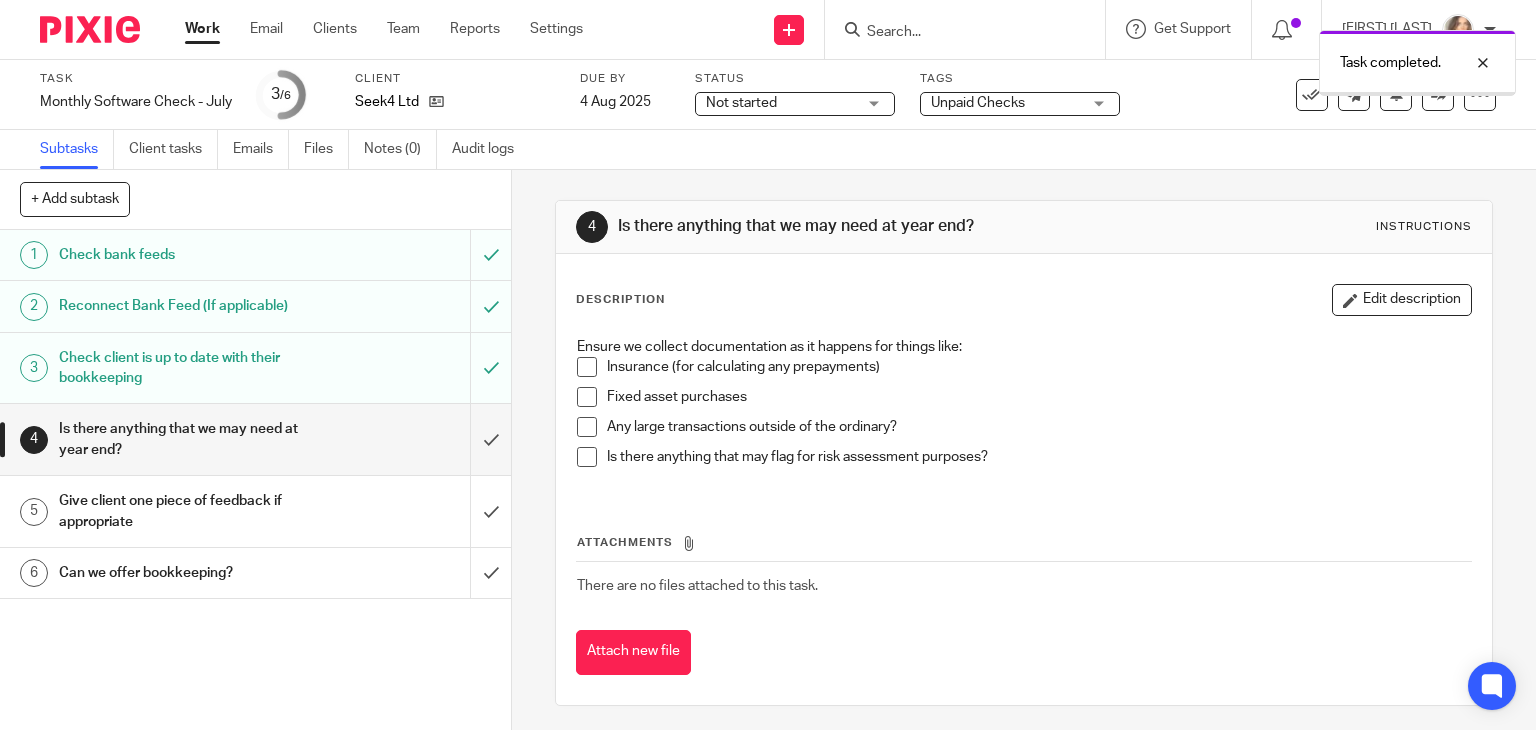 scroll, scrollTop: 0, scrollLeft: 0, axis: both 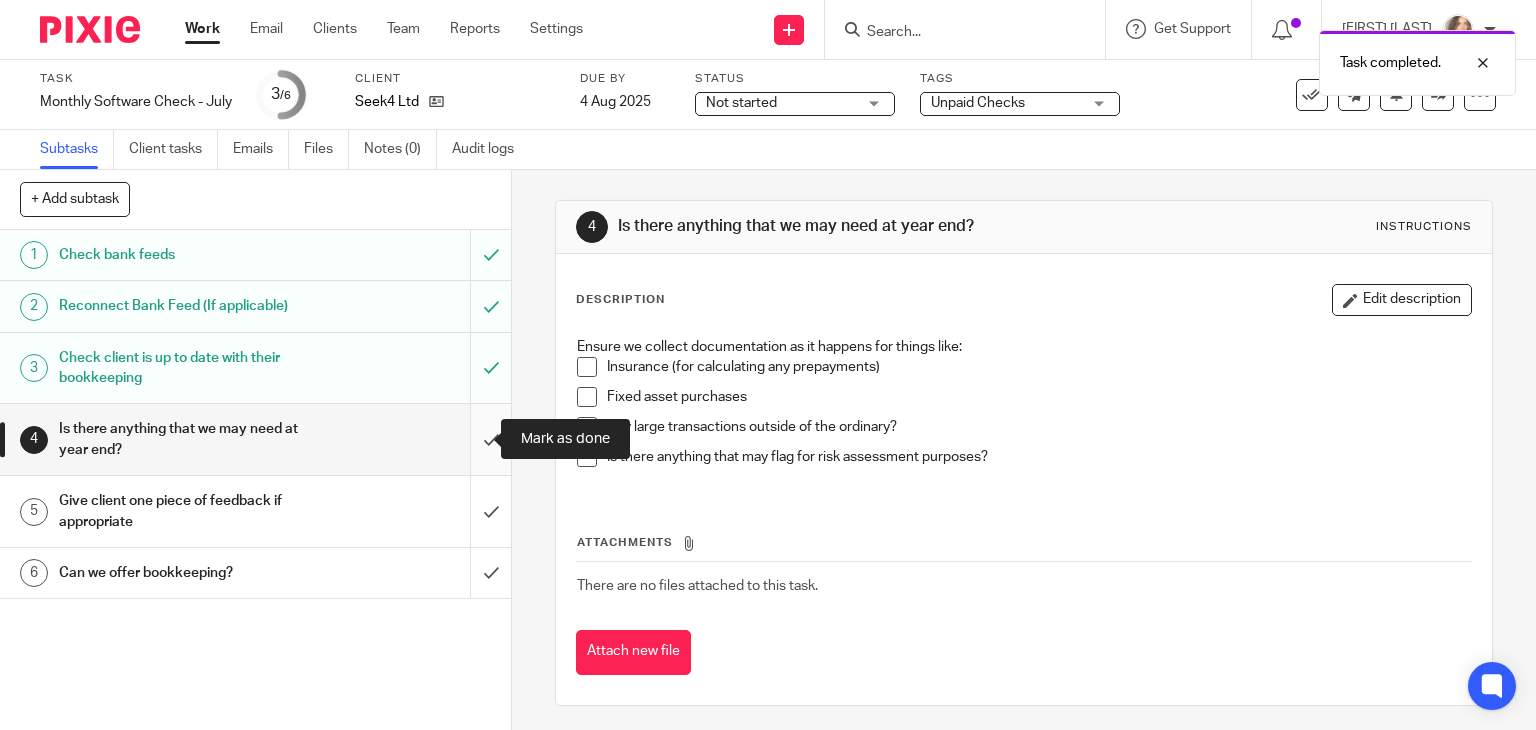 click at bounding box center (255, 439) 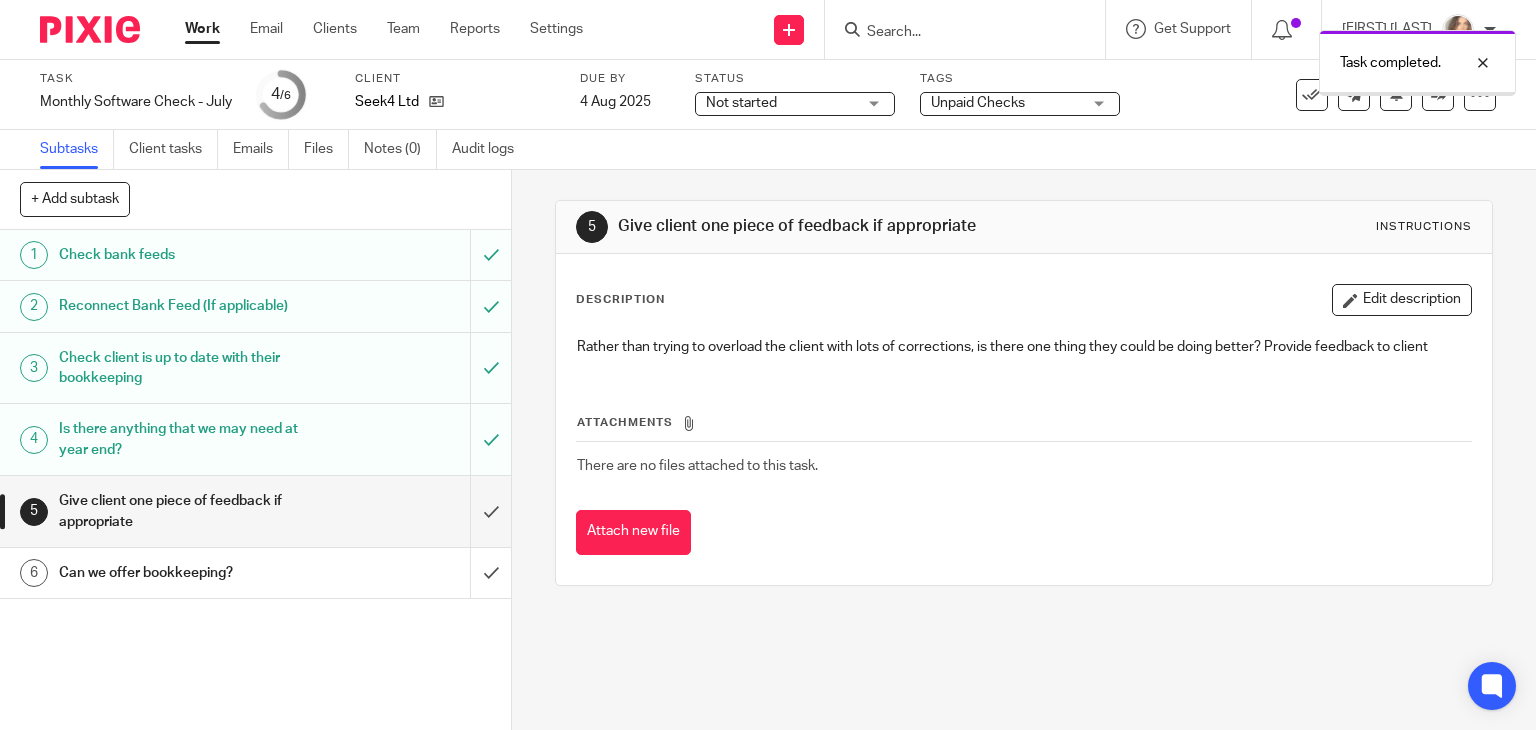 scroll, scrollTop: 0, scrollLeft: 0, axis: both 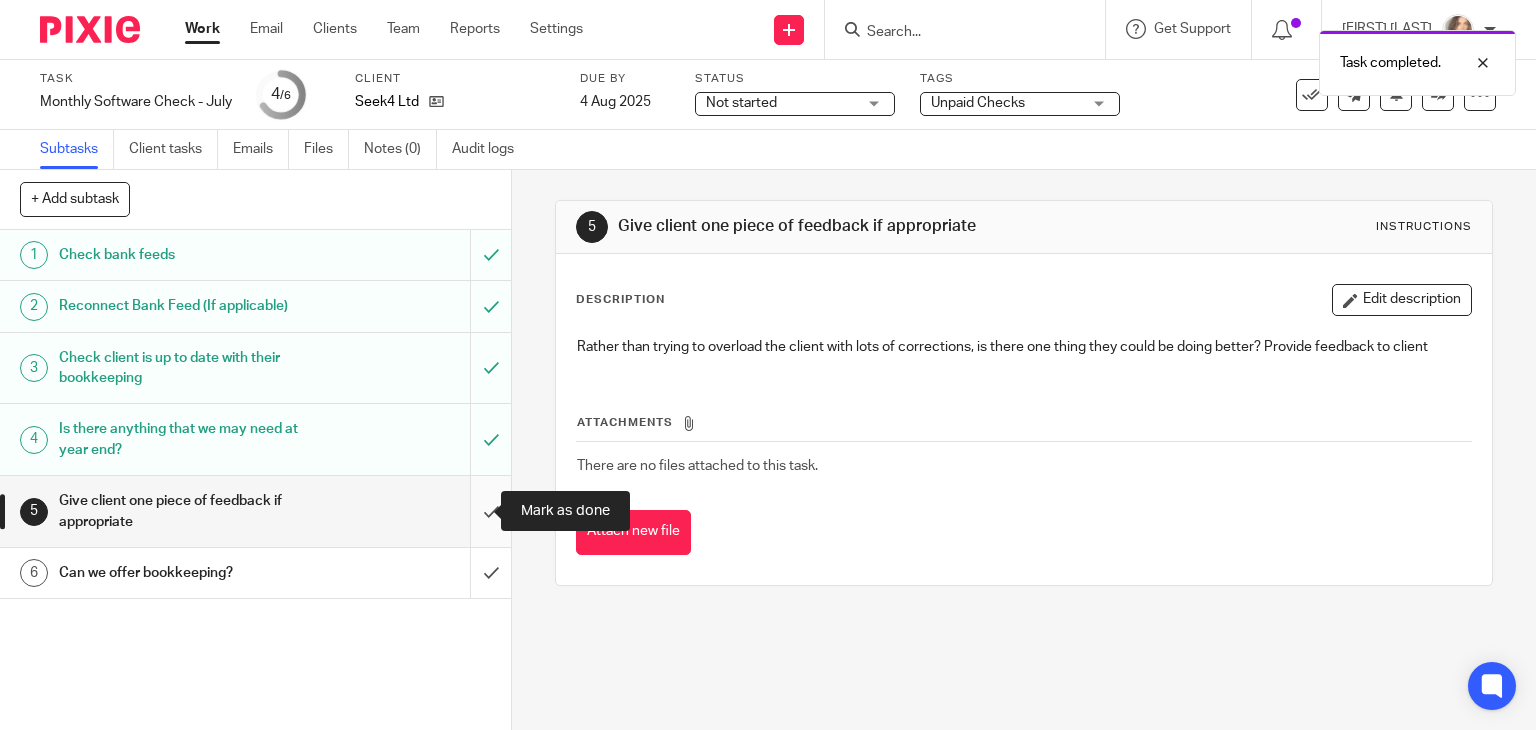 click at bounding box center (255, 511) 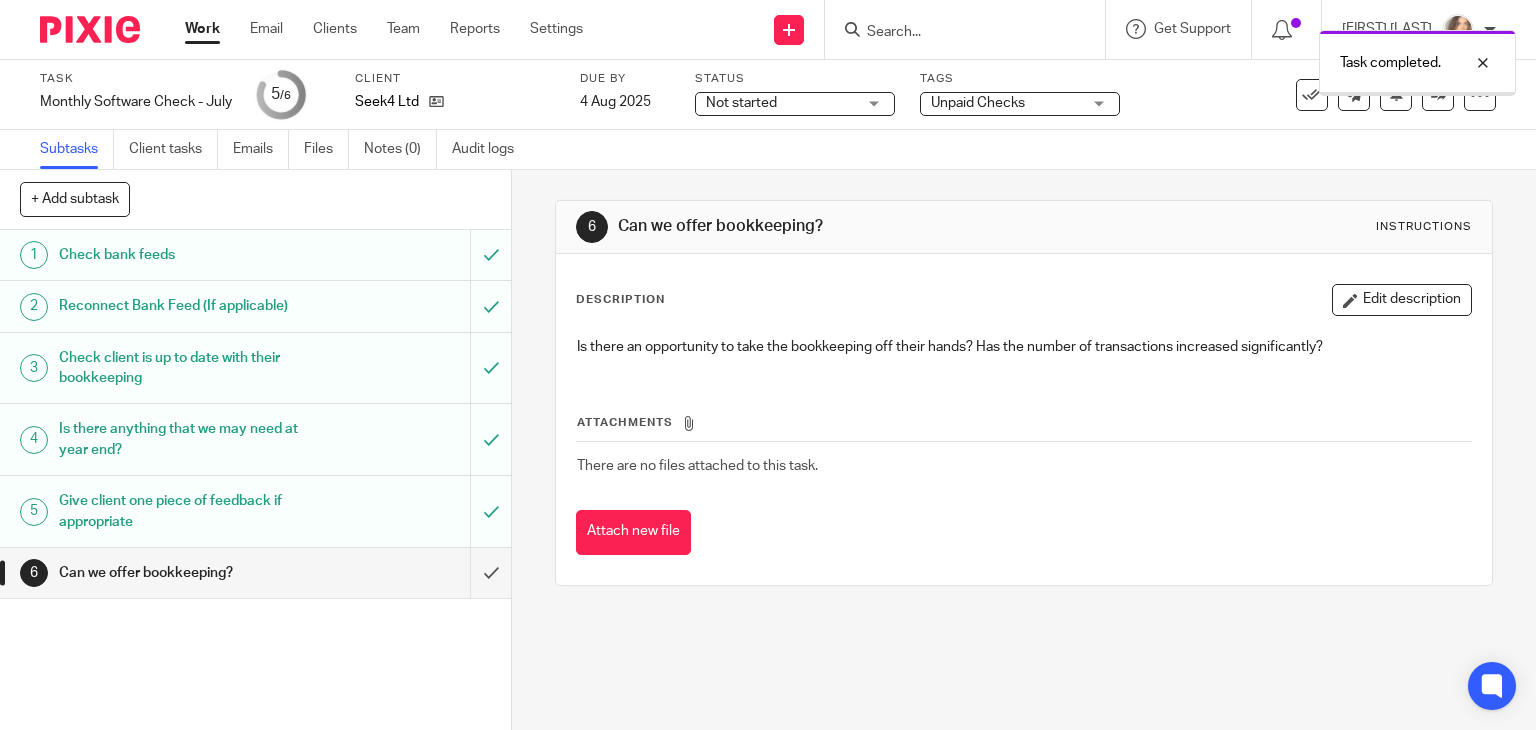 scroll, scrollTop: 0, scrollLeft: 0, axis: both 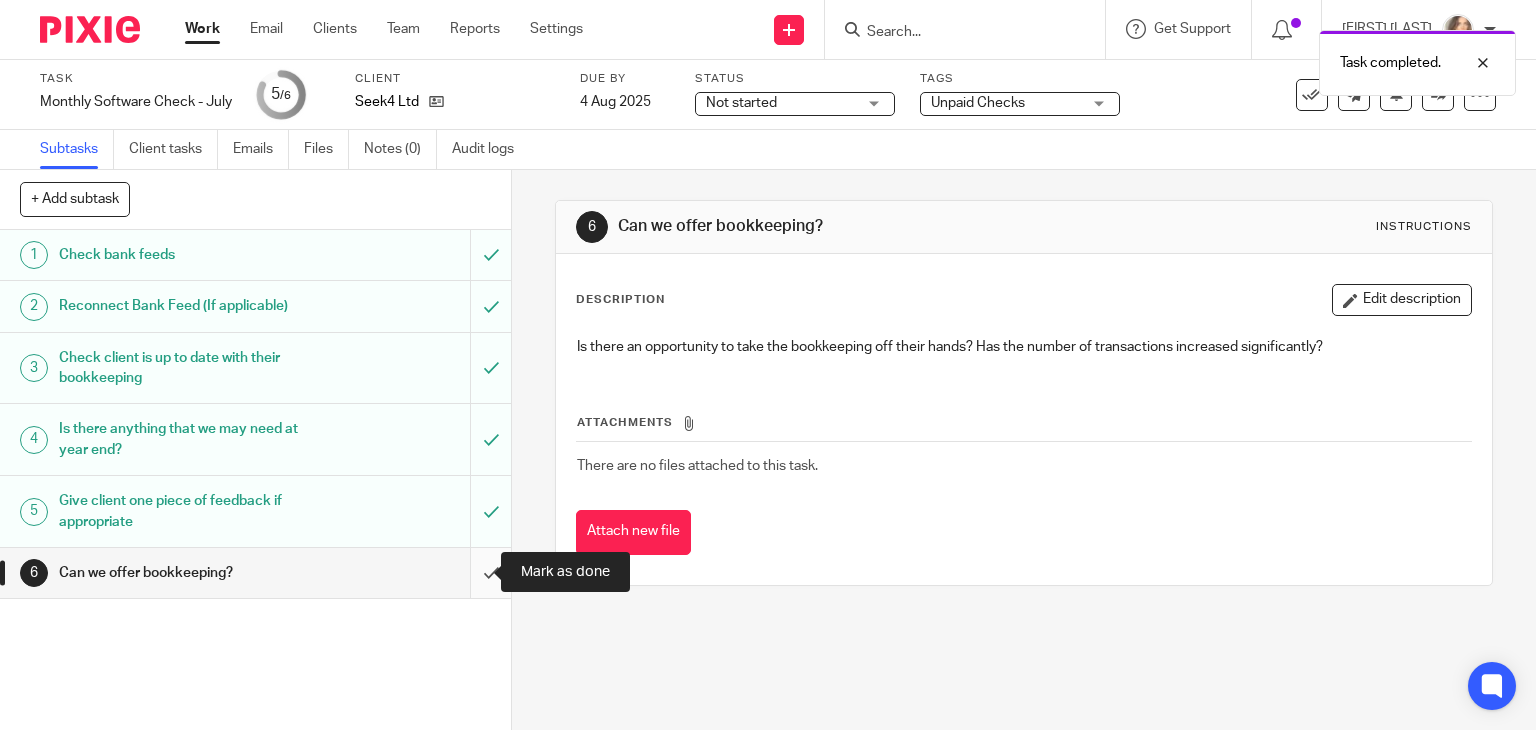 click at bounding box center [255, 573] 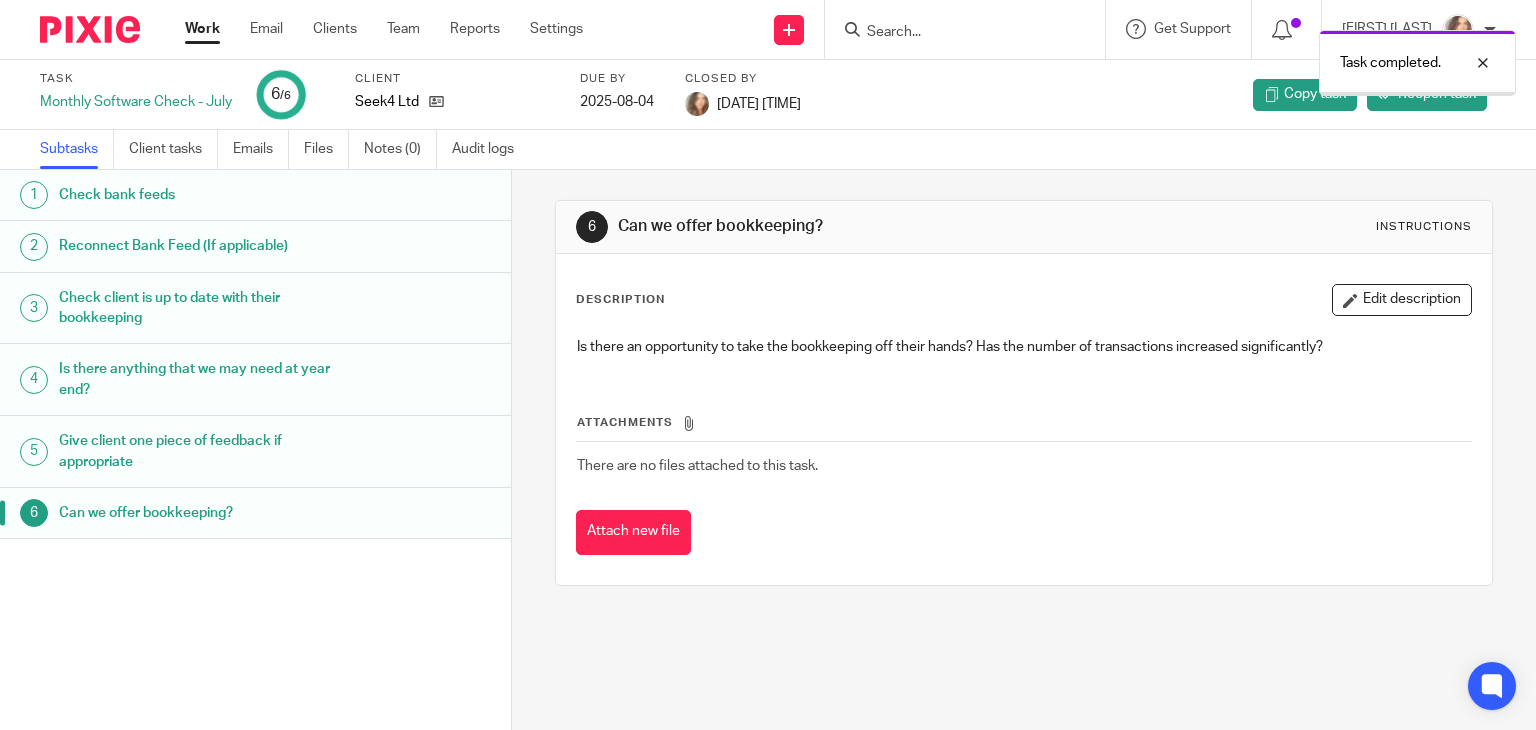 scroll, scrollTop: 0, scrollLeft: 0, axis: both 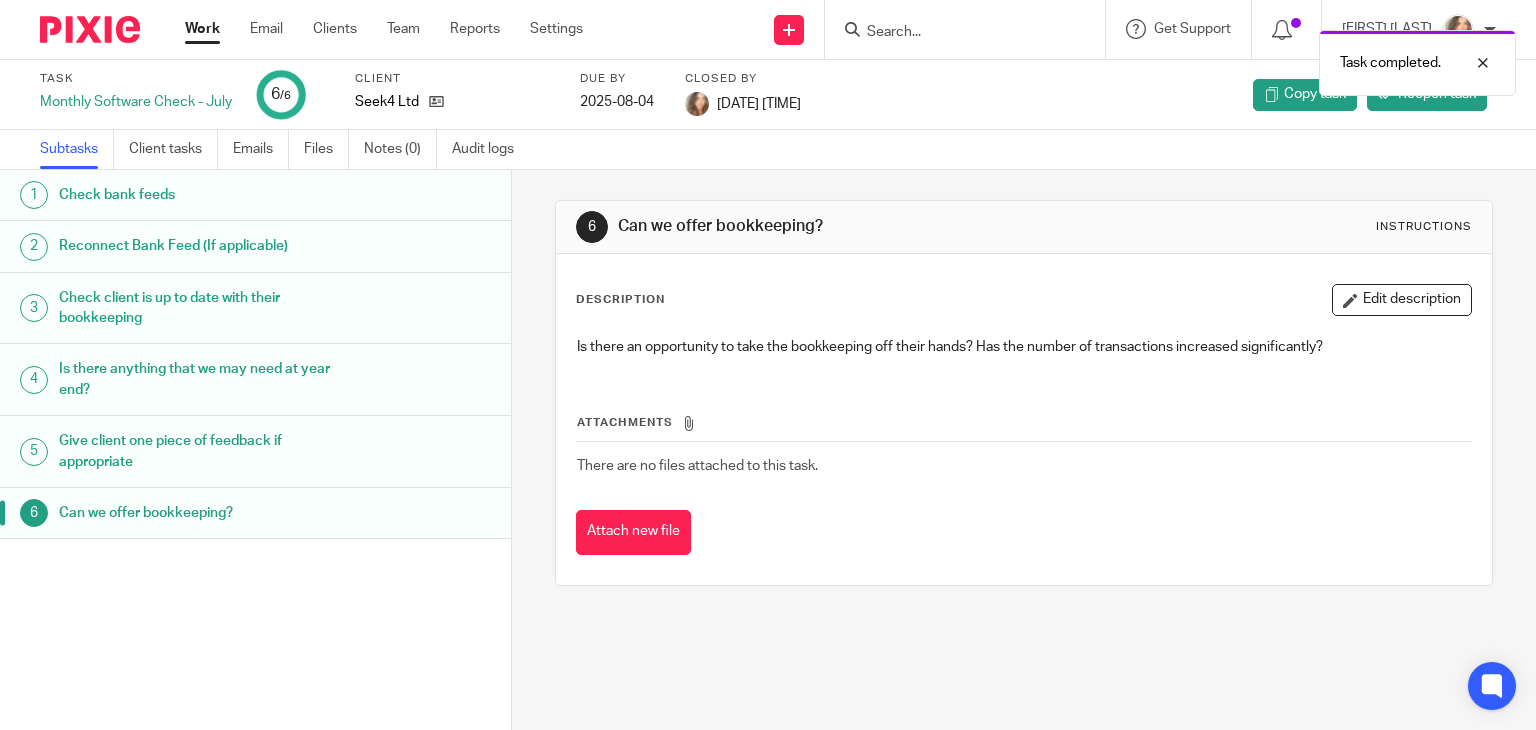 click on "Work" at bounding box center [202, 29] 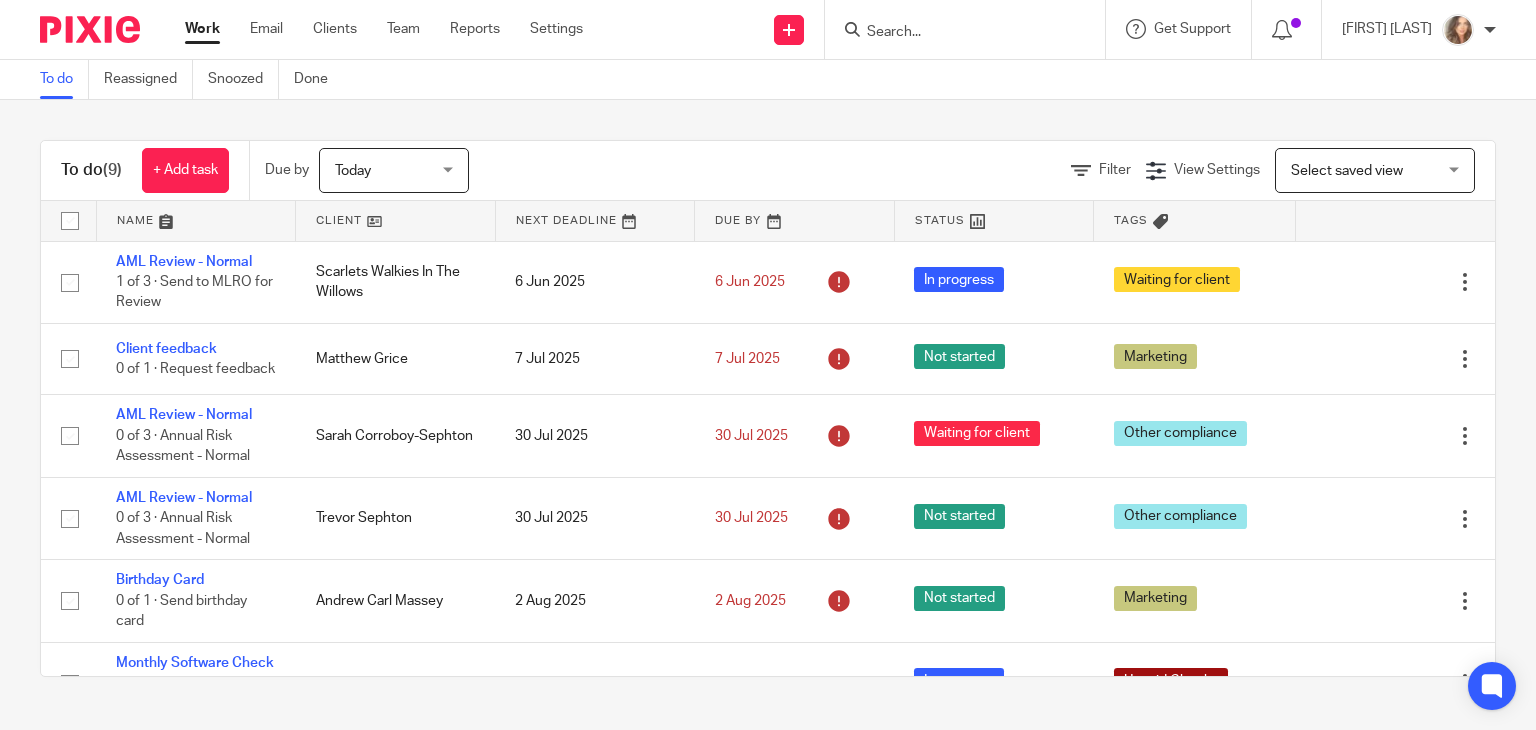 scroll, scrollTop: 0, scrollLeft: 0, axis: both 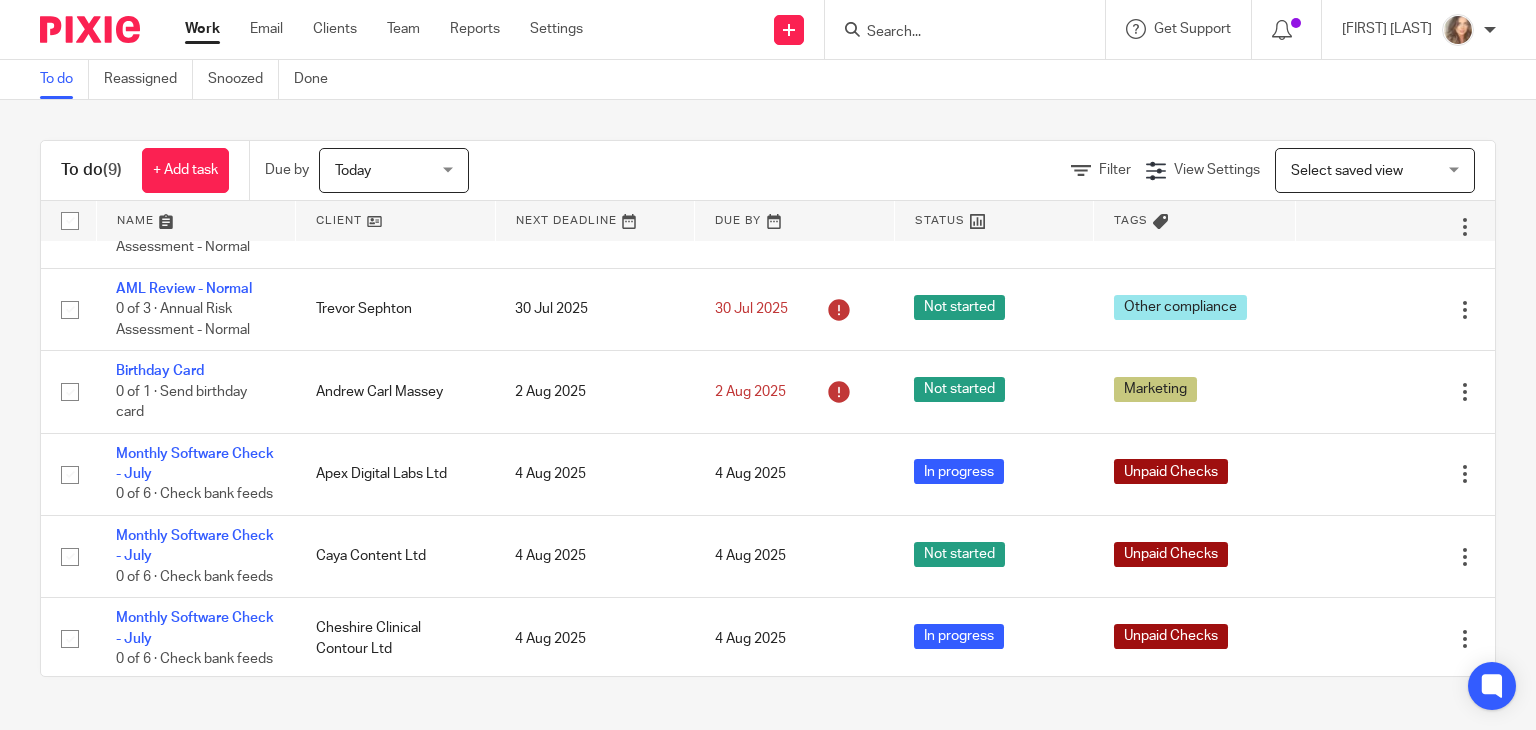 drag, startPoint x: 1492, startPoint y: 401, endPoint x: 1499, endPoint y: 370, distance: 31.780497 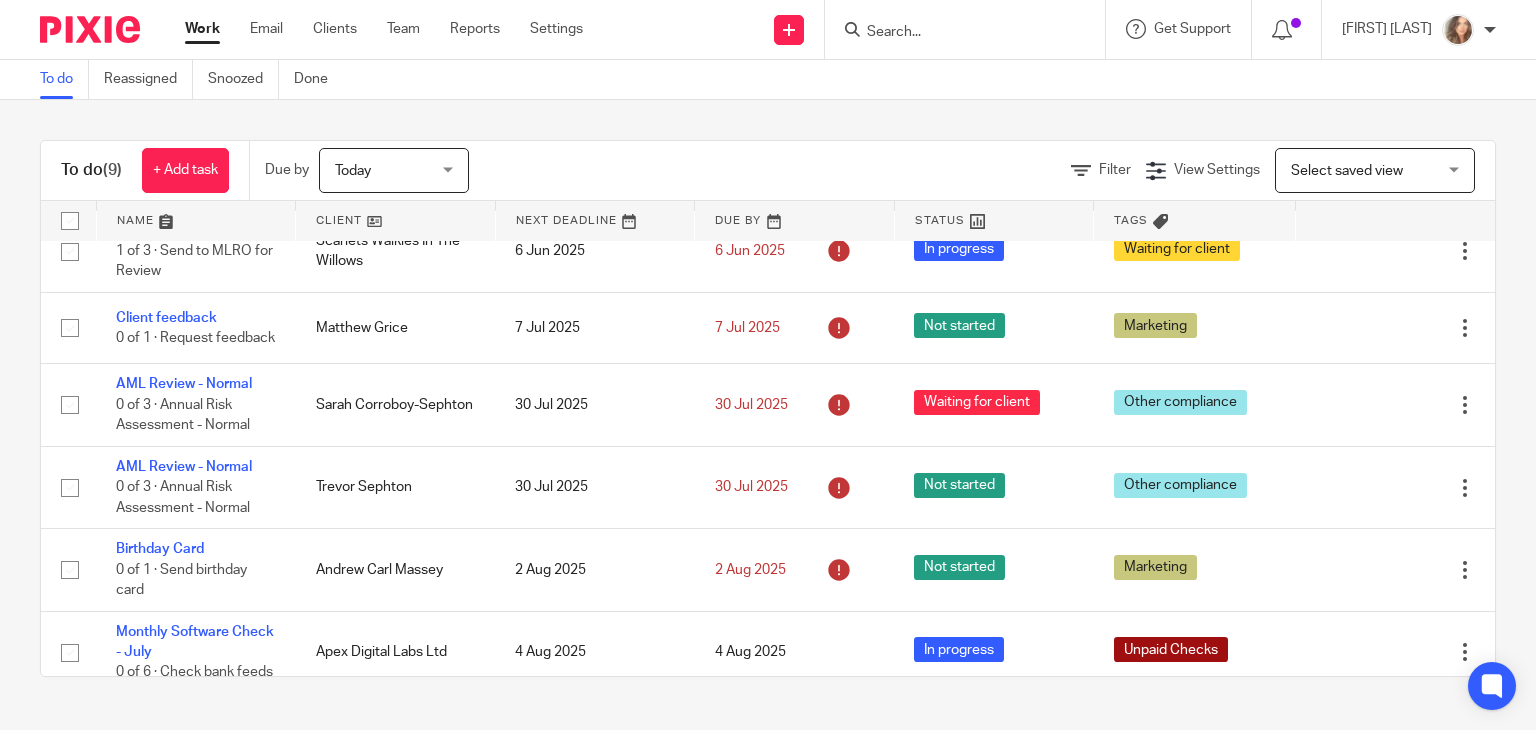 scroll, scrollTop: 0, scrollLeft: 0, axis: both 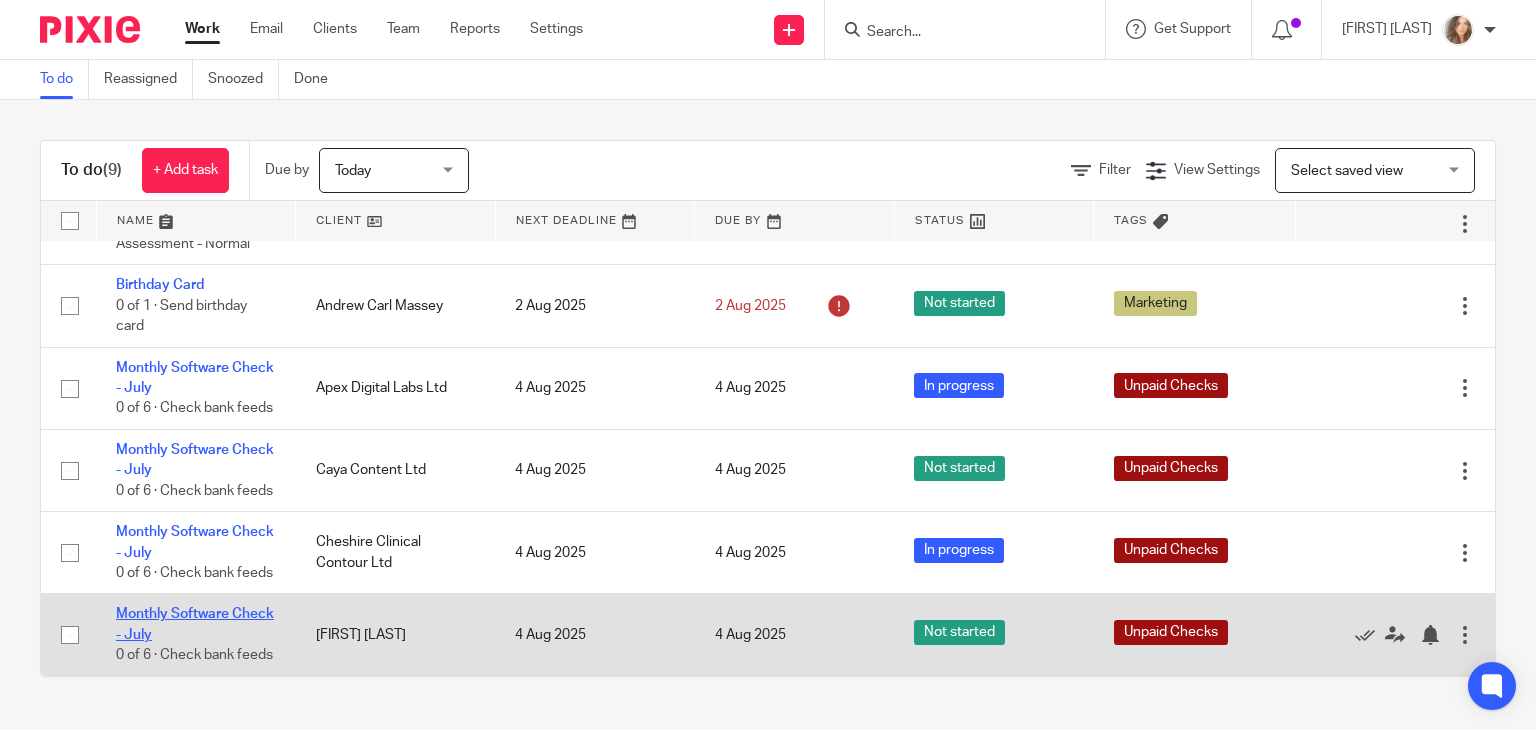 click on "Monthly Software Check - July" at bounding box center (195, 624) 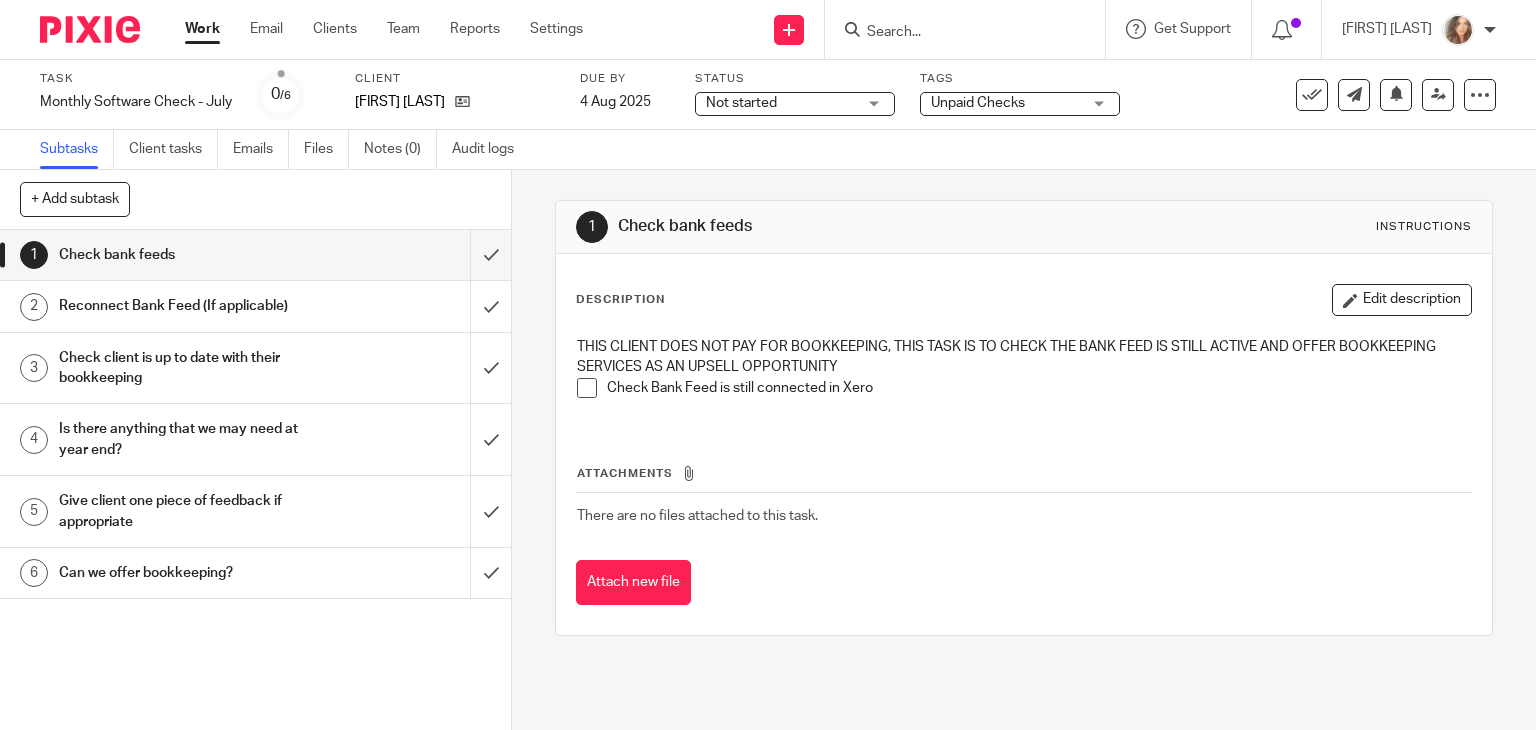 scroll, scrollTop: 0, scrollLeft: 0, axis: both 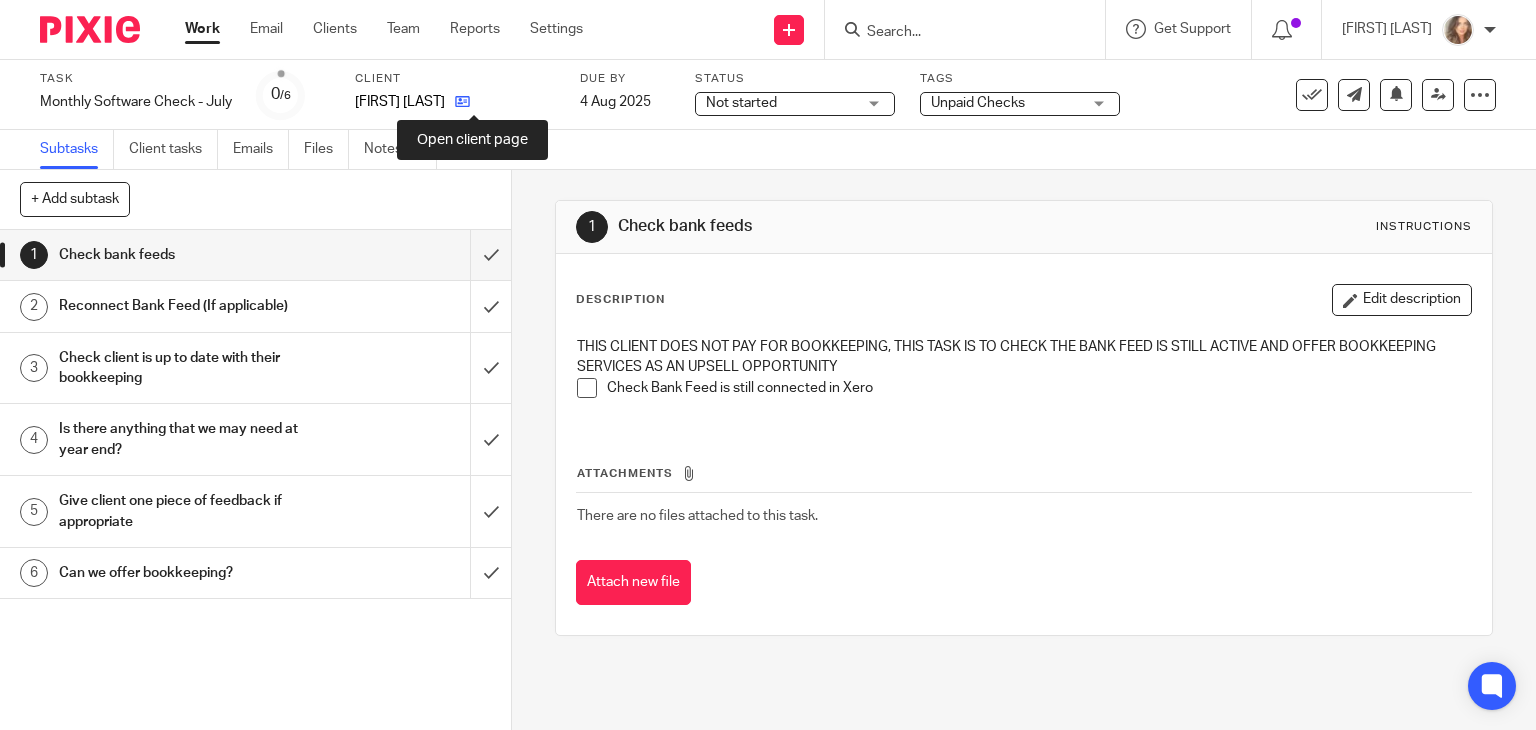 click at bounding box center [462, 101] 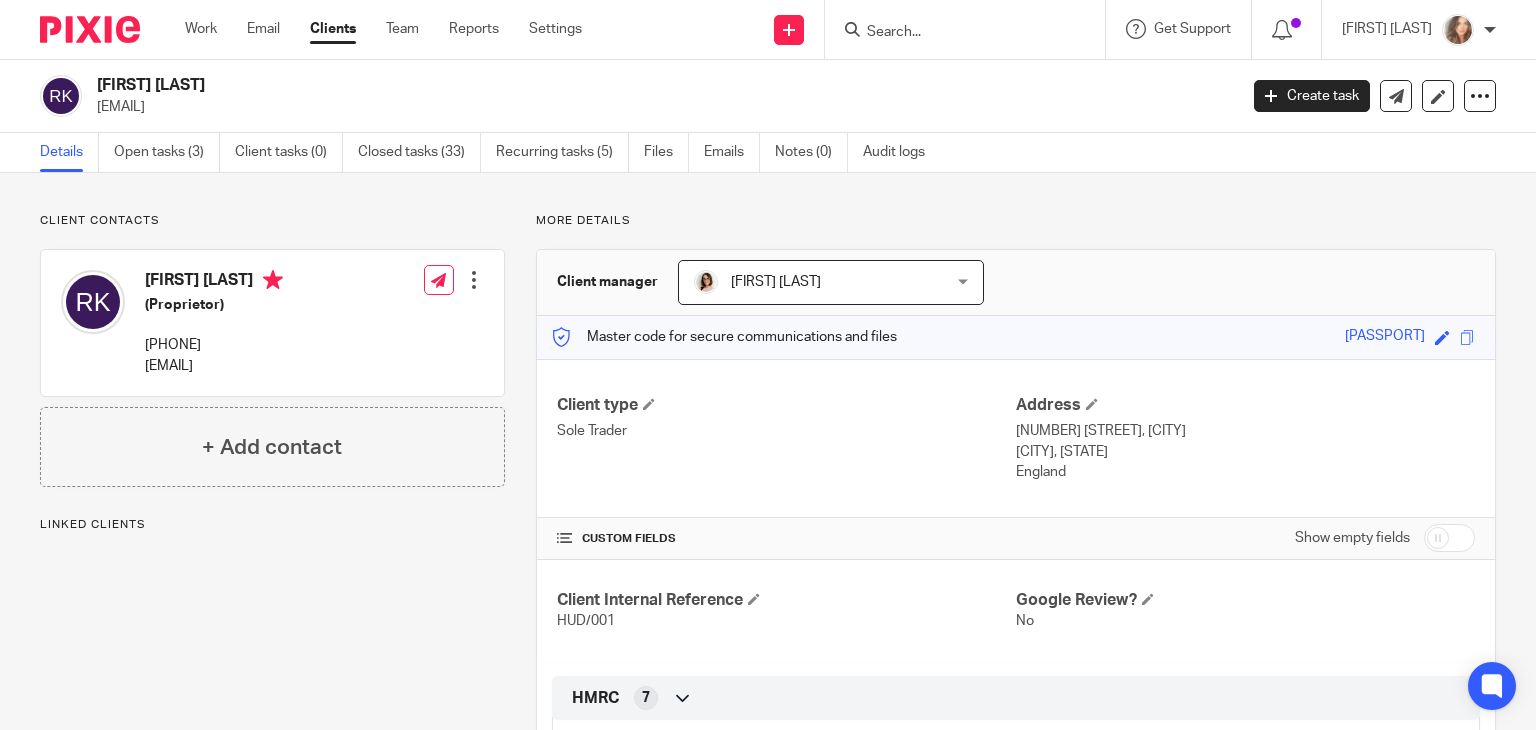 scroll, scrollTop: 0, scrollLeft: 0, axis: both 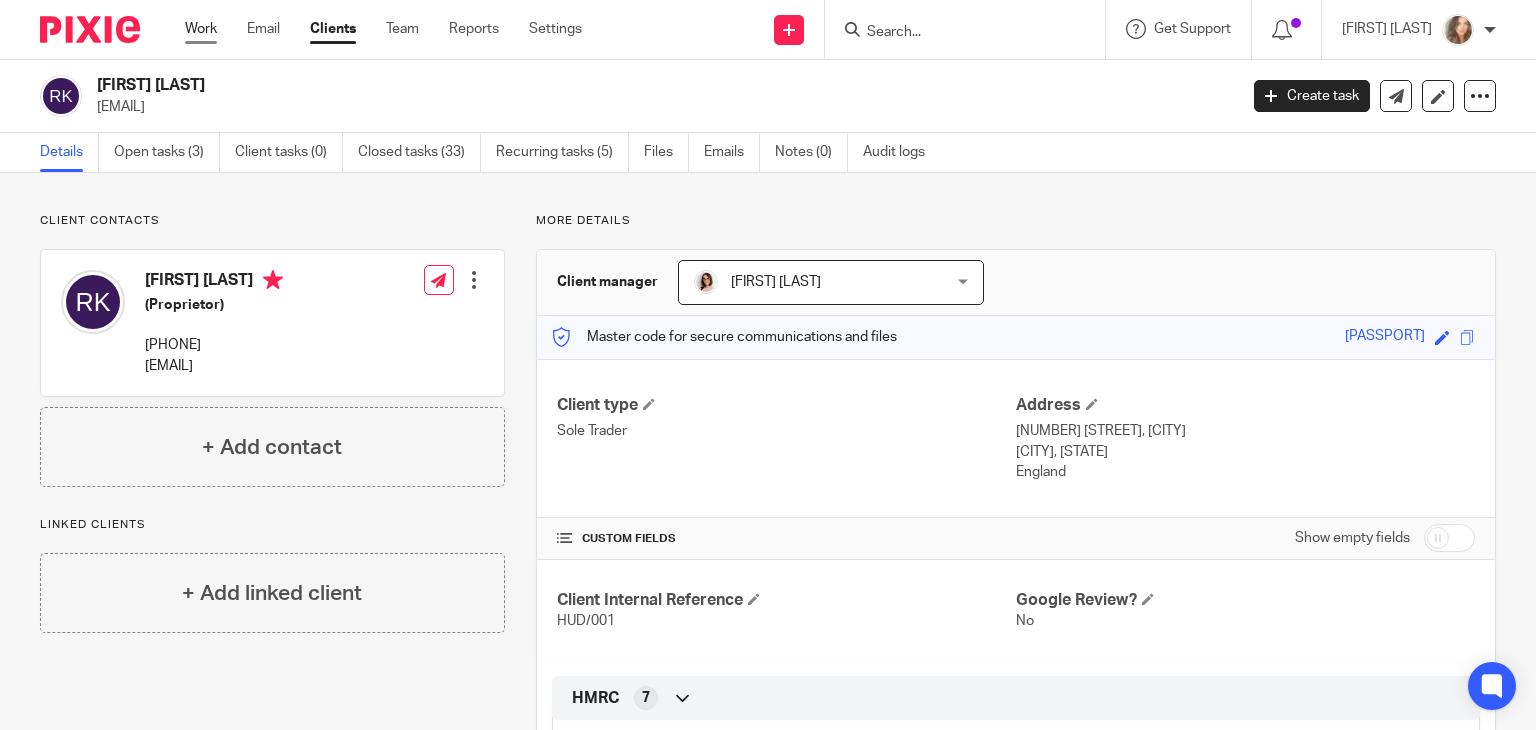 click on "Work" at bounding box center [201, 29] 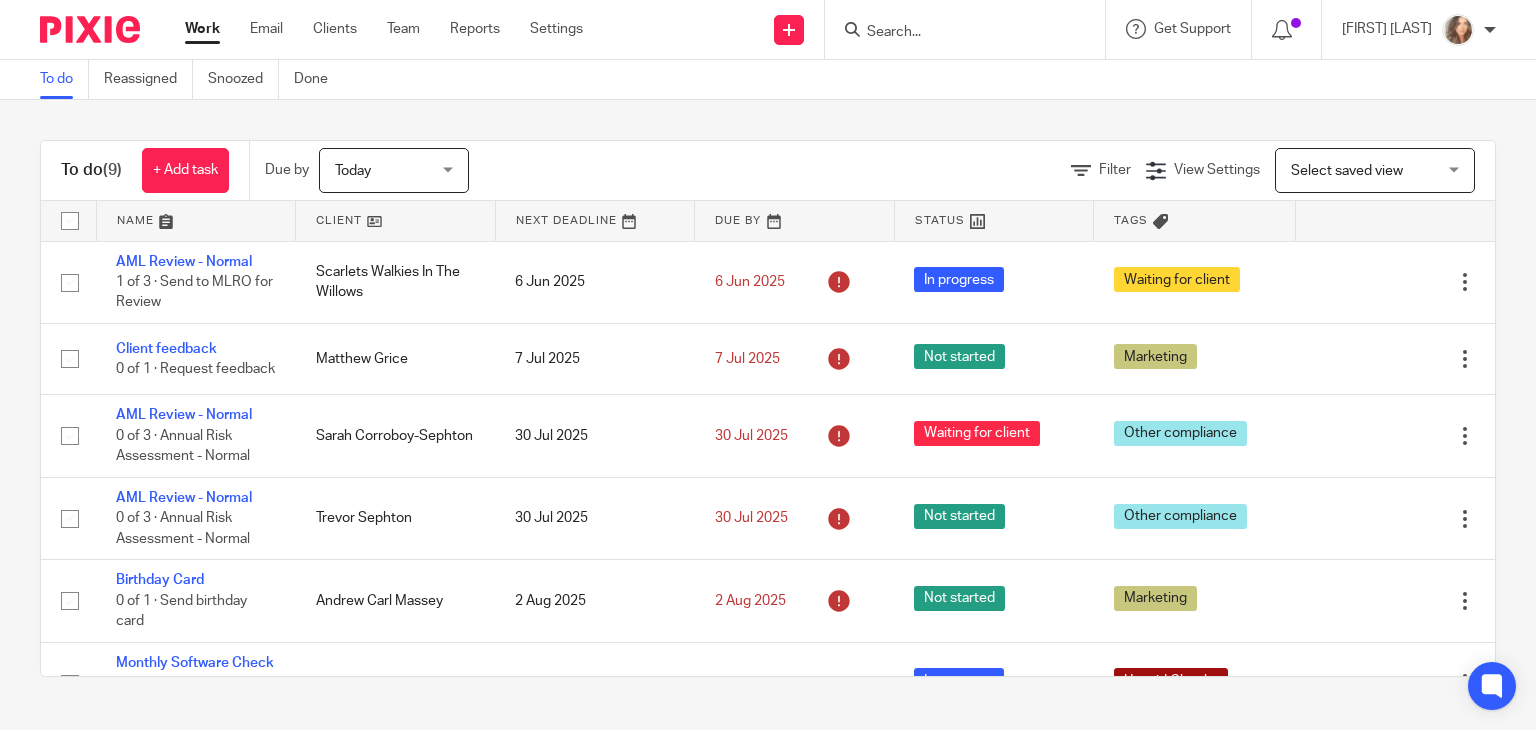 scroll, scrollTop: 0, scrollLeft: 0, axis: both 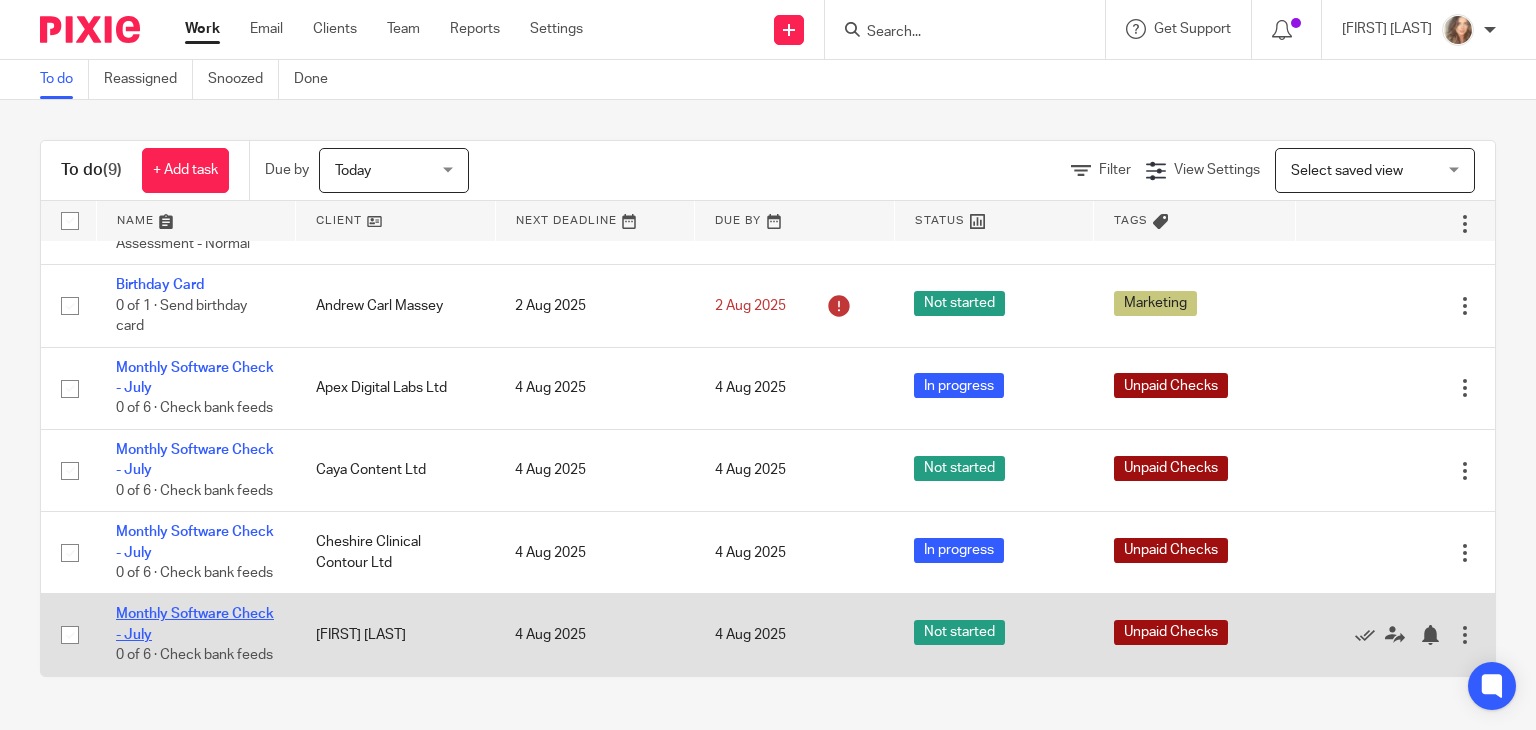 click on "Monthly Software Check - July" at bounding box center (195, 624) 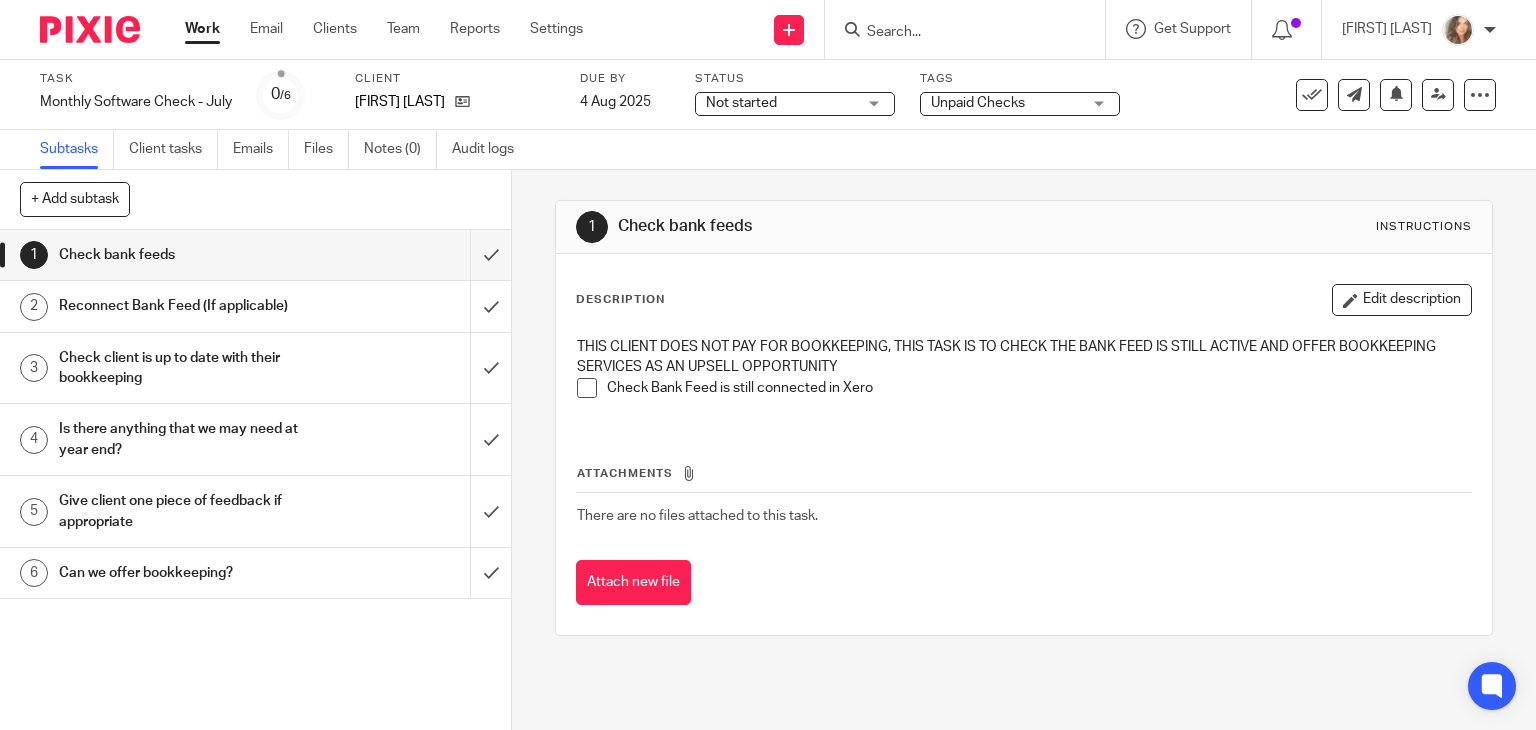 scroll, scrollTop: 0, scrollLeft: 0, axis: both 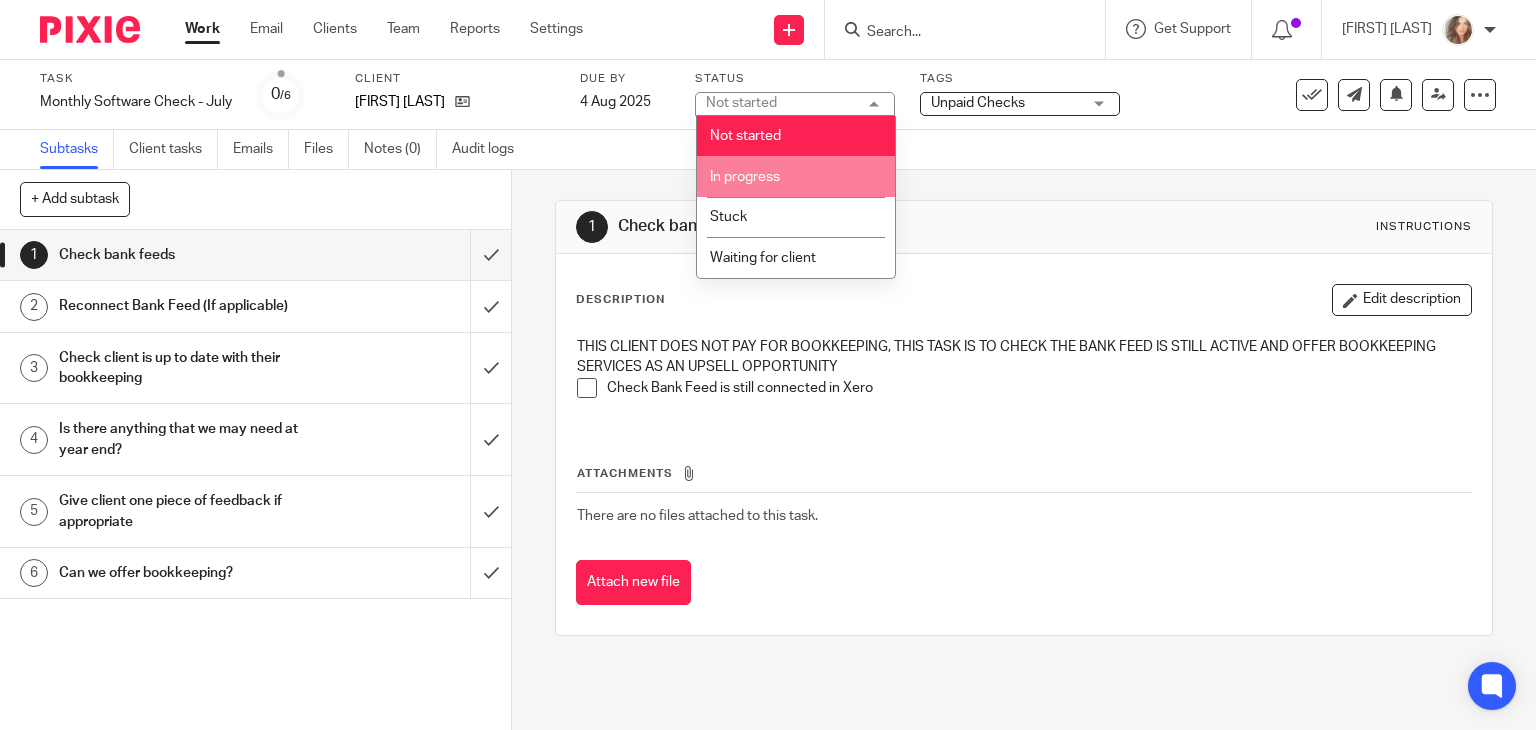 click on "In progress" at bounding box center (745, 177) 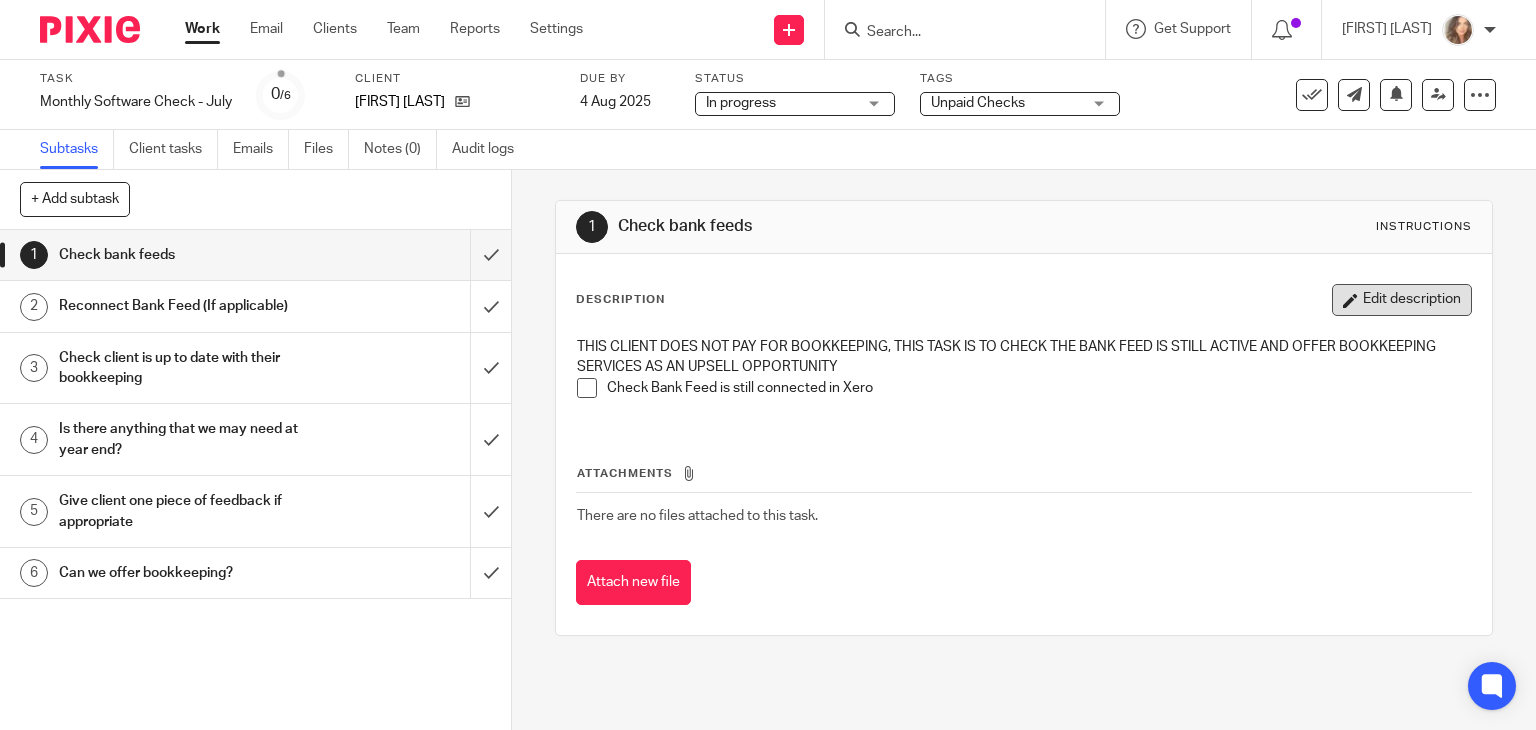 click on "Edit description" at bounding box center (1402, 300) 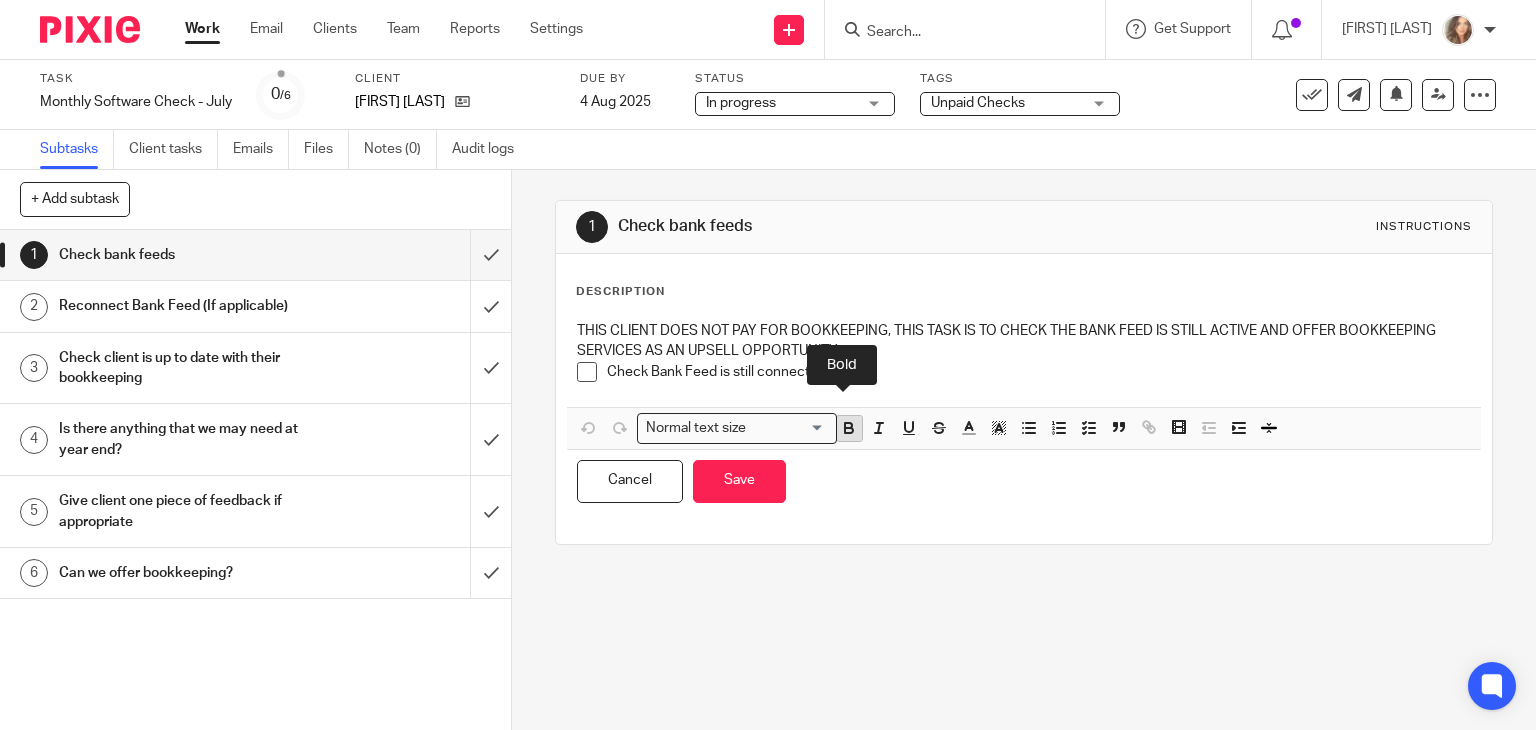 click 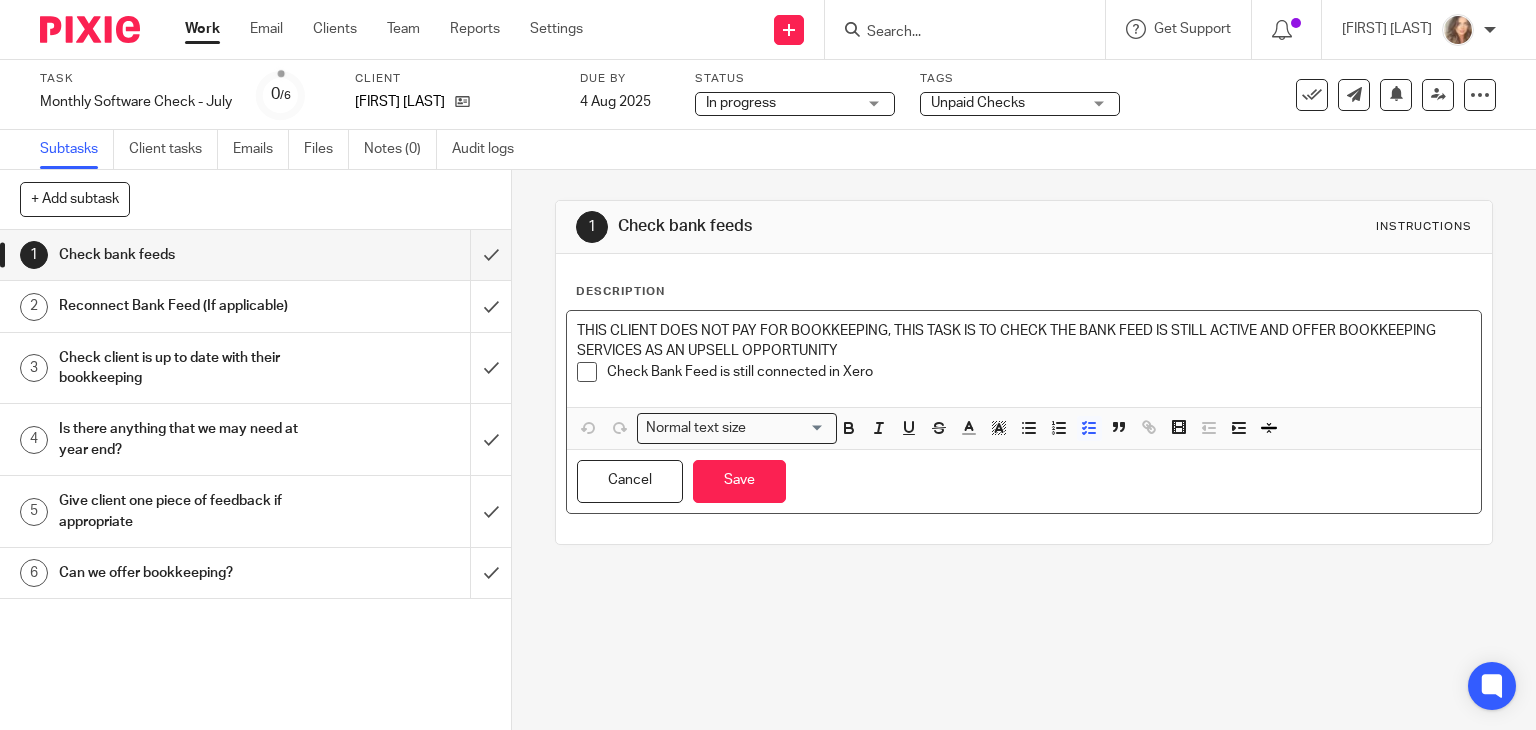 click on "Check Bank Feed is still connected in Xero" at bounding box center (1039, 377) 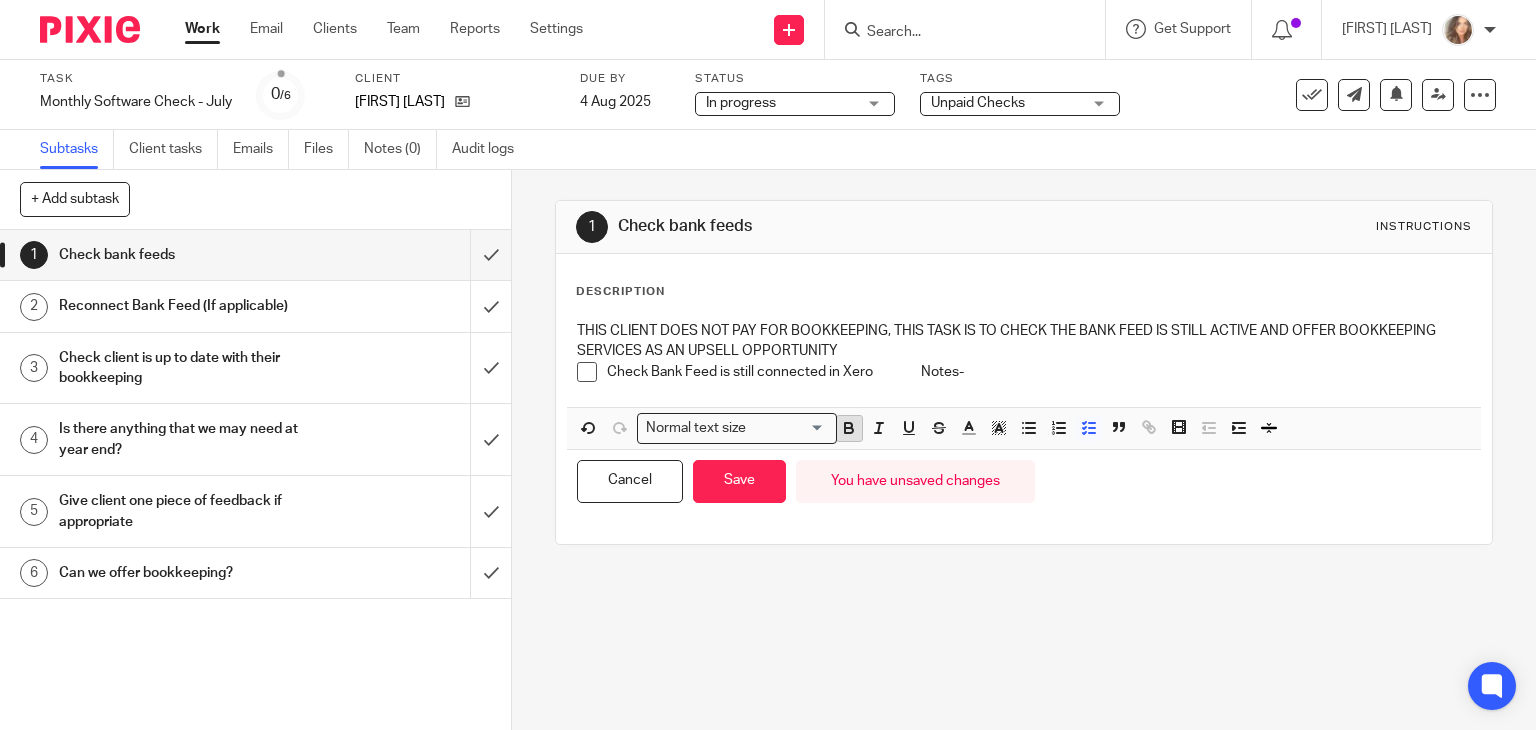 click 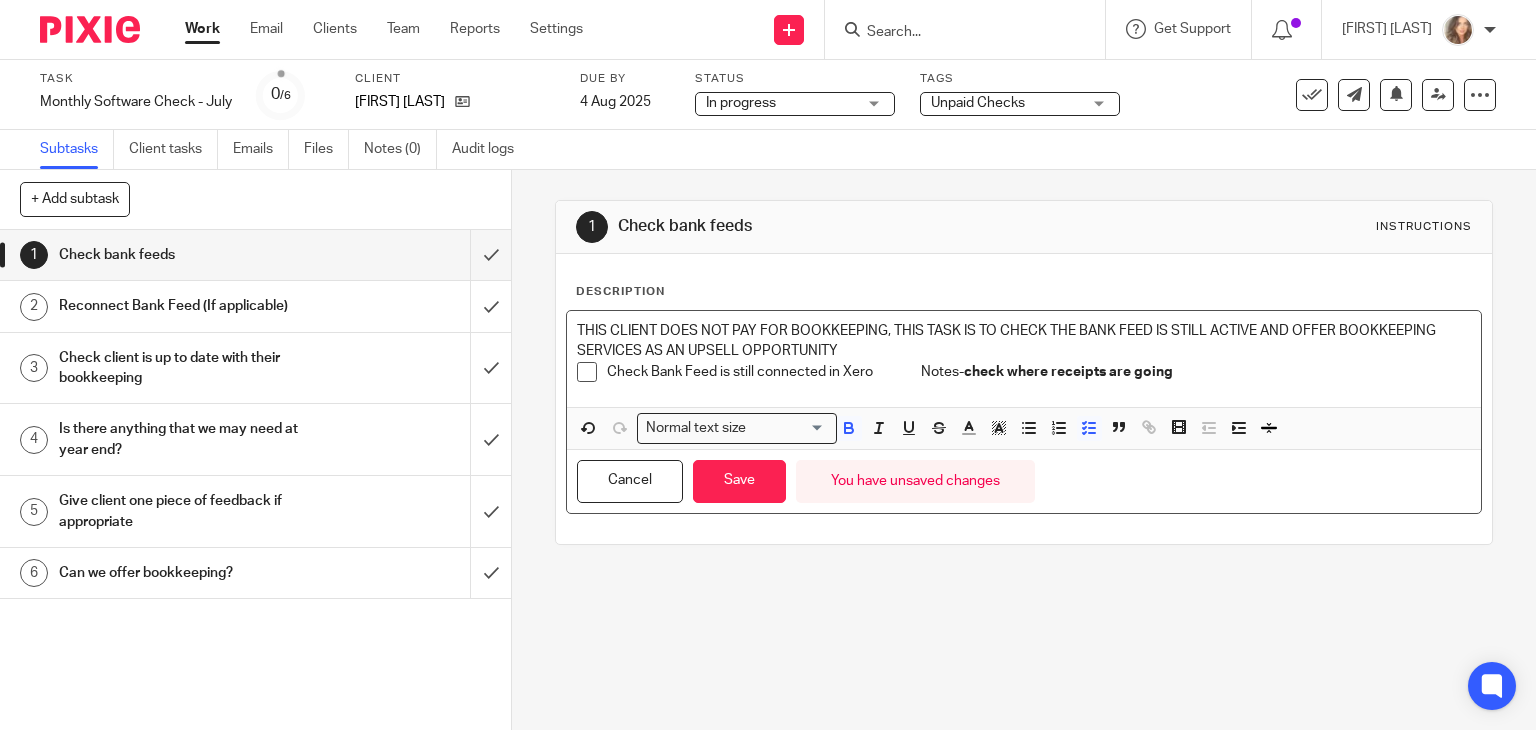 click on "Check Bank Feed is still connected in Xero                Notes-  check where receipts are going" at bounding box center (1039, 372) 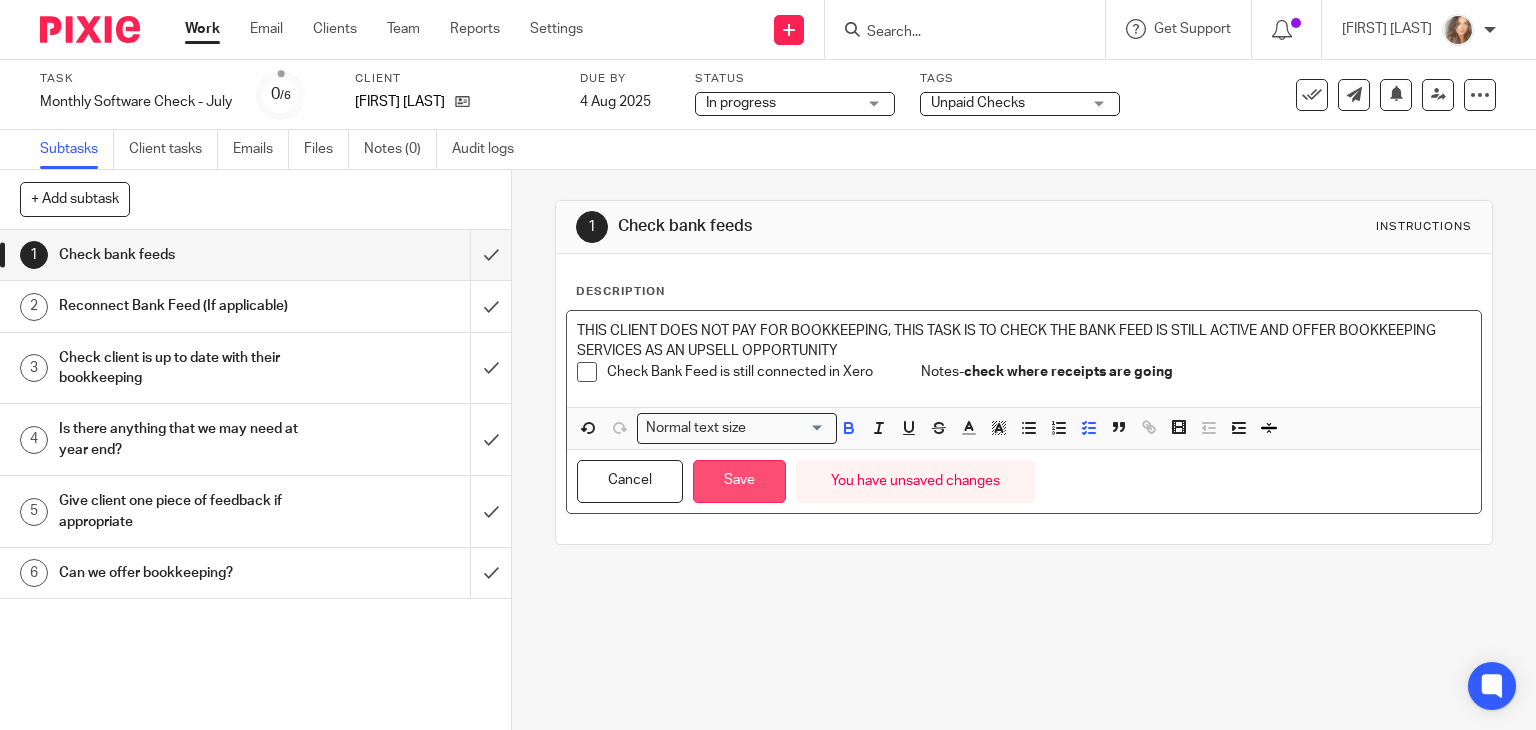 click on "Save" at bounding box center [739, 481] 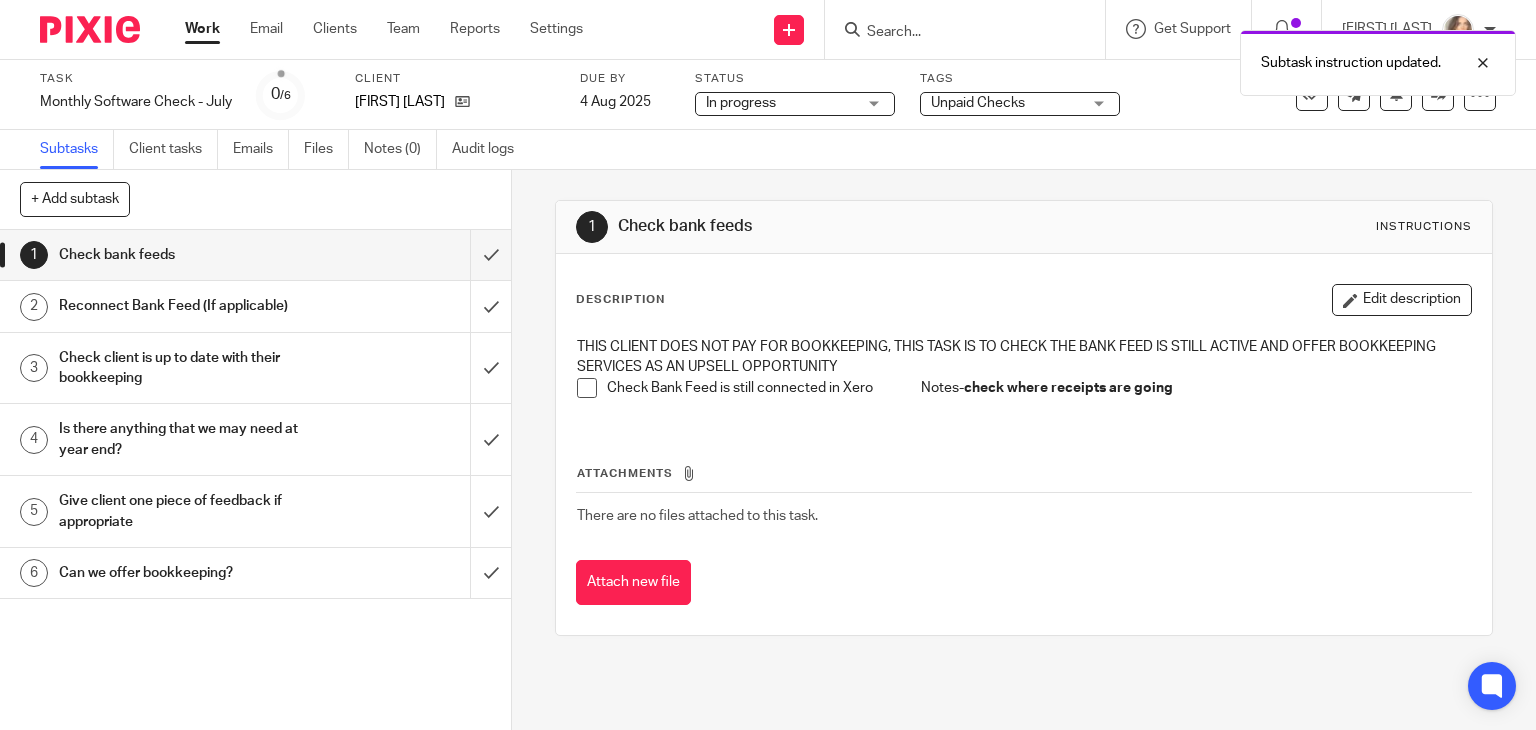 click on "Work" at bounding box center (202, 29) 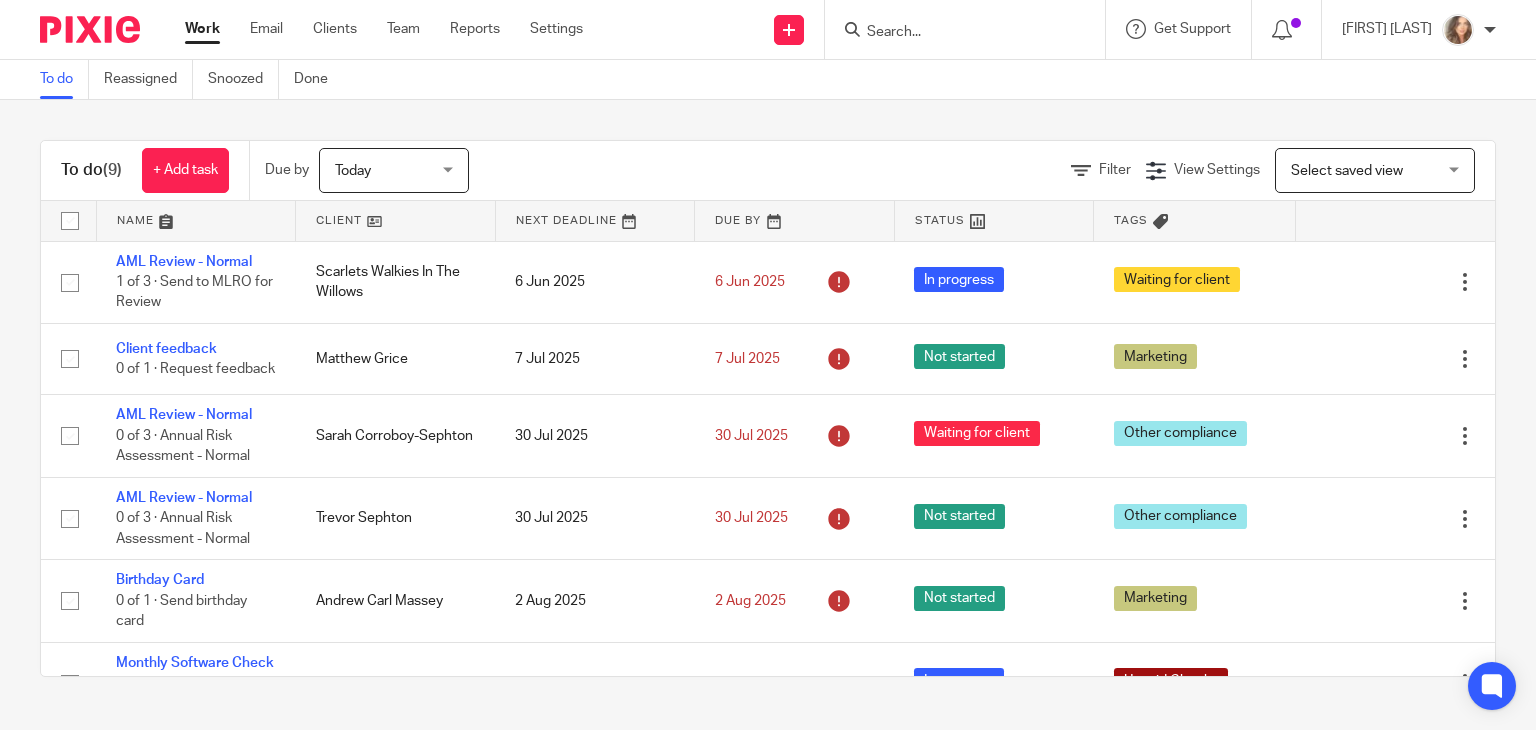 scroll, scrollTop: 0, scrollLeft: 0, axis: both 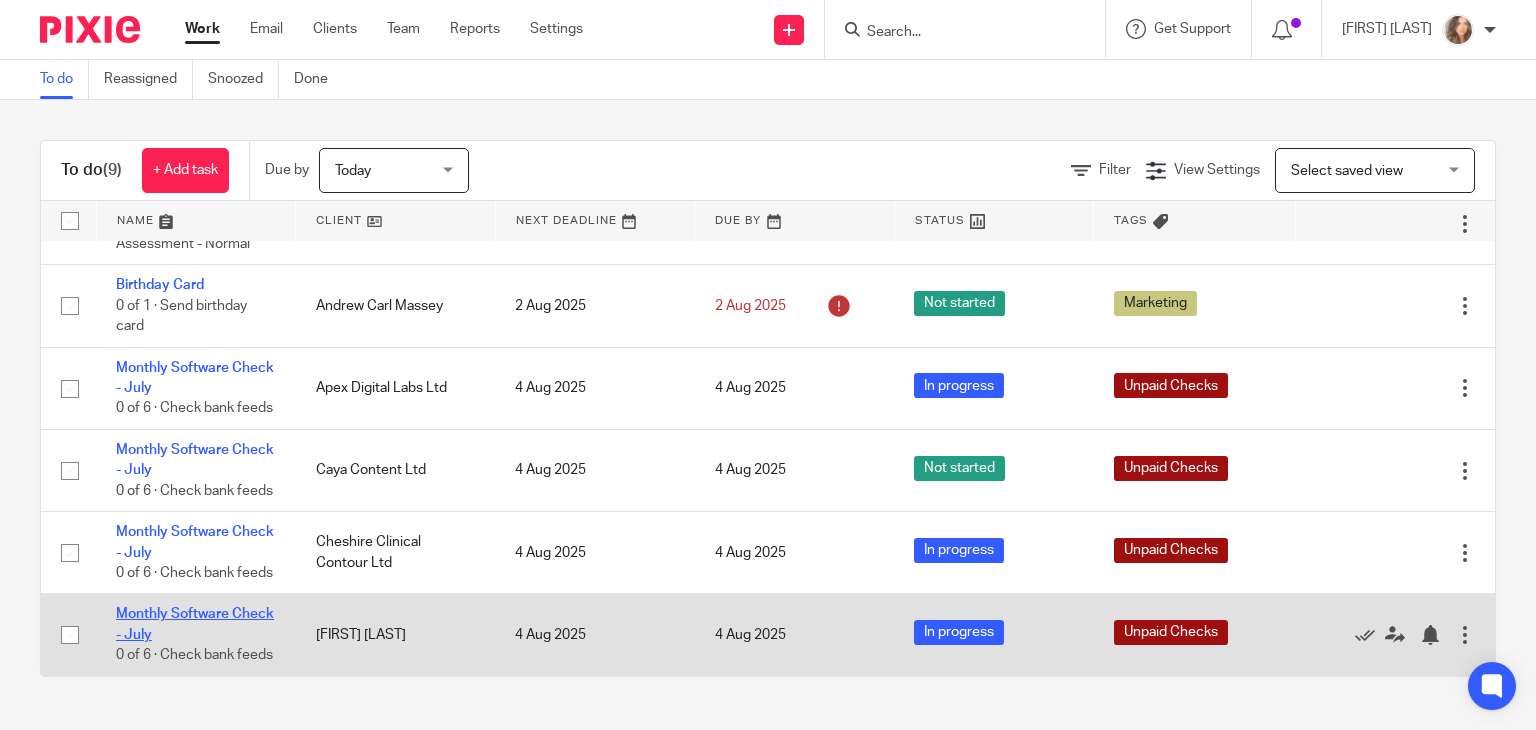 click on "Monthly Software Check - July" at bounding box center [195, 624] 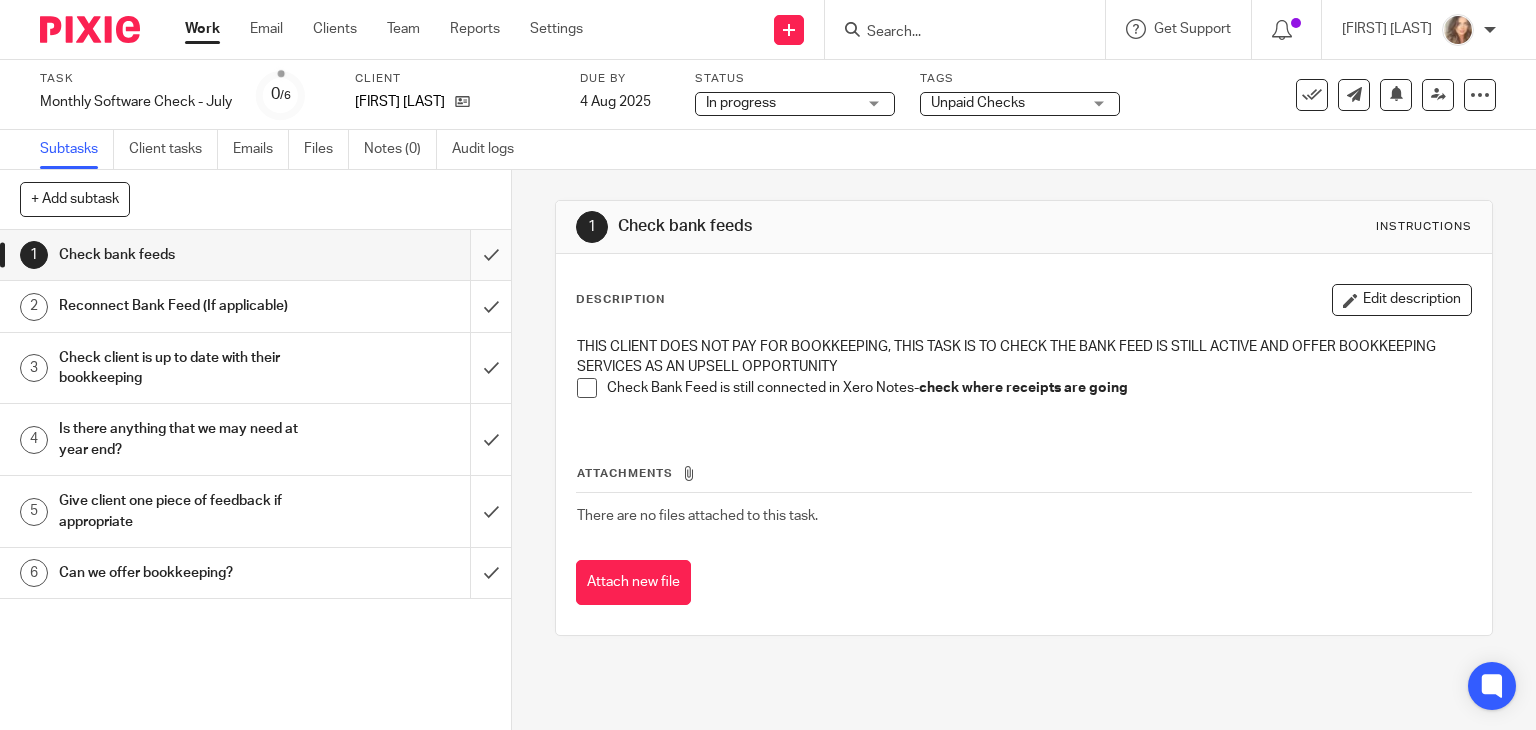 scroll, scrollTop: 0, scrollLeft: 0, axis: both 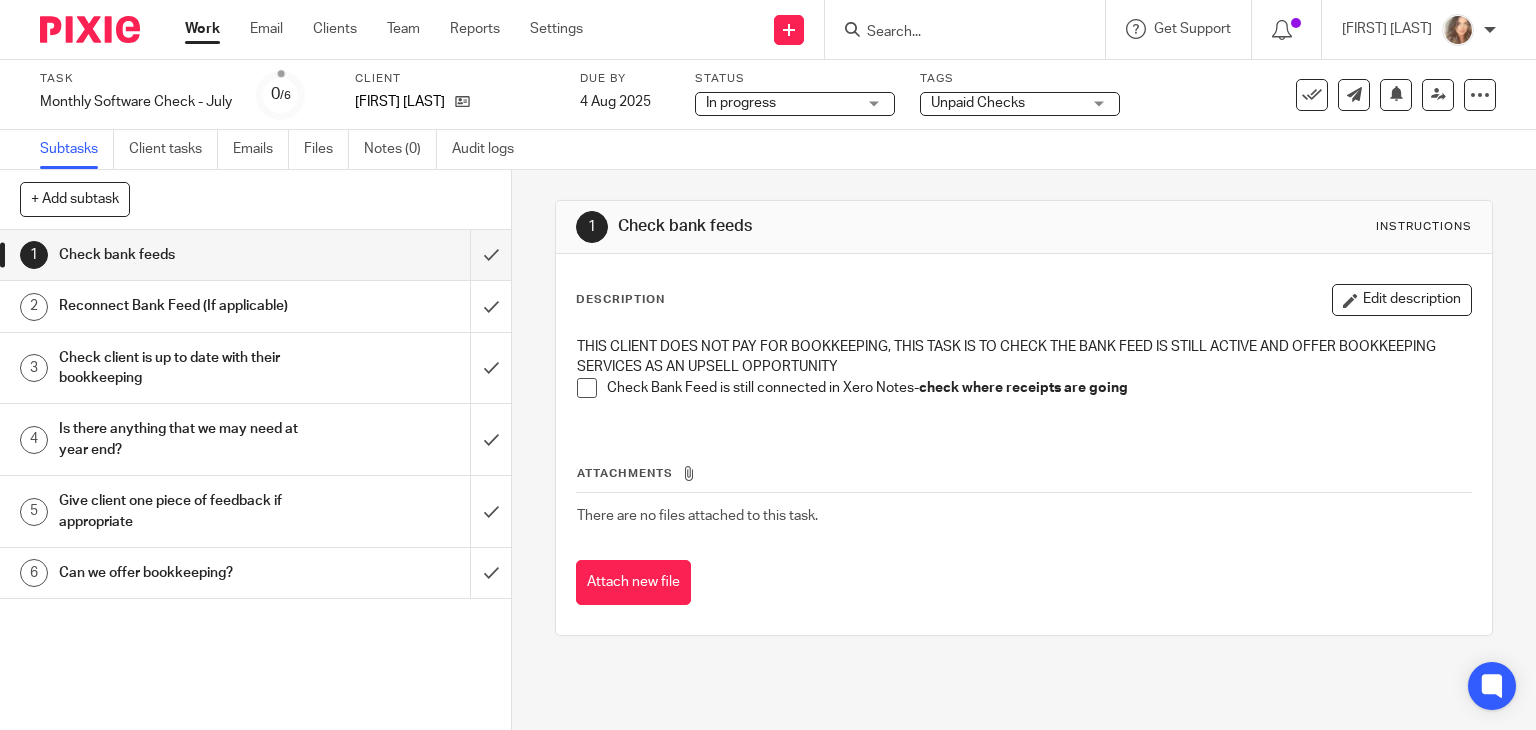 click at bounding box center [587, 388] 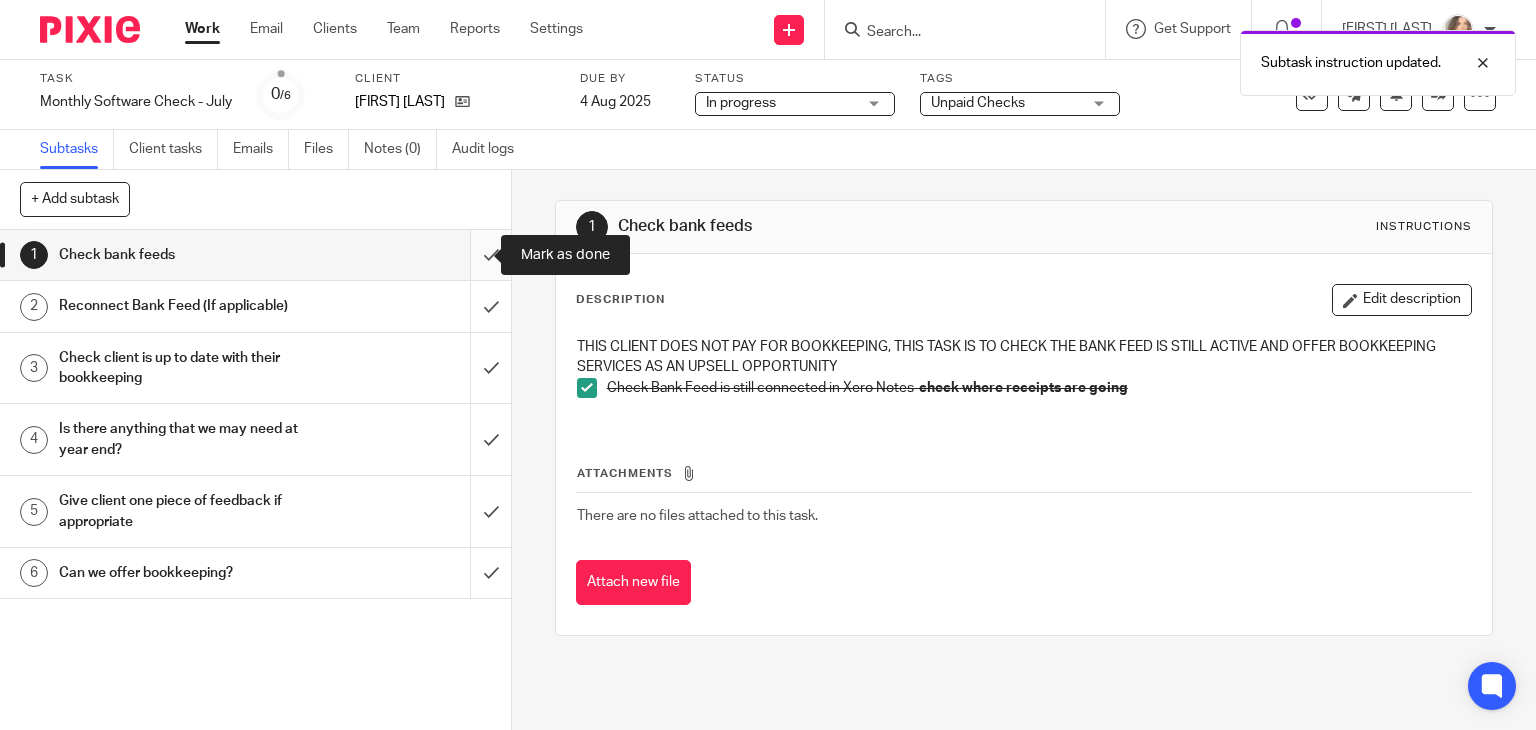 click at bounding box center [255, 255] 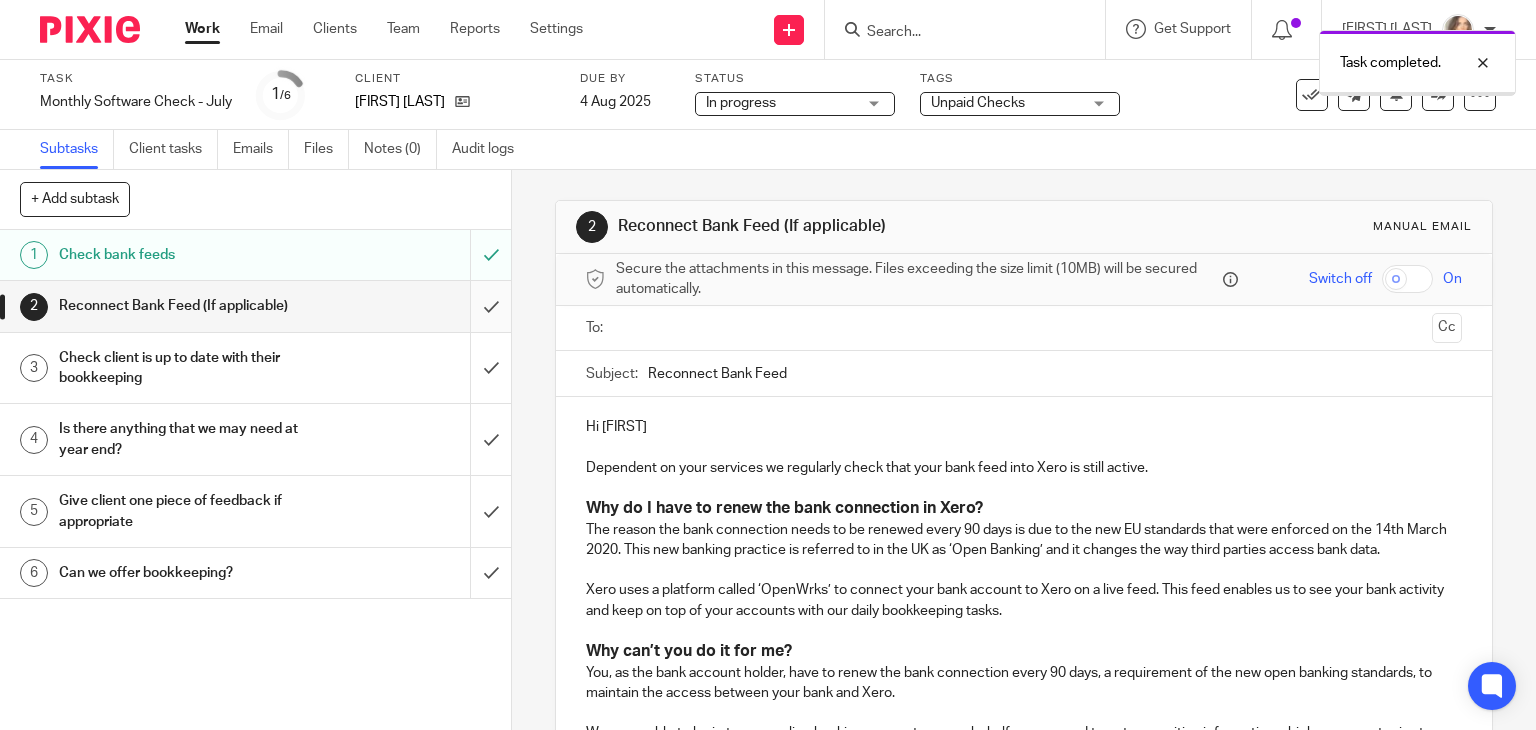 scroll, scrollTop: 0, scrollLeft: 0, axis: both 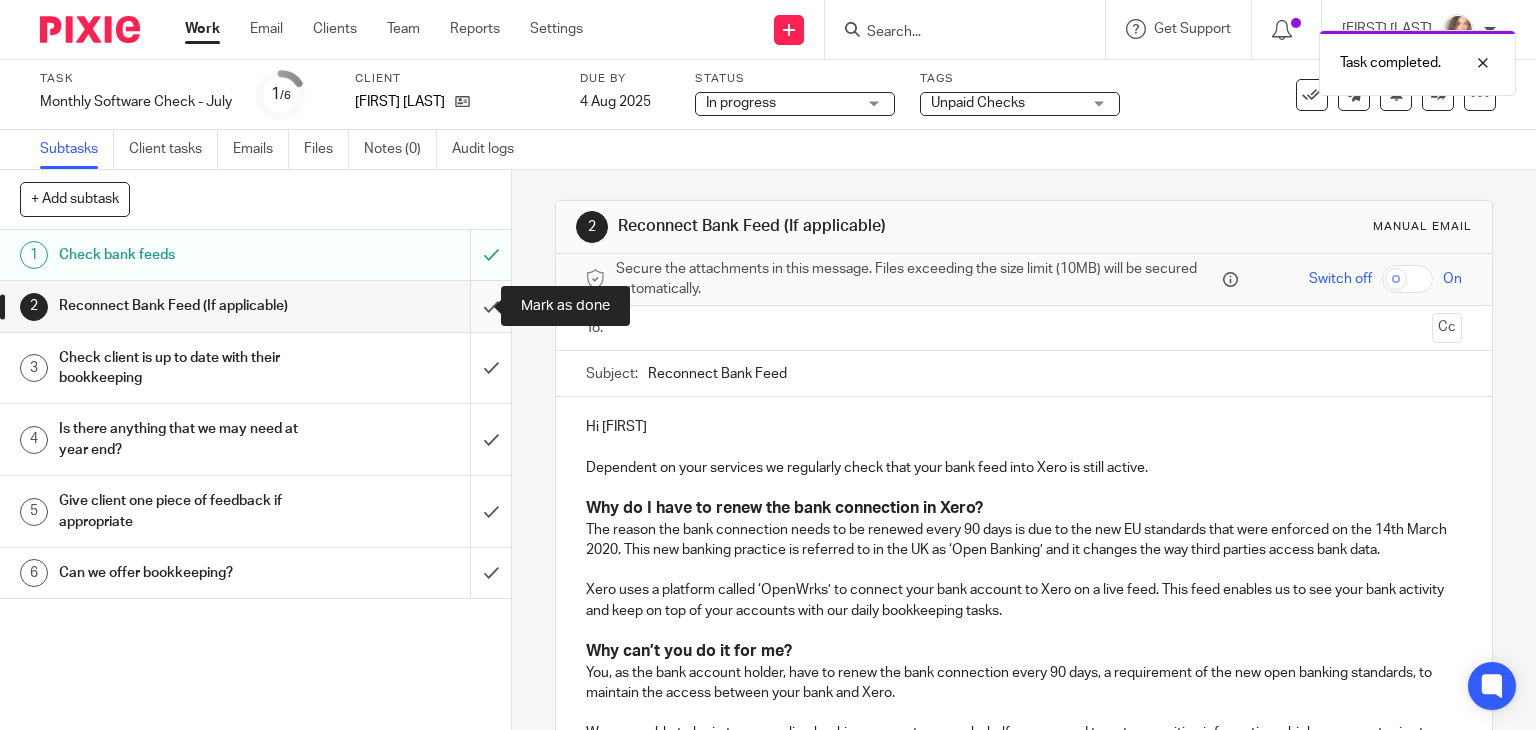 click at bounding box center (255, 306) 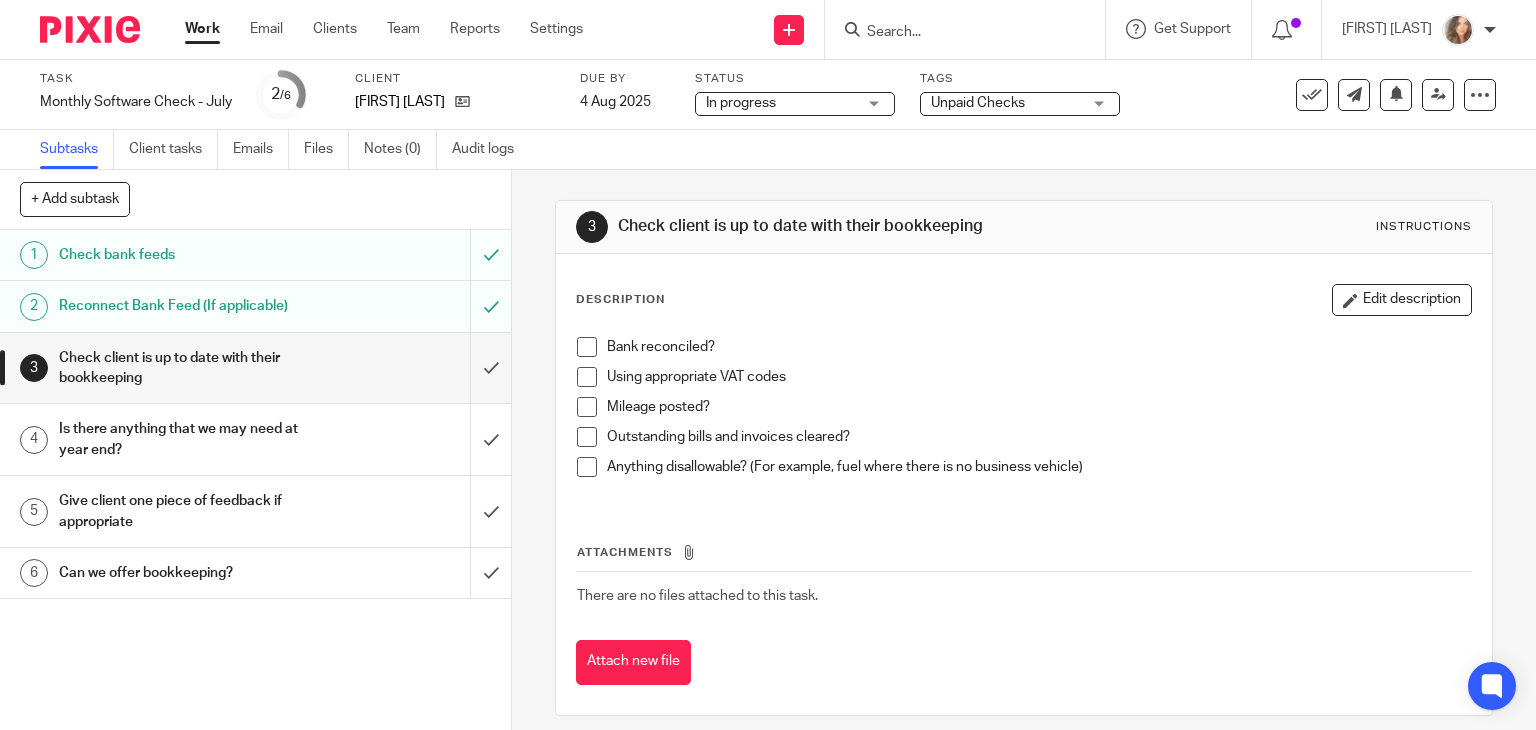 scroll, scrollTop: 0, scrollLeft: 0, axis: both 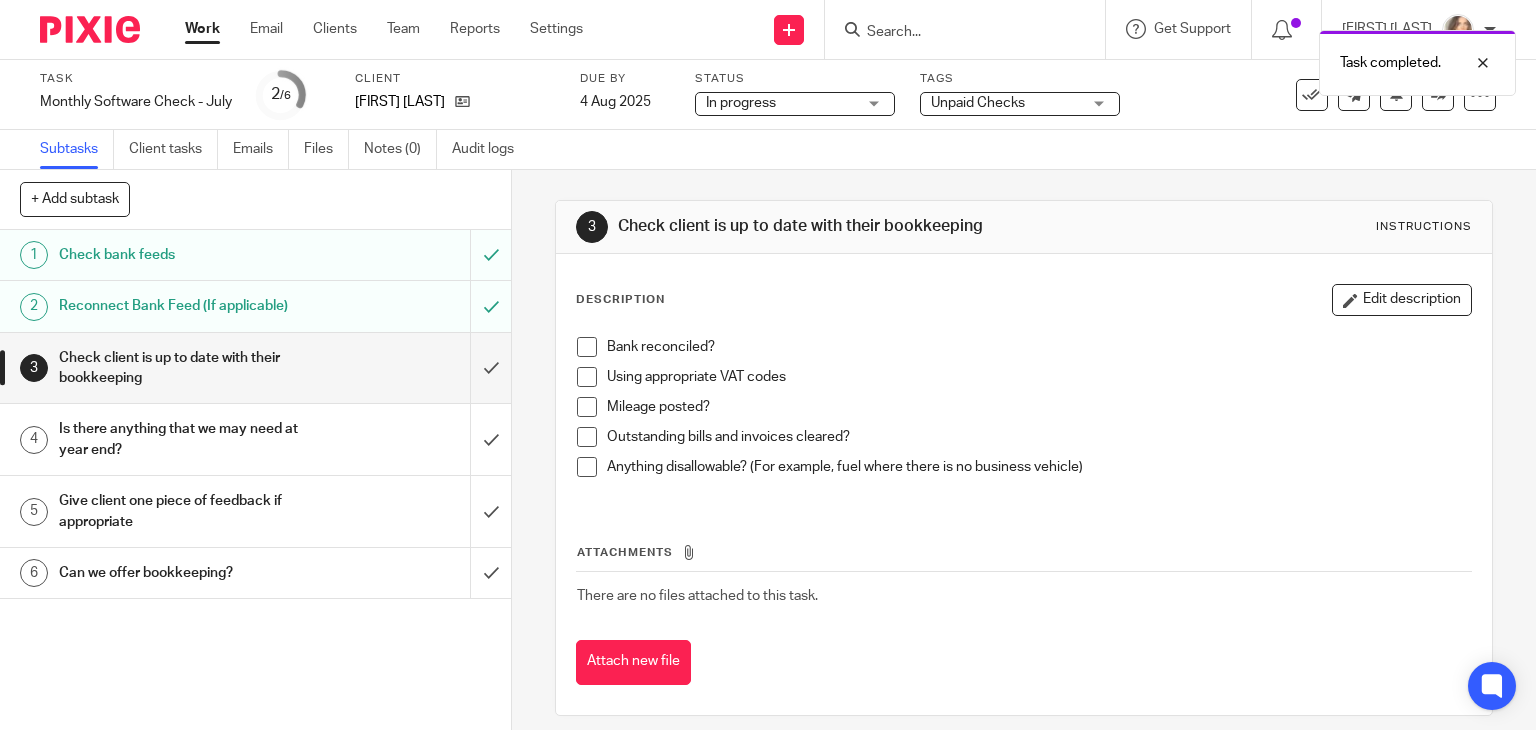 click on "Work" at bounding box center [202, 29] 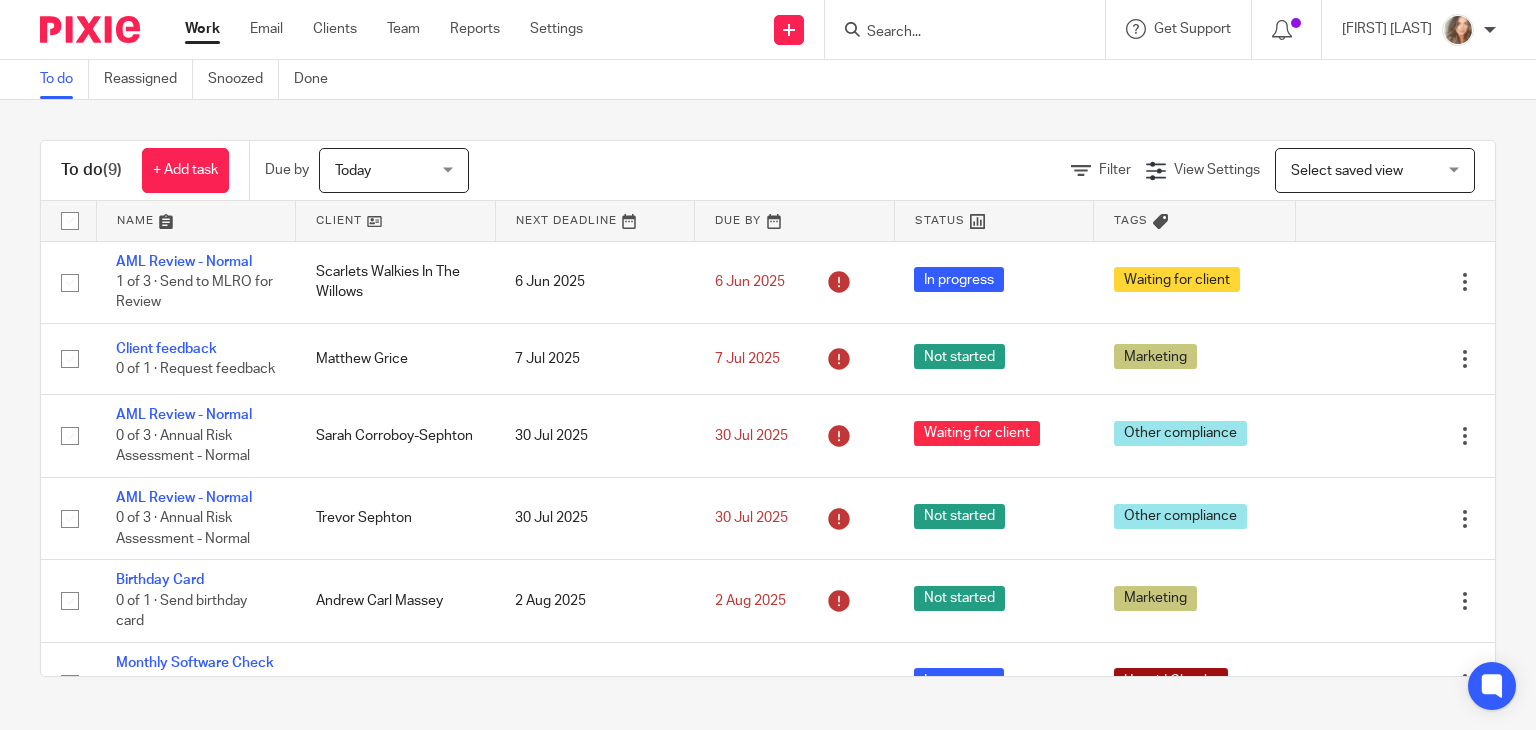 scroll, scrollTop: 0, scrollLeft: 0, axis: both 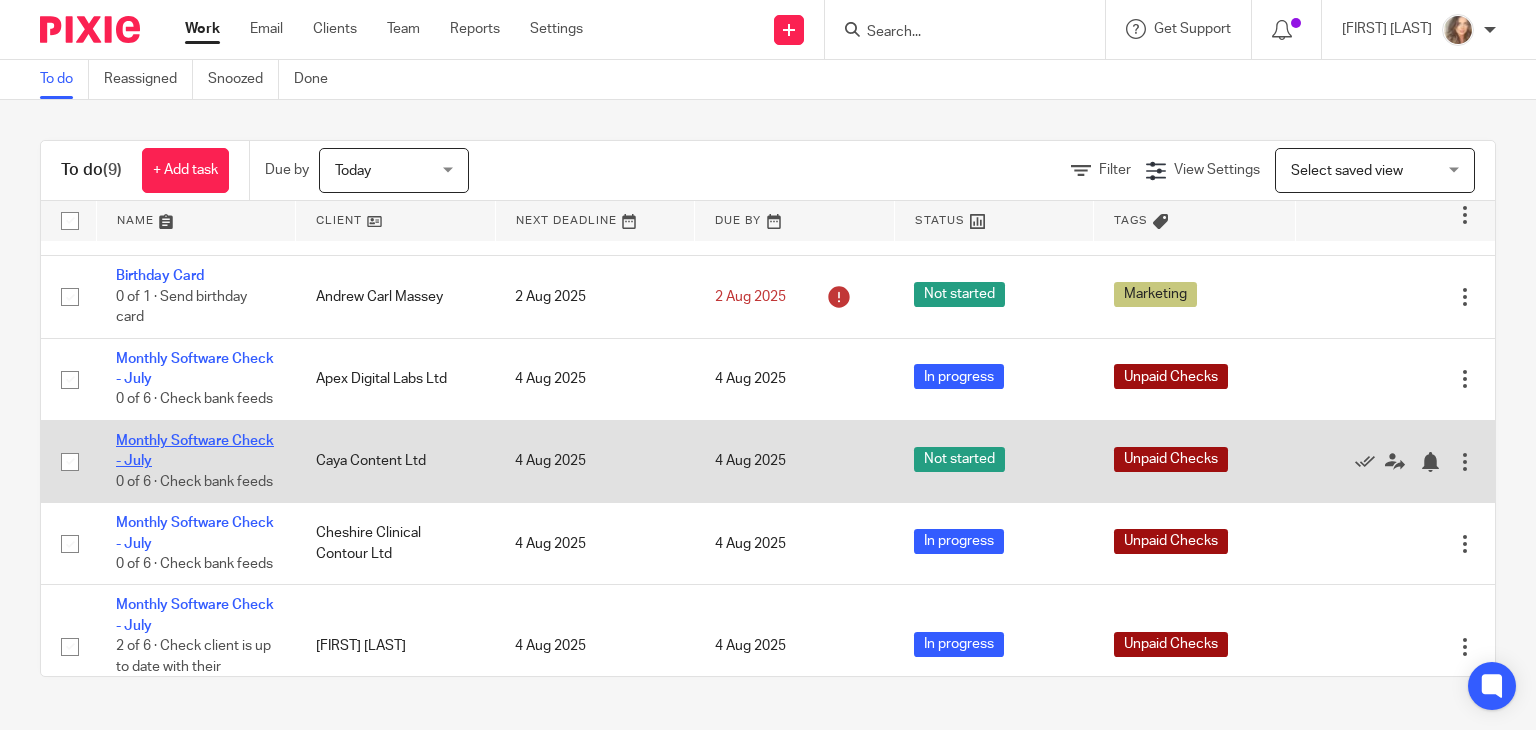 click on "Monthly Software Check - July" at bounding box center (195, 451) 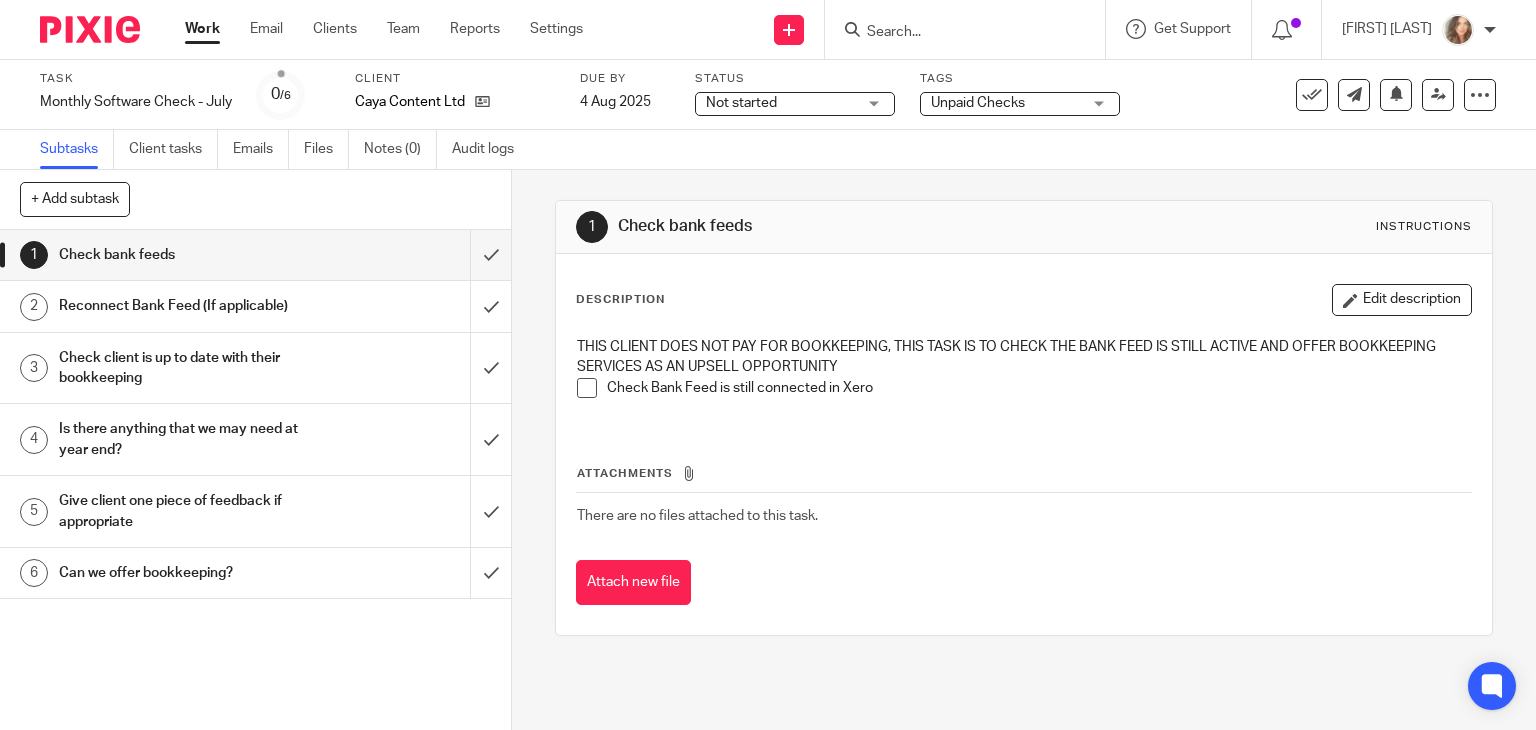 scroll, scrollTop: 0, scrollLeft: 0, axis: both 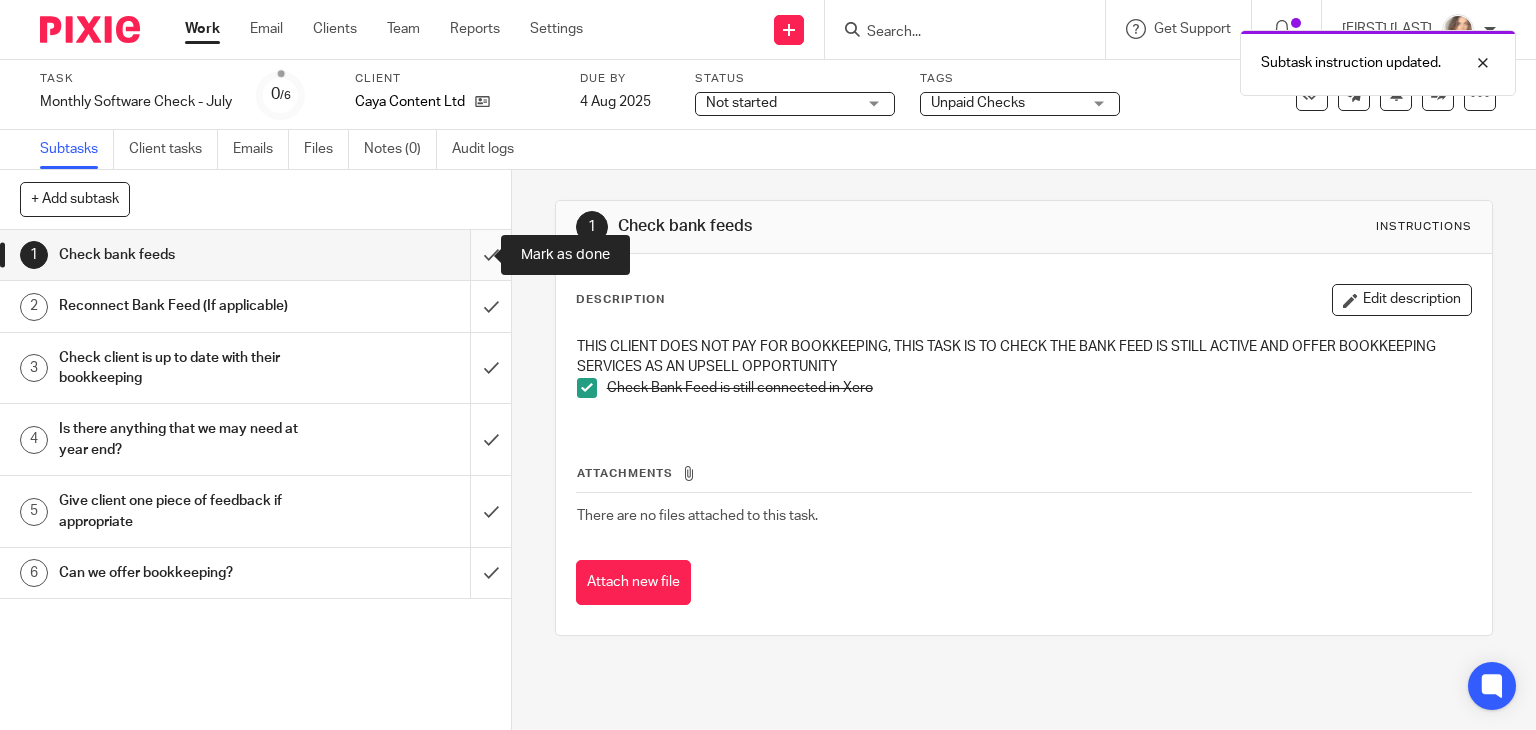 click at bounding box center [255, 255] 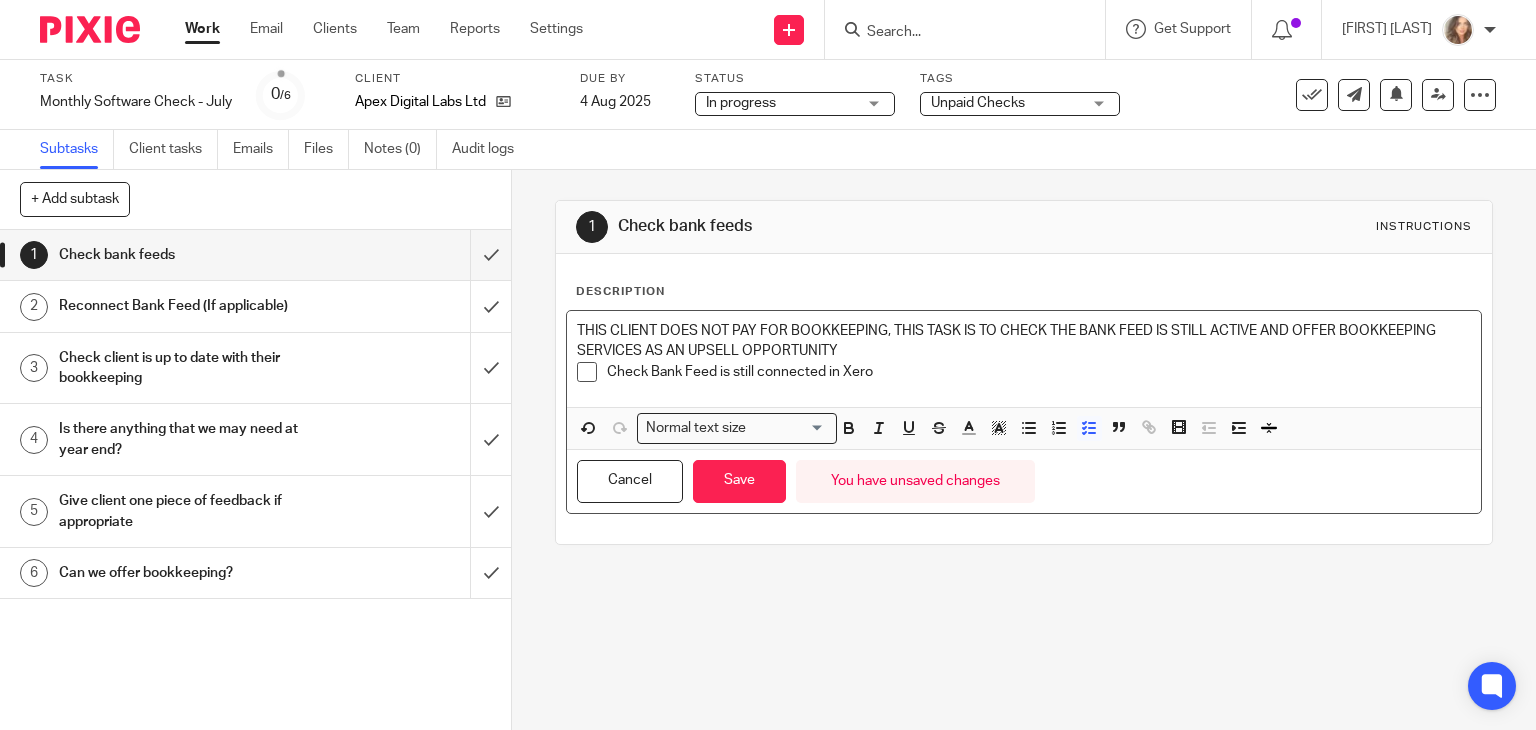 scroll, scrollTop: 0, scrollLeft: 0, axis: both 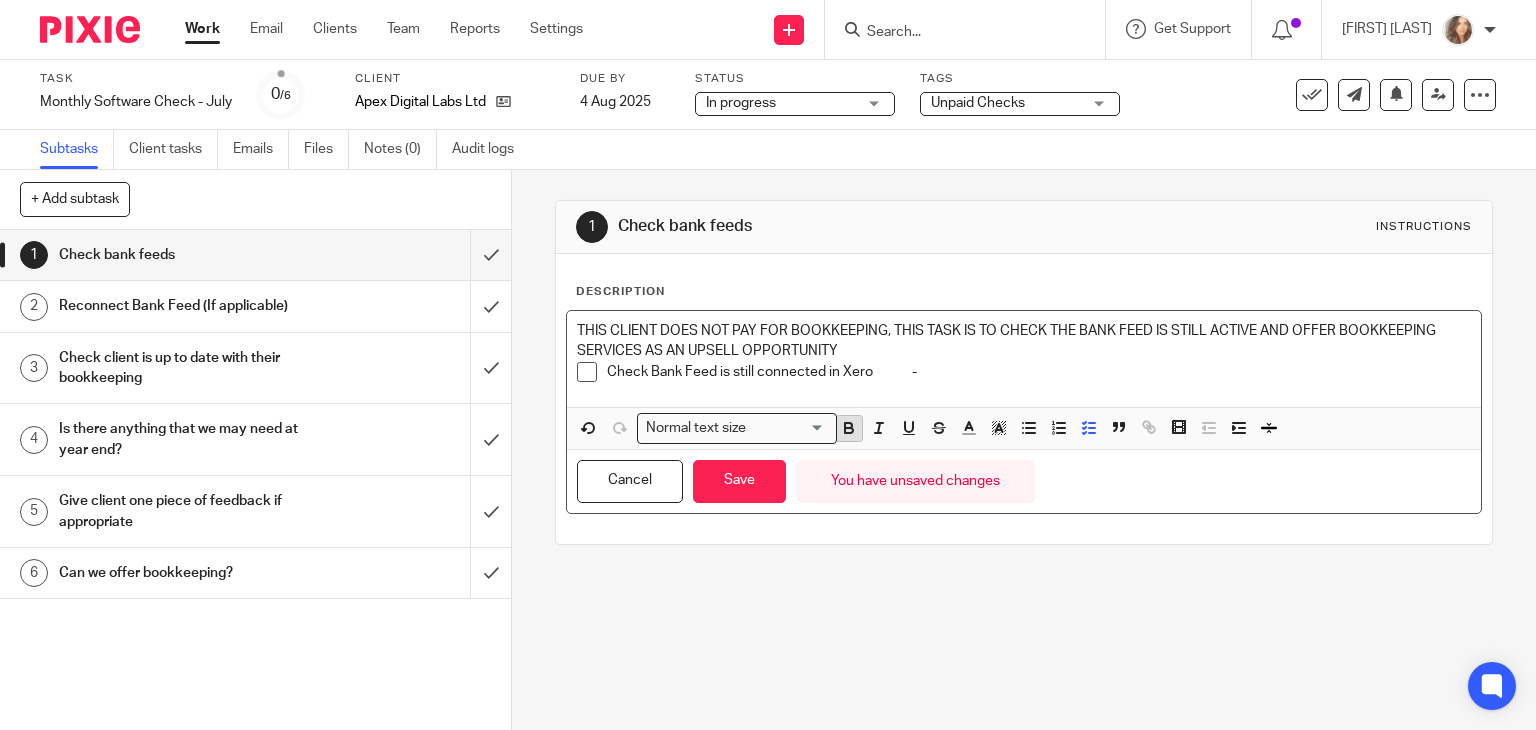 click 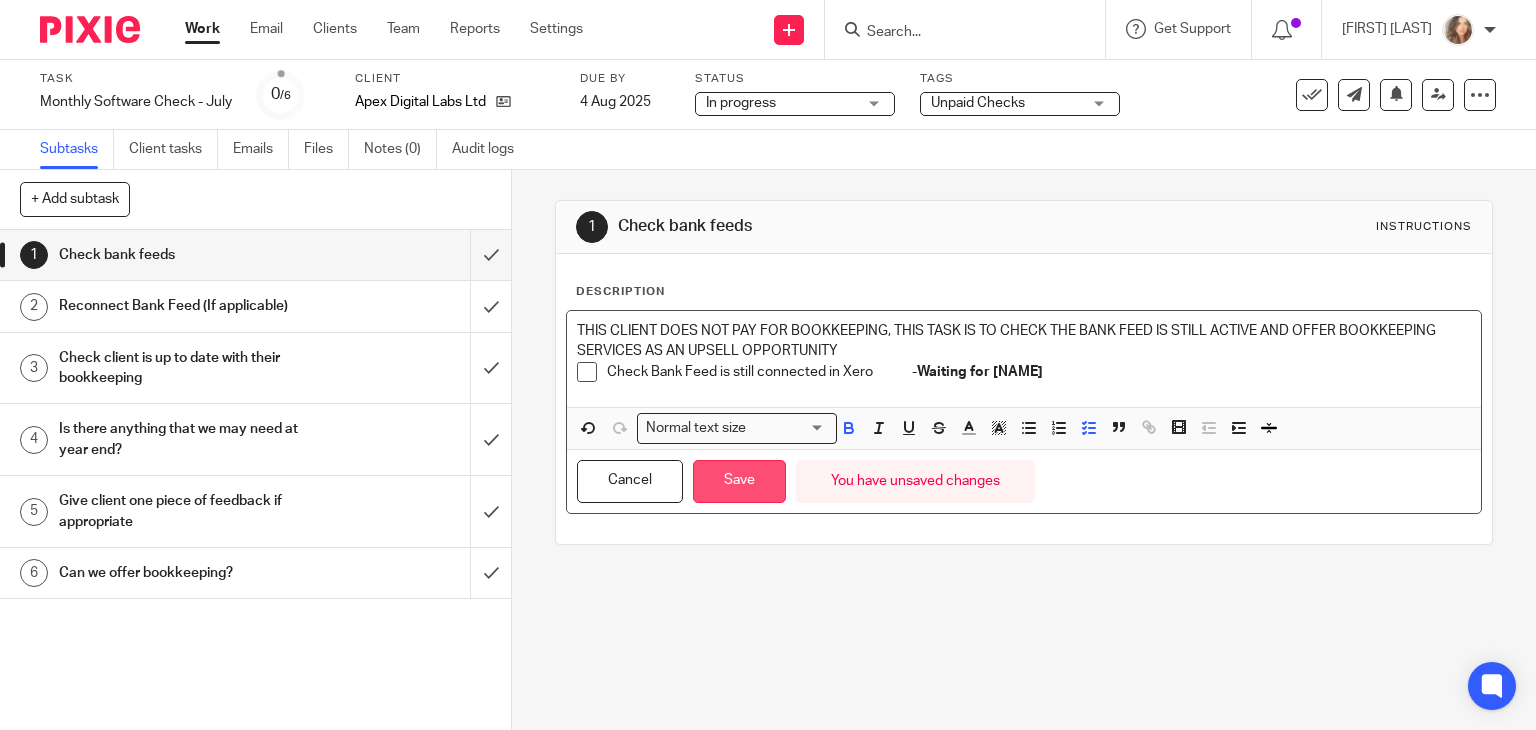 click on "Save" at bounding box center [739, 481] 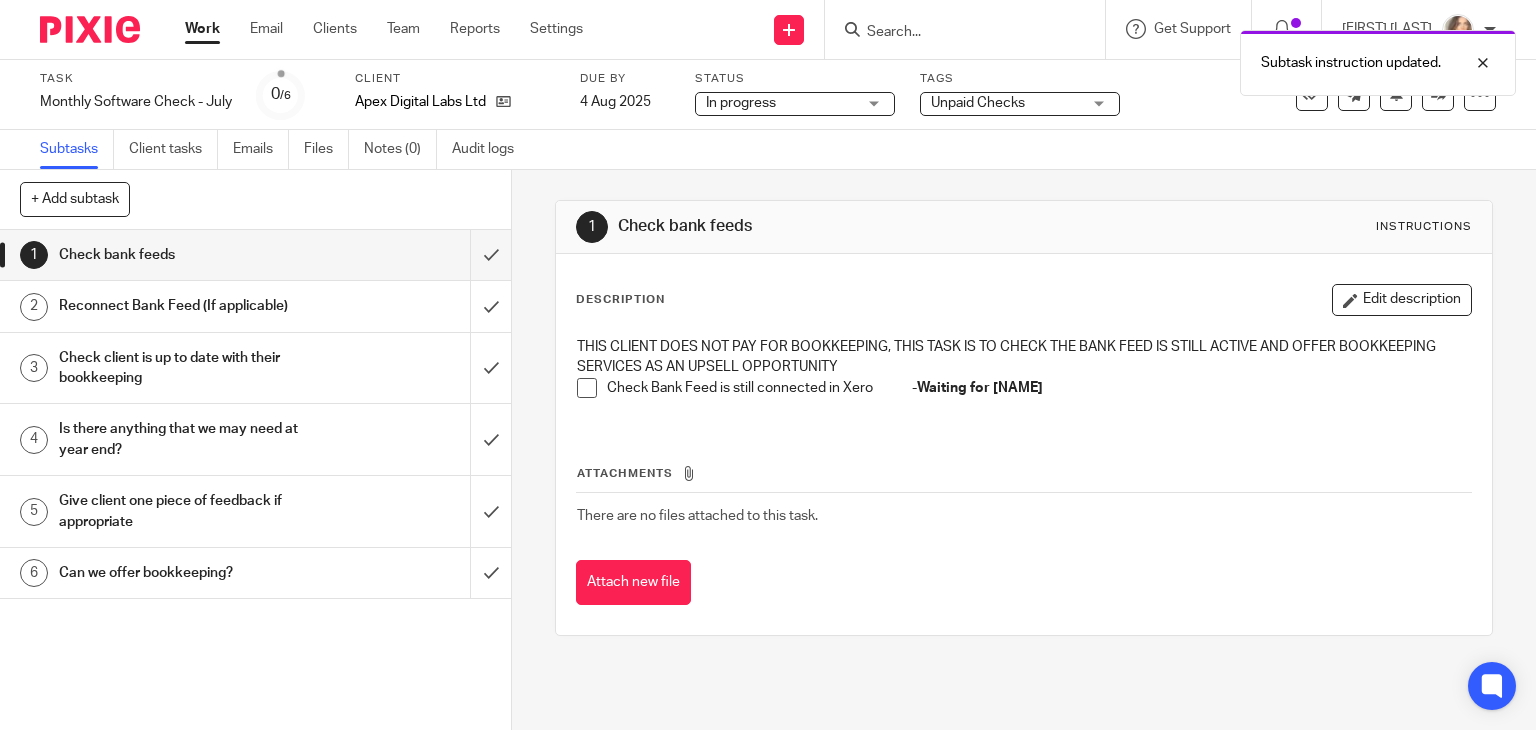 click on "Work" at bounding box center (202, 29) 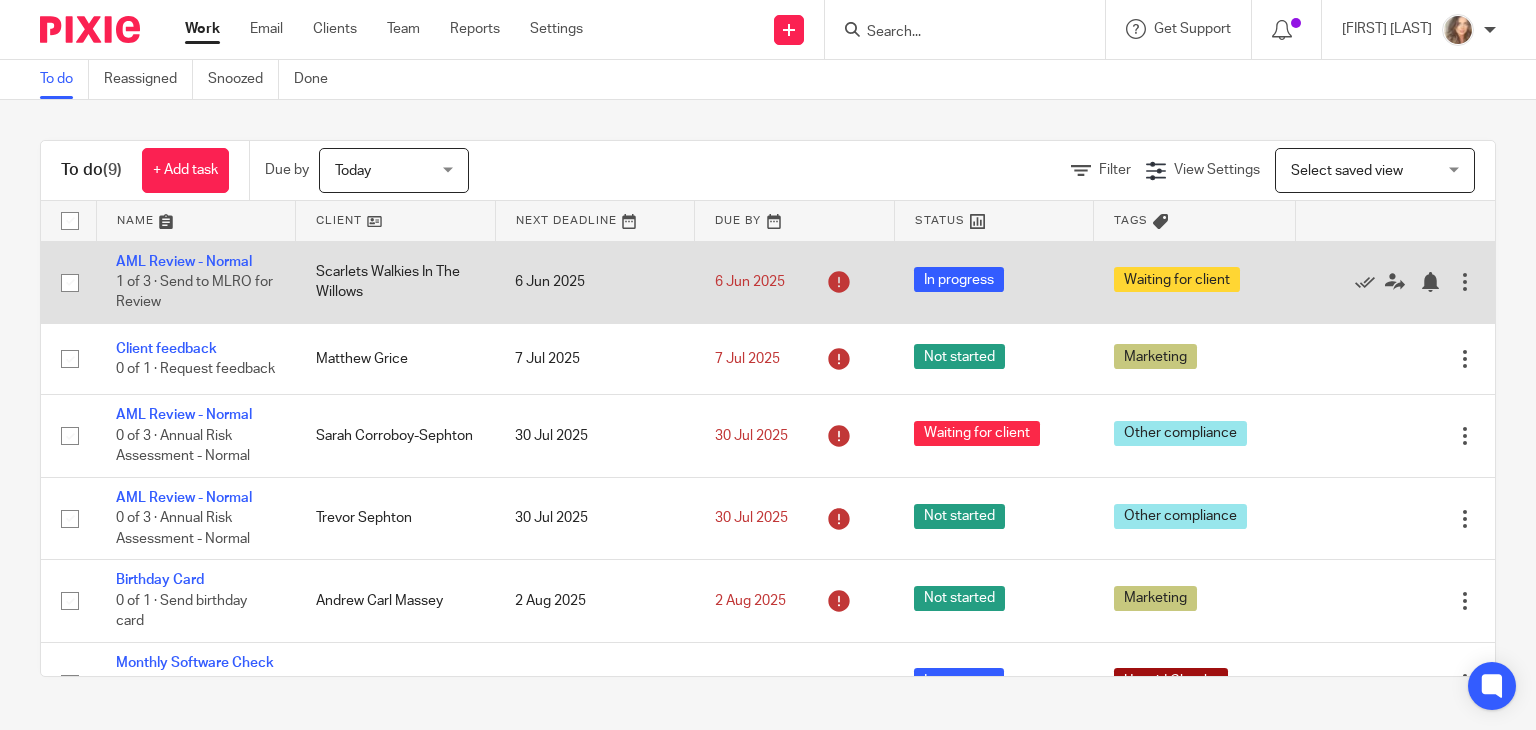 scroll, scrollTop: 0, scrollLeft: 0, axis: both 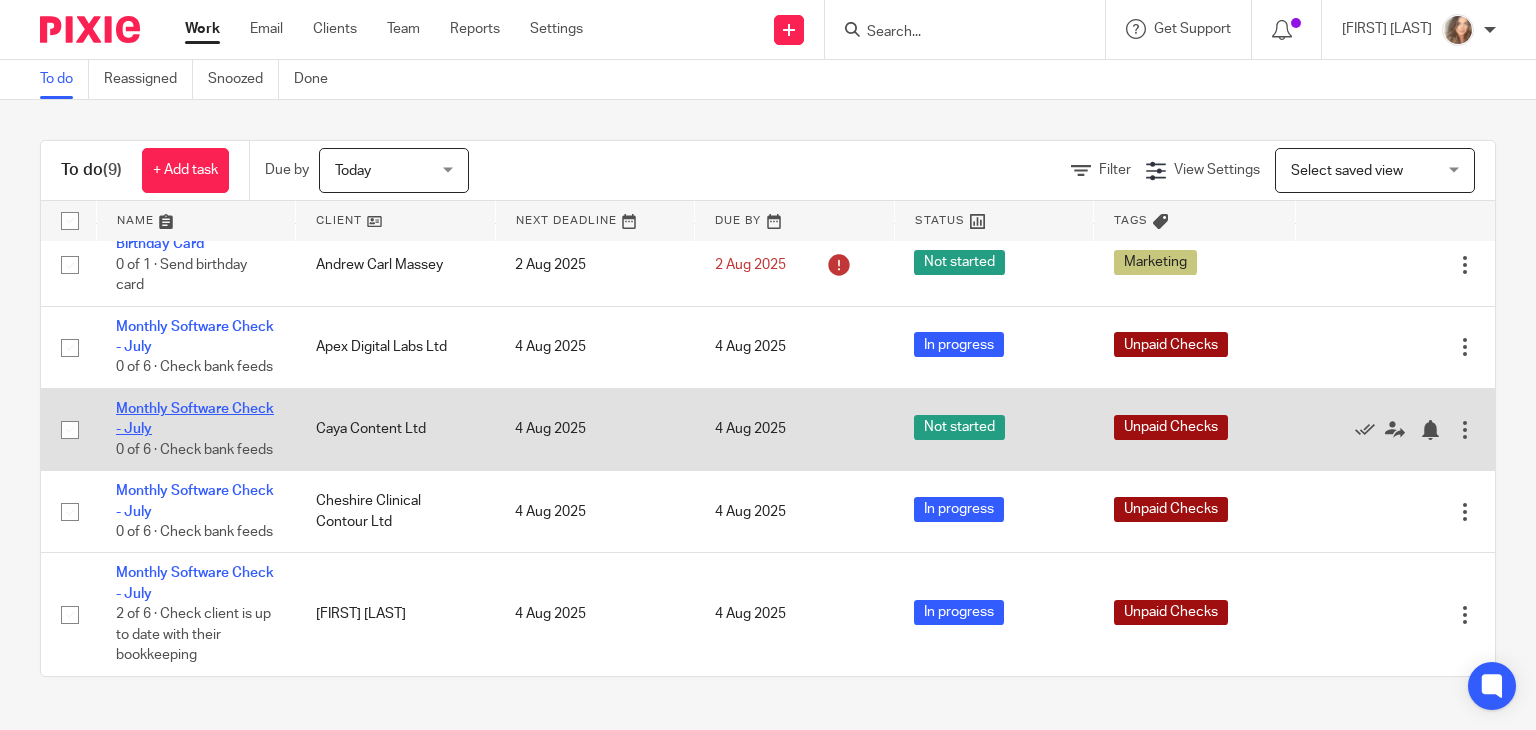click on "Monthly Software Check - July" at bounding box center [195, 419] 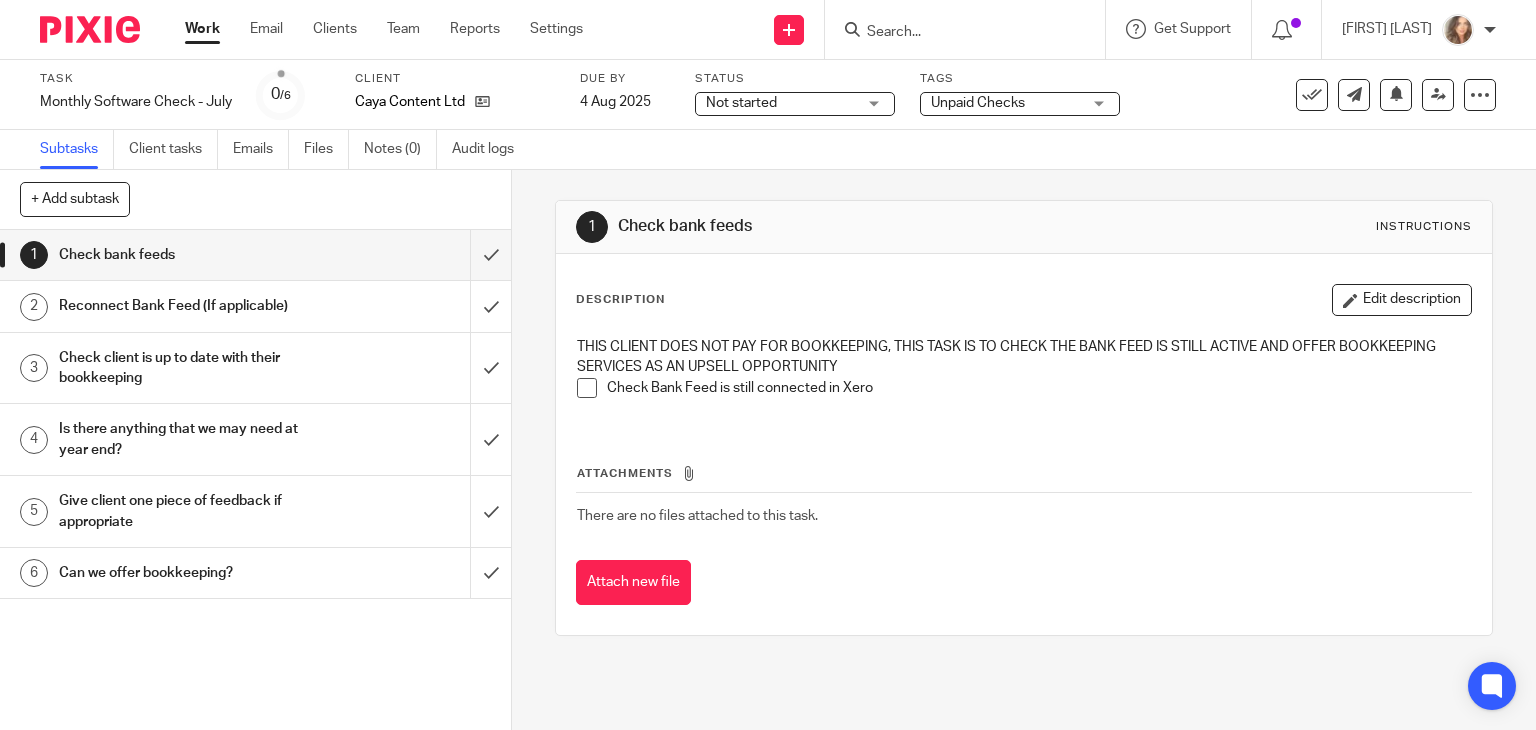 scroll, scrollTop: 0, scrollLeft: 0, axis: both 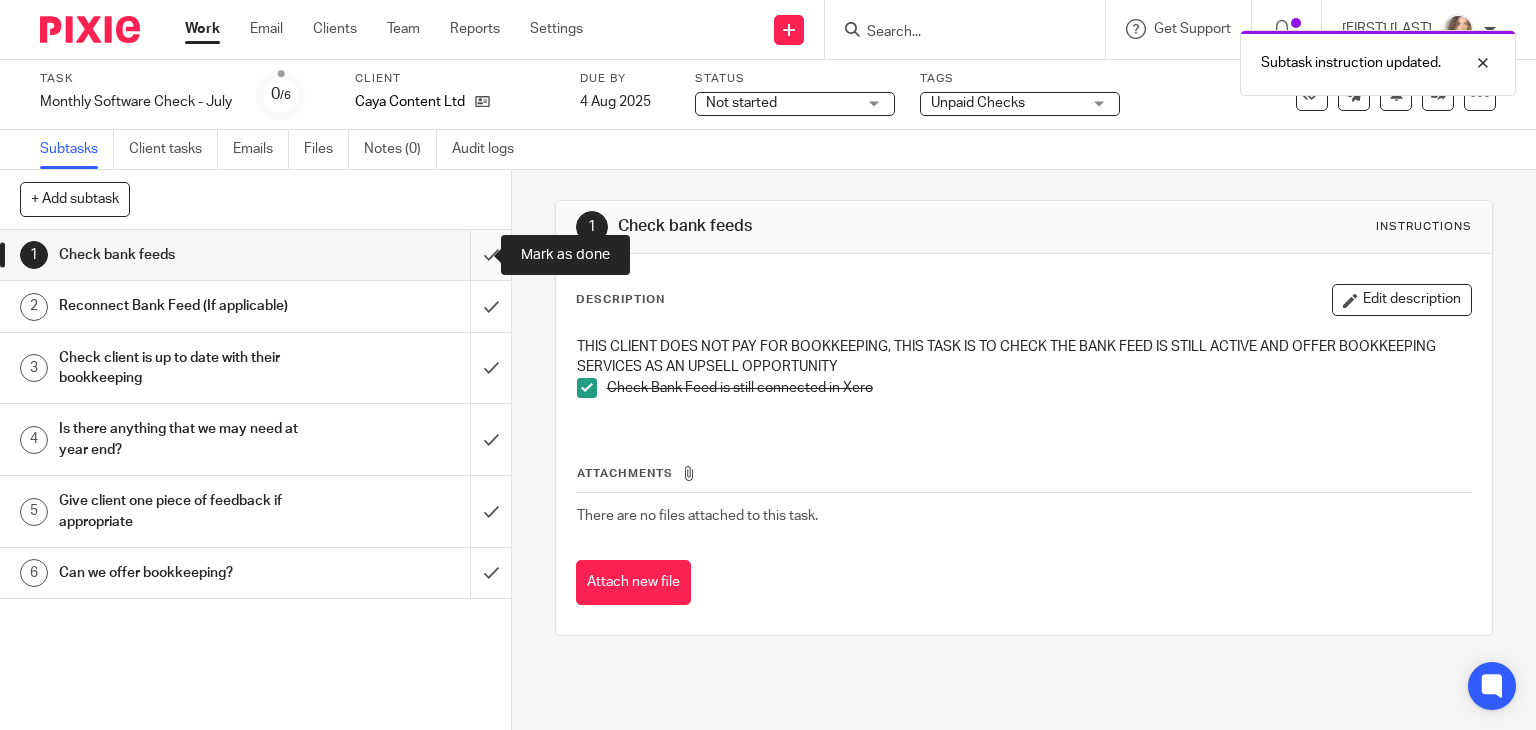 click at bounding box center [255, 255] 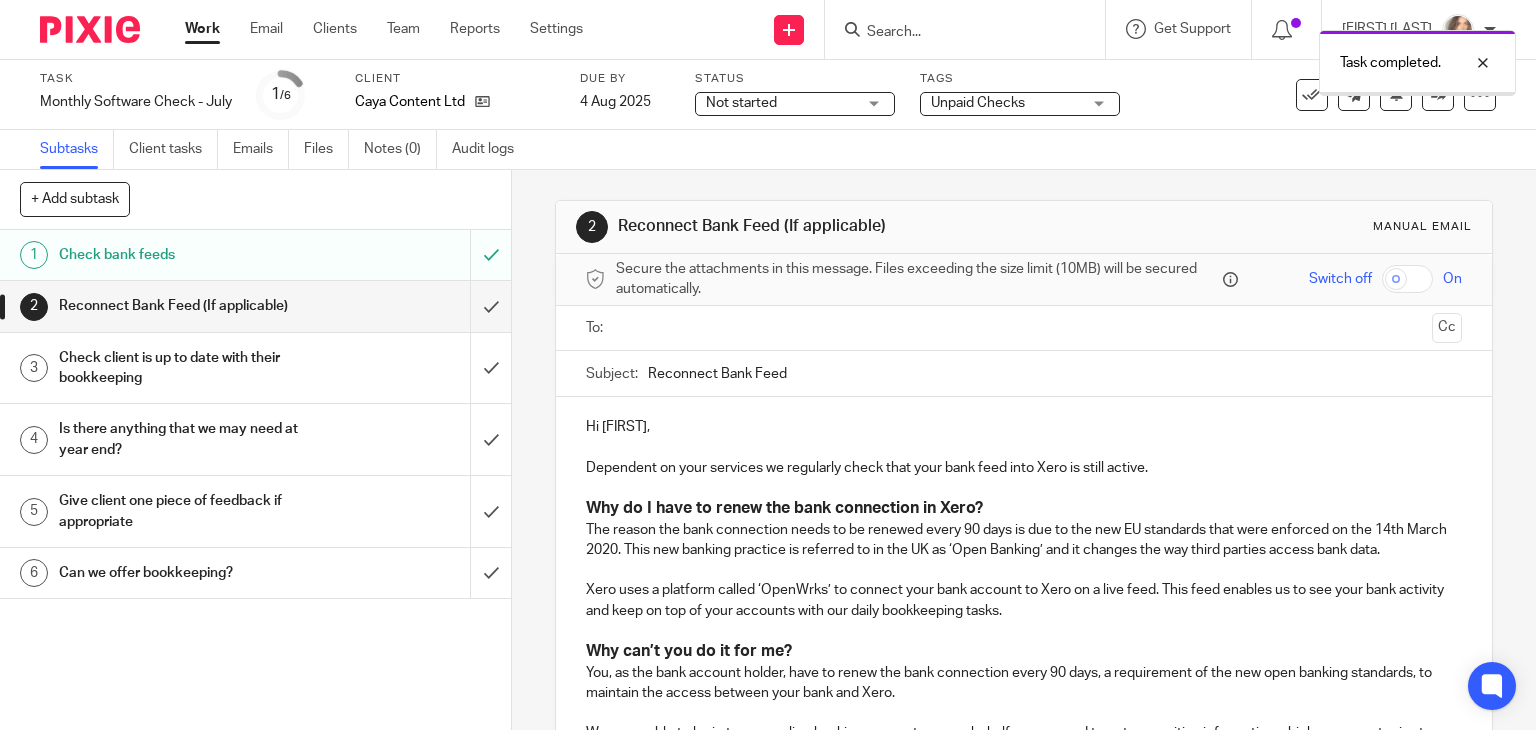 scroll, scrollTop: 0, scrollLeft: 0, axis: both 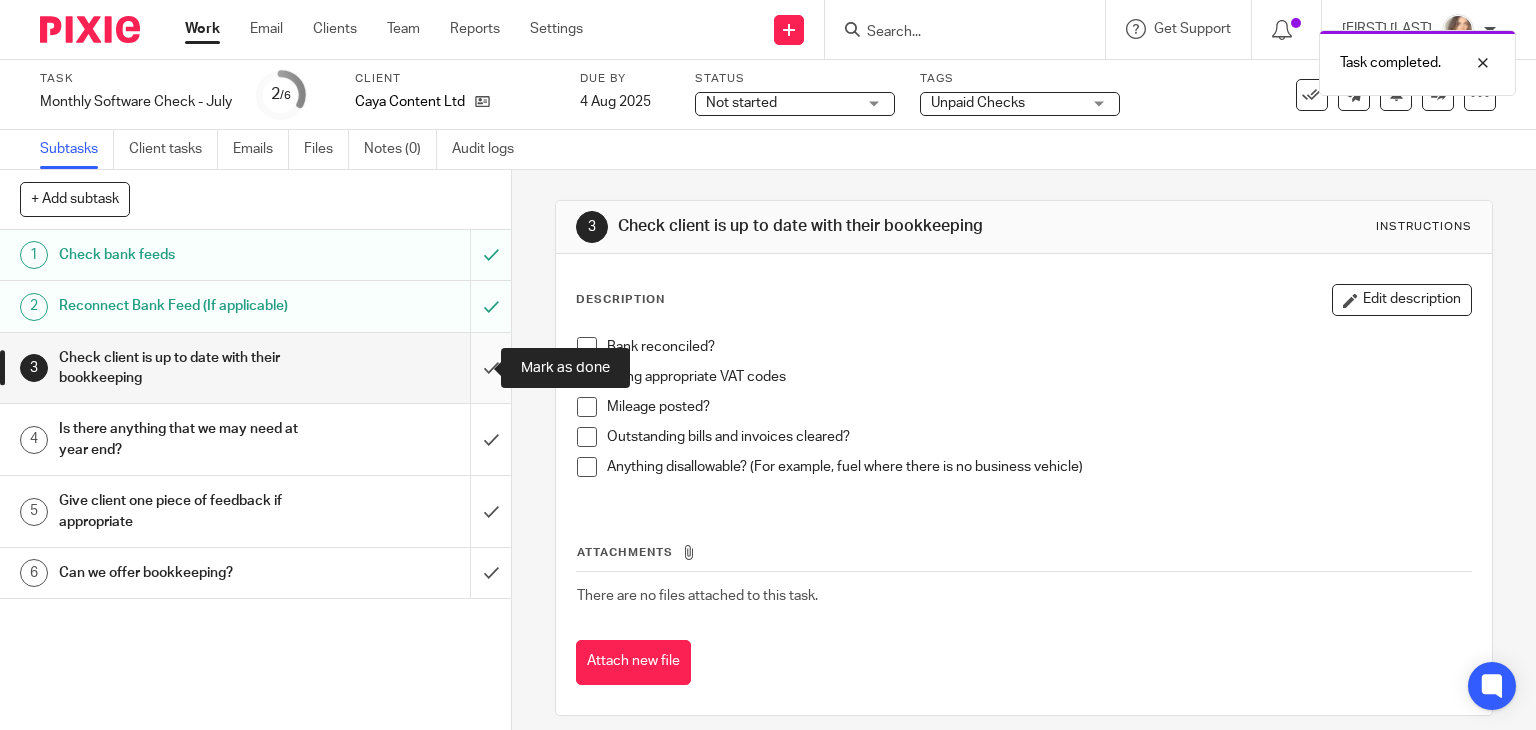 click at bounding box center (255, 368) 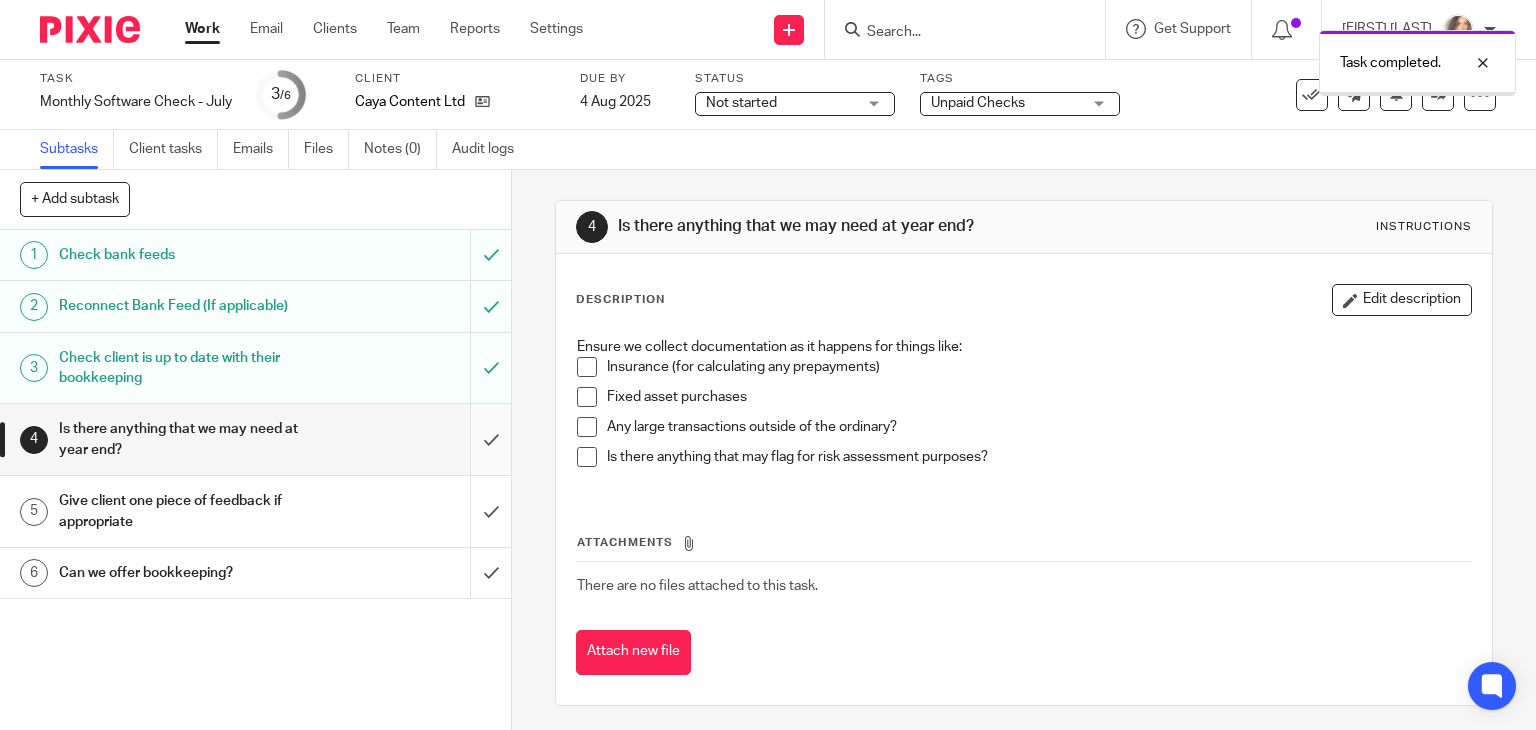 scroll, scrollTop: 0, scrollLeft: 0, axis: both 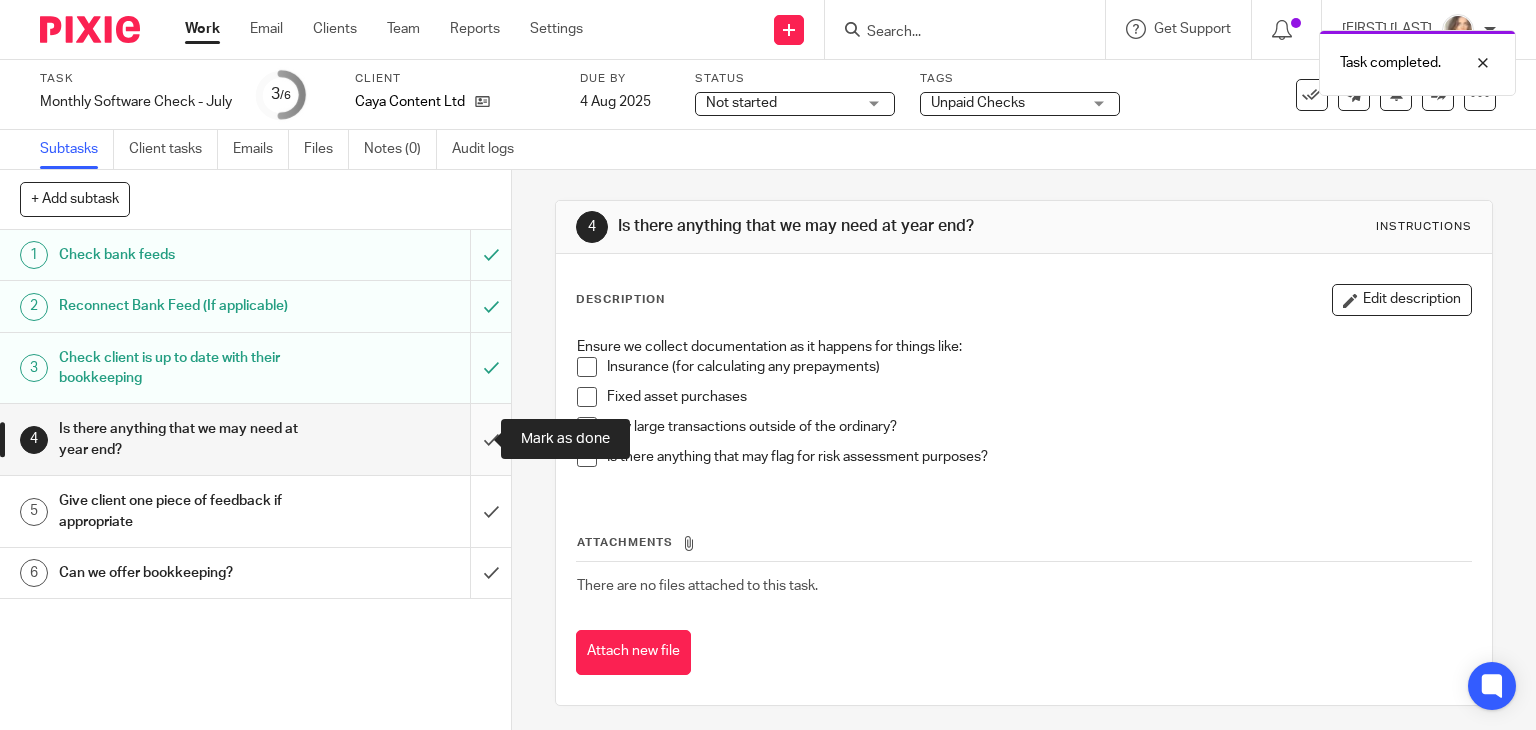 click at bounding box center (255, 439) 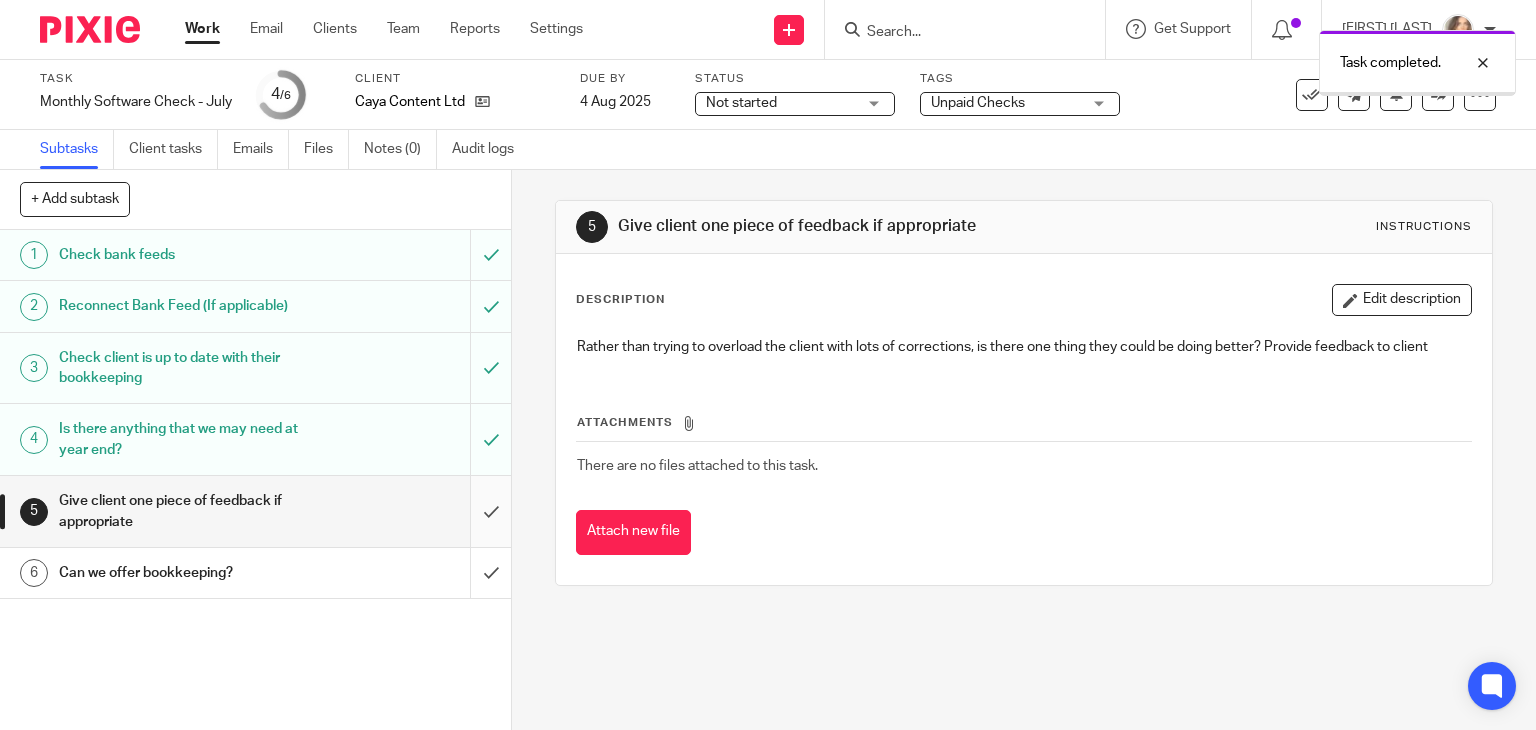 scroll, scrollTop: 0, scrollLeft: 0, axis: both 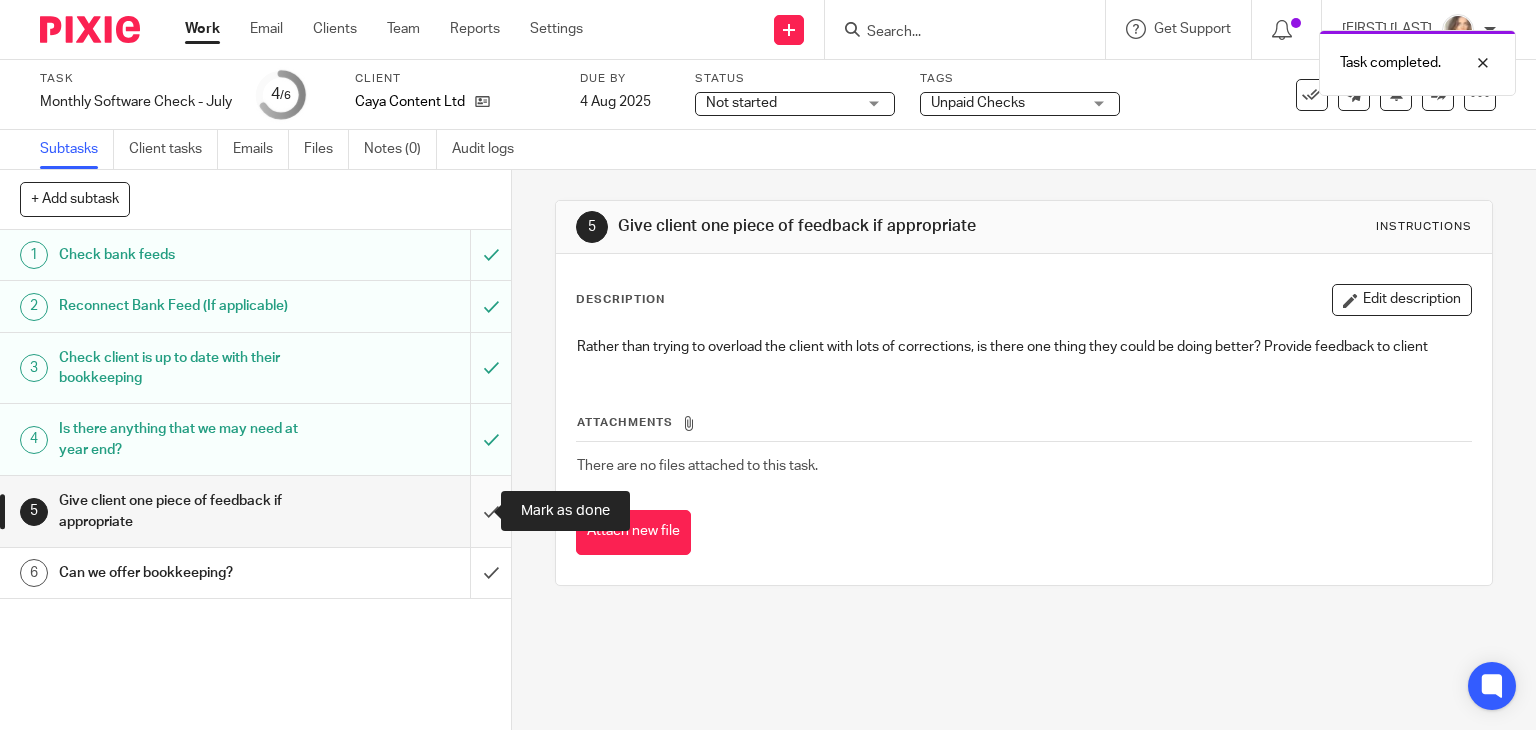click at bounding box center [255, 511] 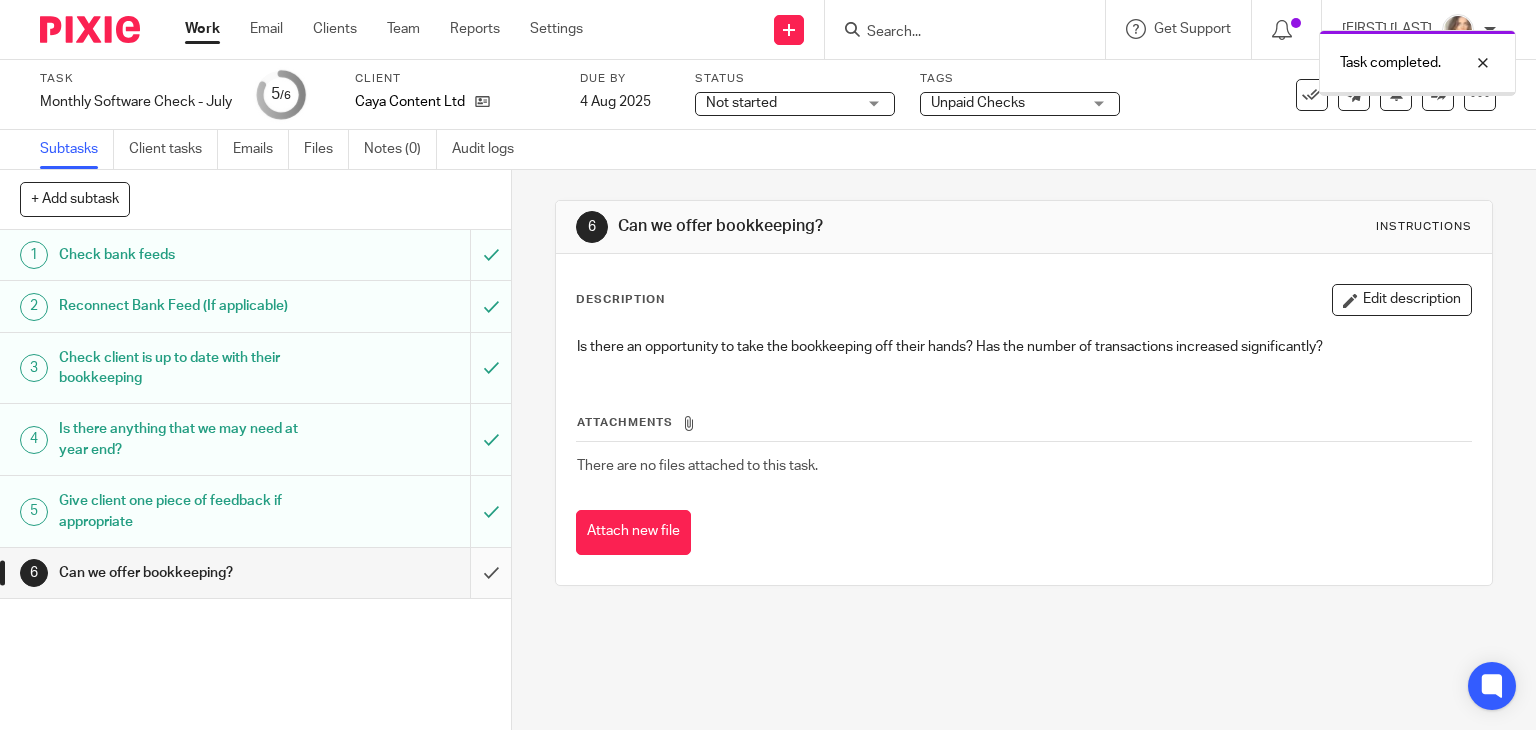 scroll, scrollTop: 0, scrollLeft: 0, axis: both 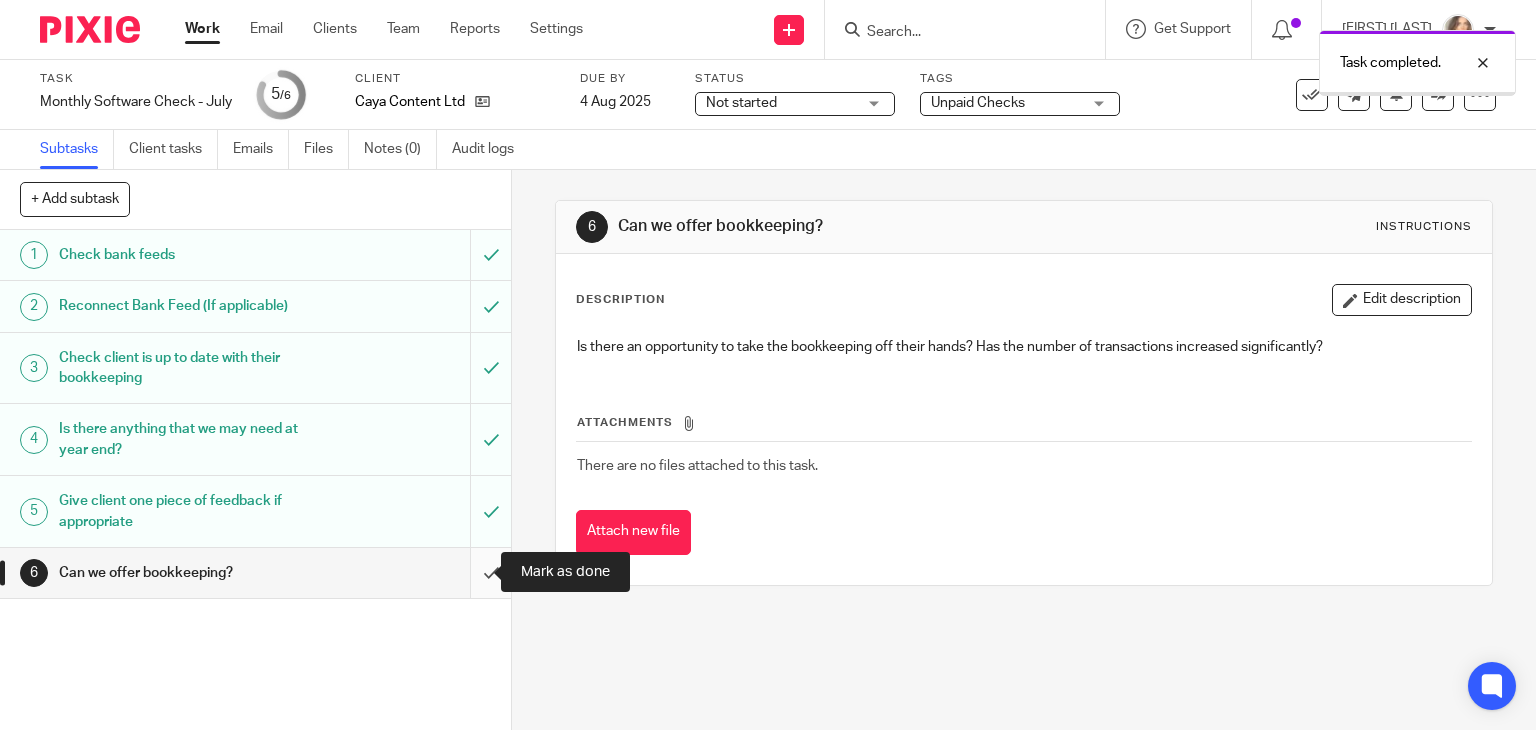 click at bounding box center (255, 573) 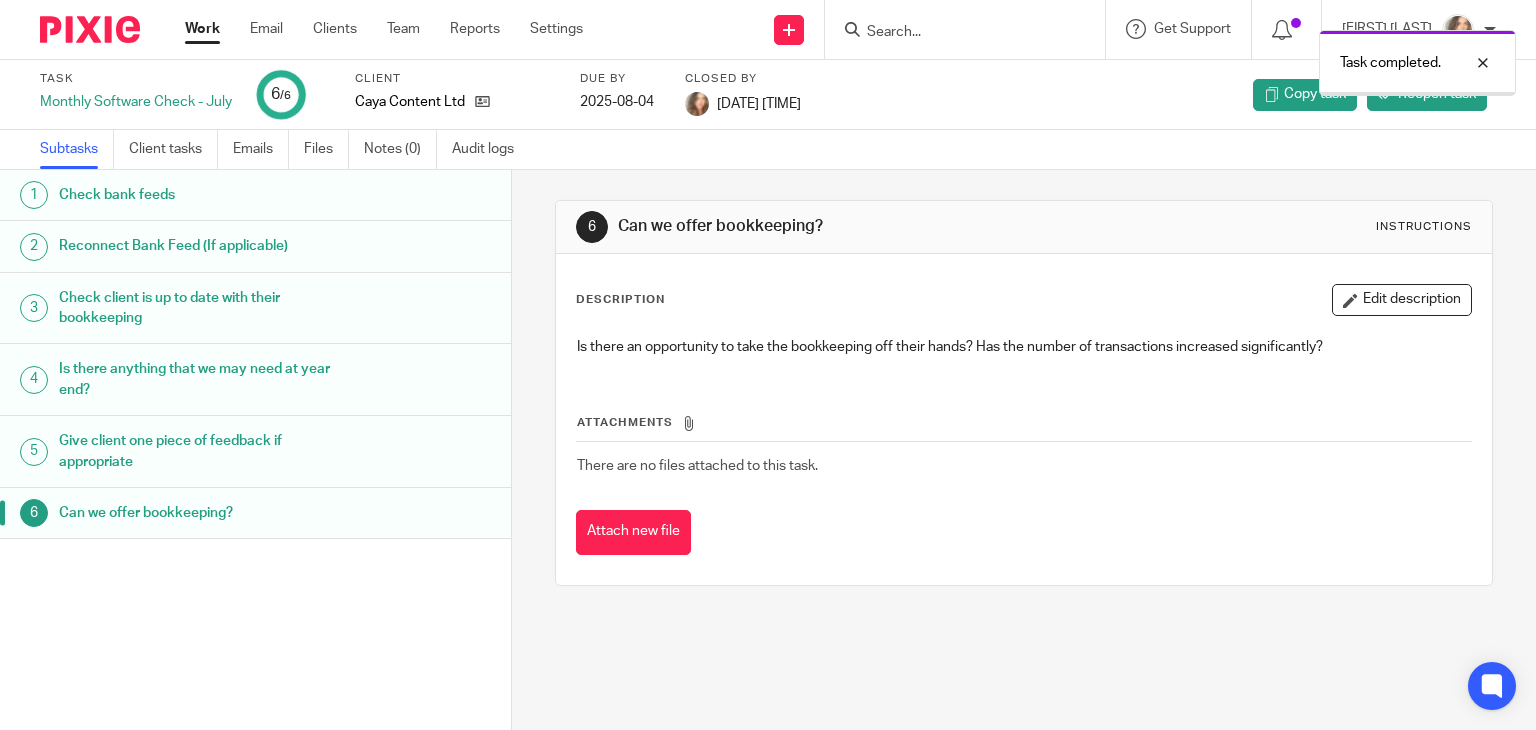 scroll, scrollTop: 0, scrollLeft: 0, axis: both 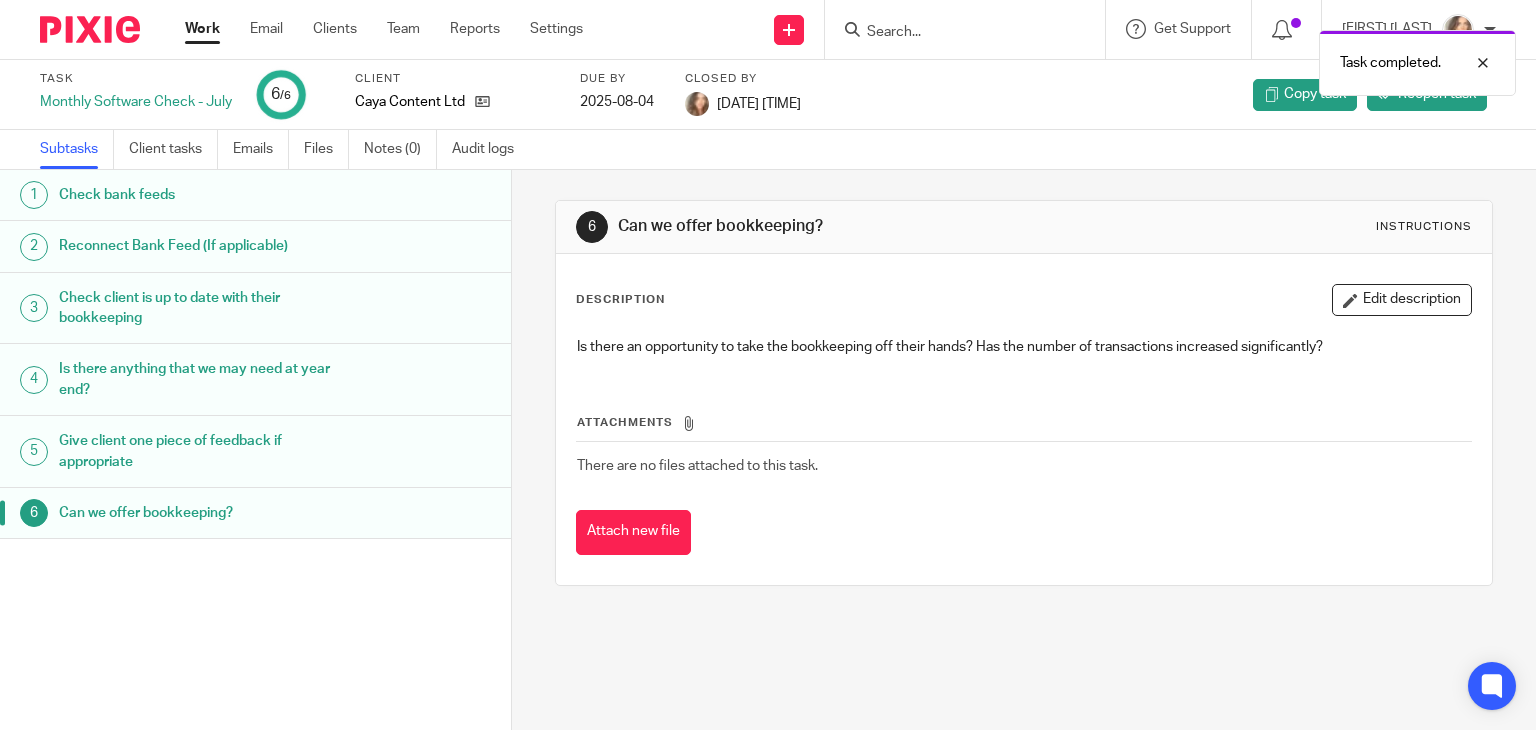 click on "Work" at bounding box center (202, 29) 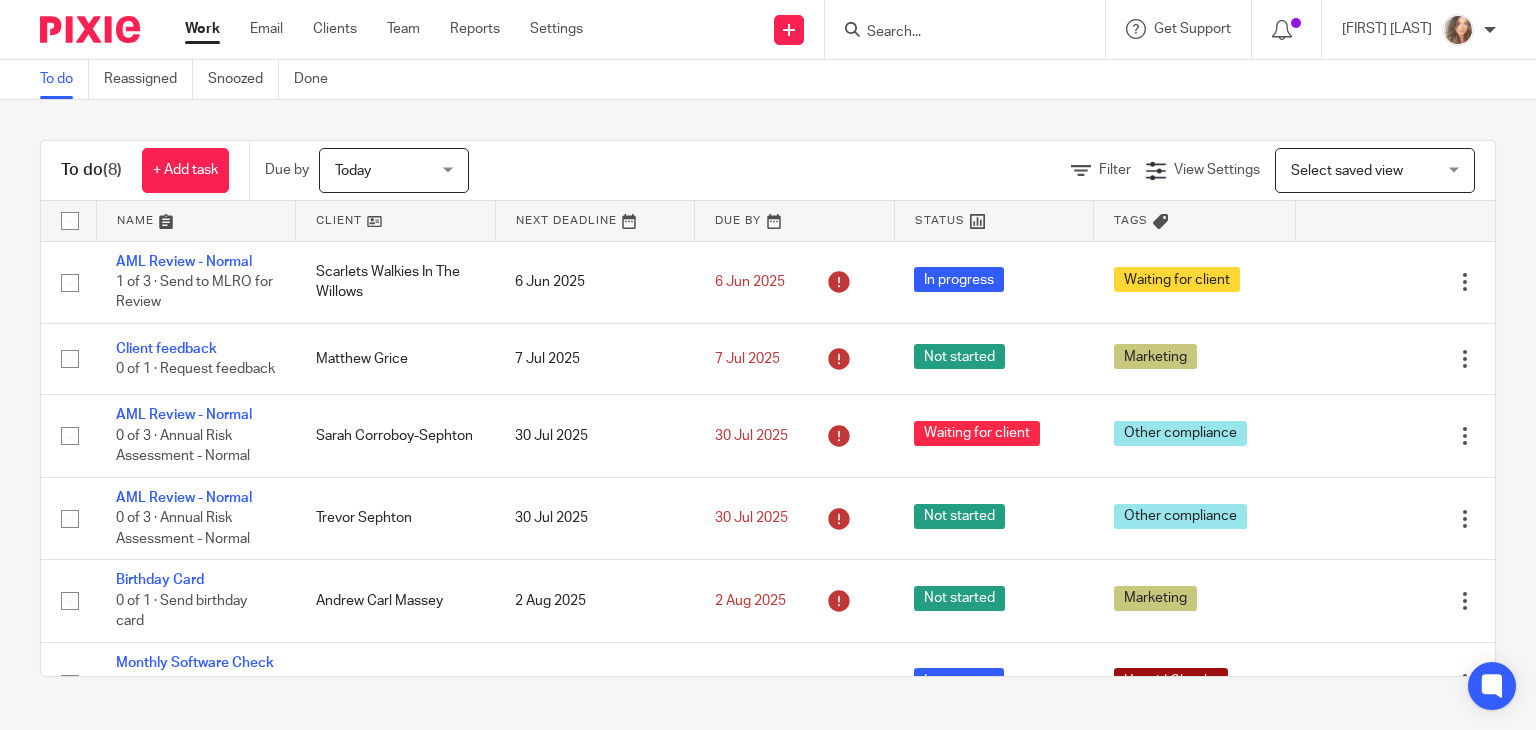scroll, scrollTop: 0, scrollLeft: 0, axis: both 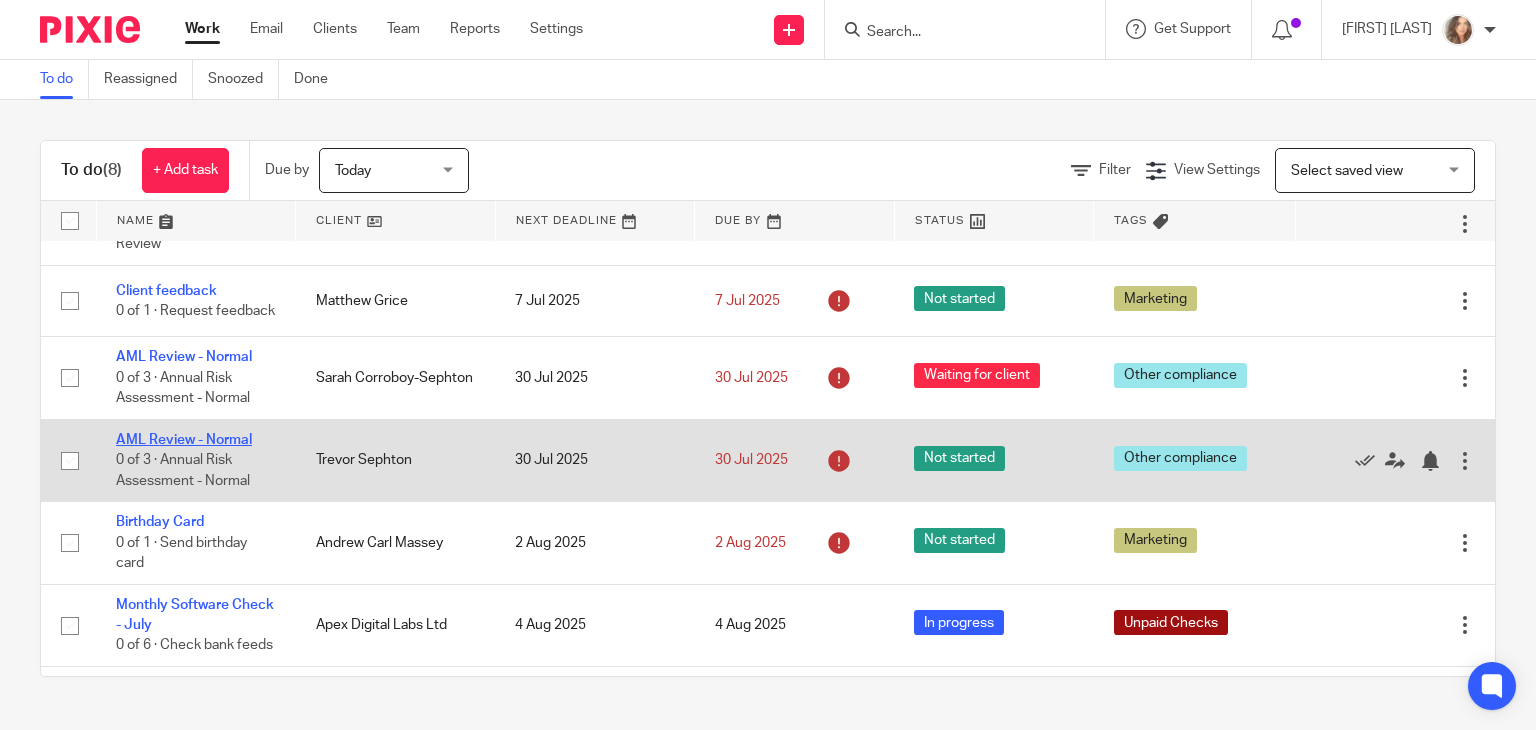 click on "AML Review - Normal" at bounding box center (184, 440) 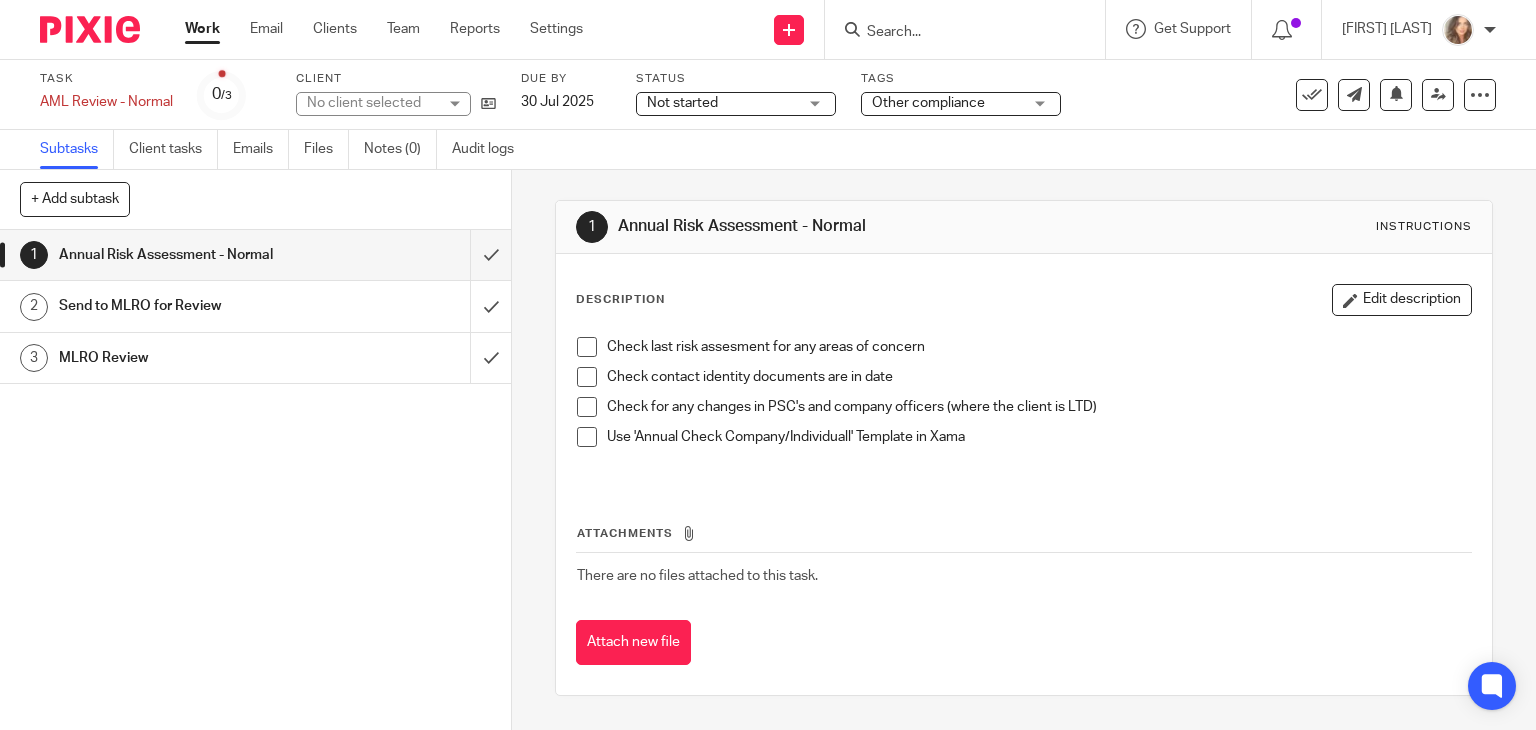 scroll, scrollTop: 0, scrollLeft: 0, axis: both 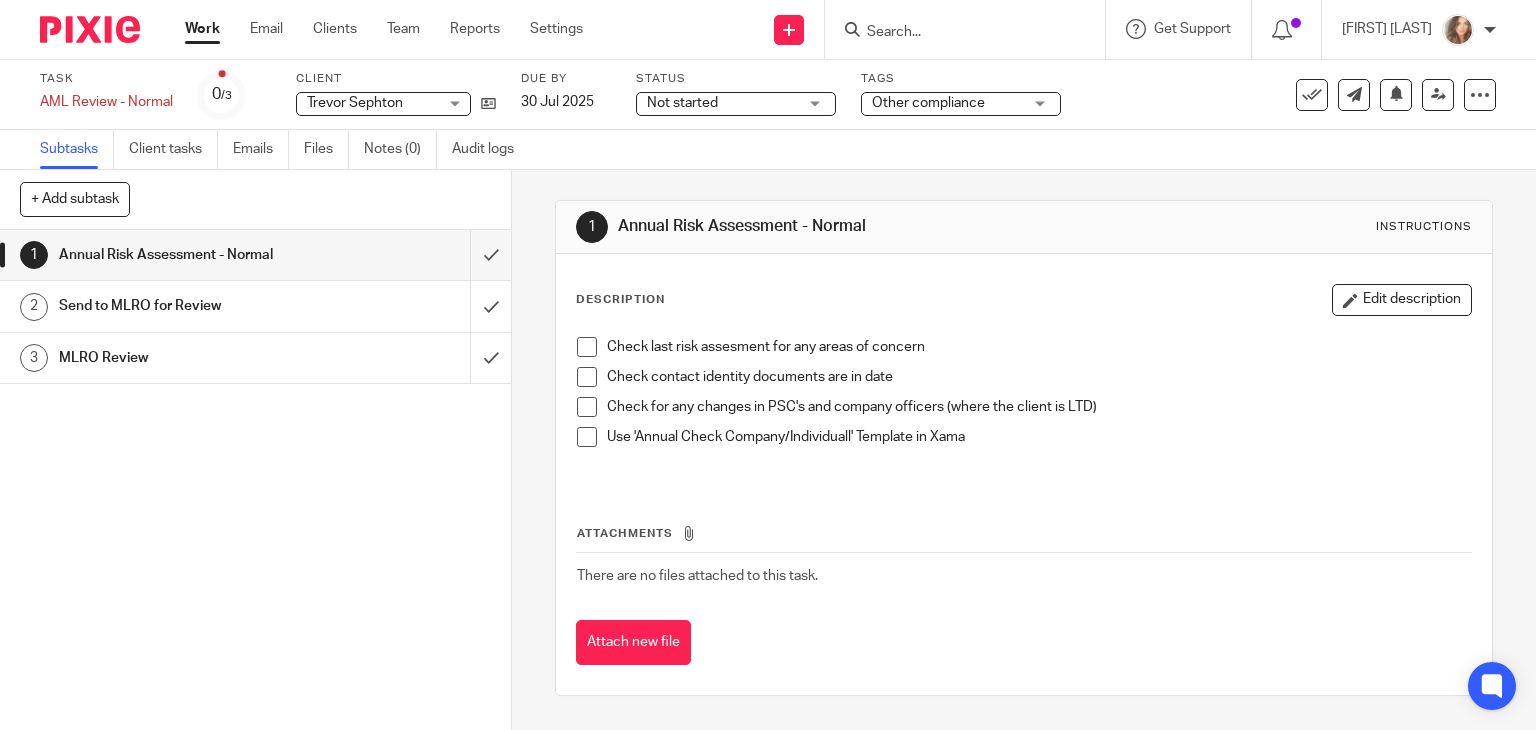 click on "Not started" at bounding box center (722, 103) 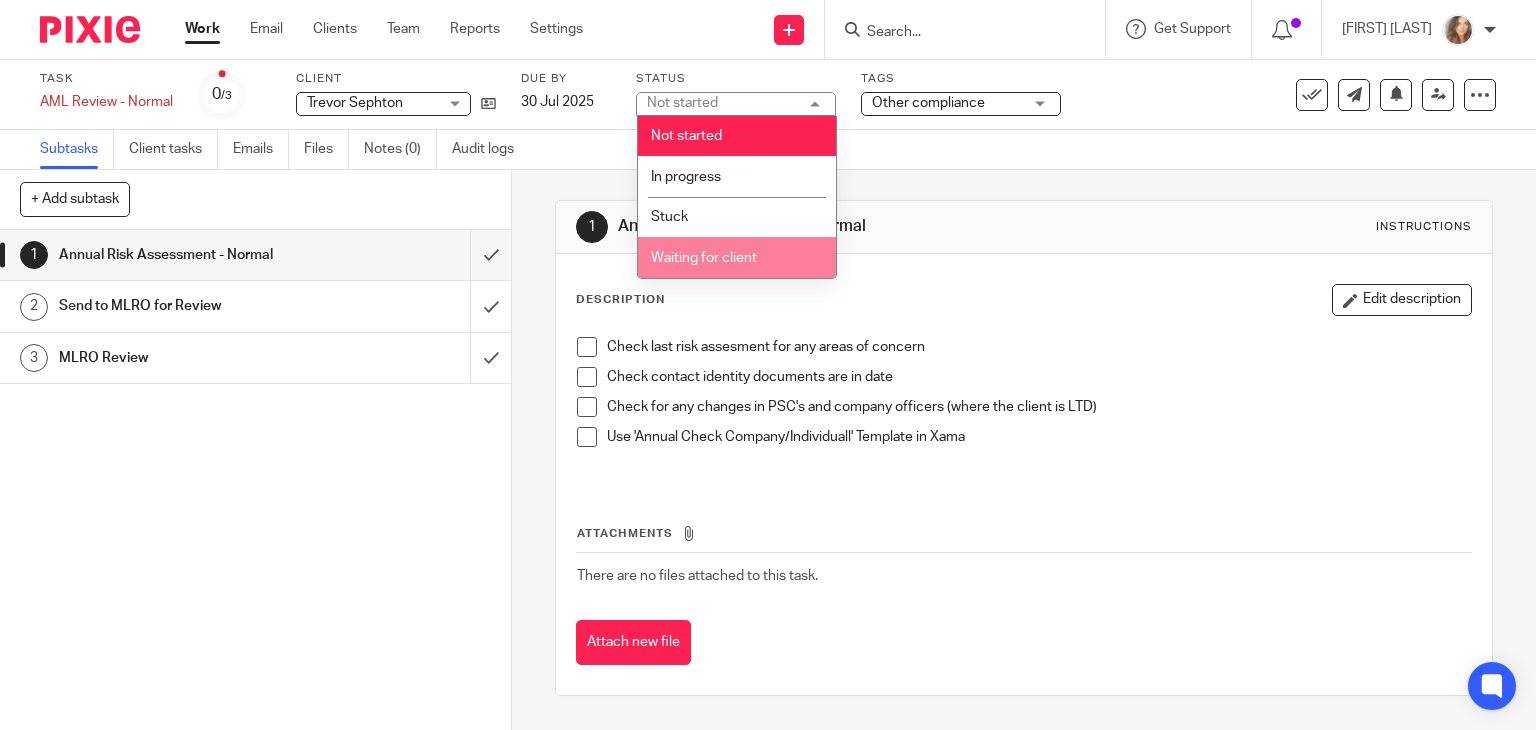 click on "Waiting for client" at bounding box center [704, 258] 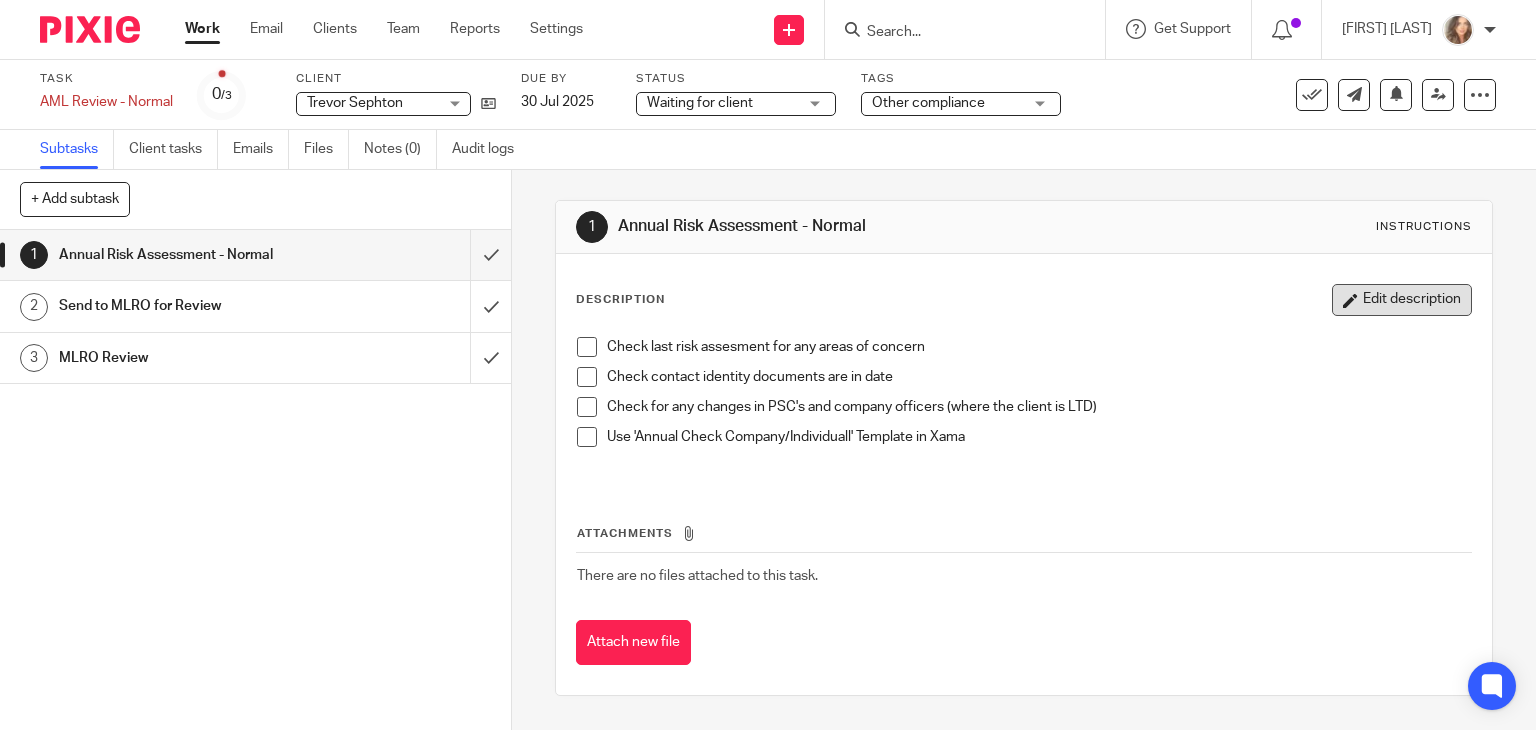click on "Edit description" at bounding box center [1402, 300] 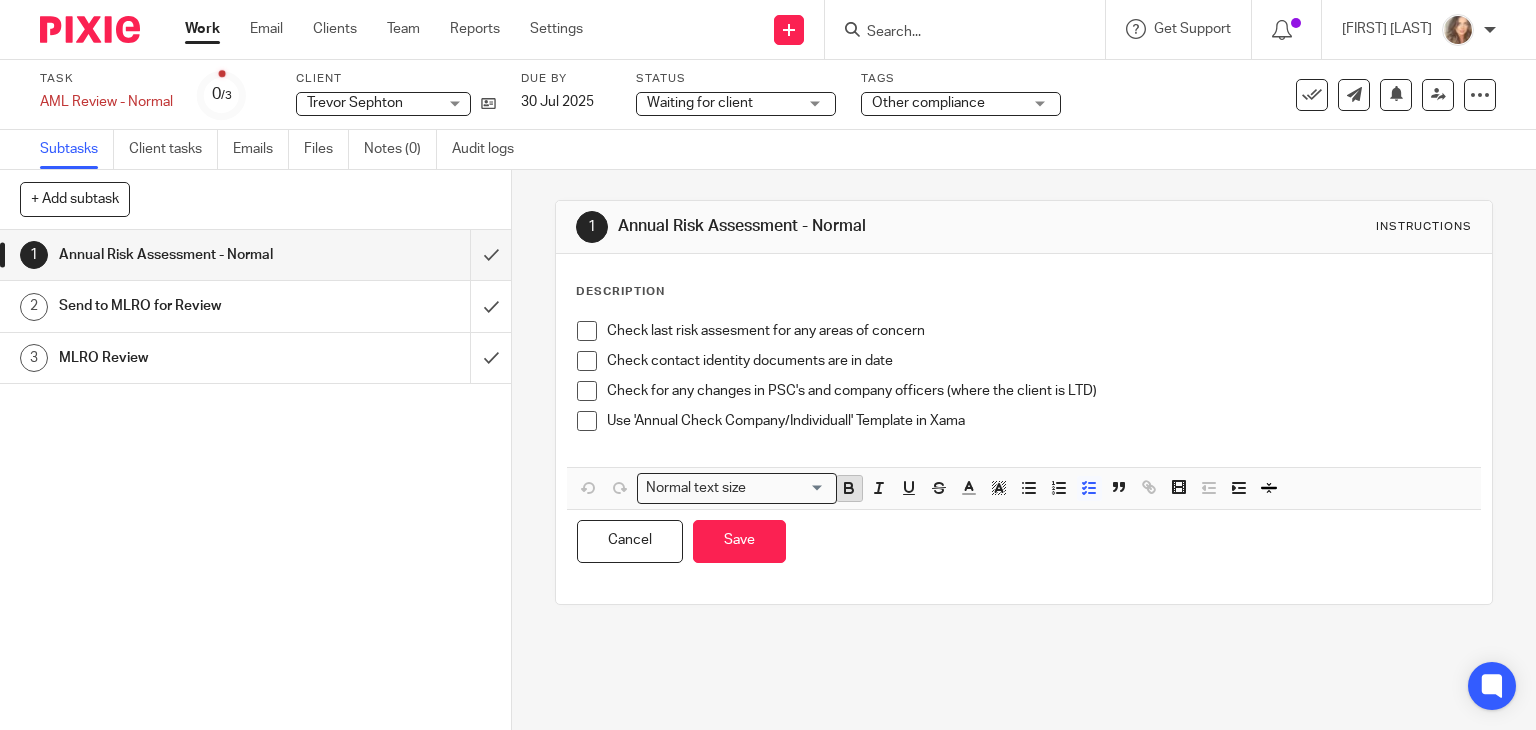 click 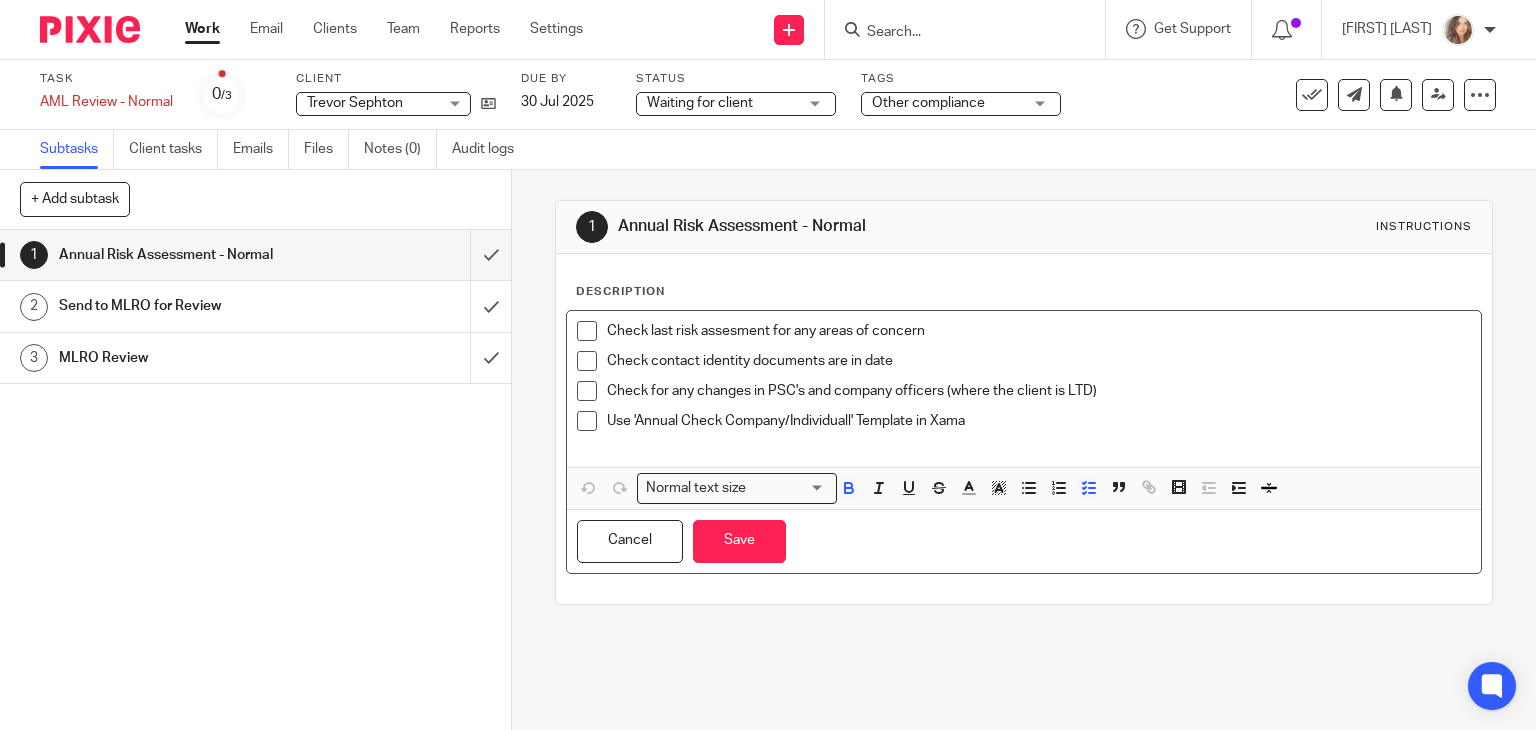 click at bounding box center [1039, 441] 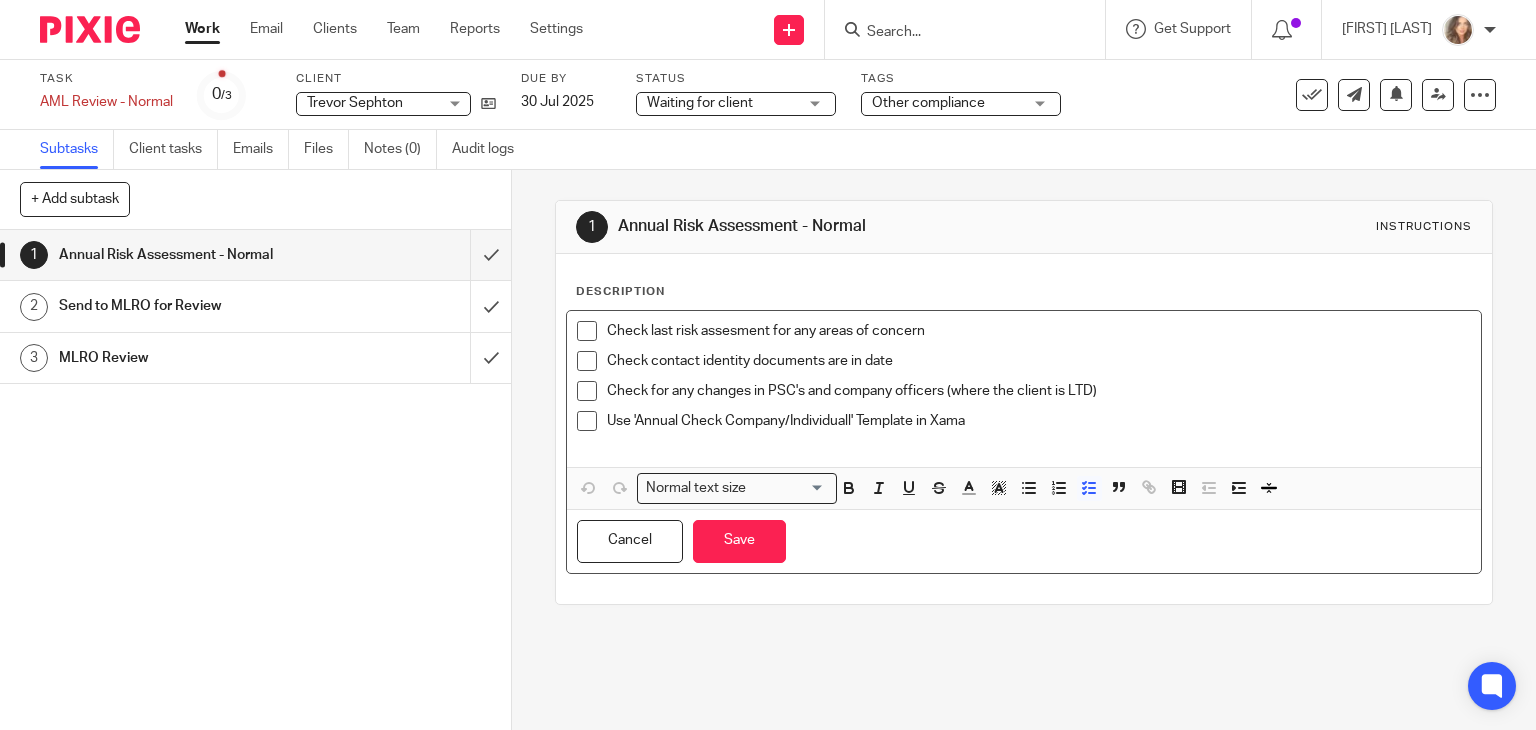 click on "Use 'Annual Check Company/Individuall' Template in Xama" at bounding box center [1039, 421] 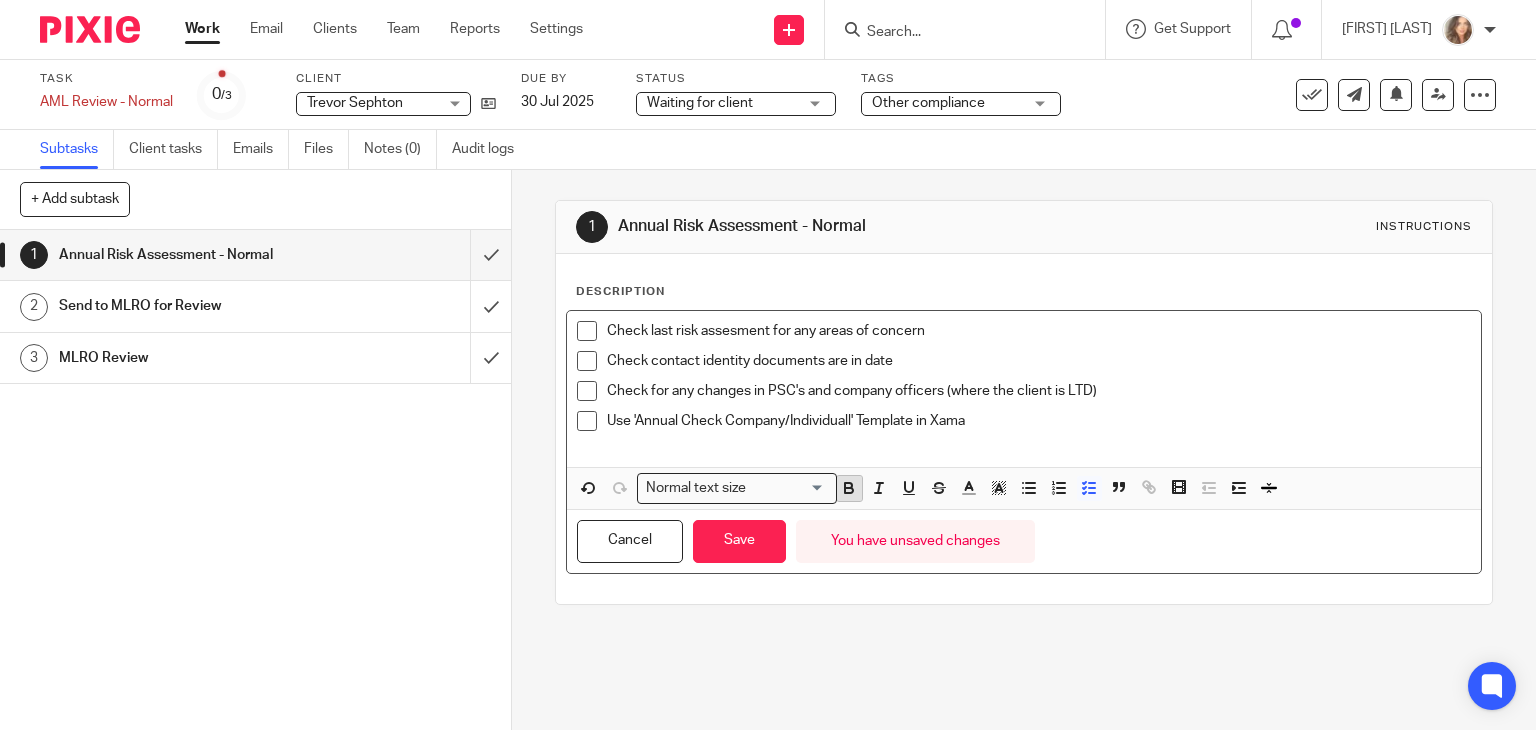 click 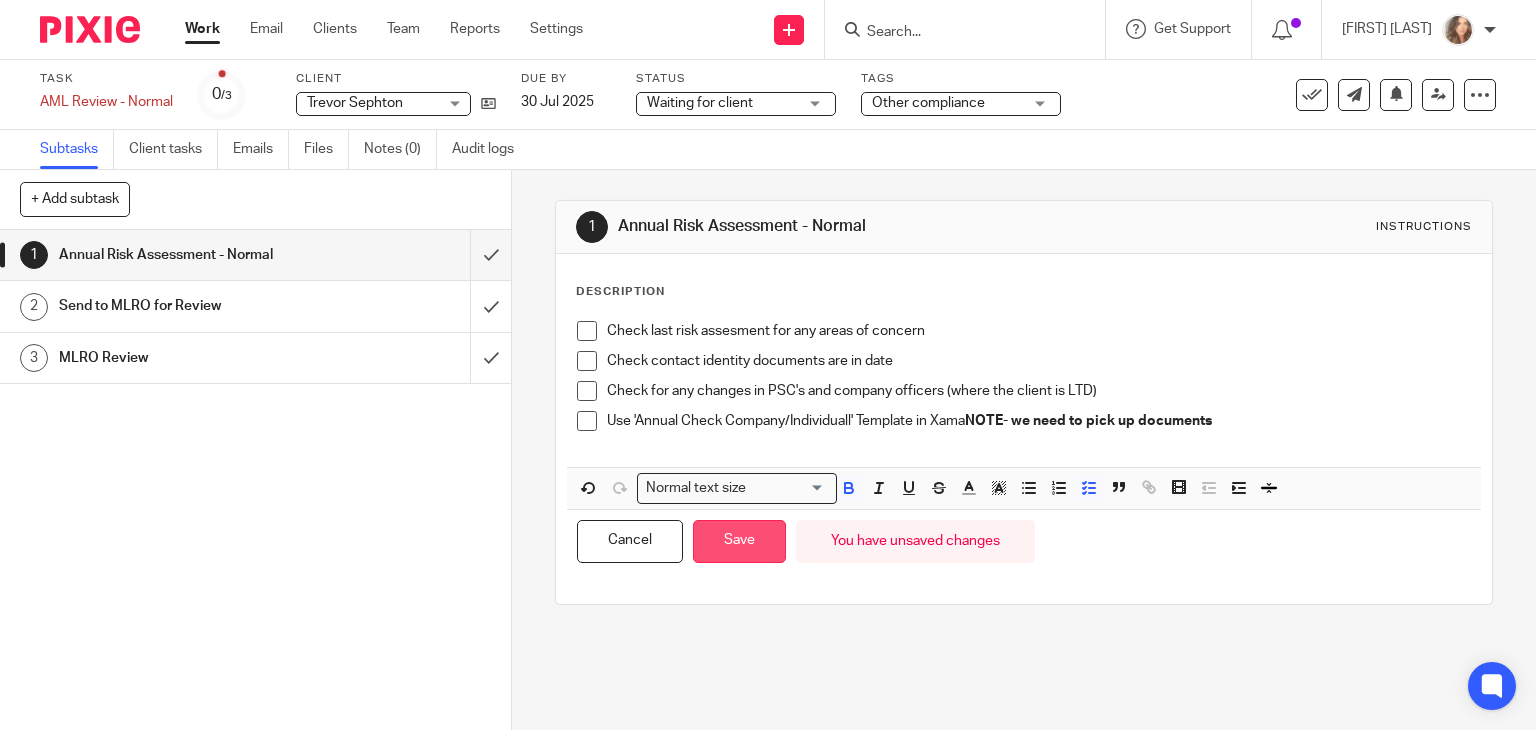 click on "Save" at bounding box center (739, 541) 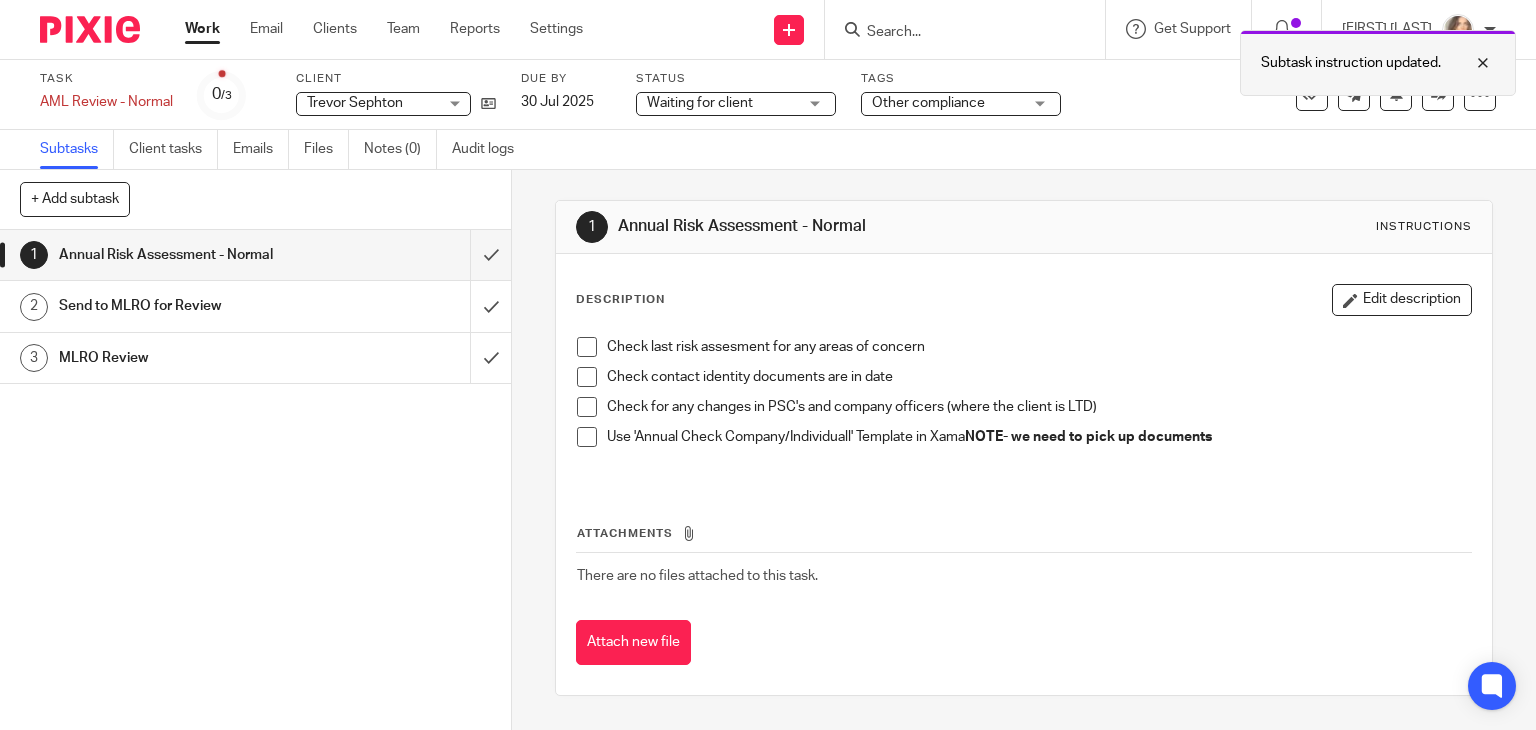 click at bounding box center [1468, 63] 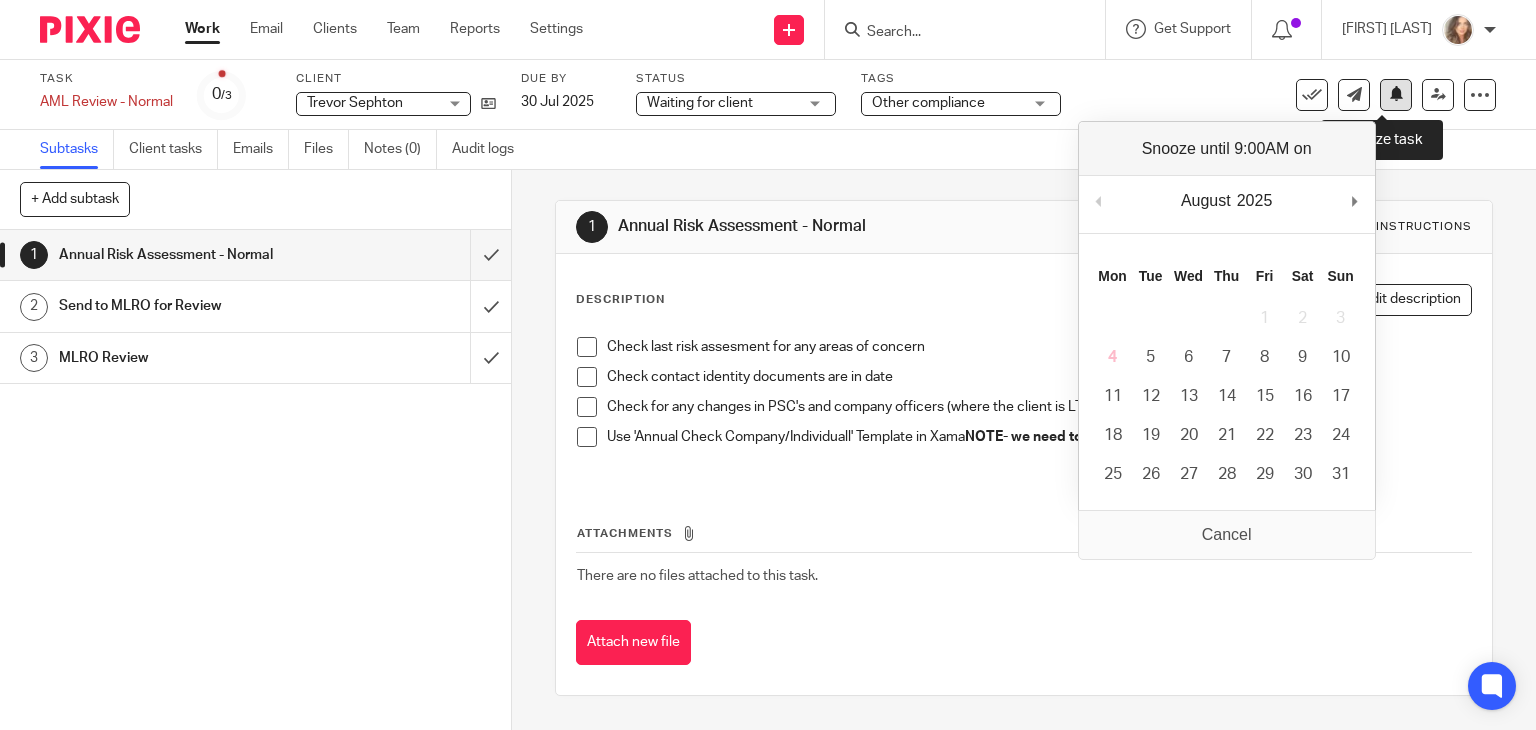 click at bounding box center [1396, 93] 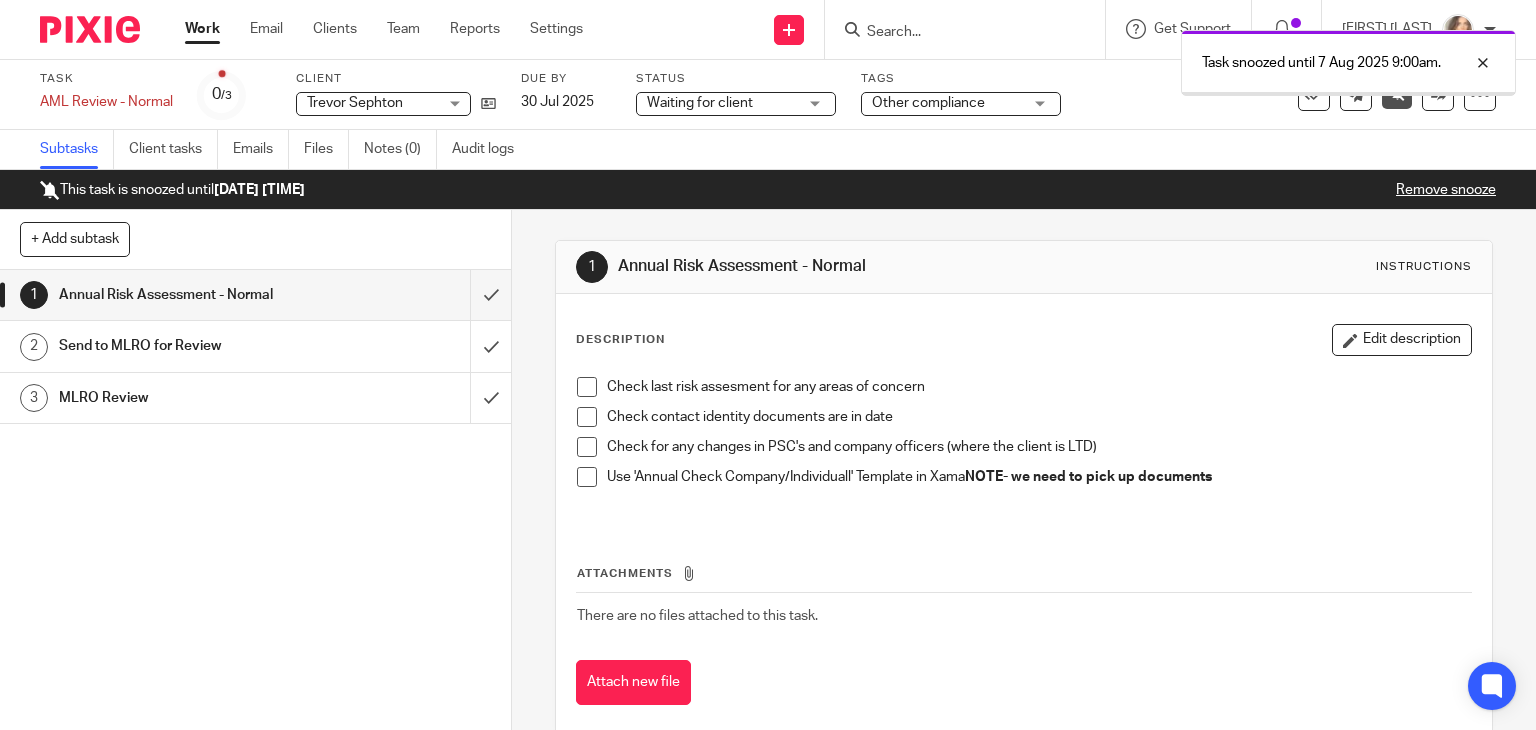 scroll, scrollTop: 0, scrollLeft: 0, axis: both 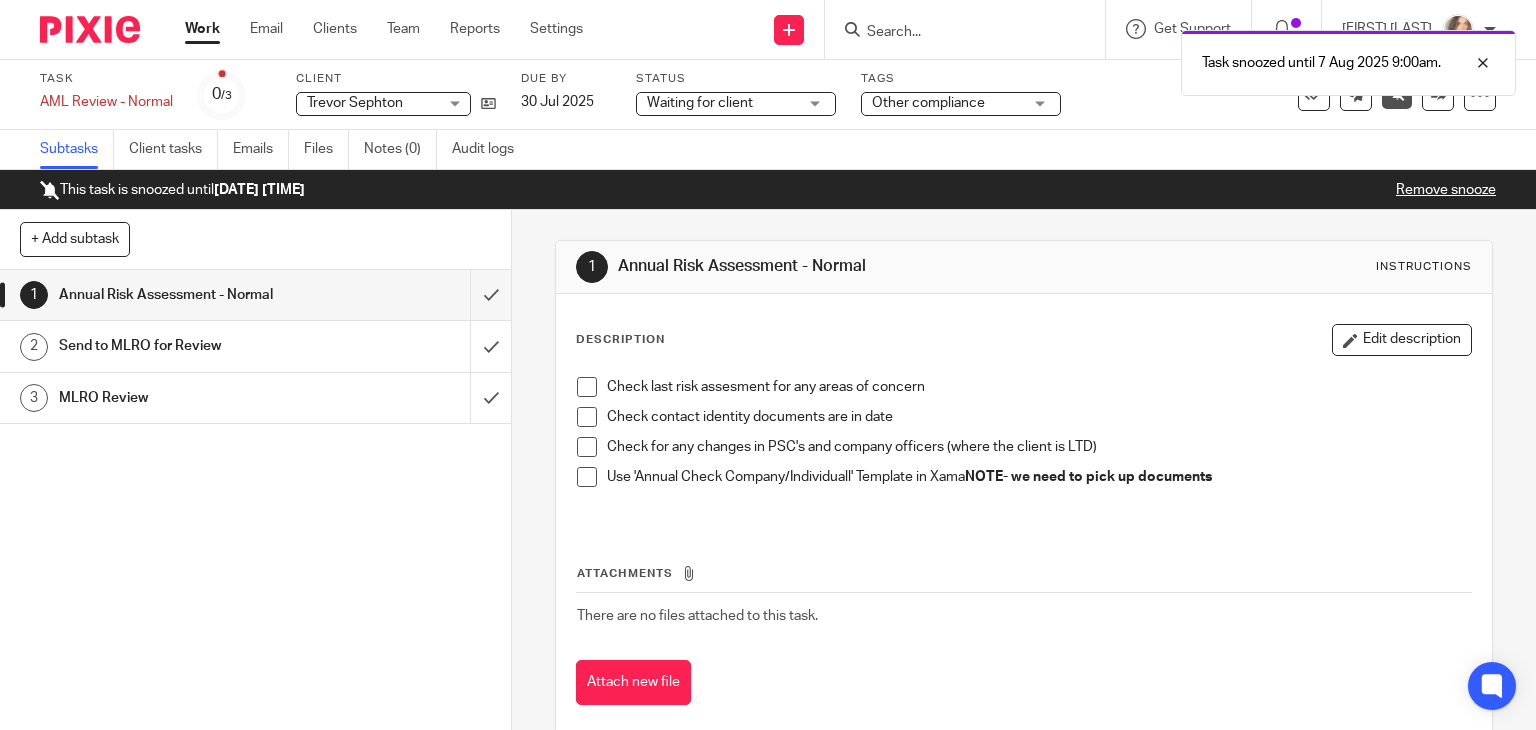 click on "Work" at bounding box center [202, 29] 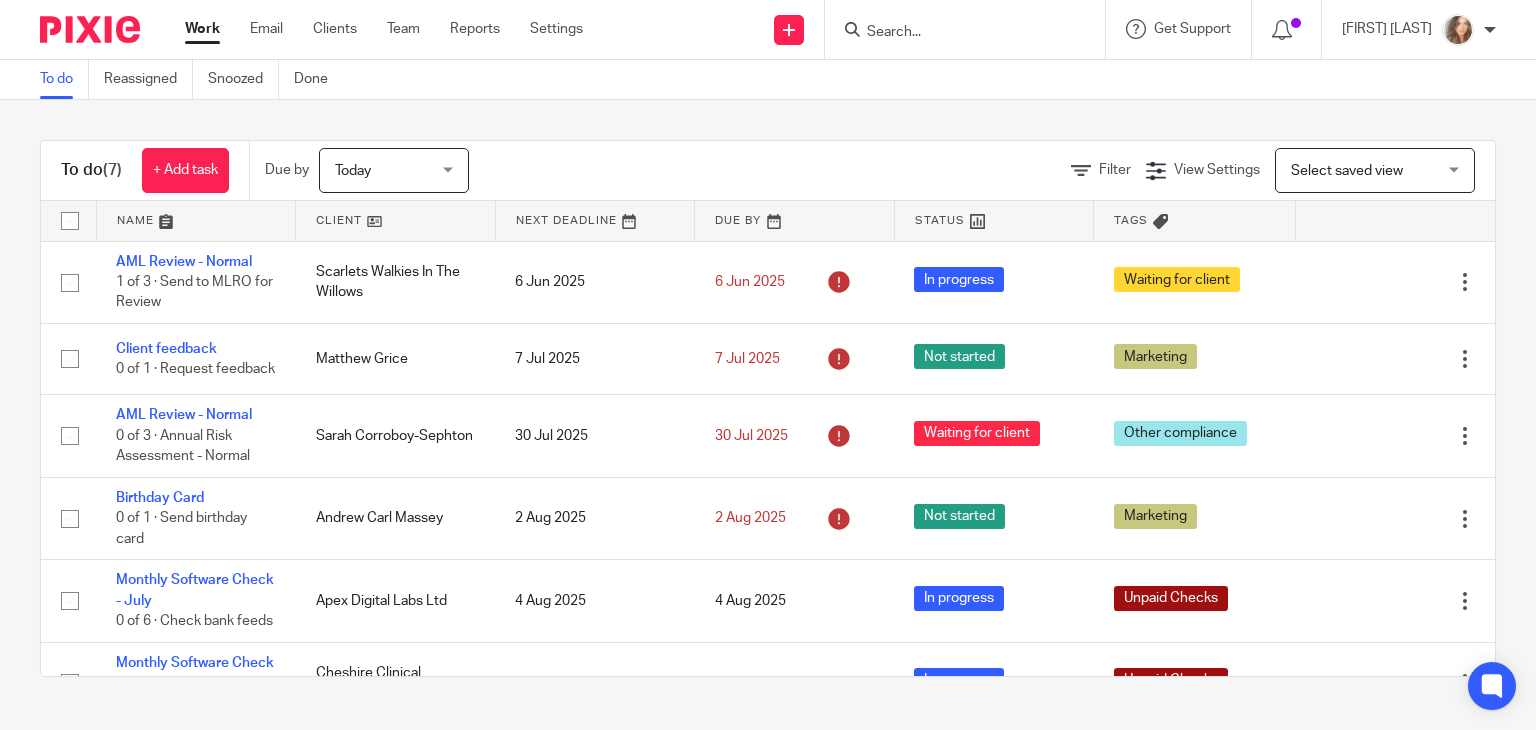 scroll, scrollTop: 0, scrollLeft: 0, axis: both 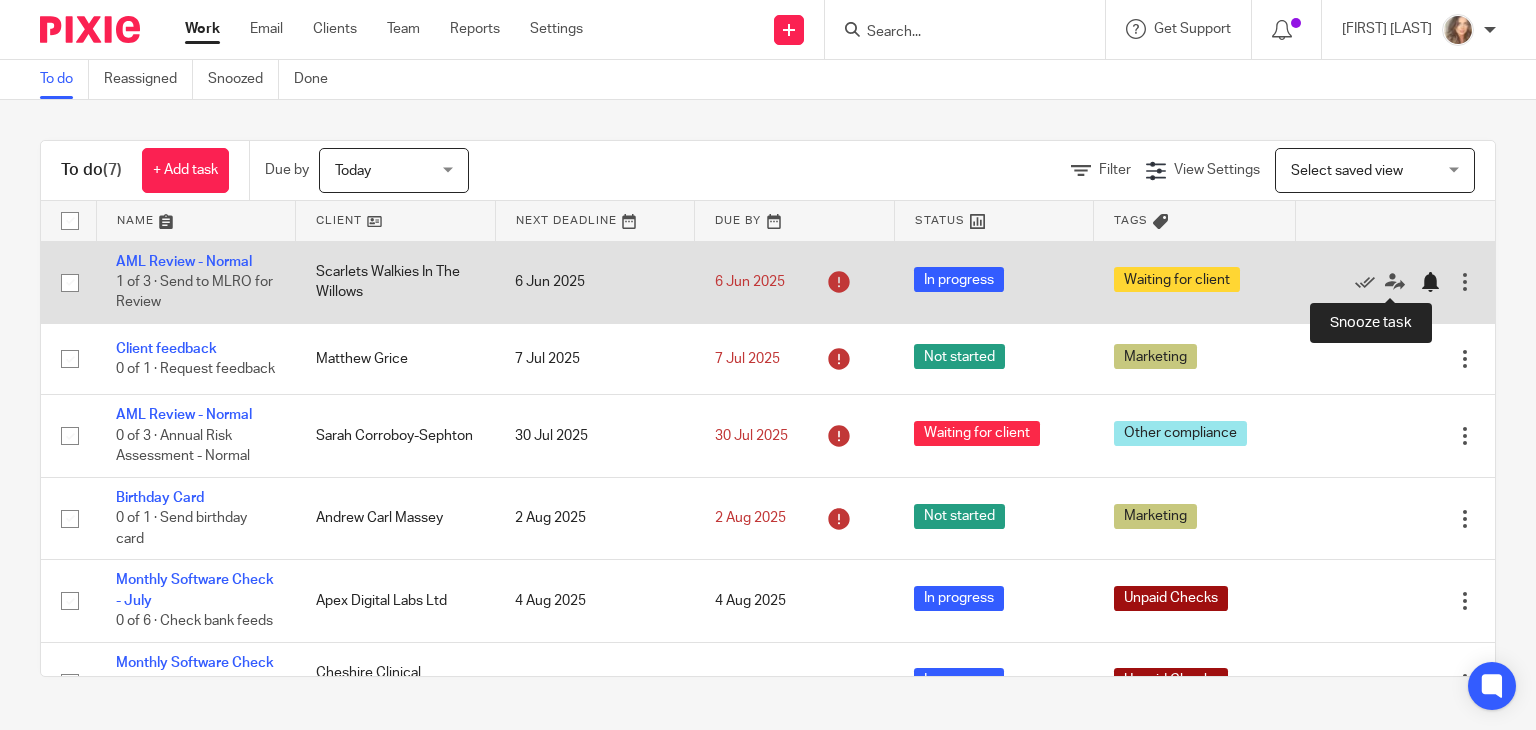 click at bounding box center [1430, 282] 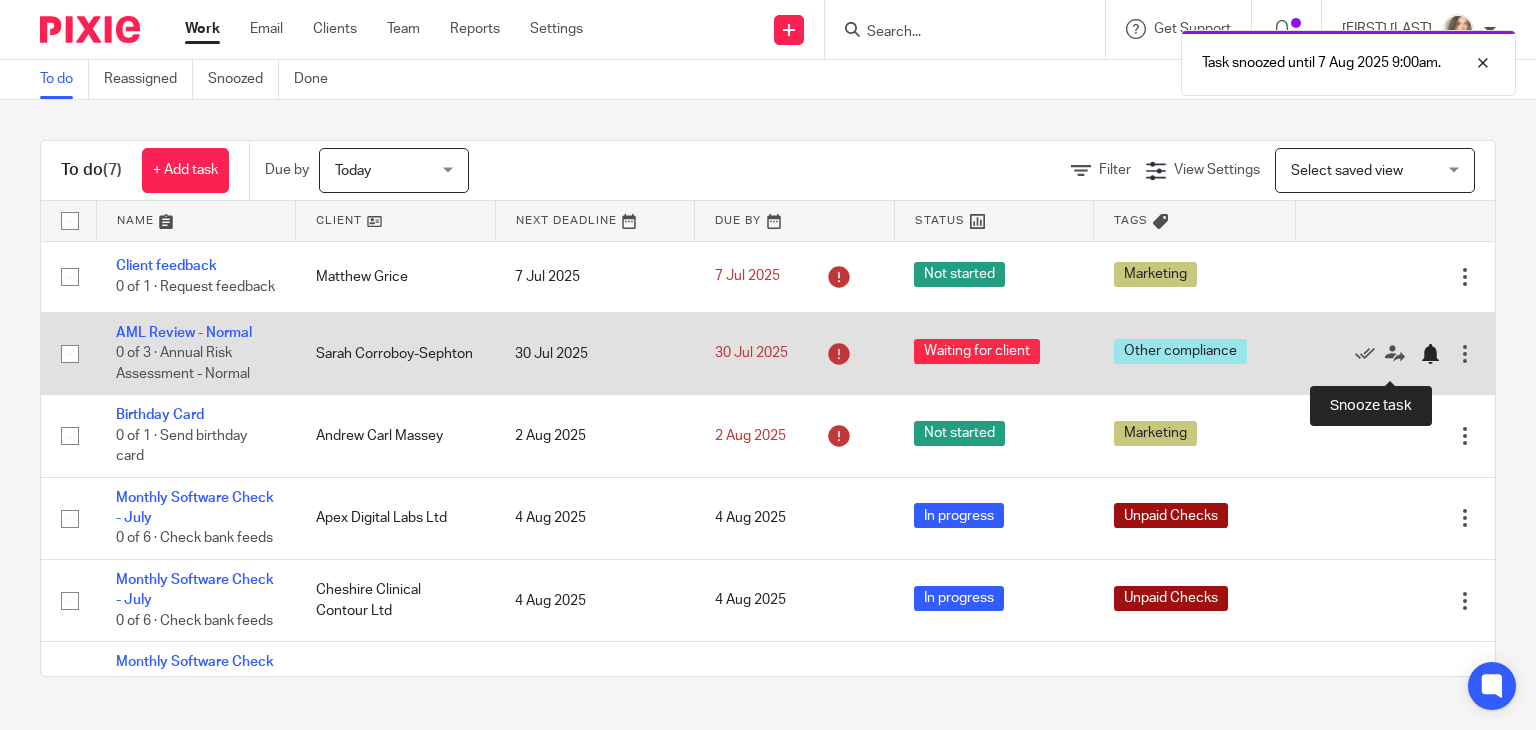 click at bounding box center (1430, 354) 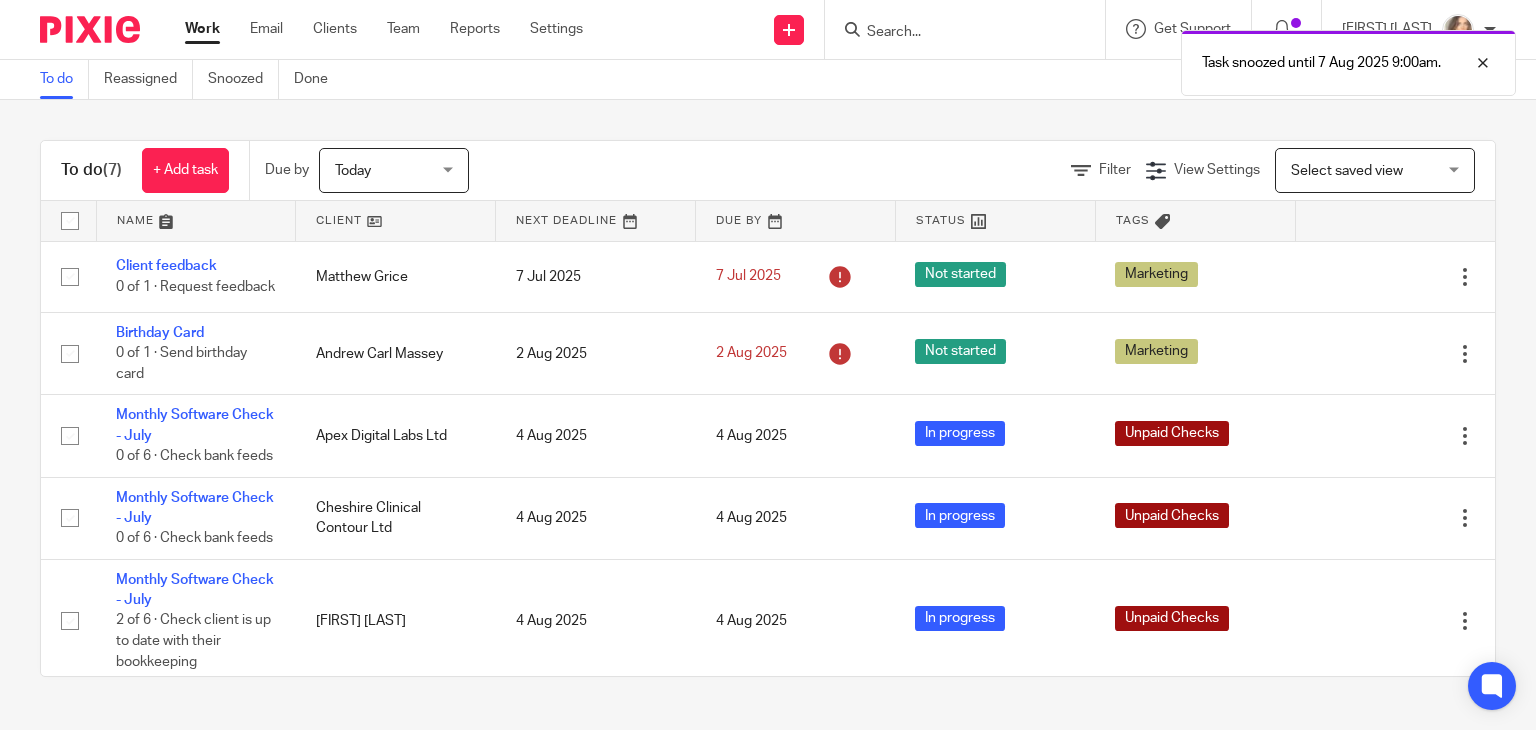 scroll, scrollTop: 62, scrollLeft: 0, axis: vertical 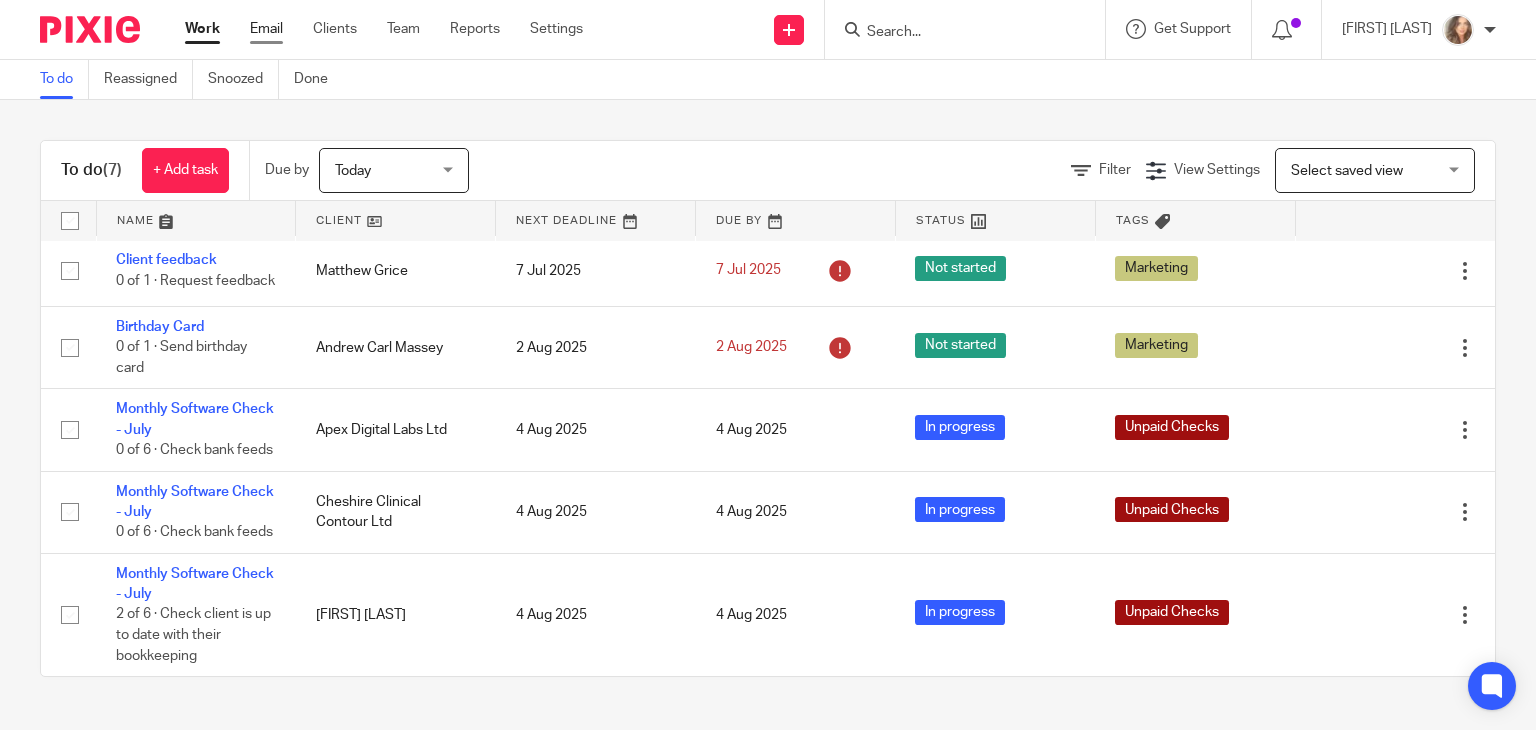 click on "Email" at bounding box center [266, 29] 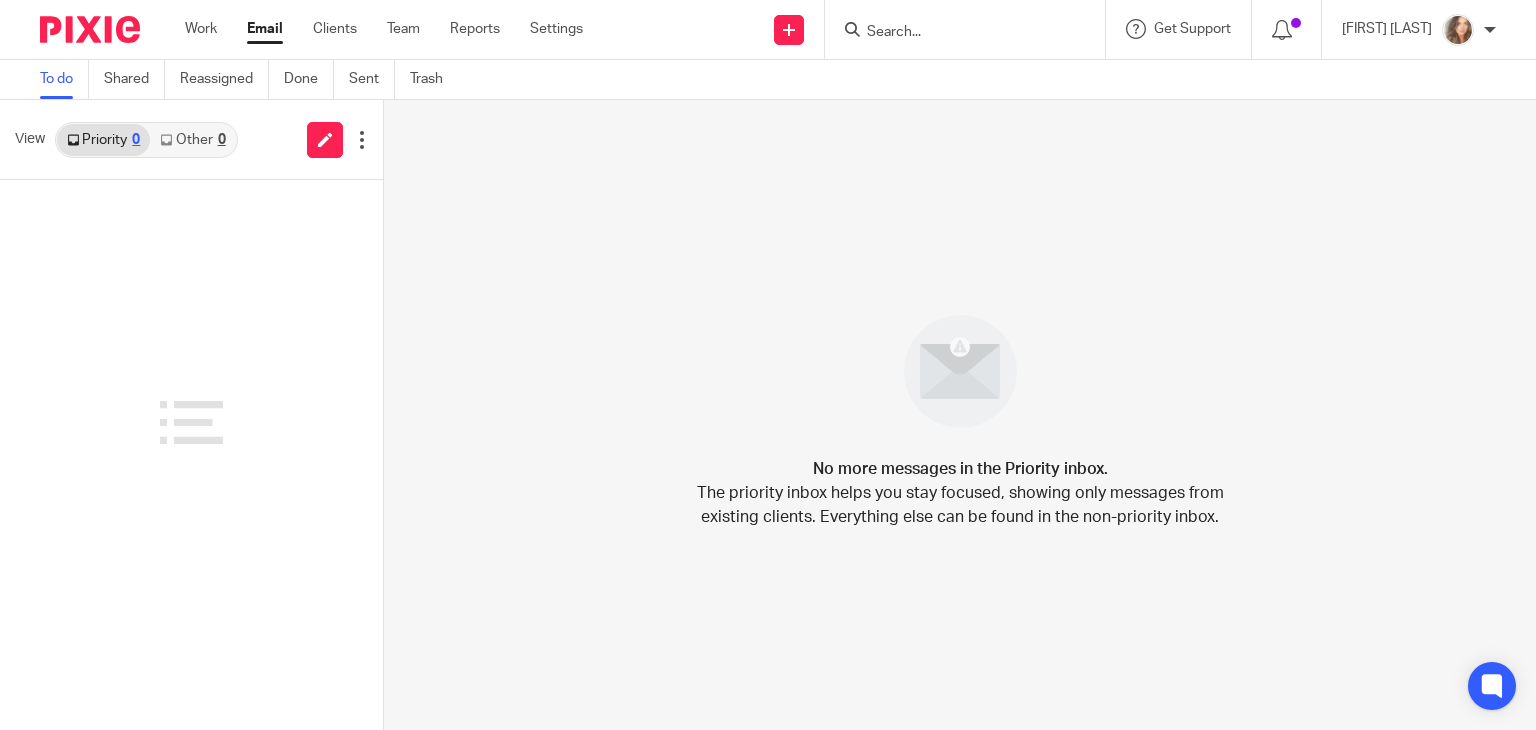 scroll, scrollTop: 0, scrollLeft: 0, axis: both 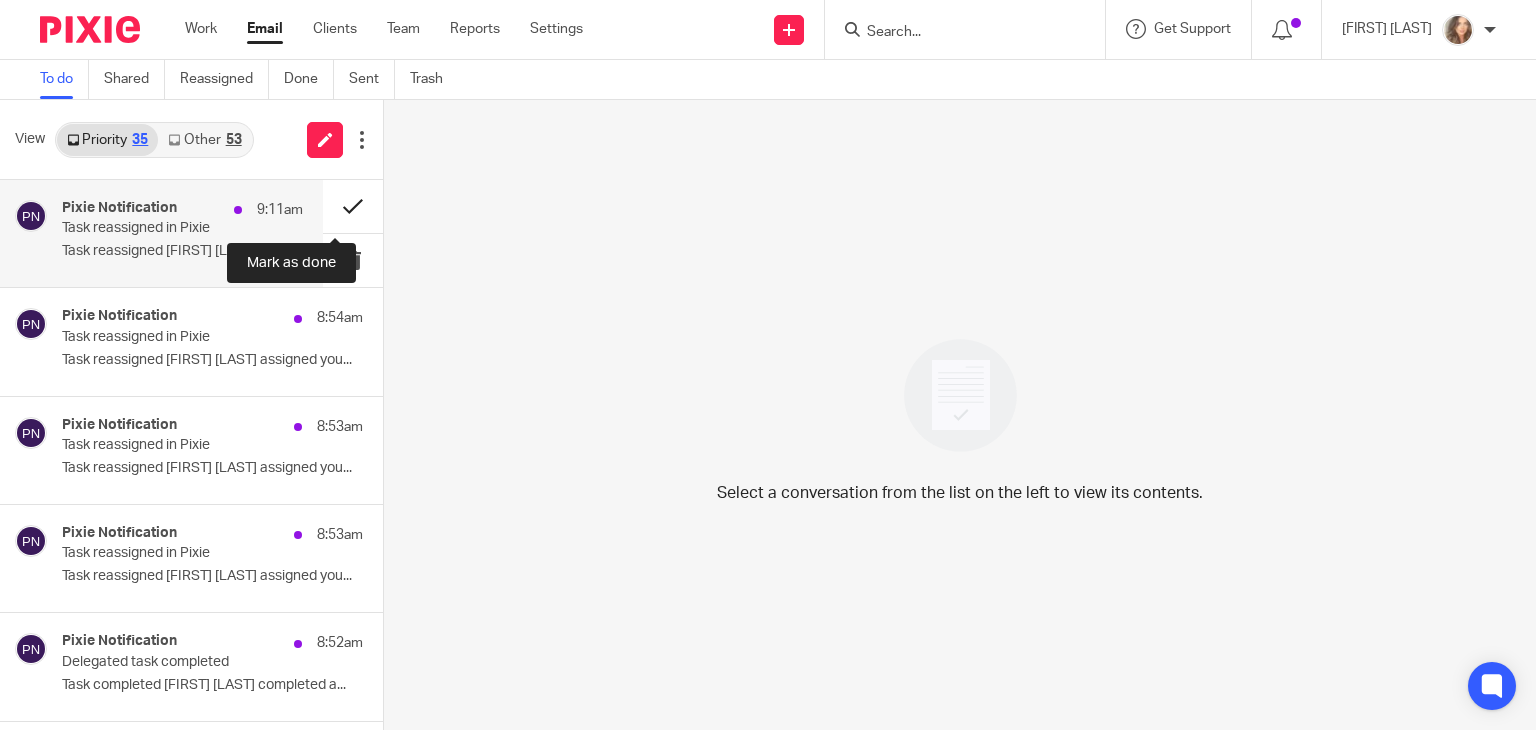click at bounding box center (353, 206) 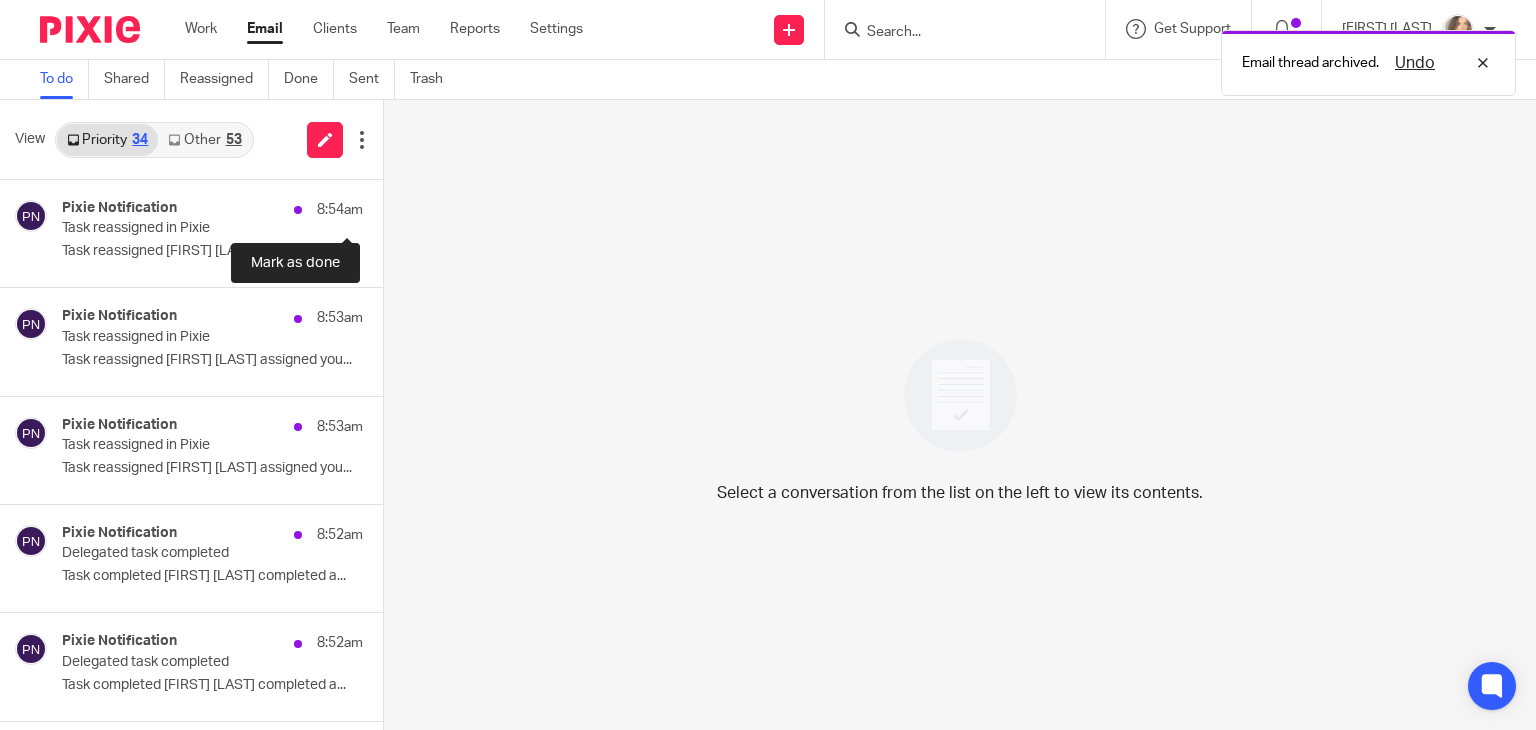 click at bounding box center [391, 206] 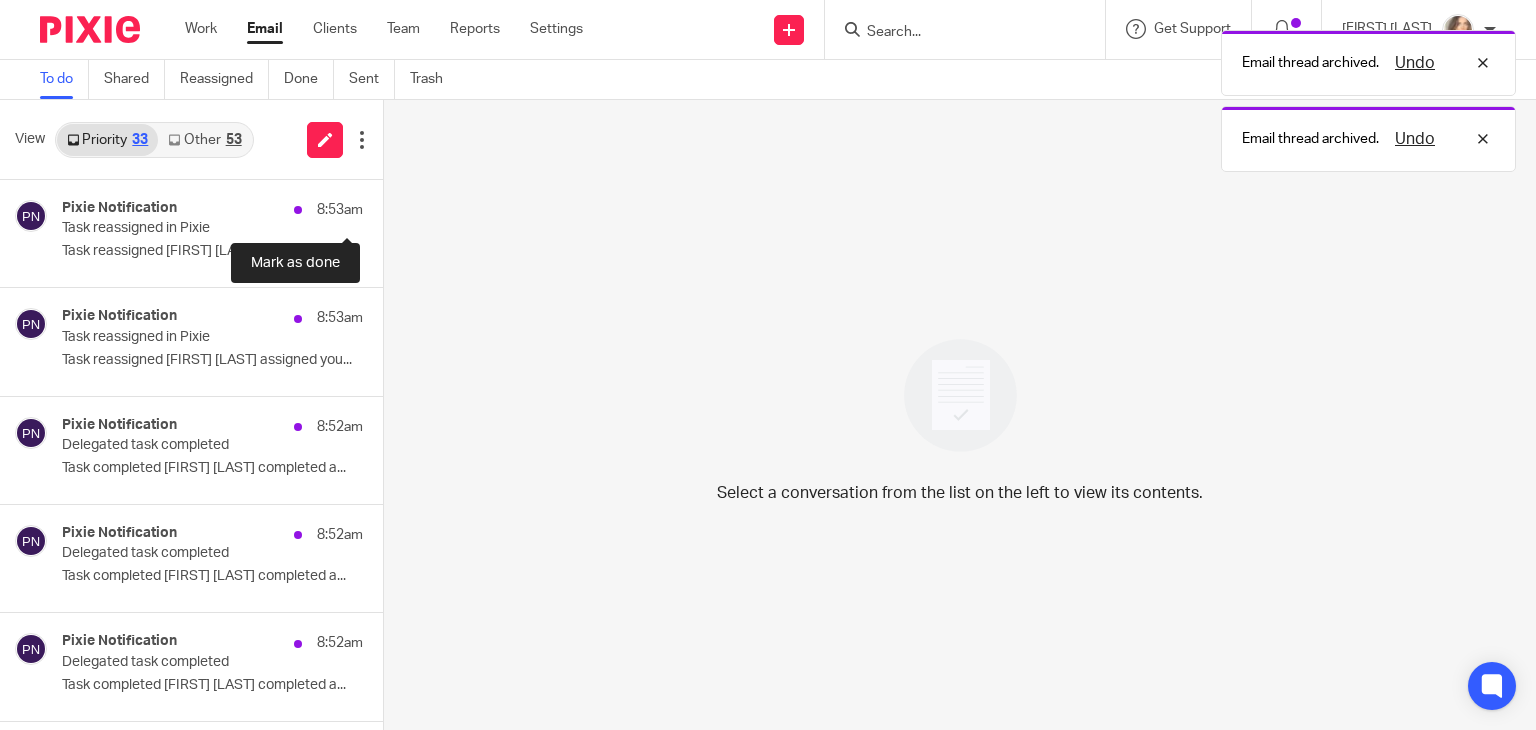 click at bounding box center (391, 206) 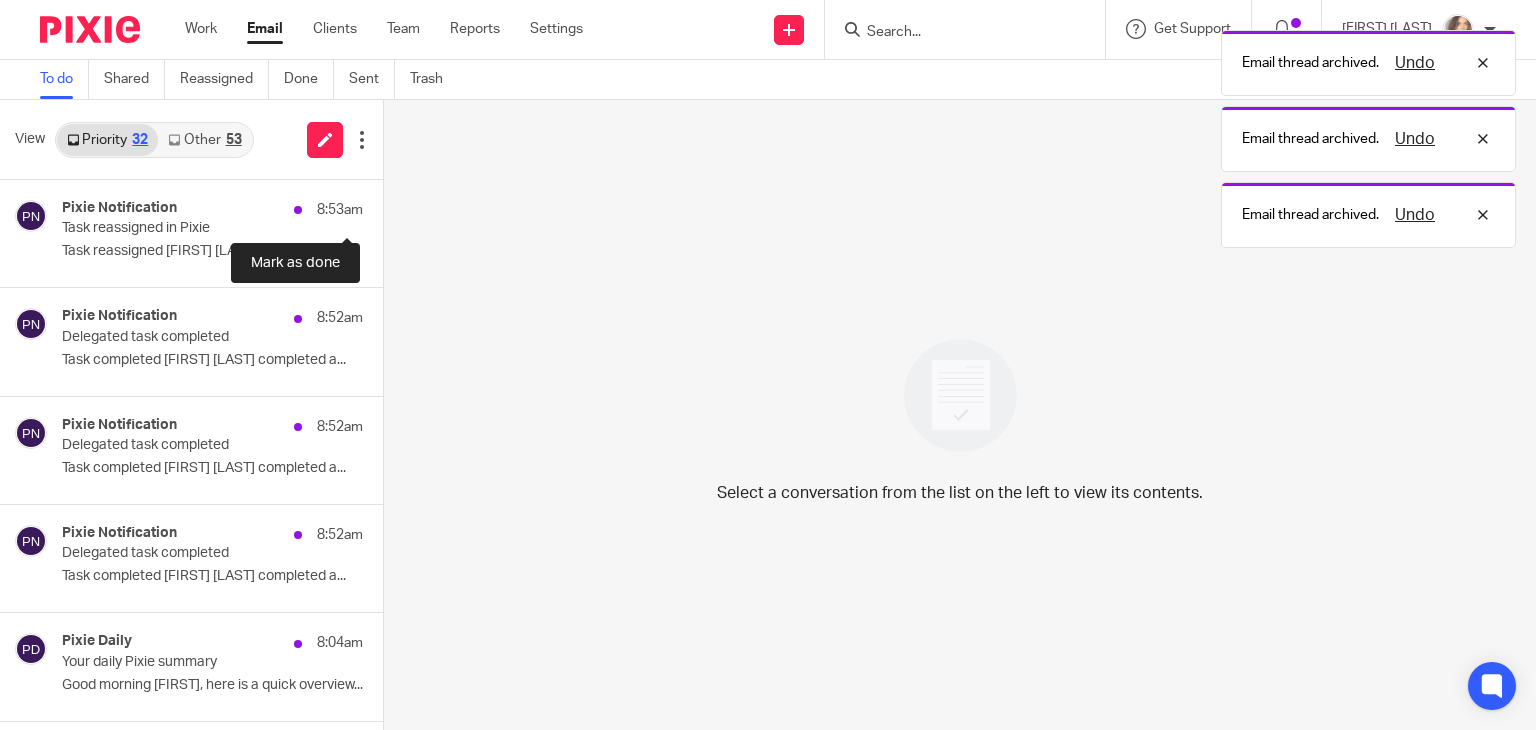 click at bounding box center (391, 206) 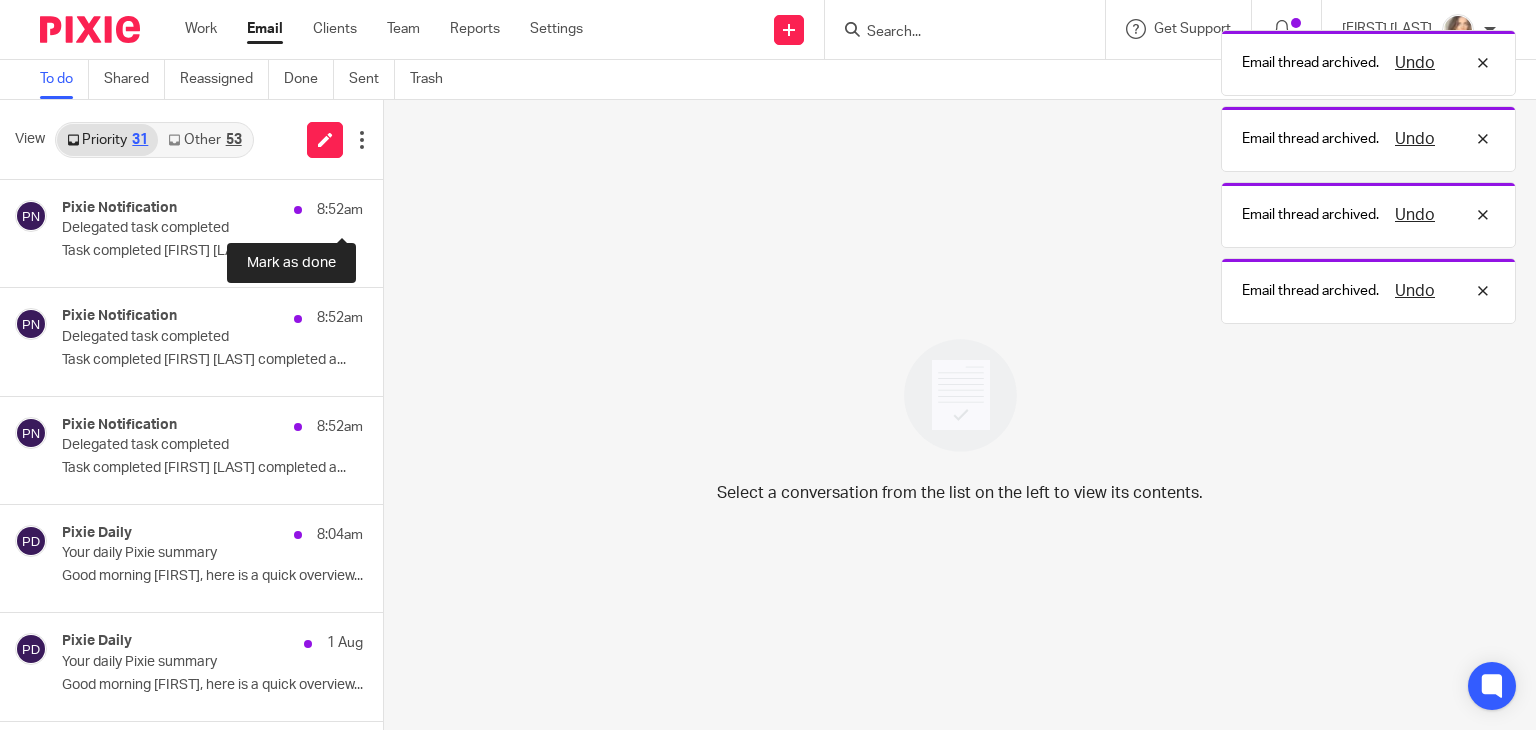 click at bounding box center [391, 206] 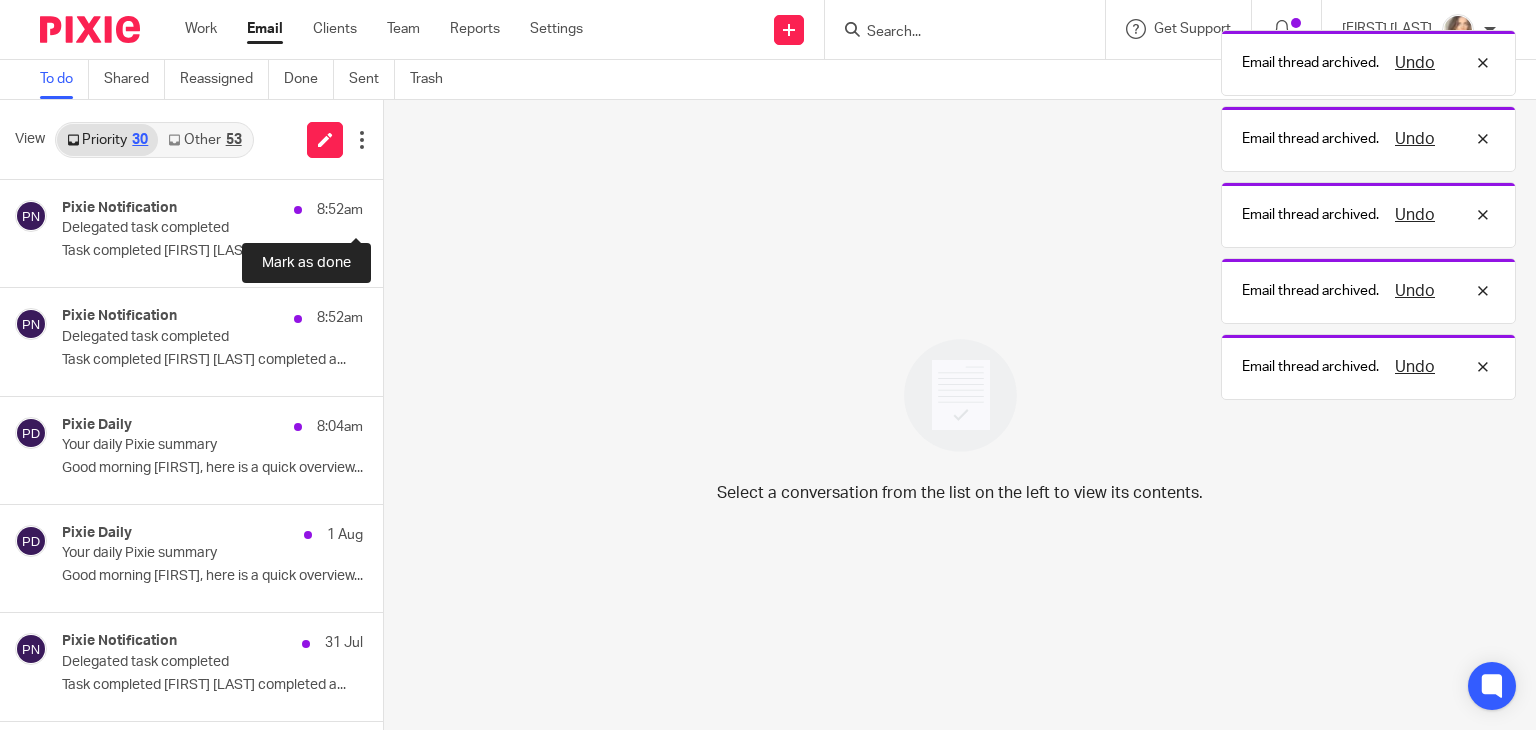 click at bounding box center [391, 206] 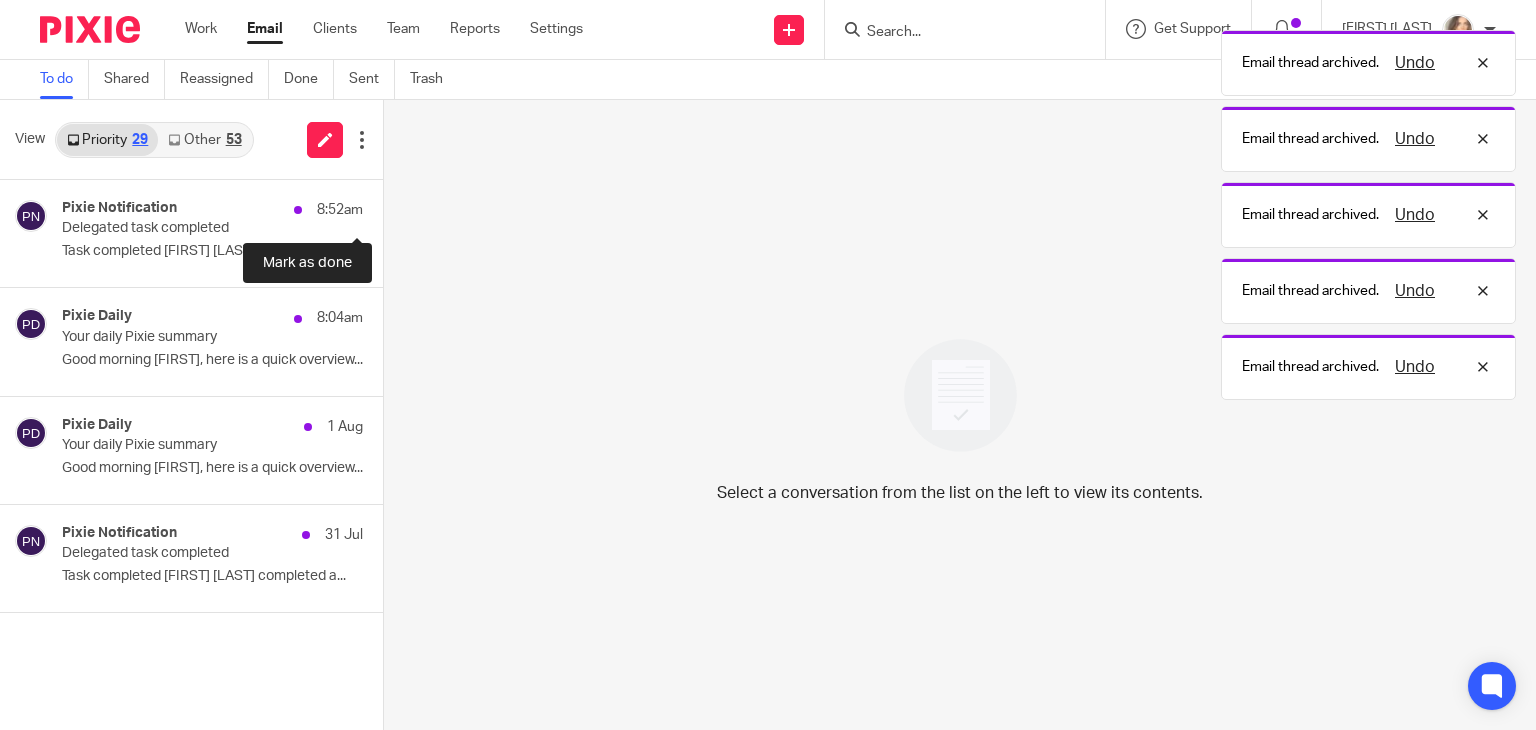 click at bounding box center [391, 206] 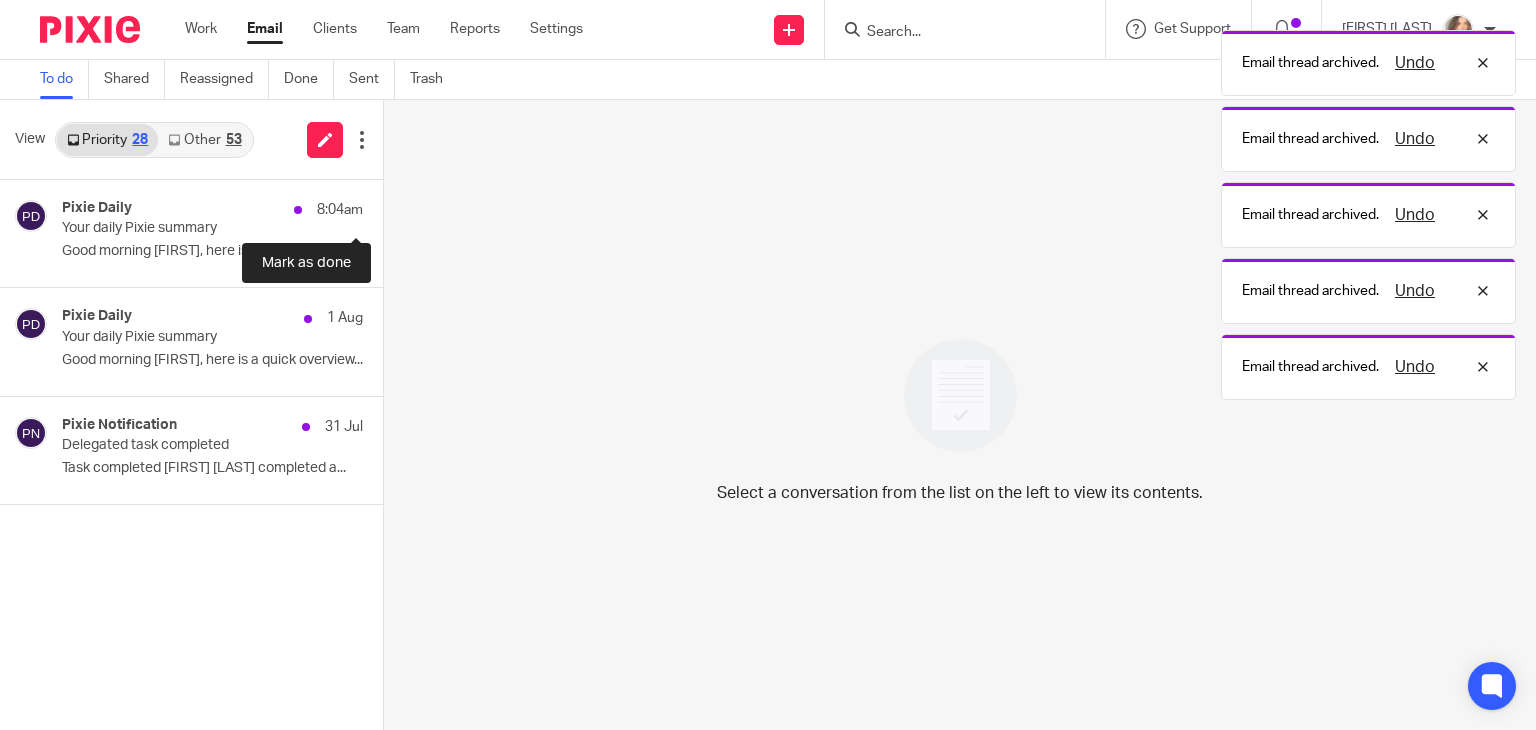 click at bounding box center (391, 206) 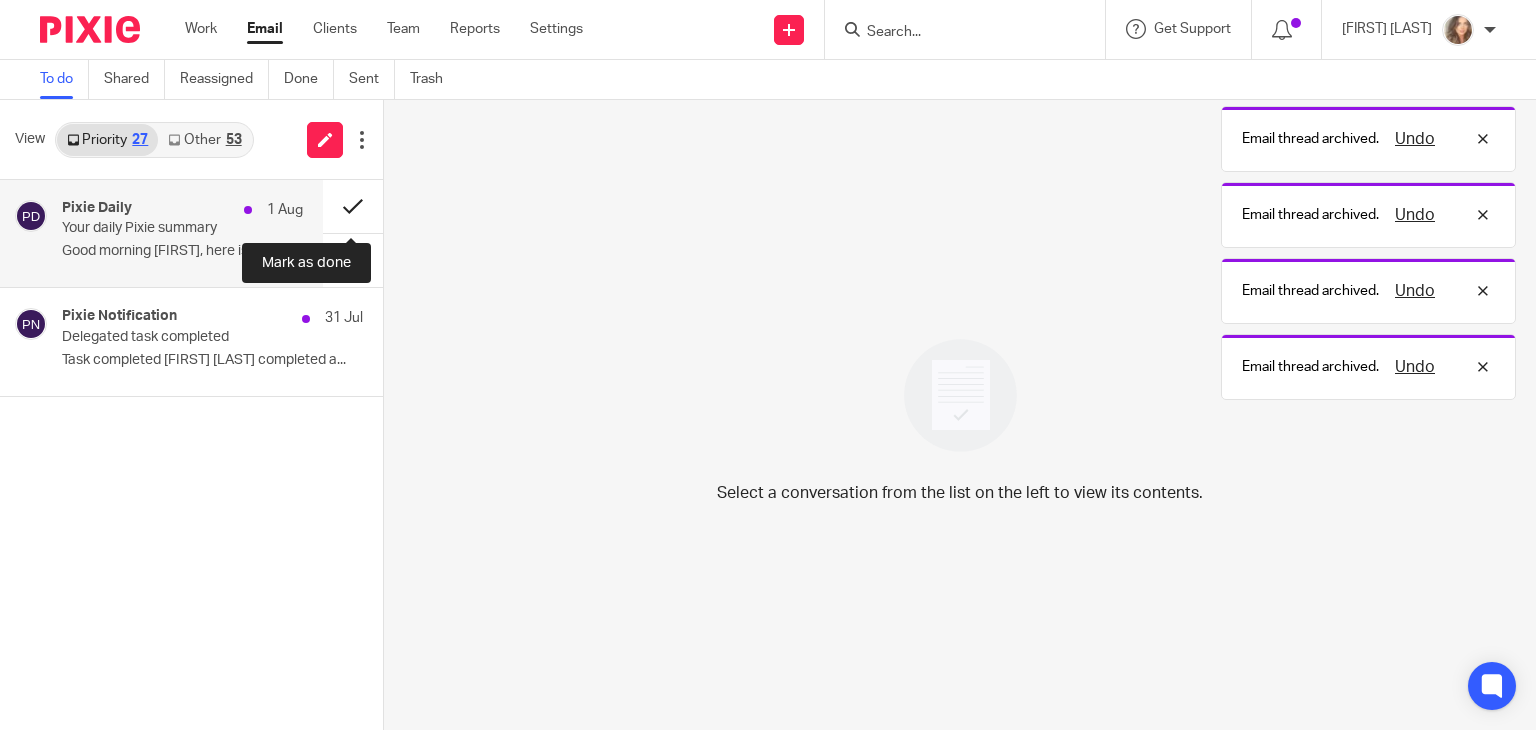 click at bounding box center [353, 206] 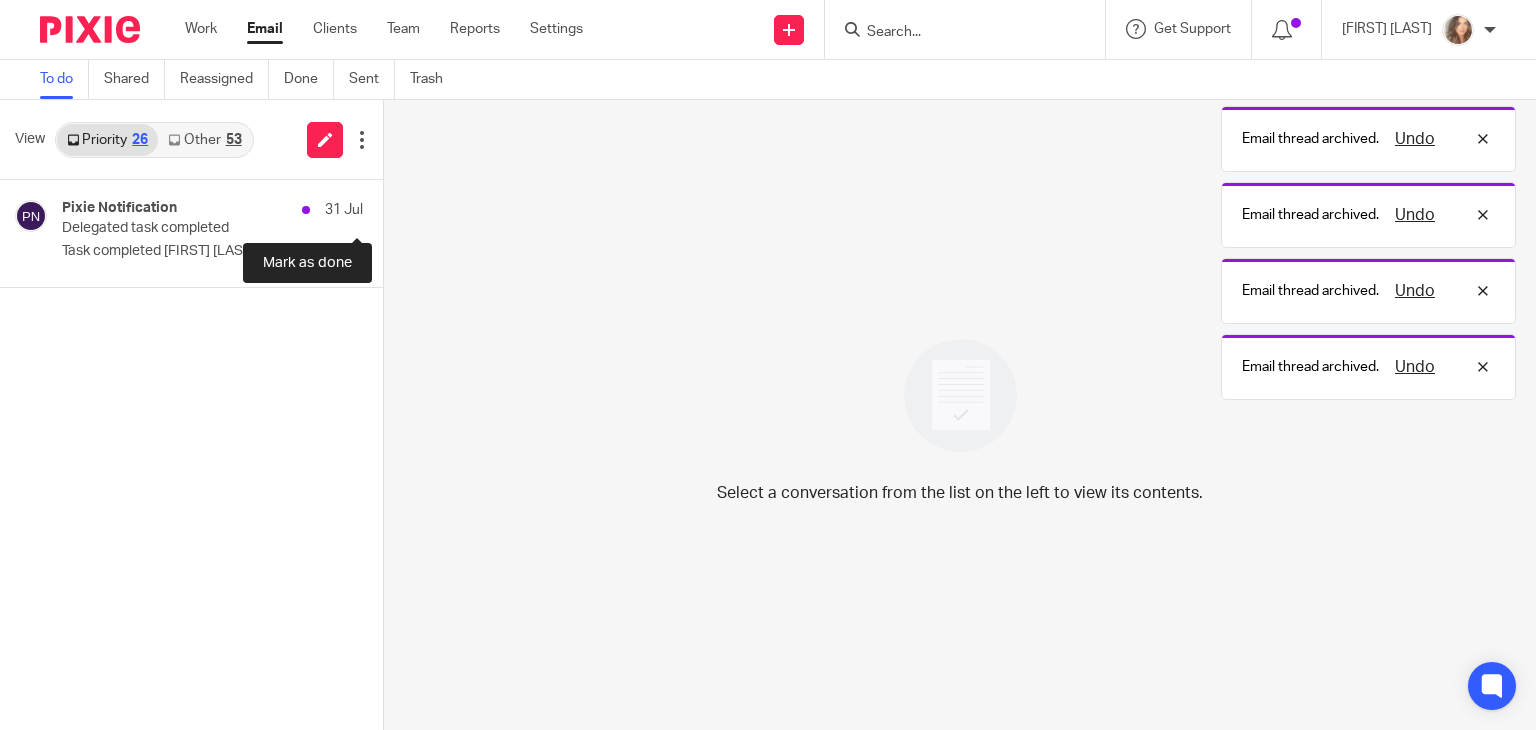 click at bounding box center (391, 206) 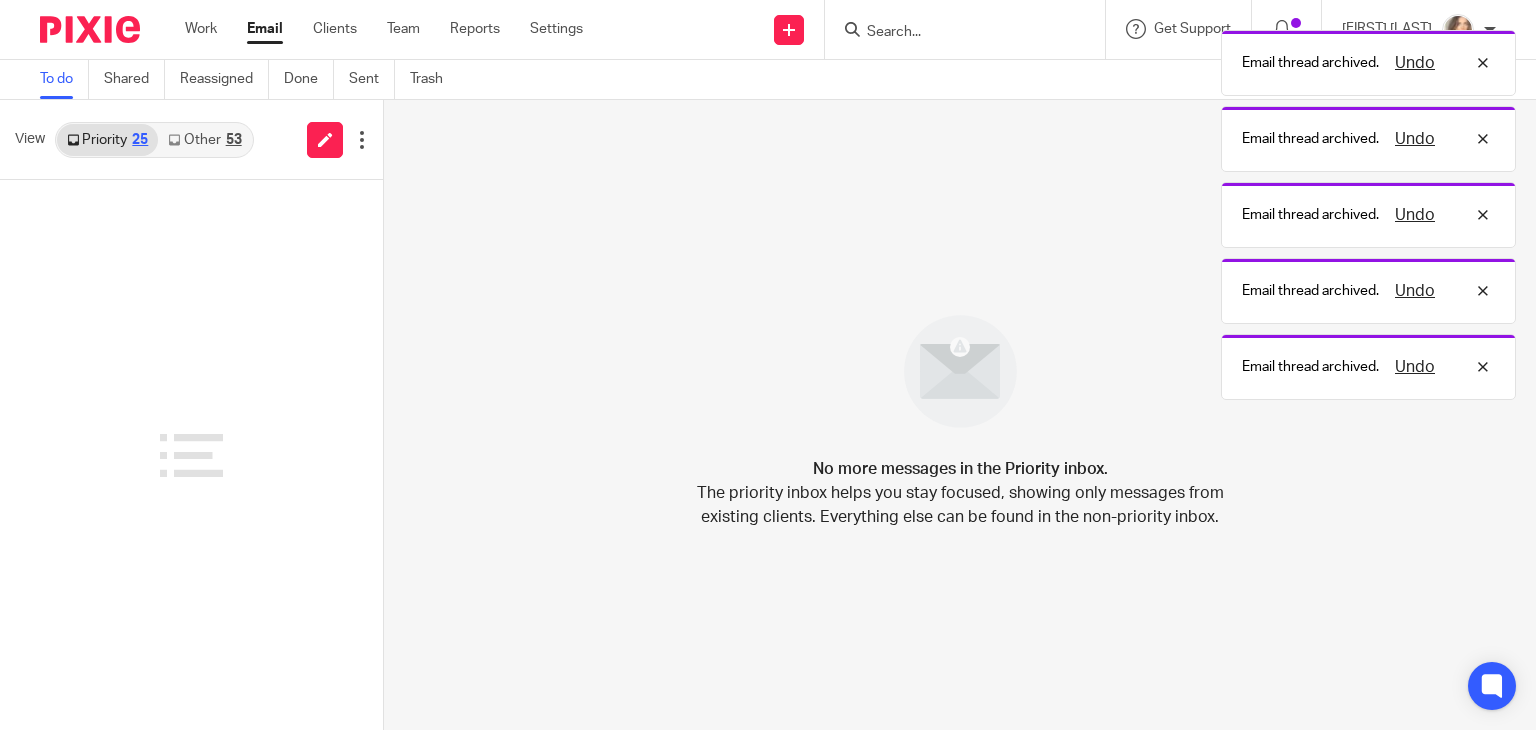 click on "Other
53" at bounding box center (204, 140) 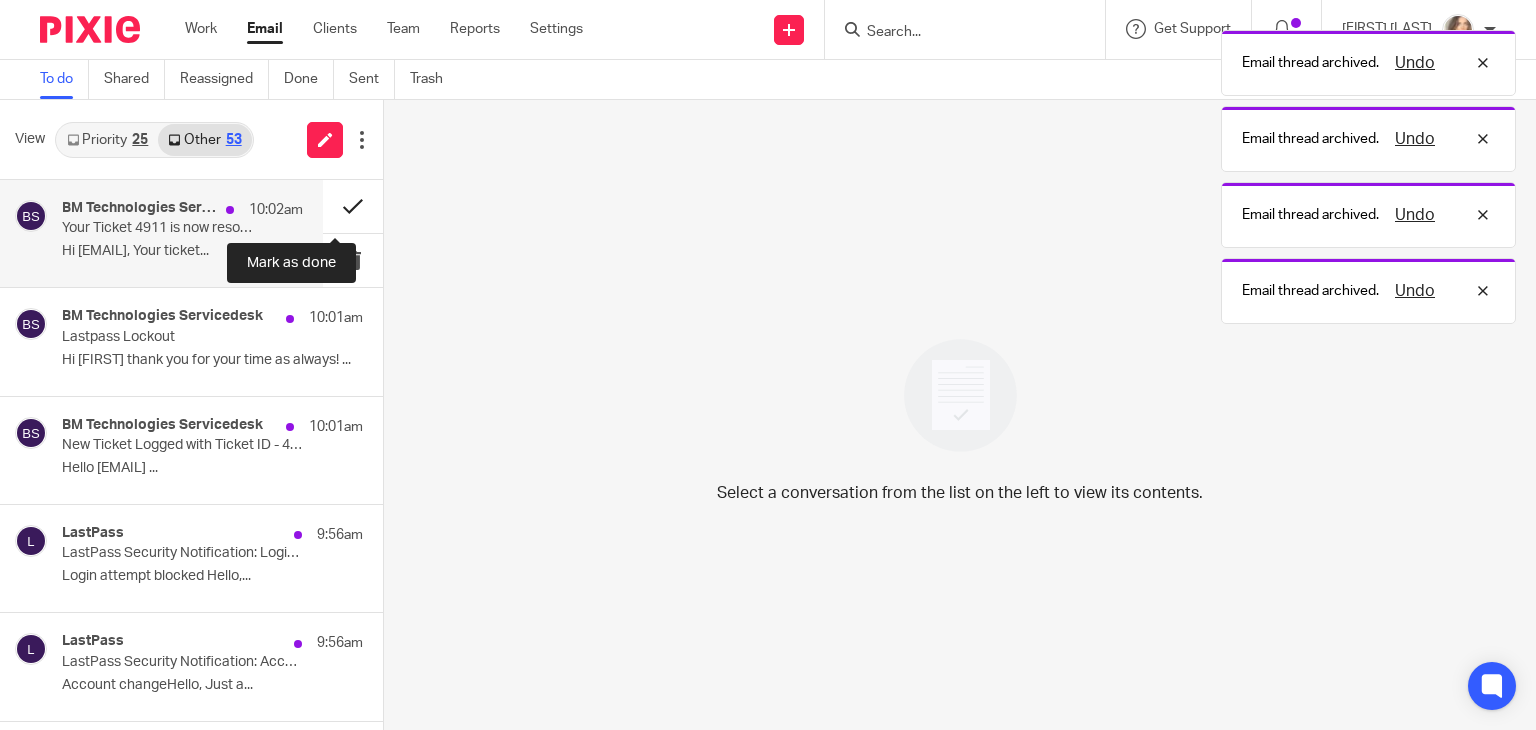 click at bounding box center (353, 206) 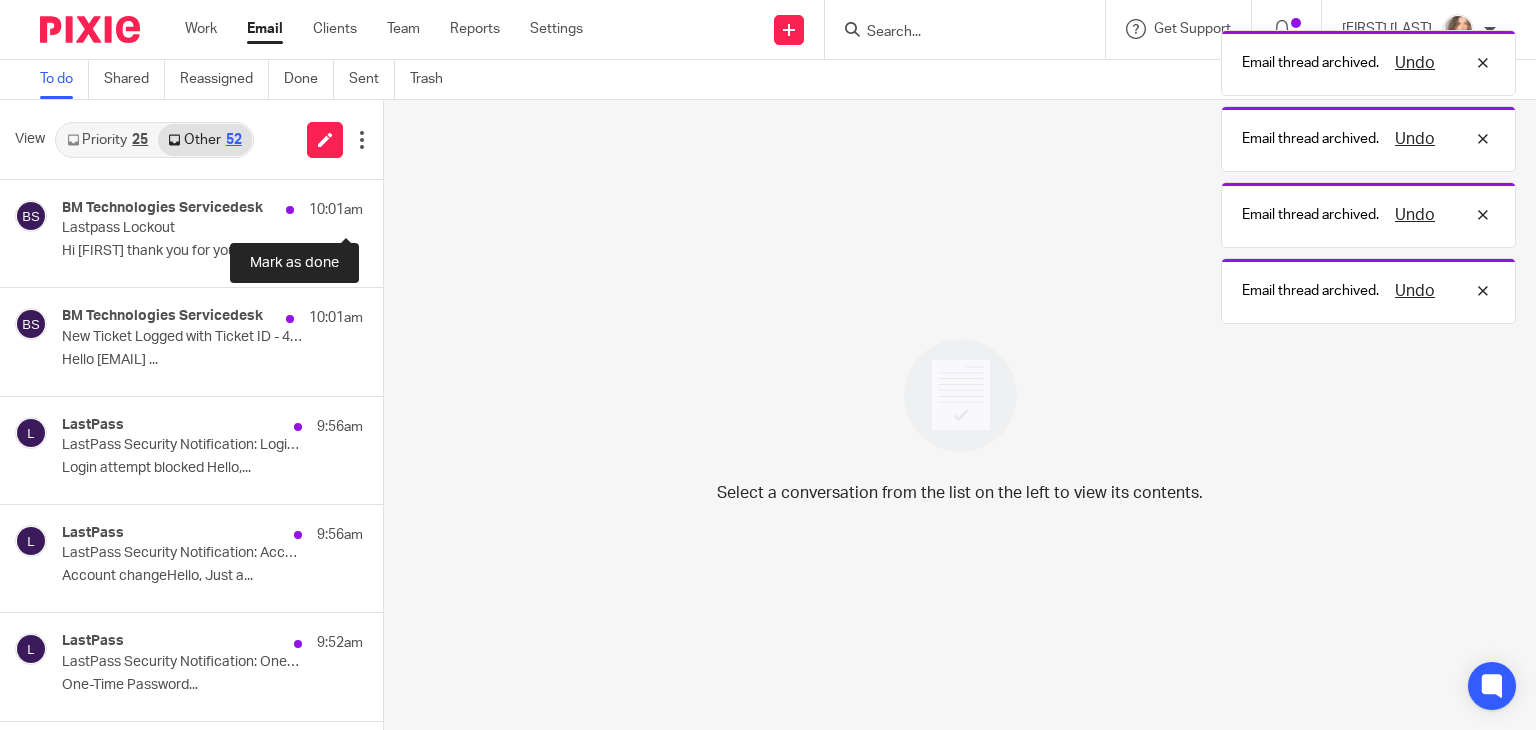 click at bounding box center (391, 206) 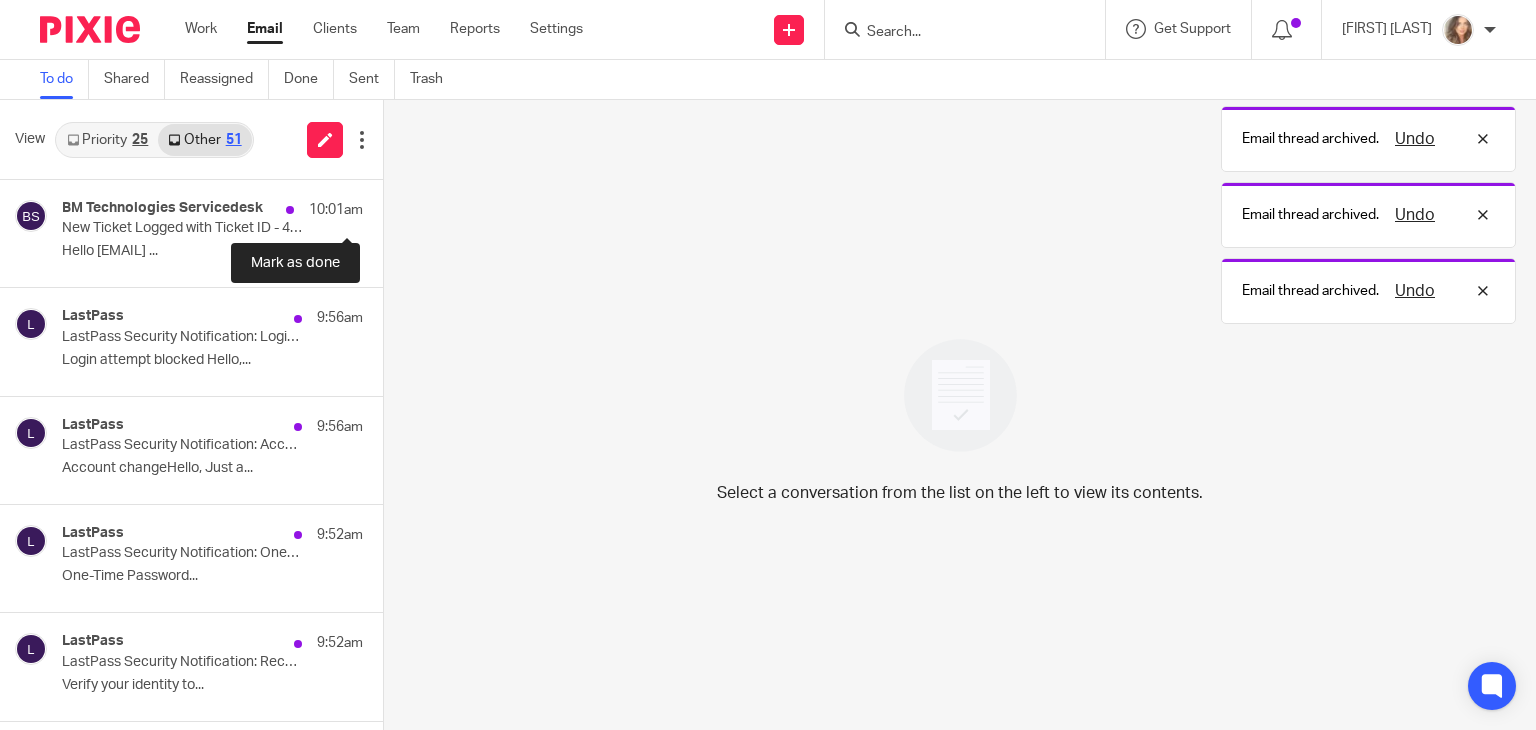 click at bounding box center [391, 206] 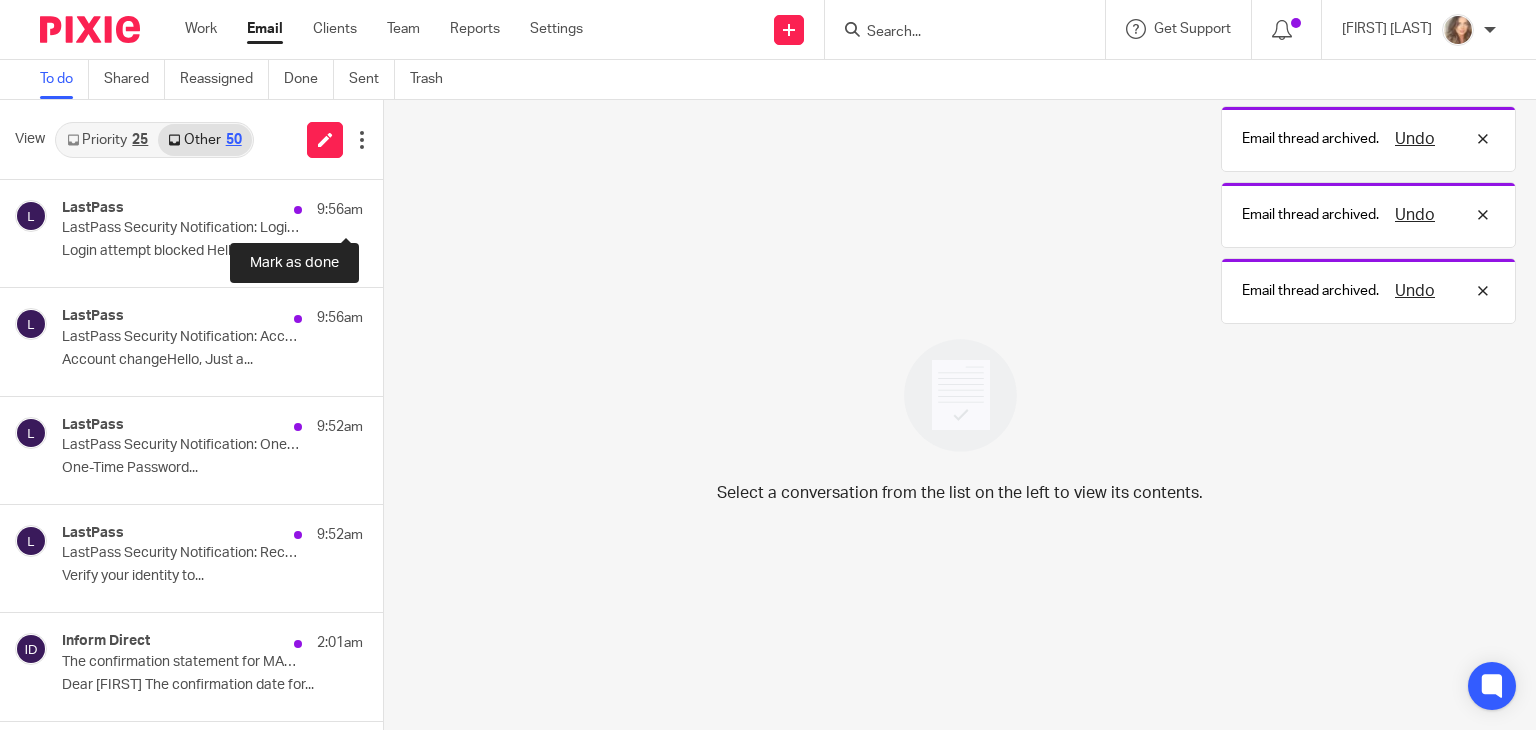 click at bounding box center (391, 206) 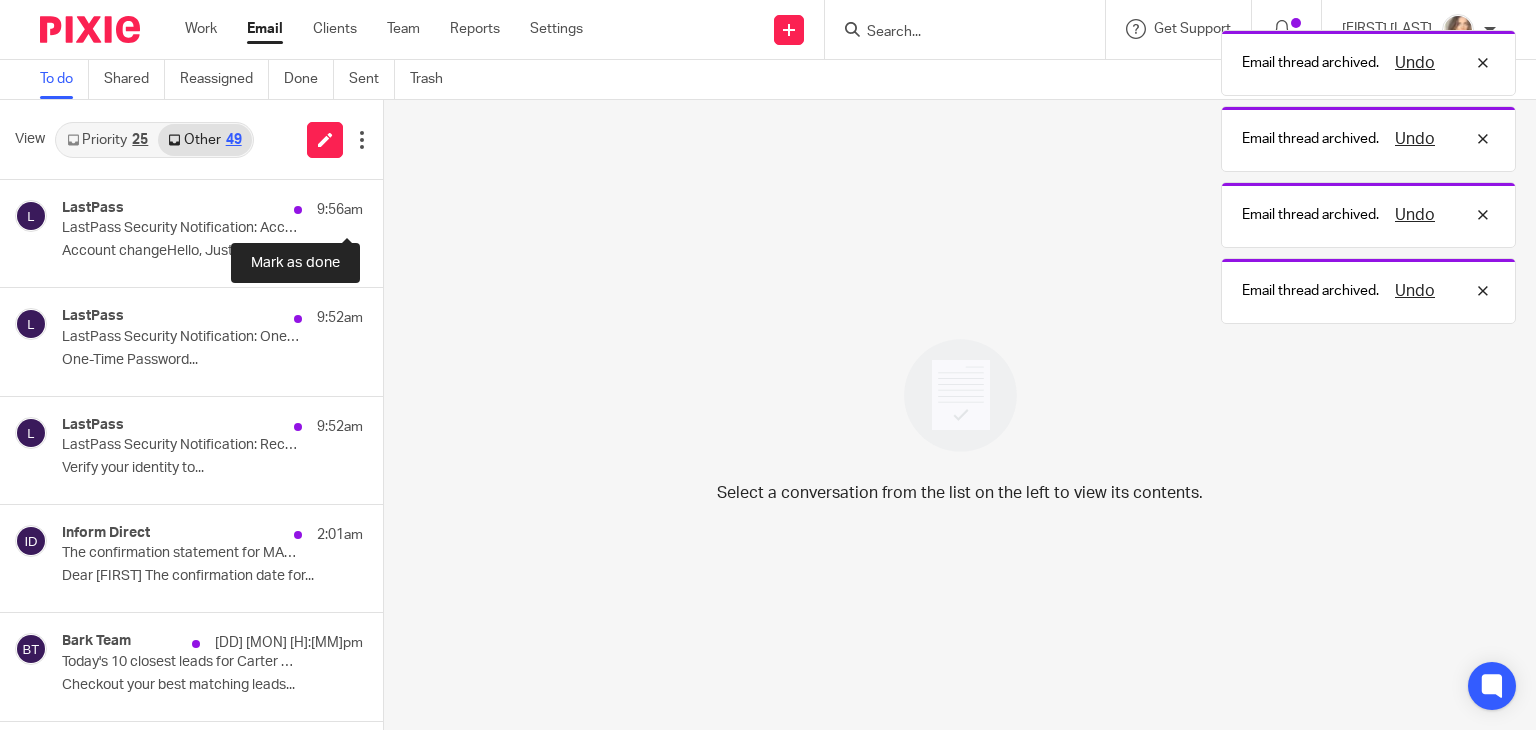 click at bounding box center (391, 206) 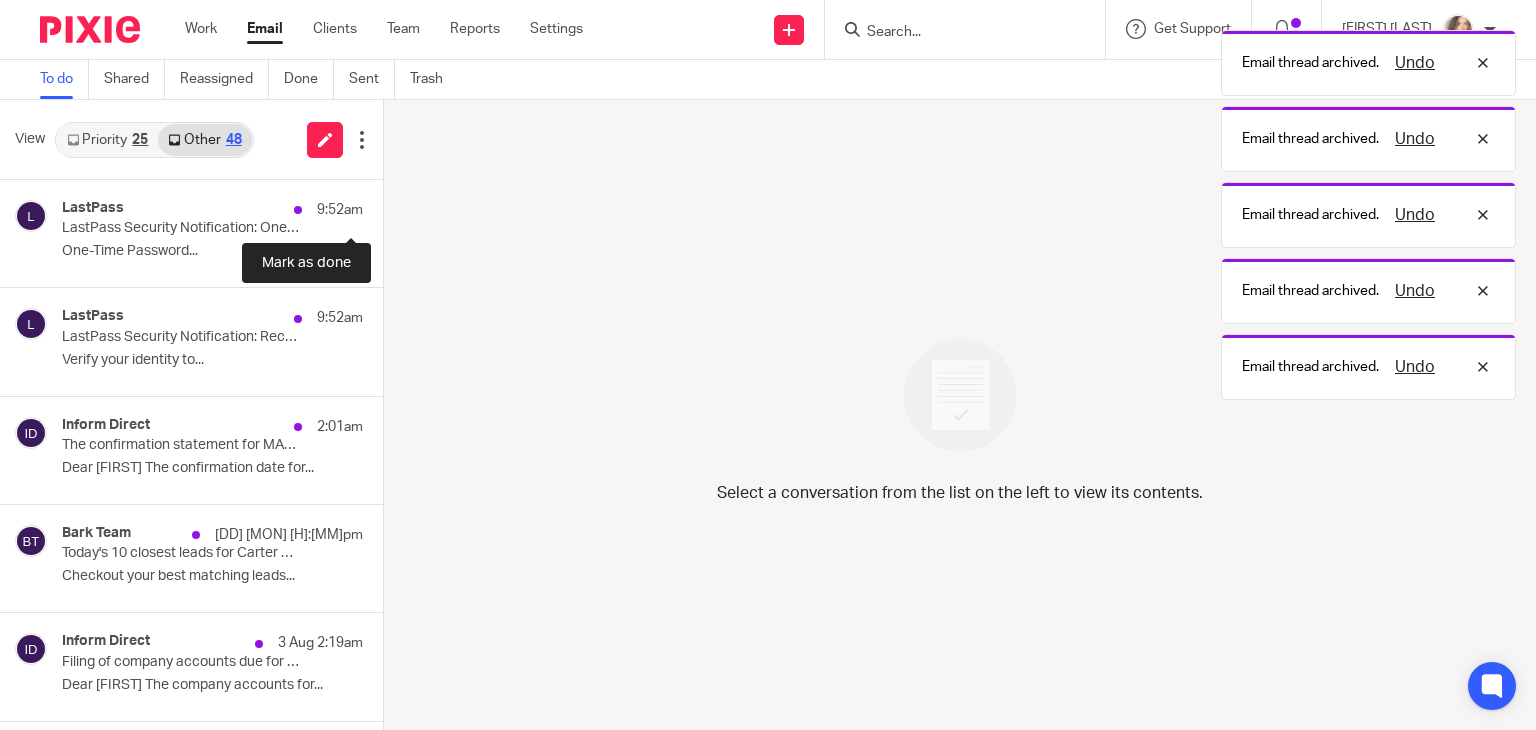 click at bounding box center (391, 206) 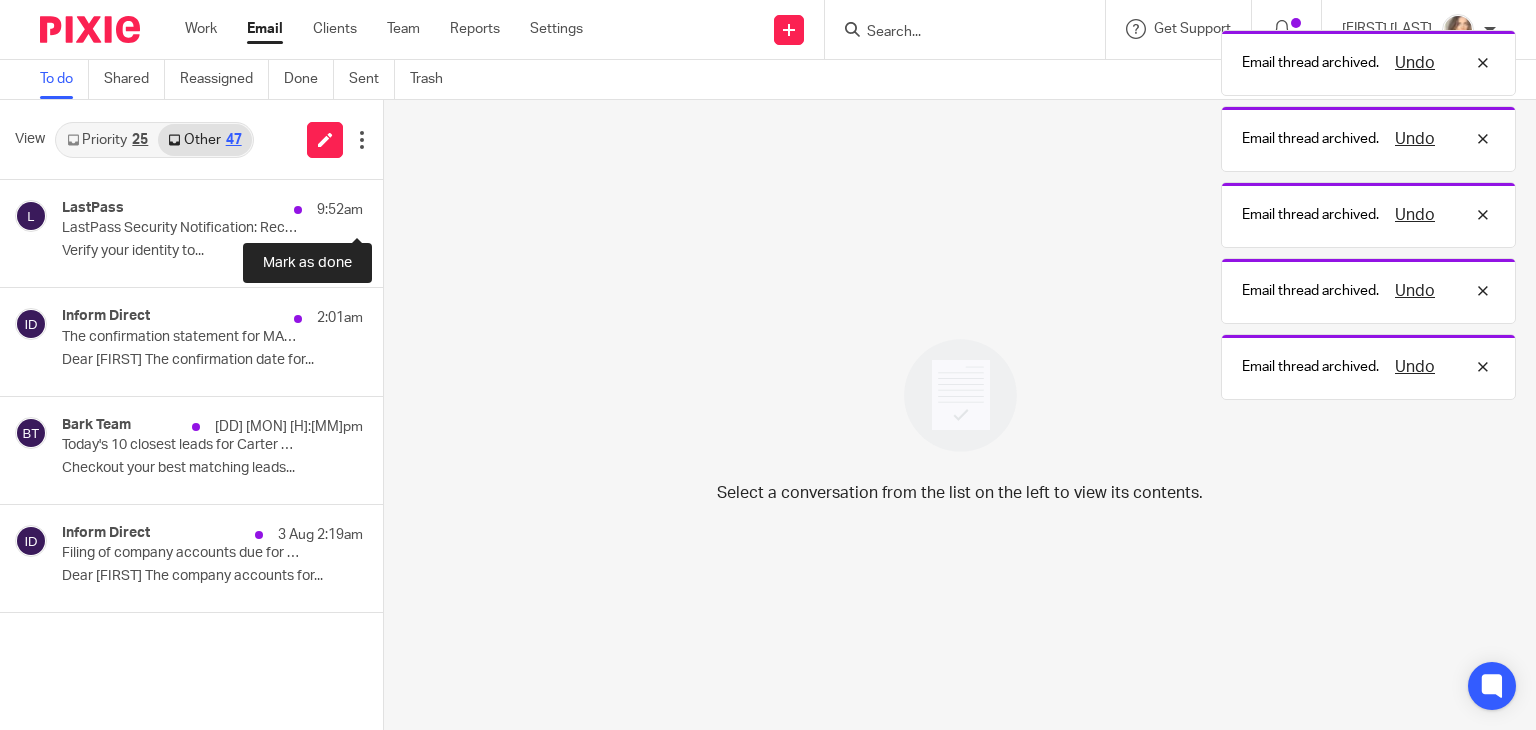 click at bounding box center (391, 206) 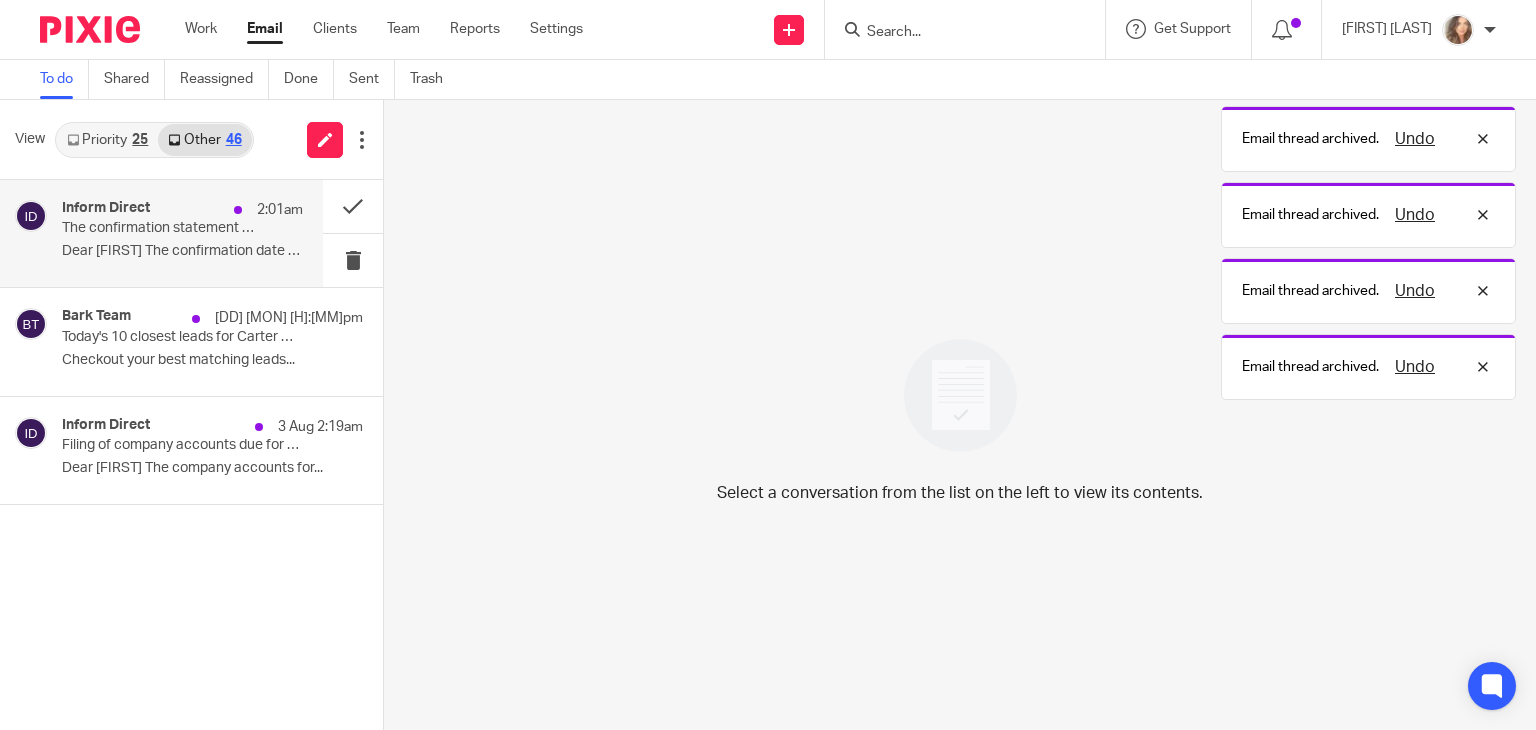 click on "Dear Charlene  The confirmation date for..." at bounding box center (182, 251) 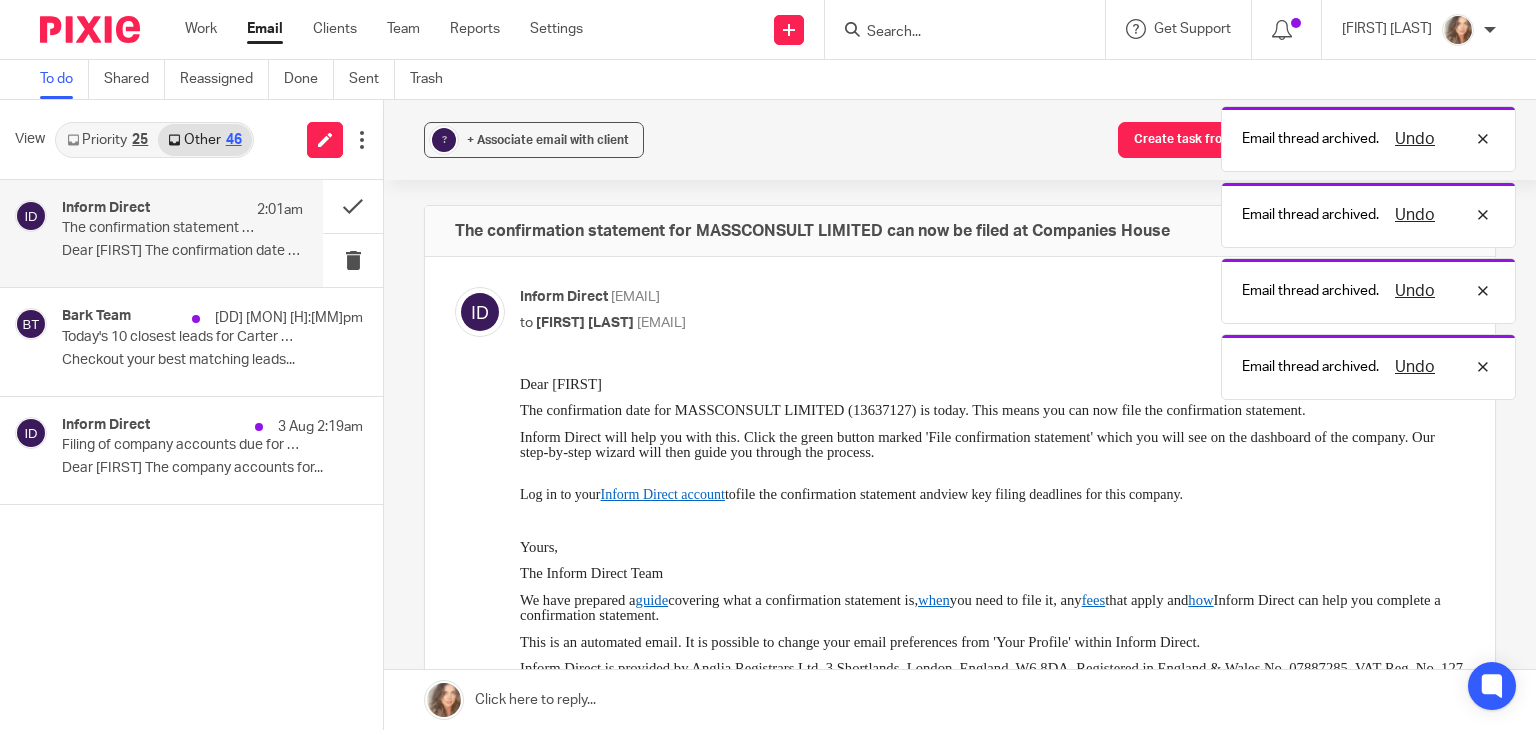 scroll, scrollTop: 0, scrollLeft: 0, axis: both 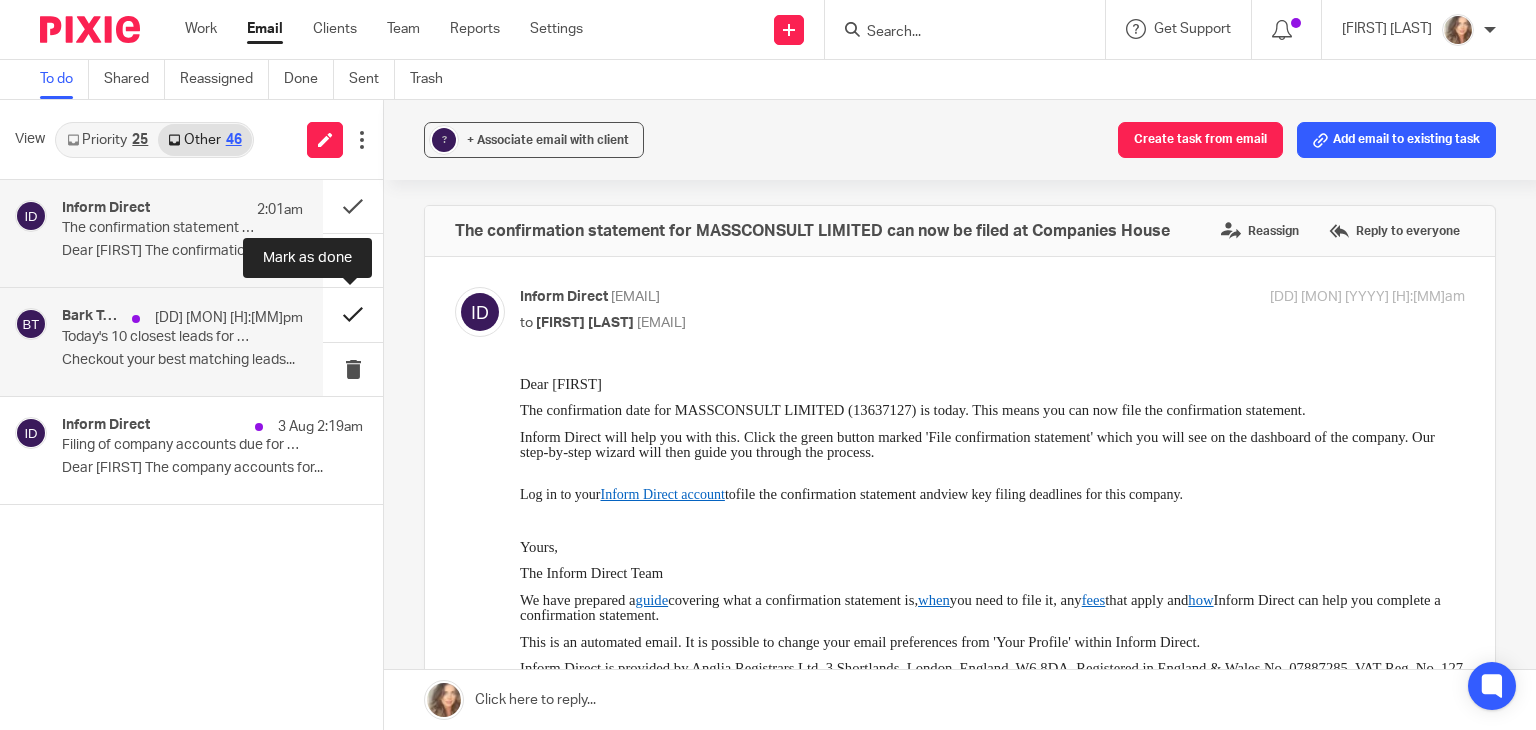 click at bounding box center (353, 314) 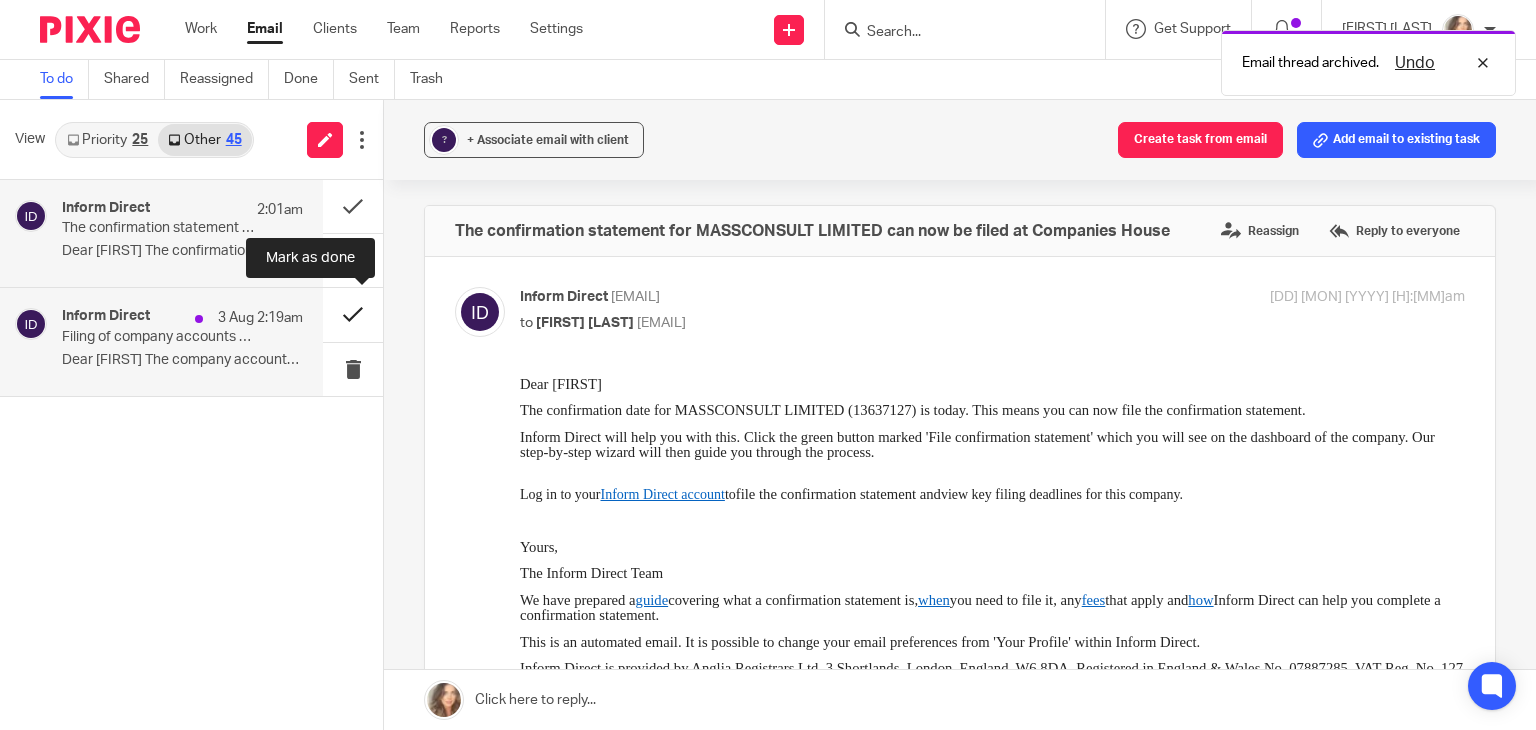 click at bounding box center (353, 314) 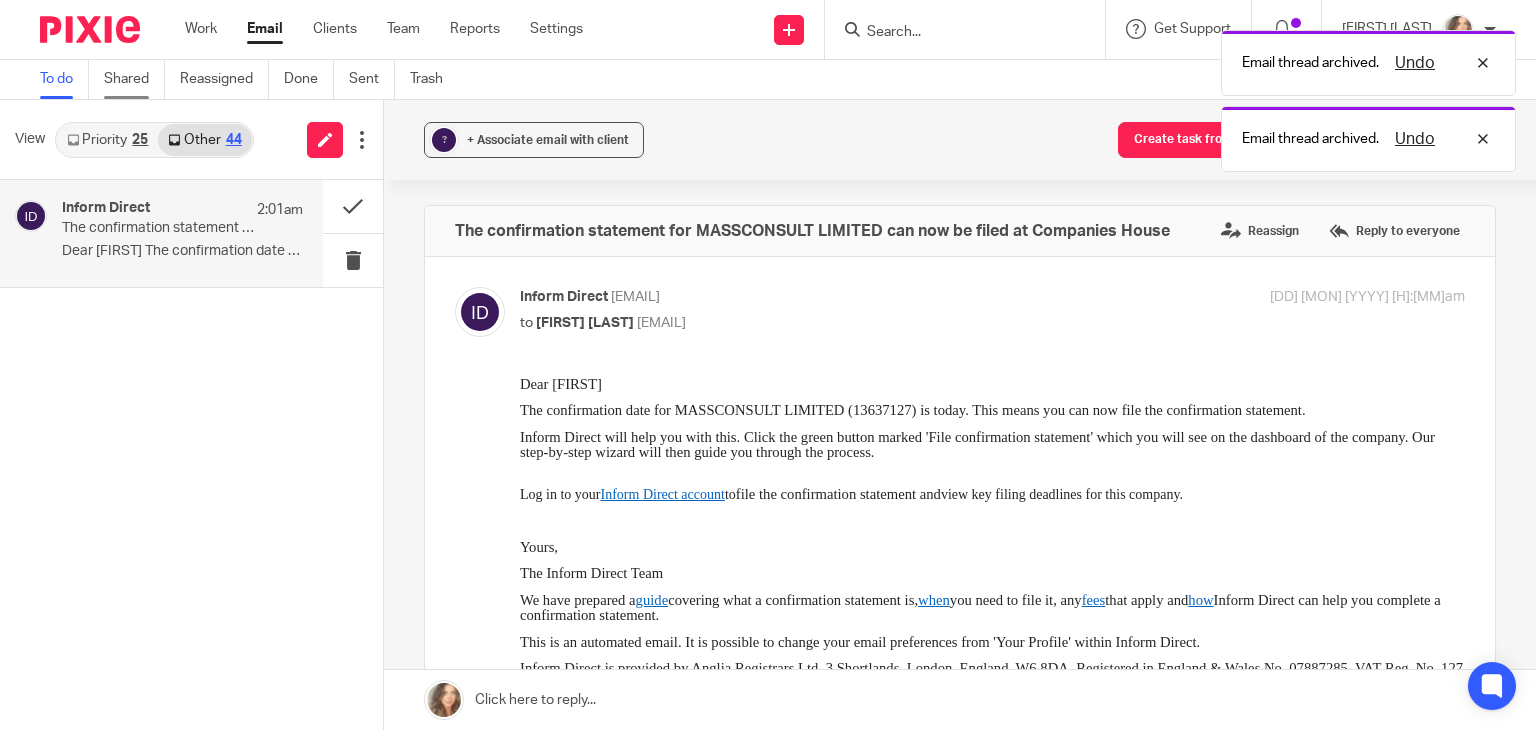 click on "Shared" at bounding box center (134, 79) 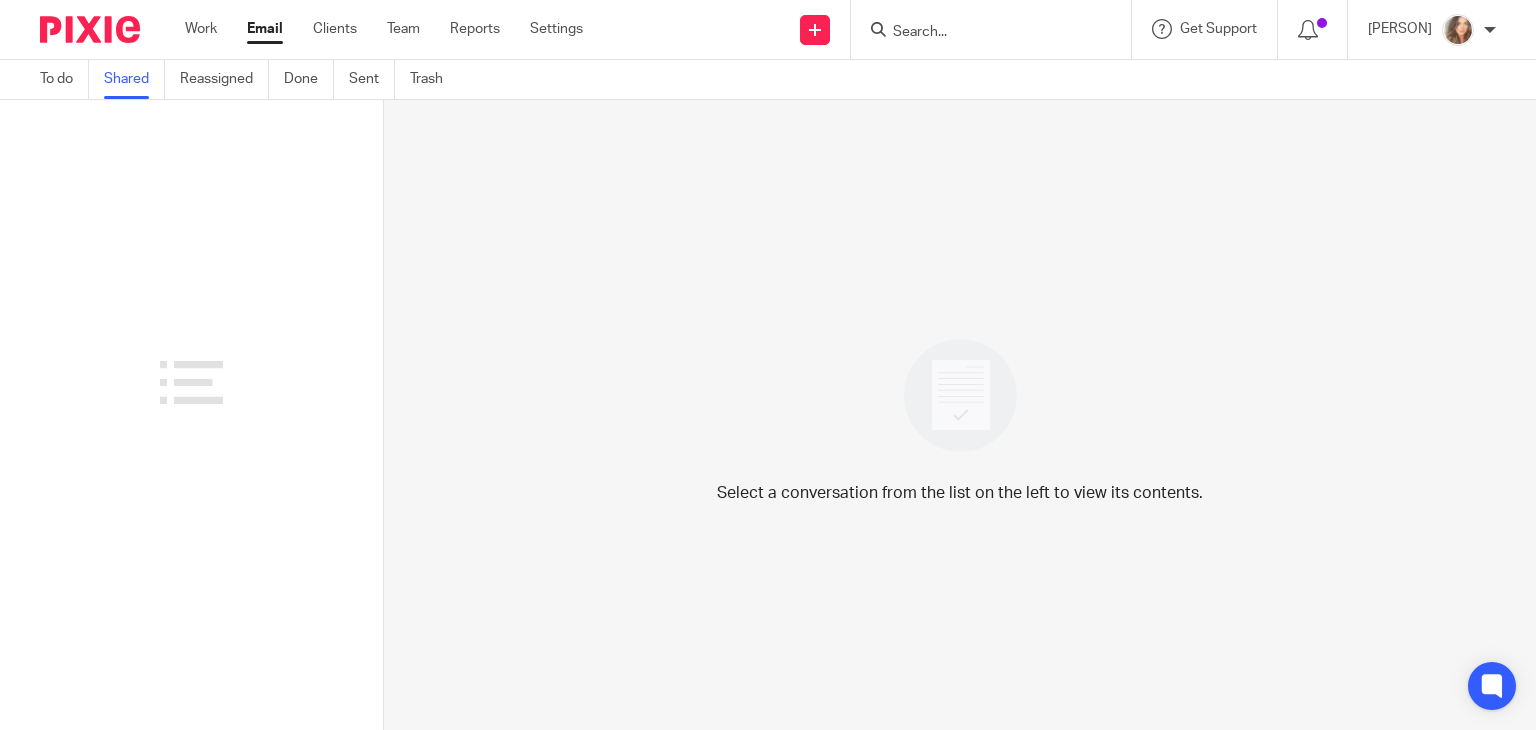 scroll, scrollTop: 0, scrollLeft: 0, axis: both 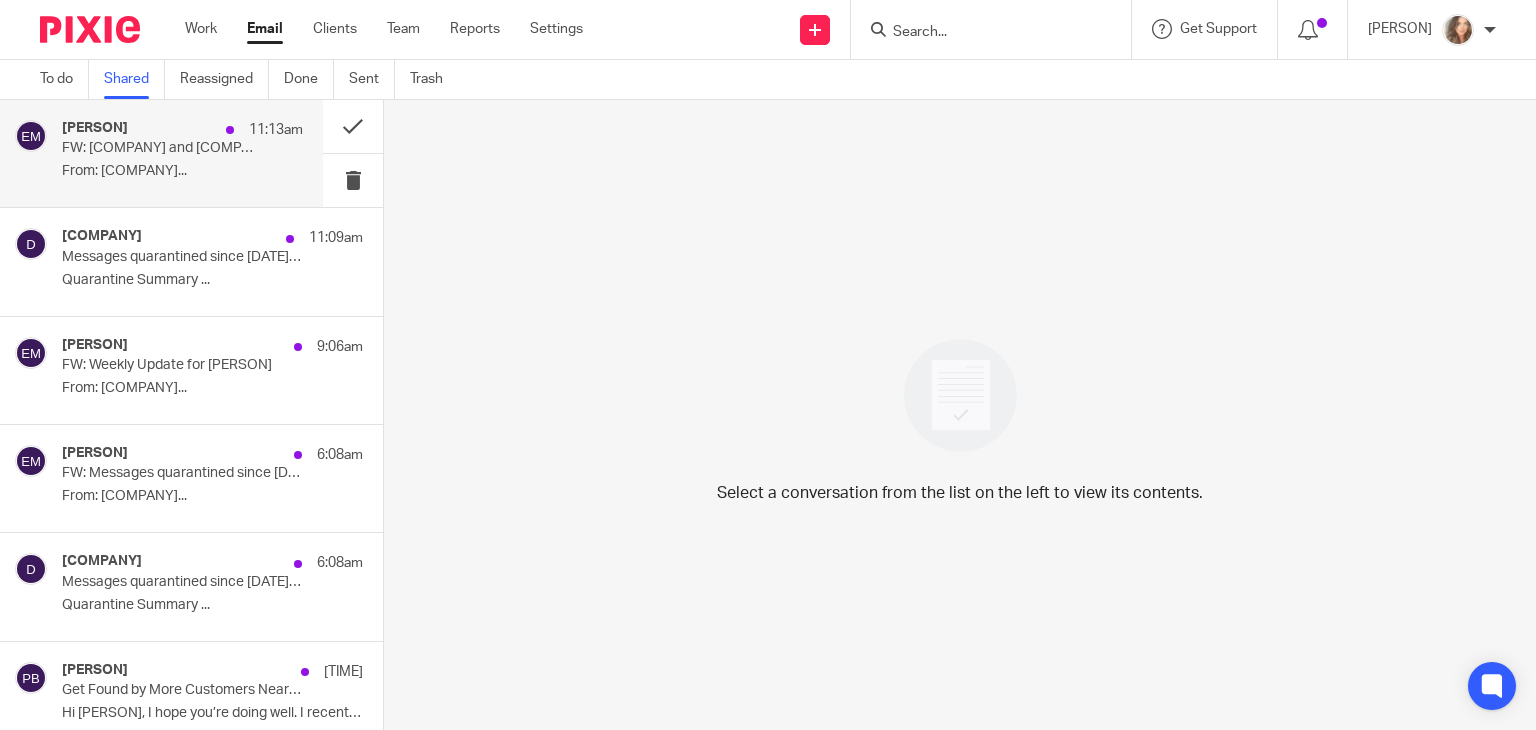 click on "From: Accountancy Today..." at bounding box center (182, 171) 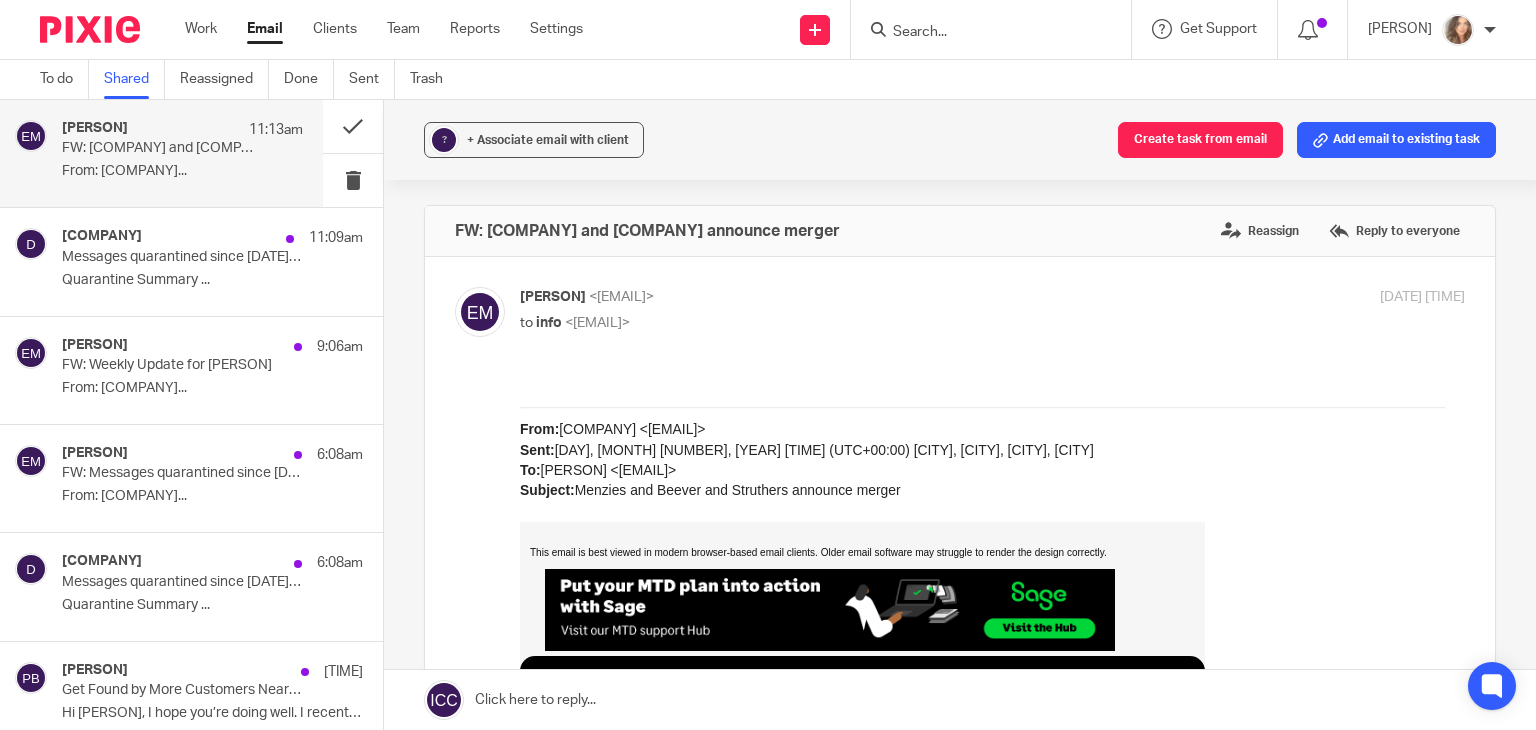 scroll, scrollTop: 0, scrollLeft: 0, axis: both 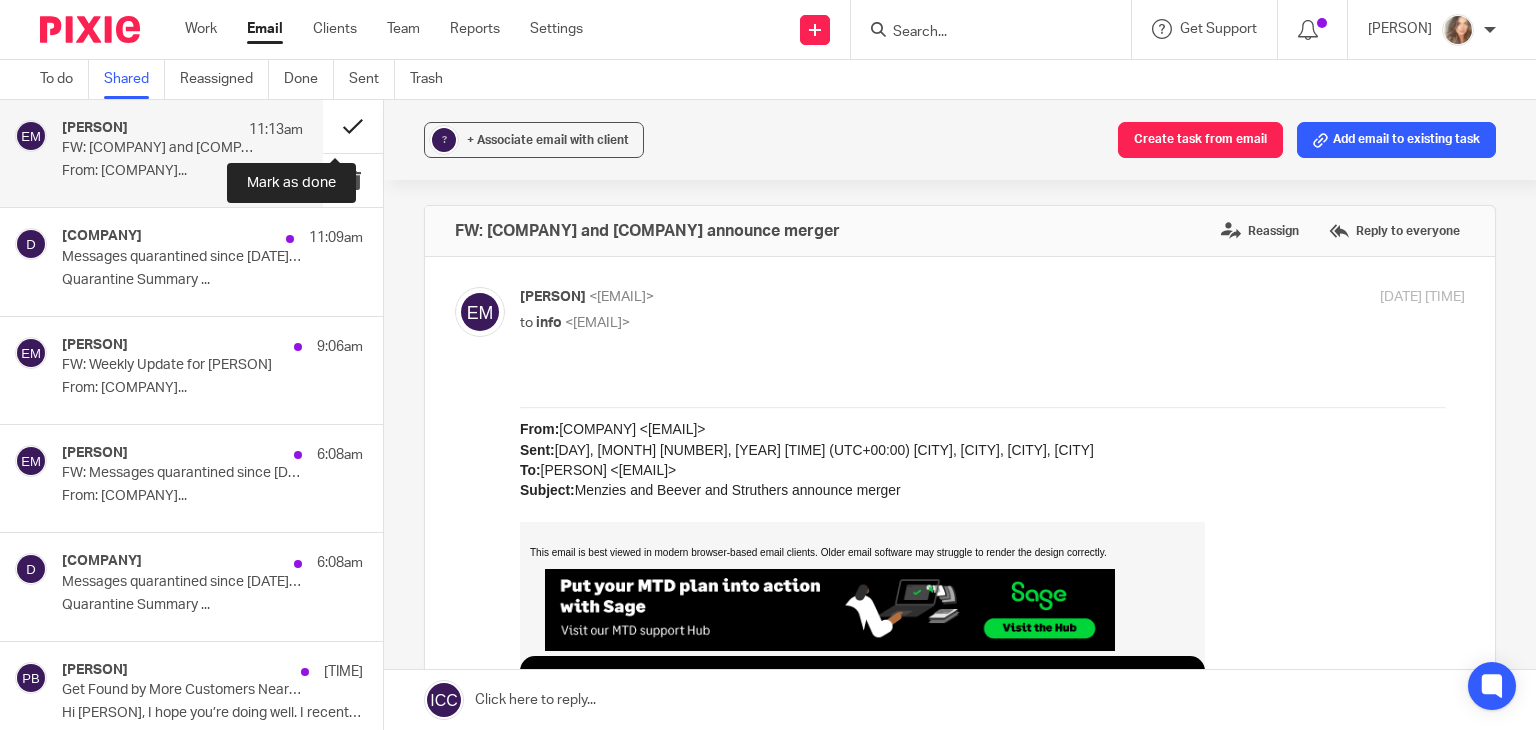 click at bounding box center (353, 126) 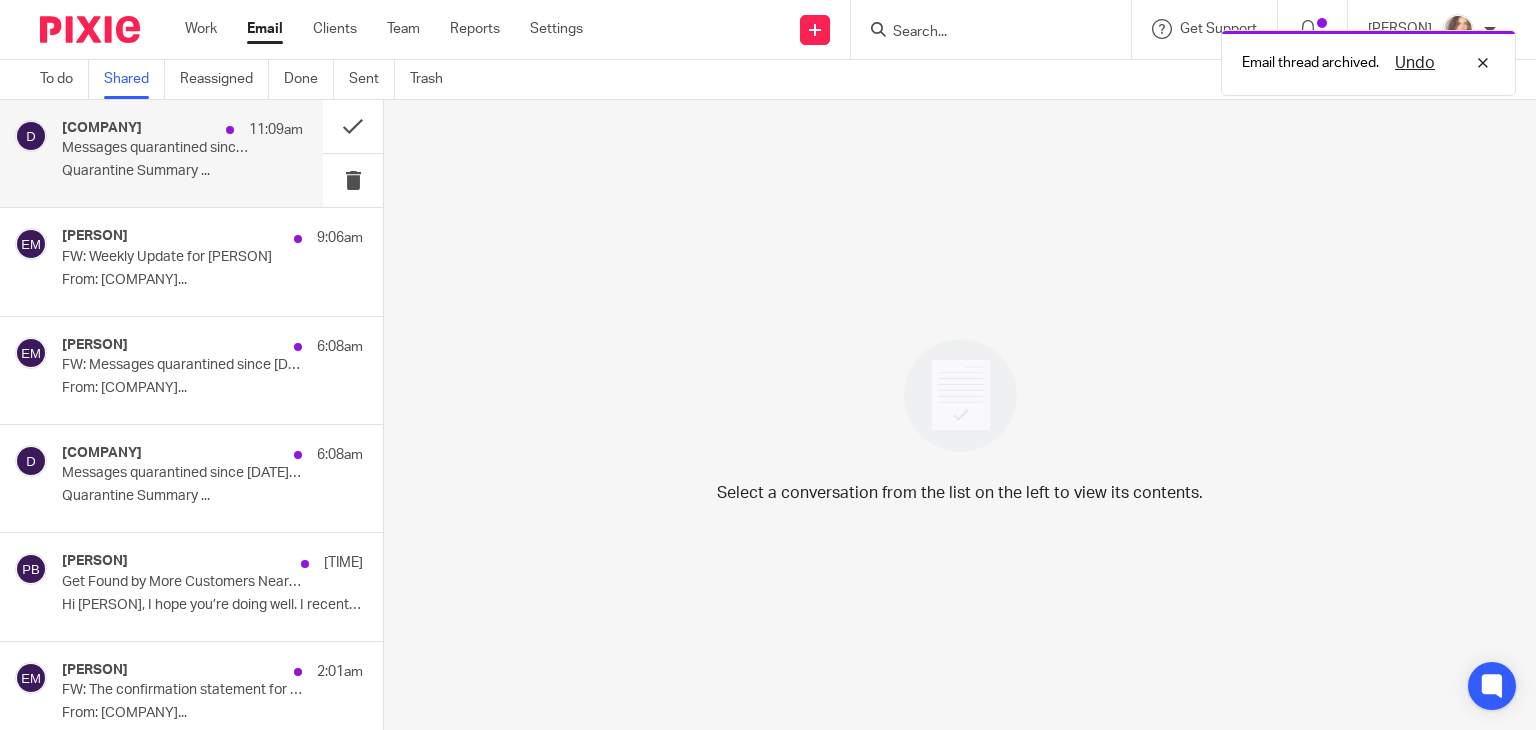 click on "do-not-reply@cloud.sophos.com
11:09am   Messages quarantined since Aug 04, 2025 06:00 AM for info@carterclear.co.uk   Quarantine Summary       ..." at bounding box center [182, 153] 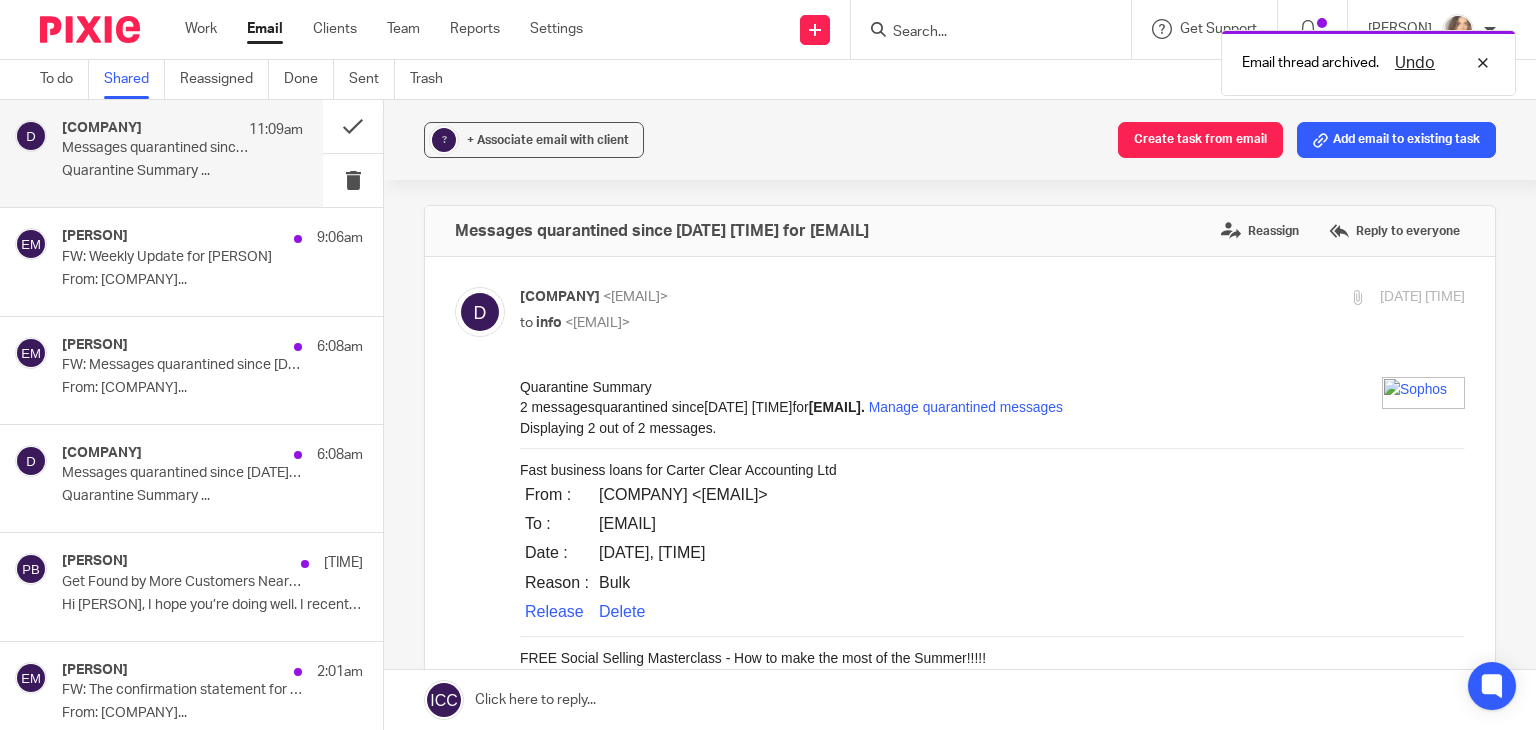 scroll, scrollTop: 0, scrollLeft: 0, axis: both 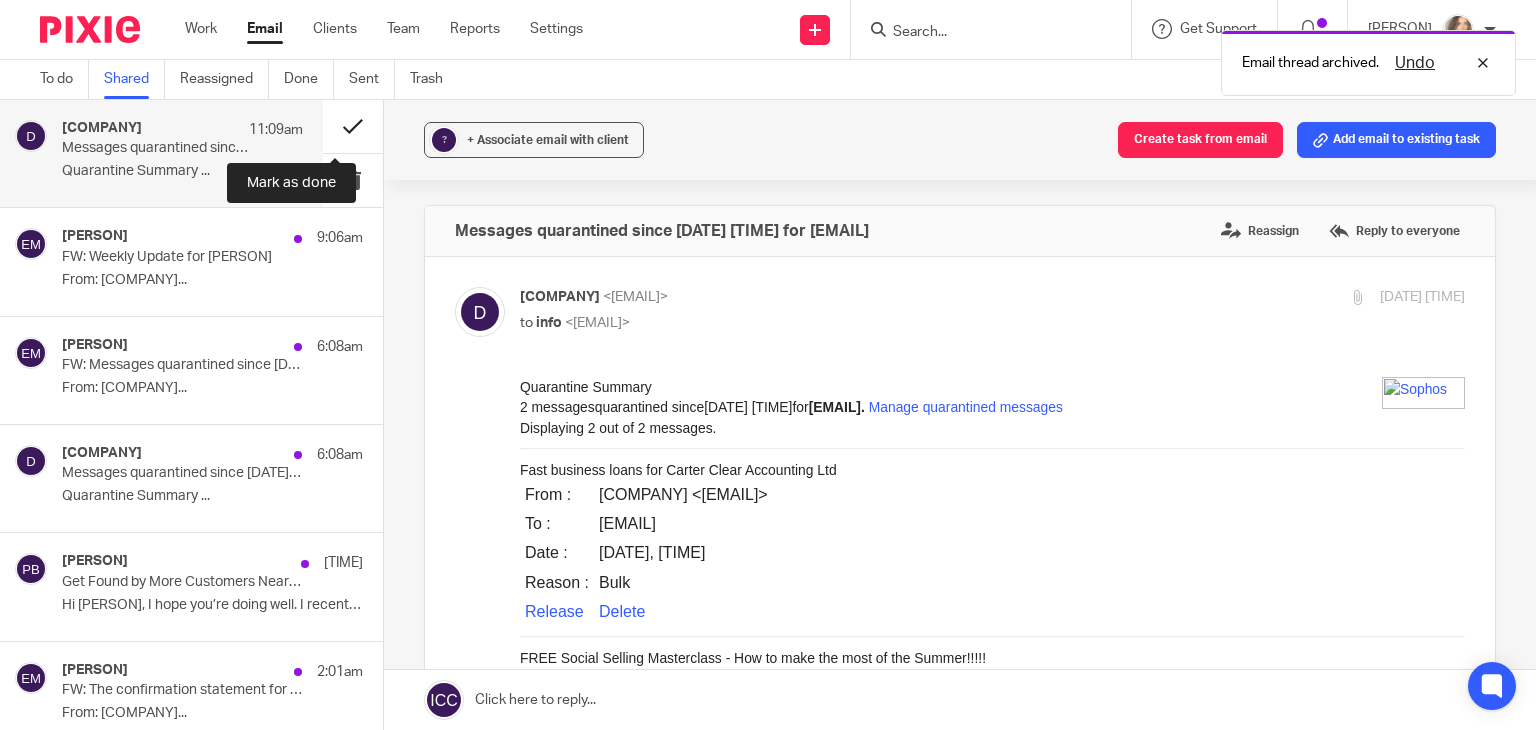 click at bounding box center [353, 126] 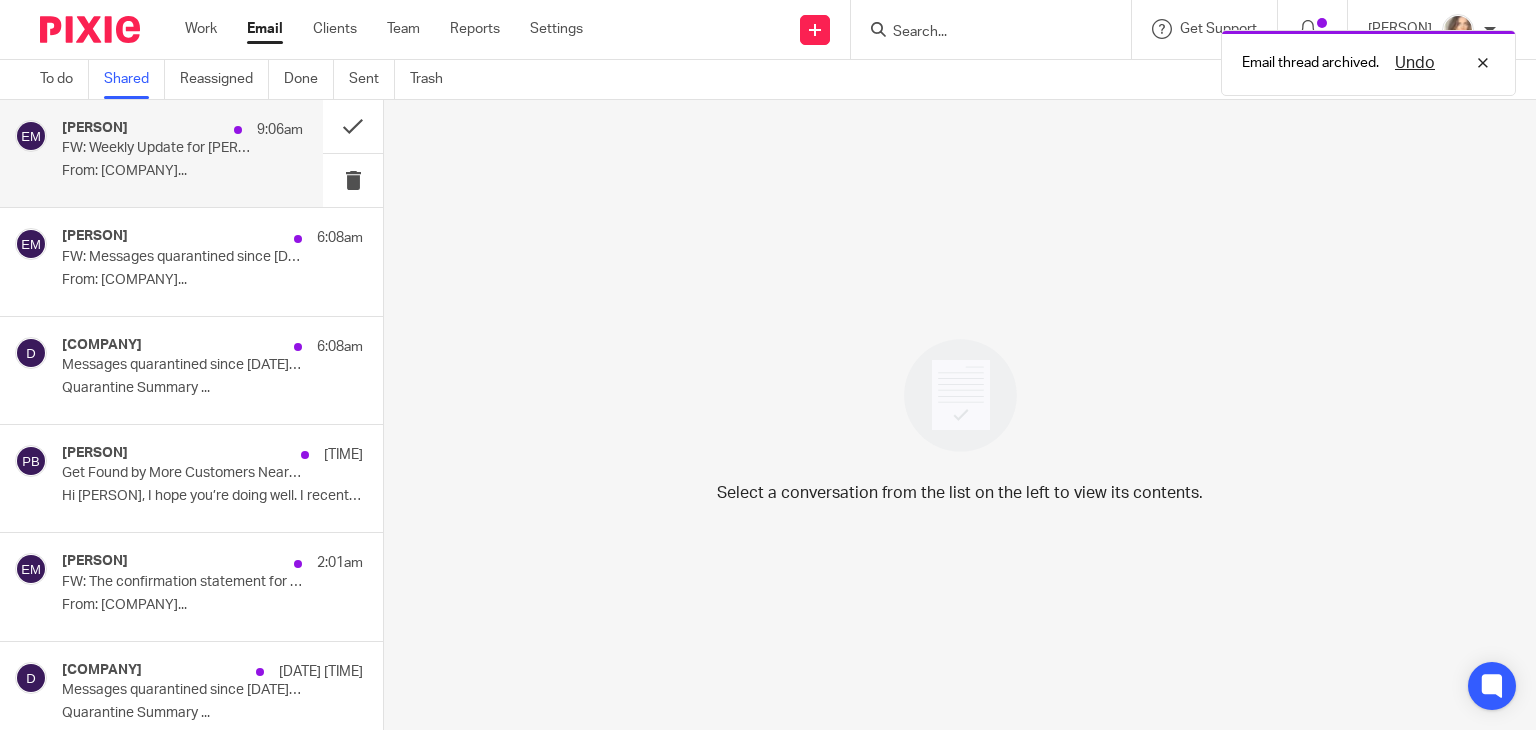 click on "Emma McGarity
9:06am   FW: Weekly Update for Emma      From: Xenon Connect..." at bounding box center (182, 153) 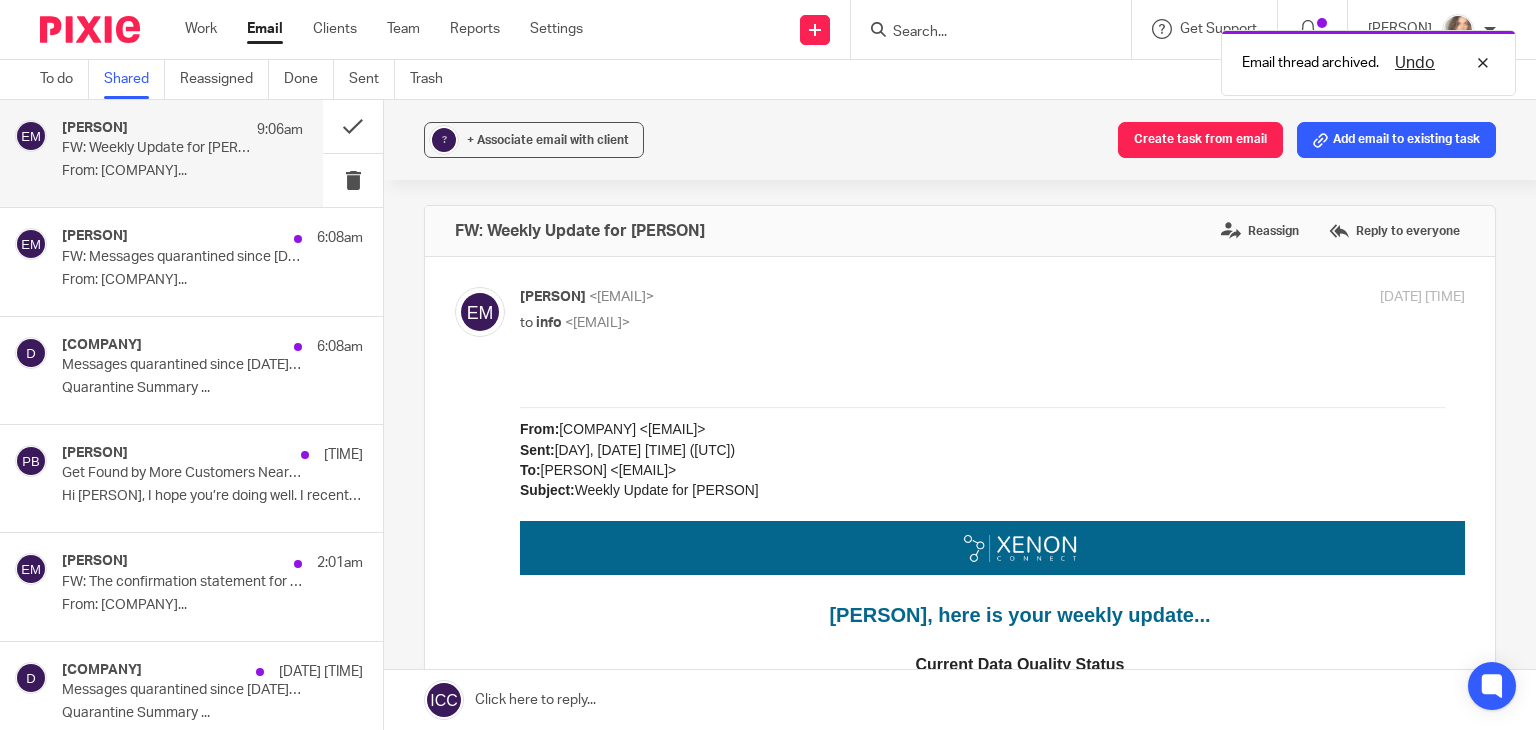 scroll, scrollTop: 0, scrollLeft: 0, axis: both 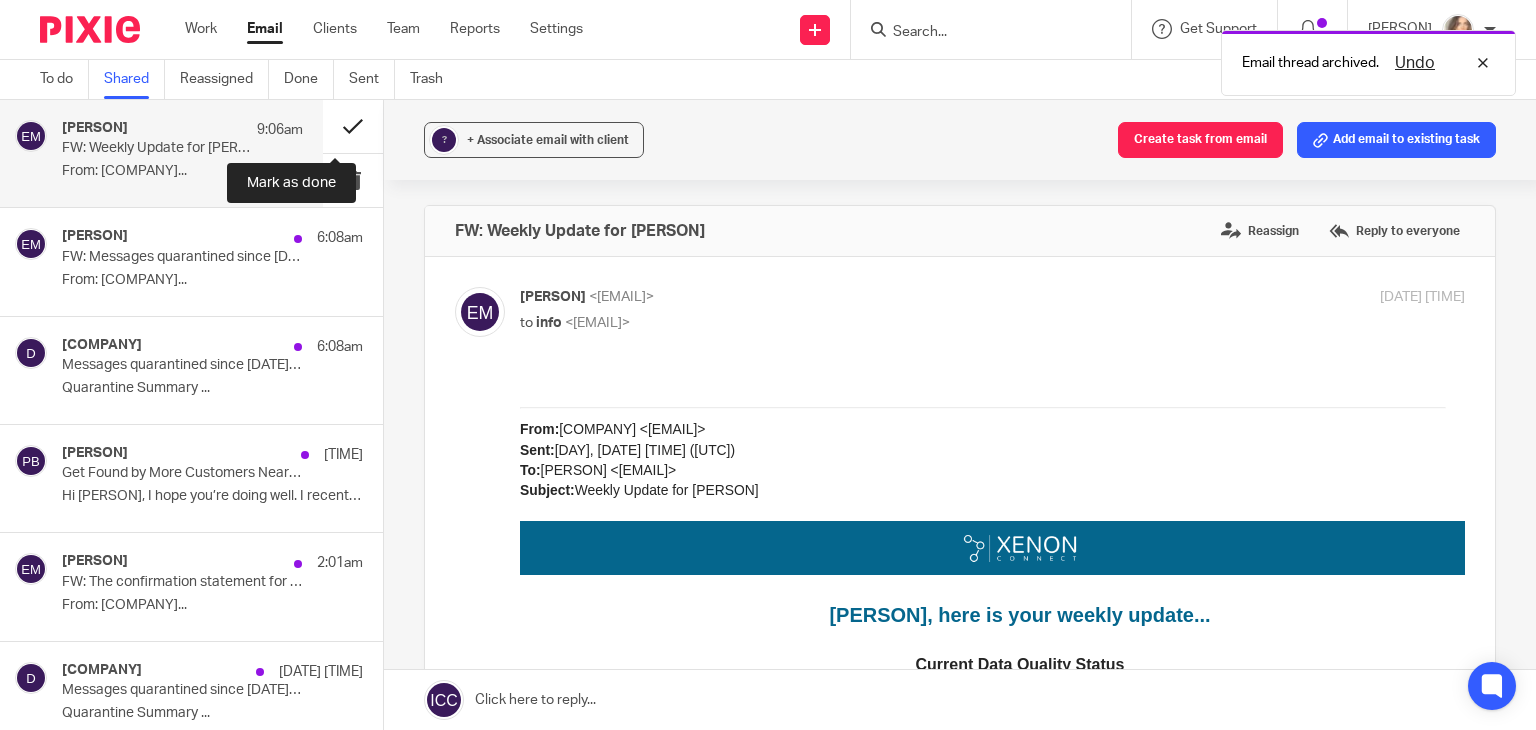 click at bounding box center [353, 126] 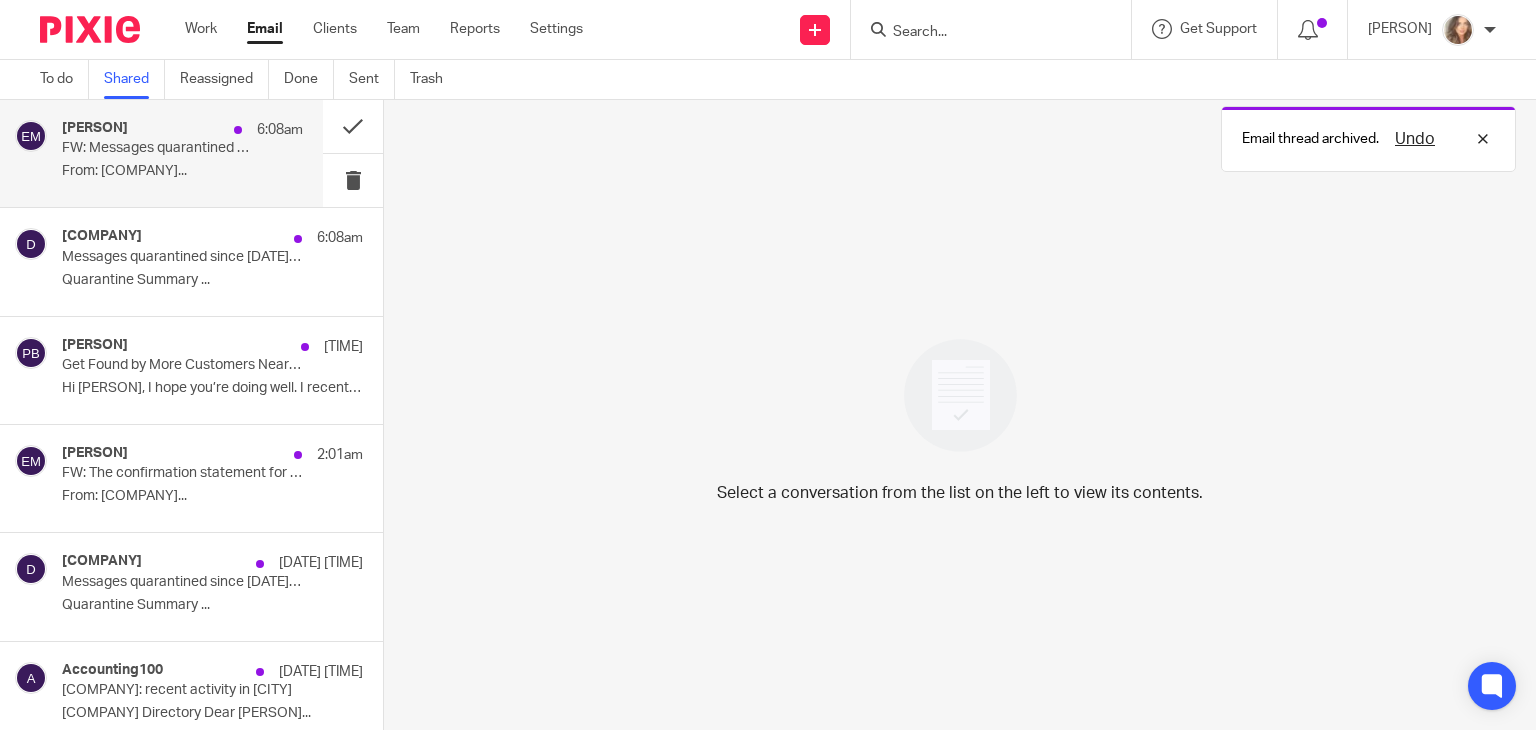 click on "From: [DOMAIN]..." at bounding box center [182, 171] 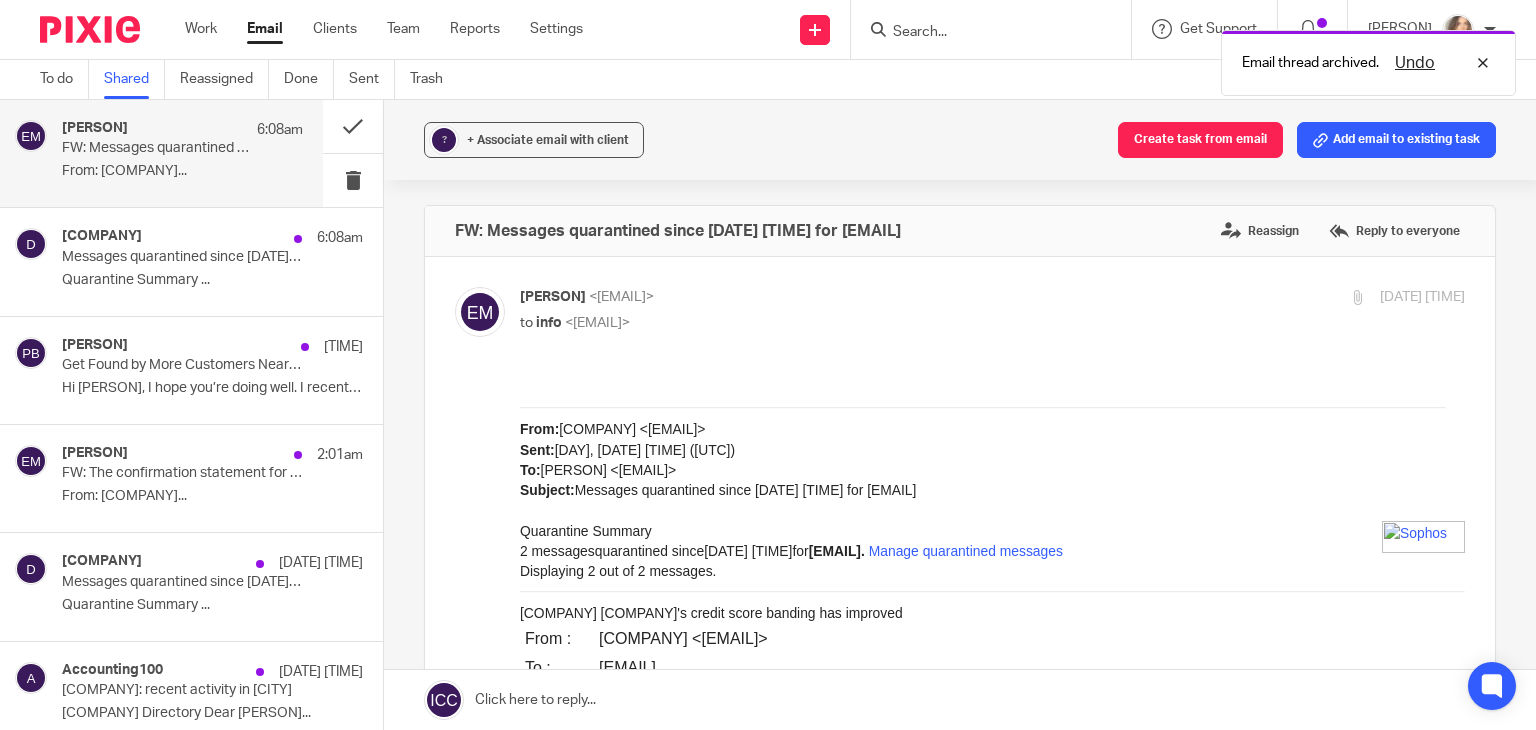 scroll, scrollTop: 0, scrollLeft: 0, axis: both 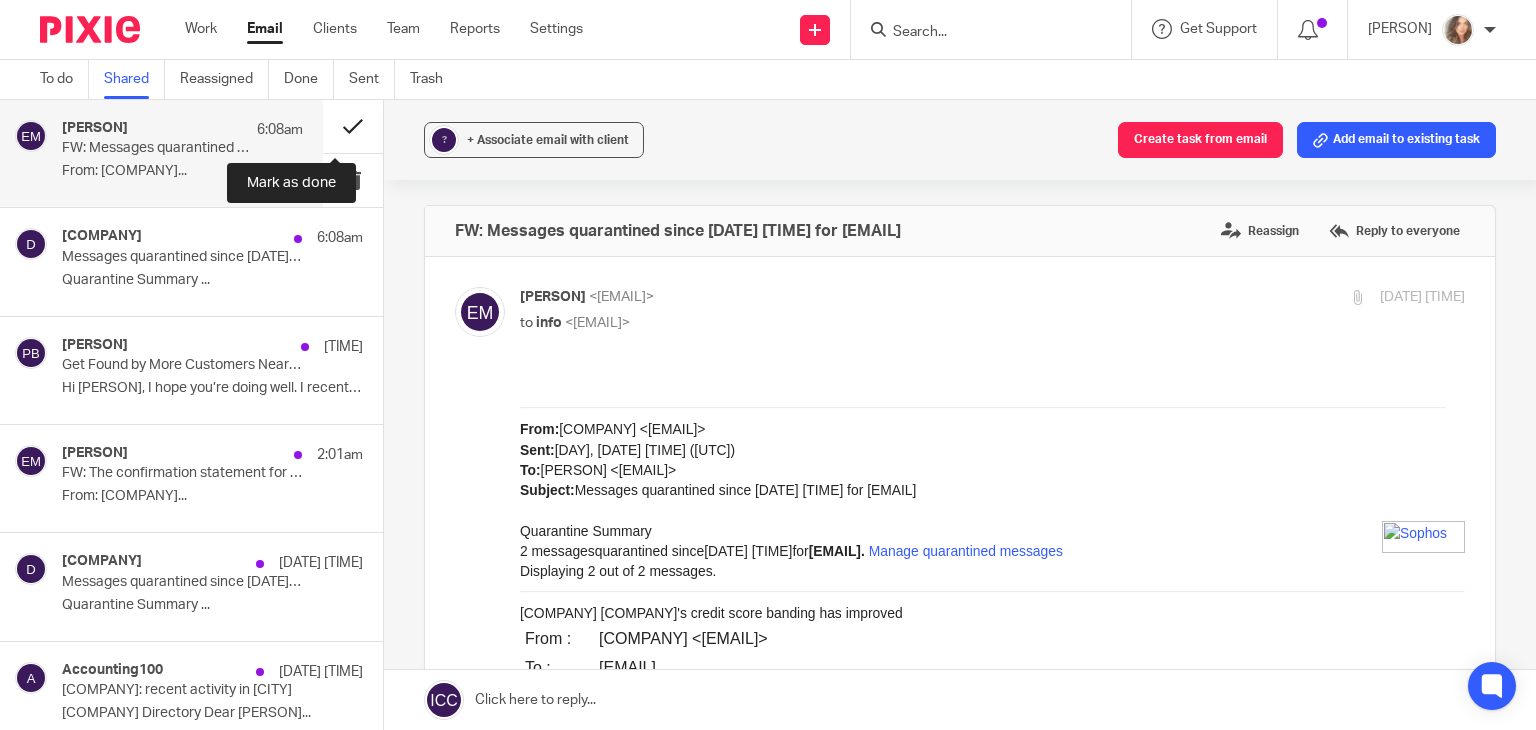 click at bounding box center [353, 126] 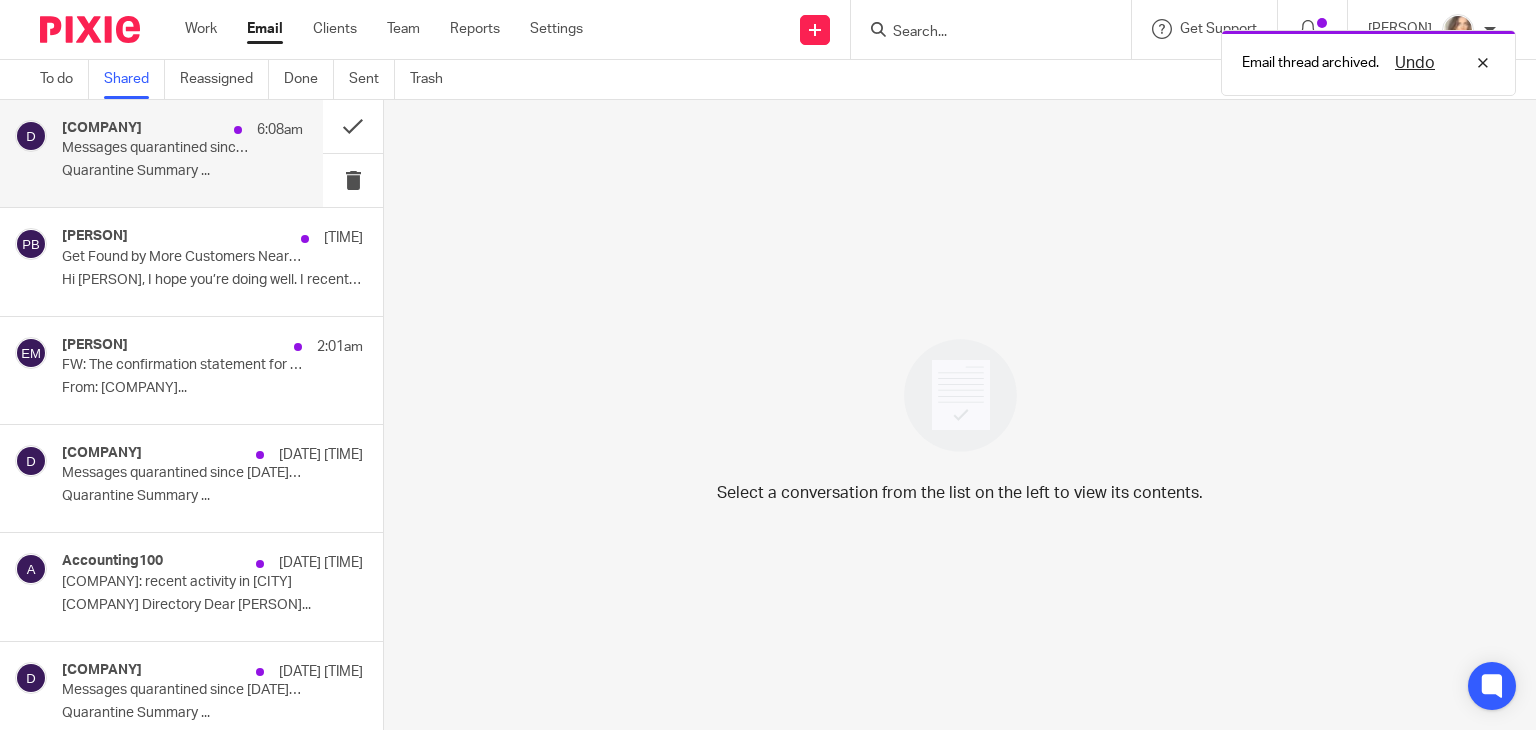 click on "Messages quarantined since Aug 03, 2025 03:00 PM for info@carterclear.co.uk" at bounding box center (158, 148) 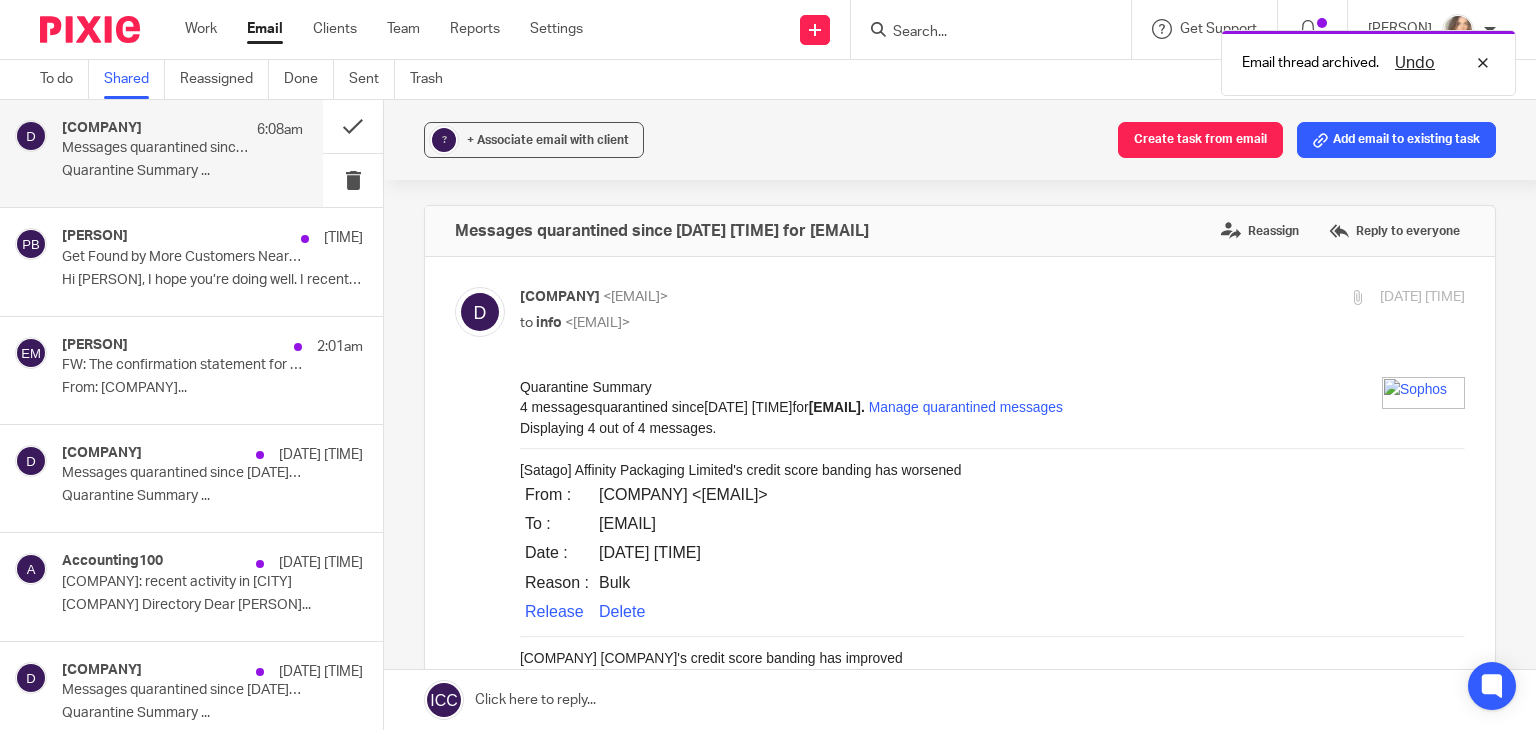 scroll, scrollTop: 0, scrollLeft: 0, axis: both 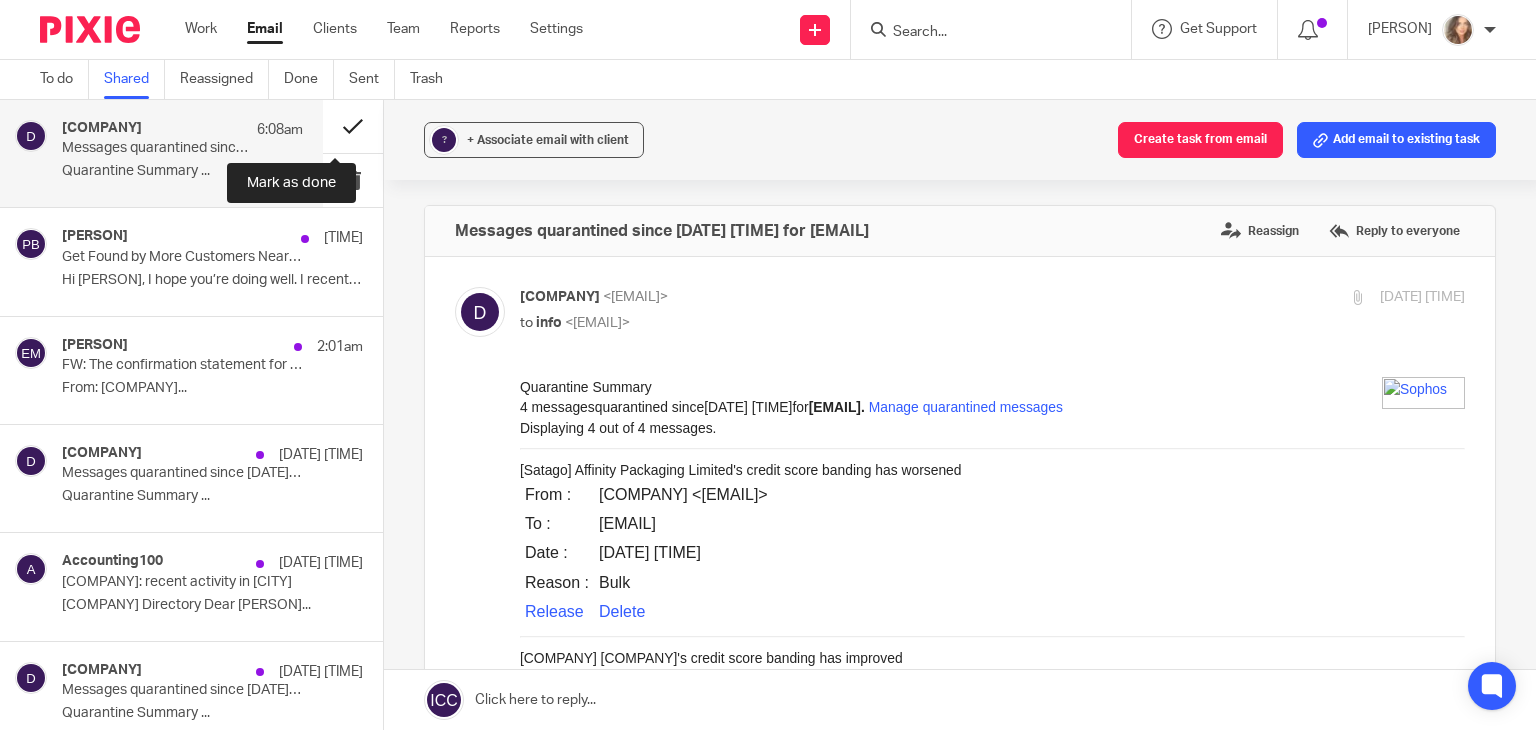 click at bounding box center (353, 126) 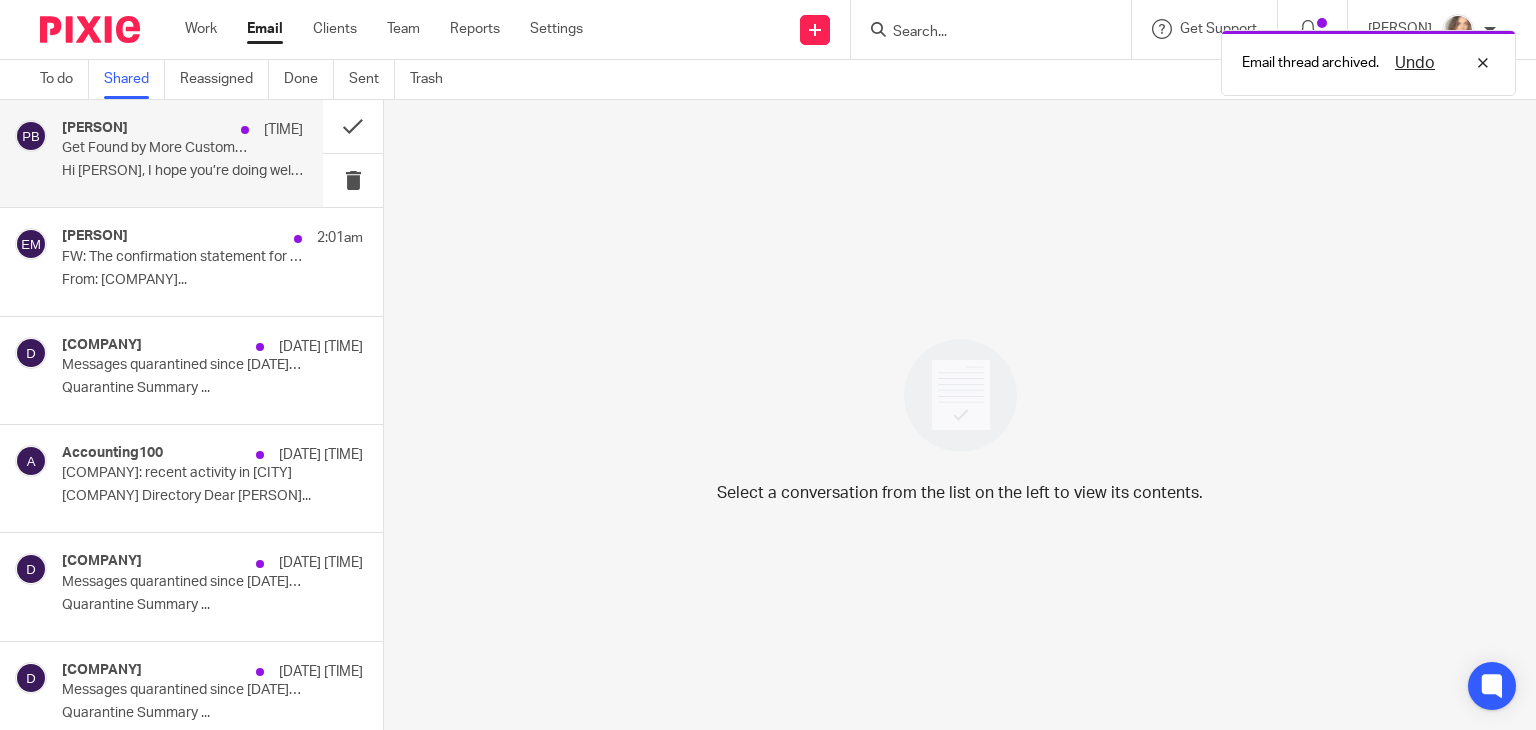click on "Patrick Brown
5:26am   Get Found by More Customers Nearby   Hi ,  I hope you’re doing well.  I recently..." at bounding box center (182, 153) 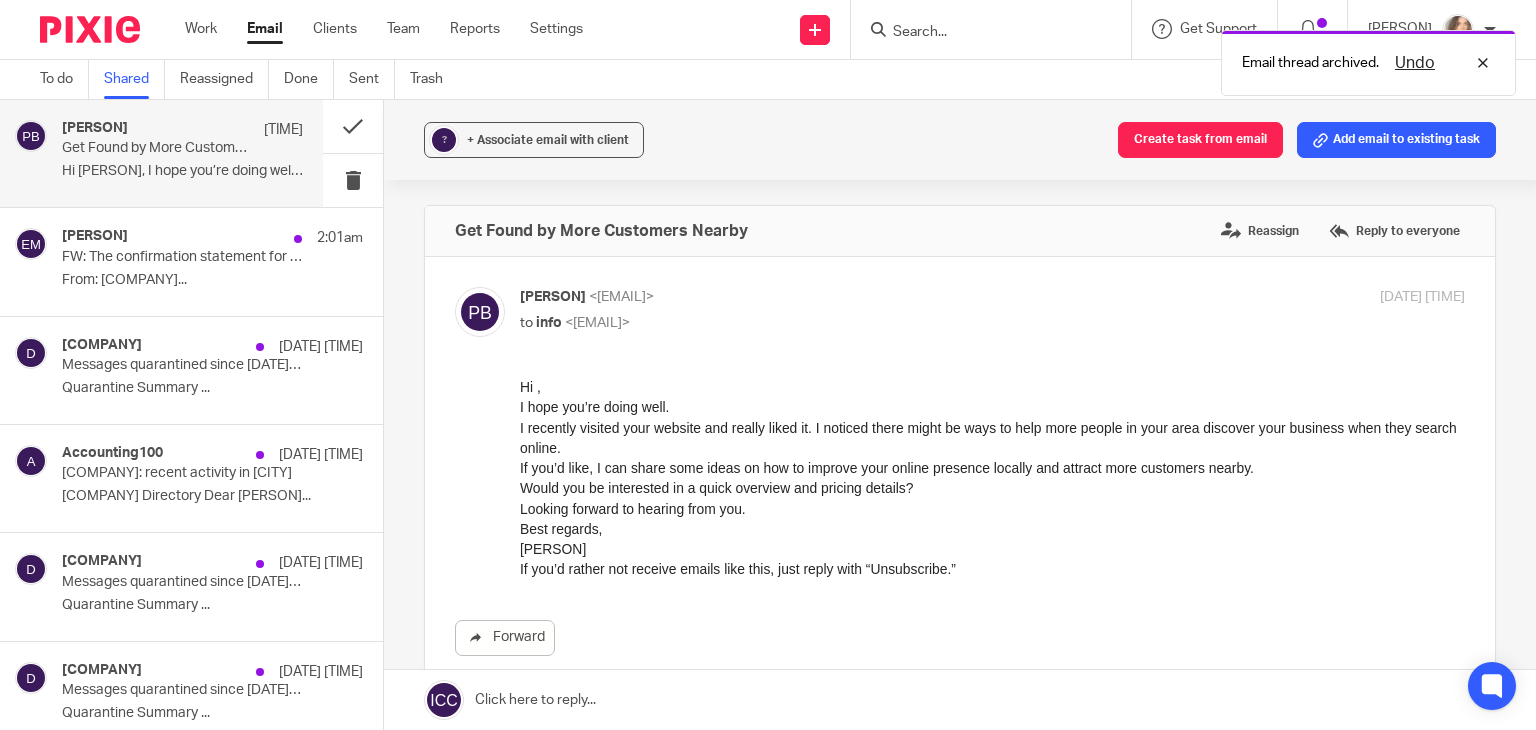 scroll, scrollTop: 0, scrollLeft: 0, axis: both 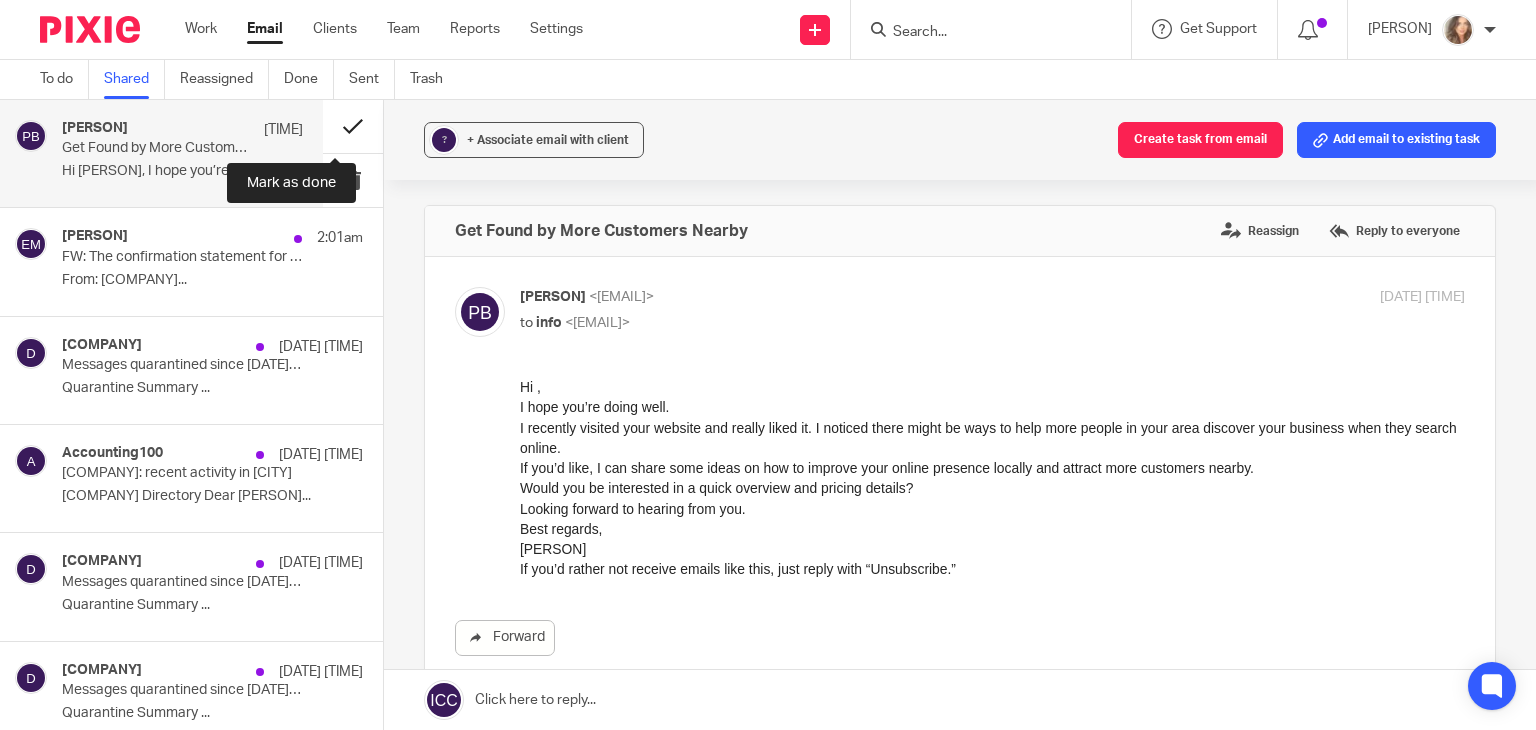 click at bounding box center (353, 126) 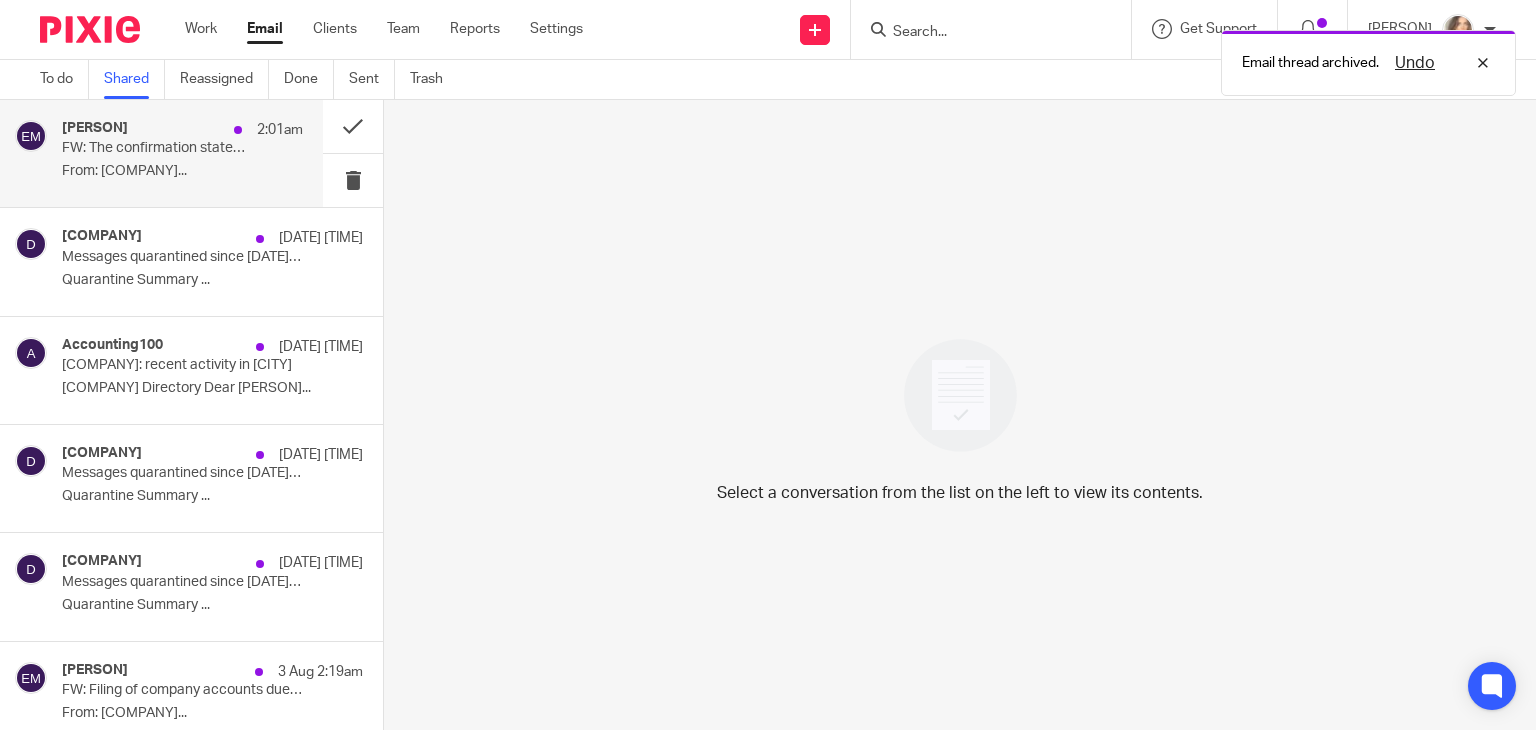 click on "Emma McGarity
2:01am   FW: The confirmation statement for MASSCONSULT LIMITED can now be filed at Companies House      From: Inform Direct..." at bounding box center [182, 153] 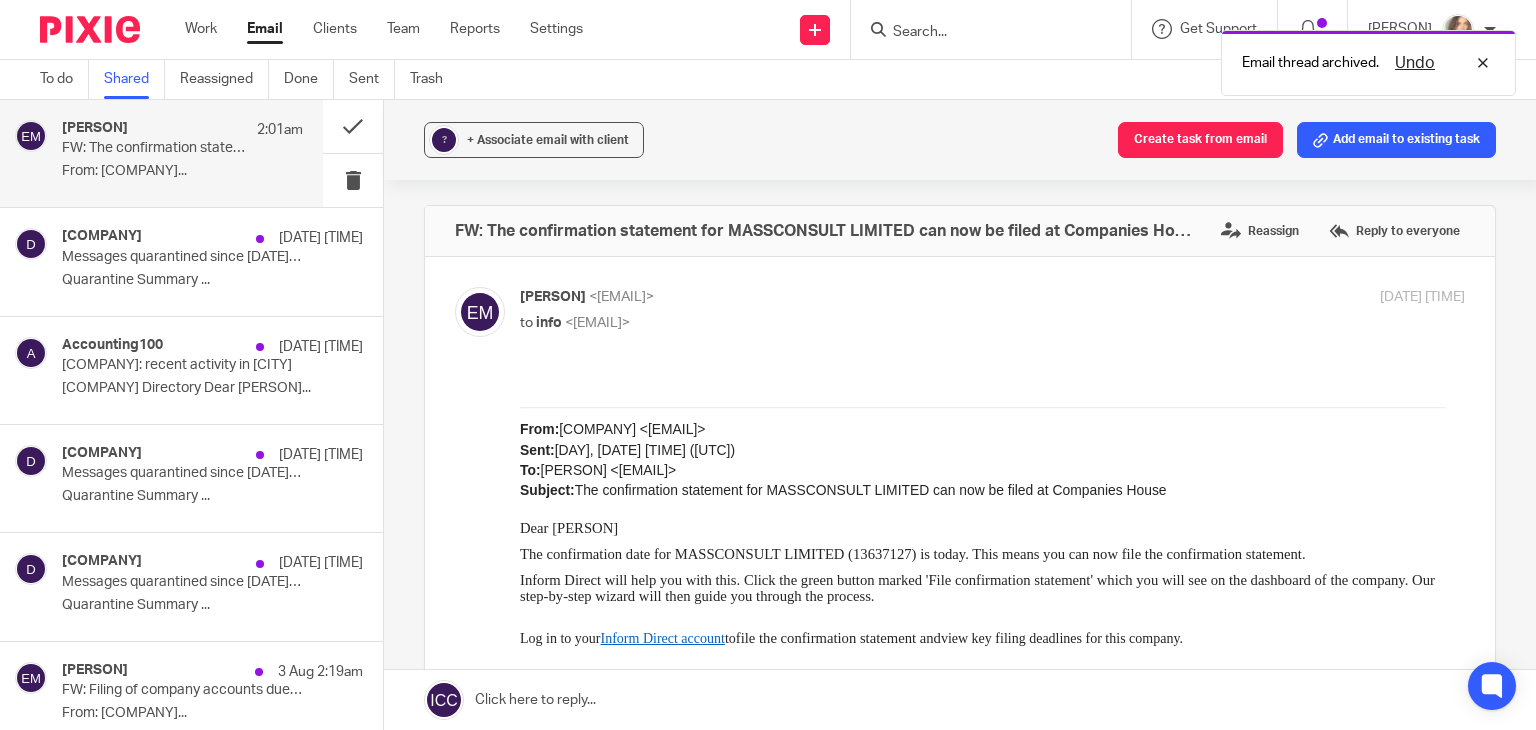 scroll, scrollTop: 0, scrollLeft: 0, axis: both 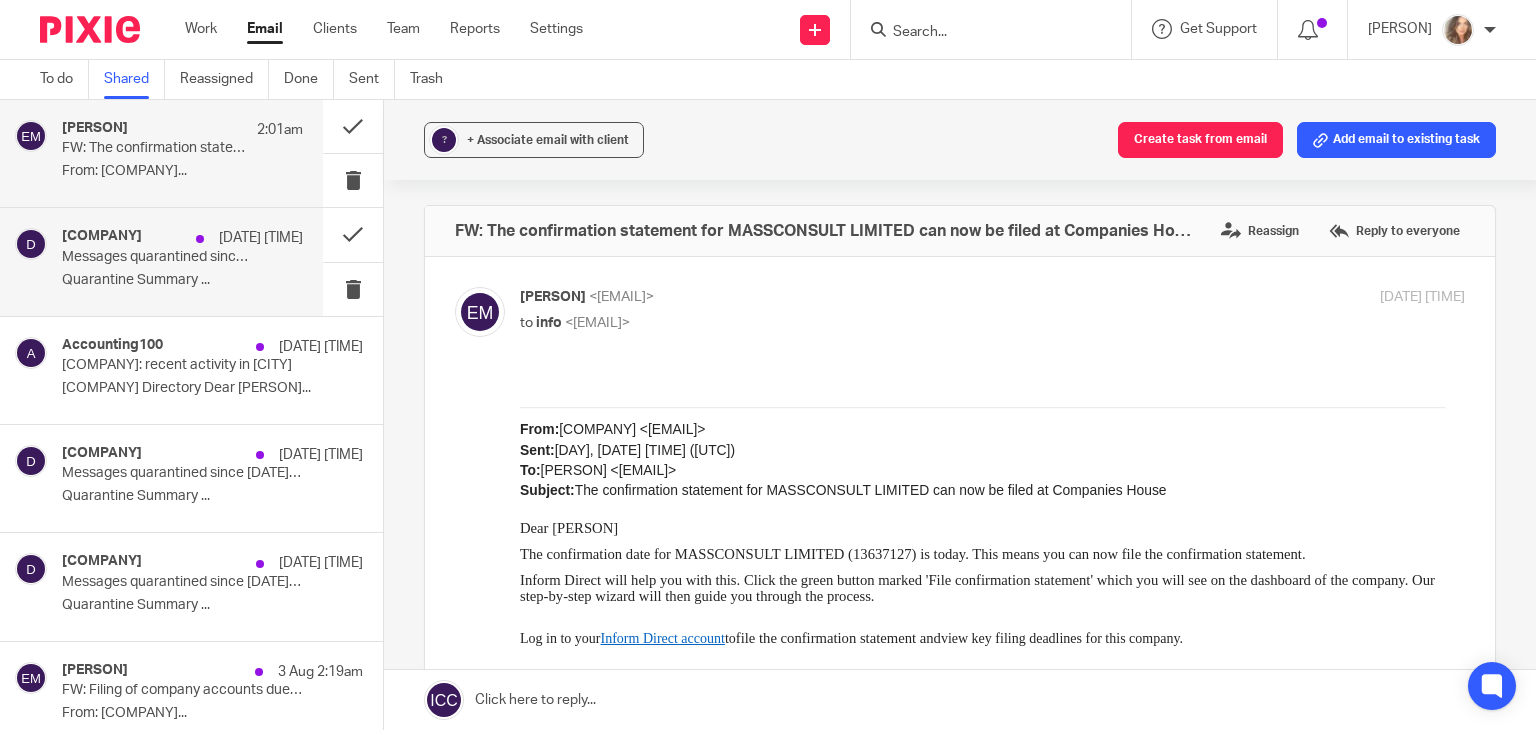 click on "Messages quarantined since Aug 03, 2025 11:00 AM for info@carterclear.co.uk" at bounding box center (158, 257) 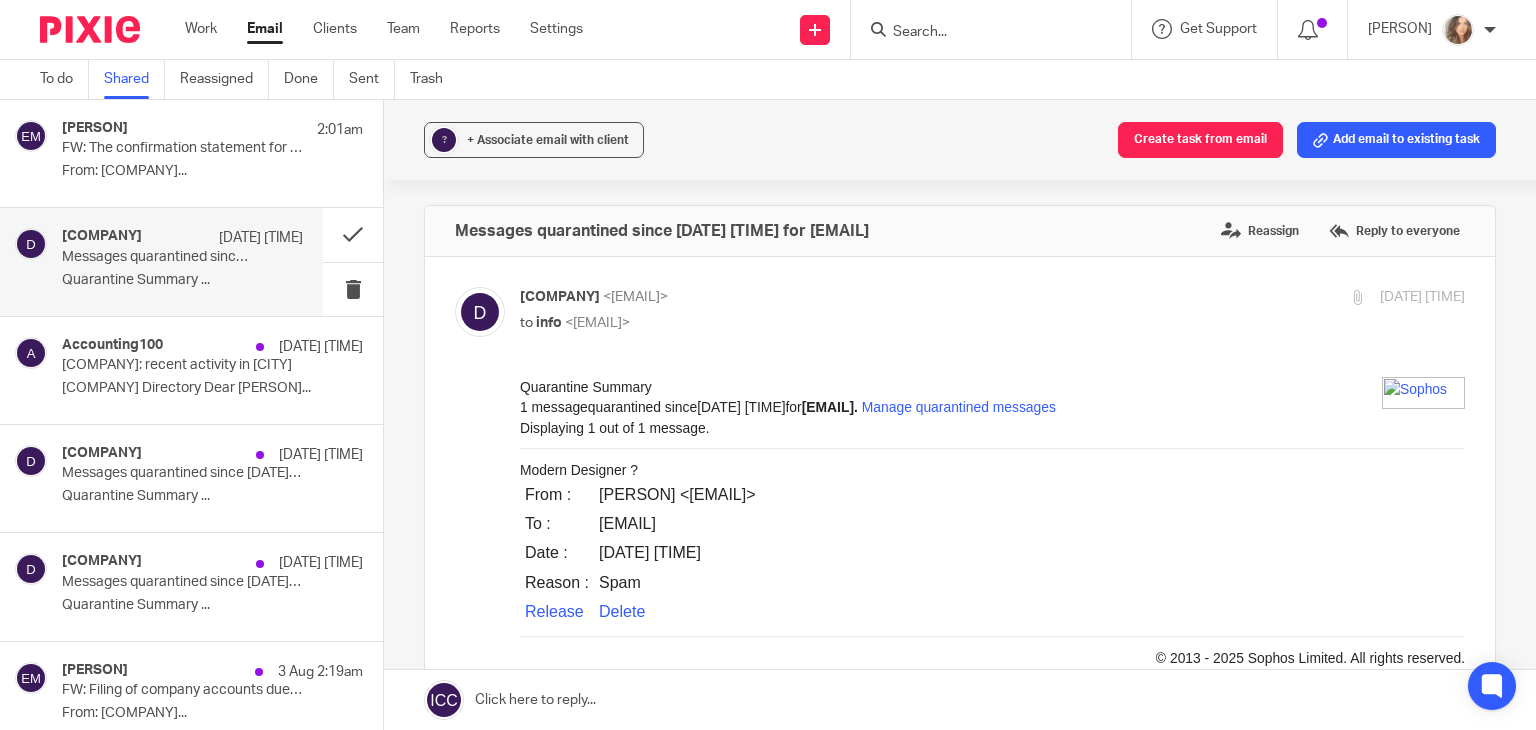 scroll, scrollTop: 0, scrollLeft: 0, axis: both 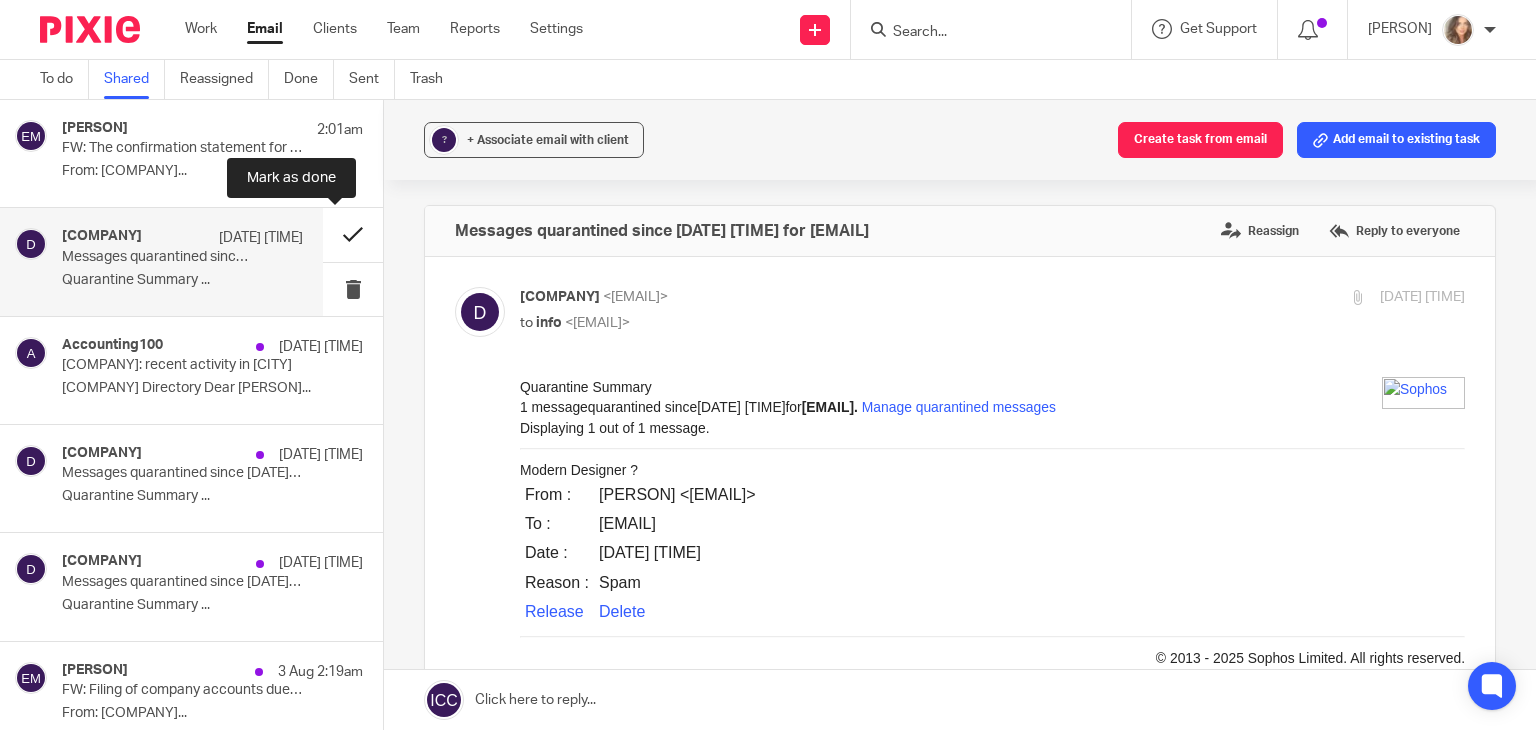 click at bounding box center (353, 234) 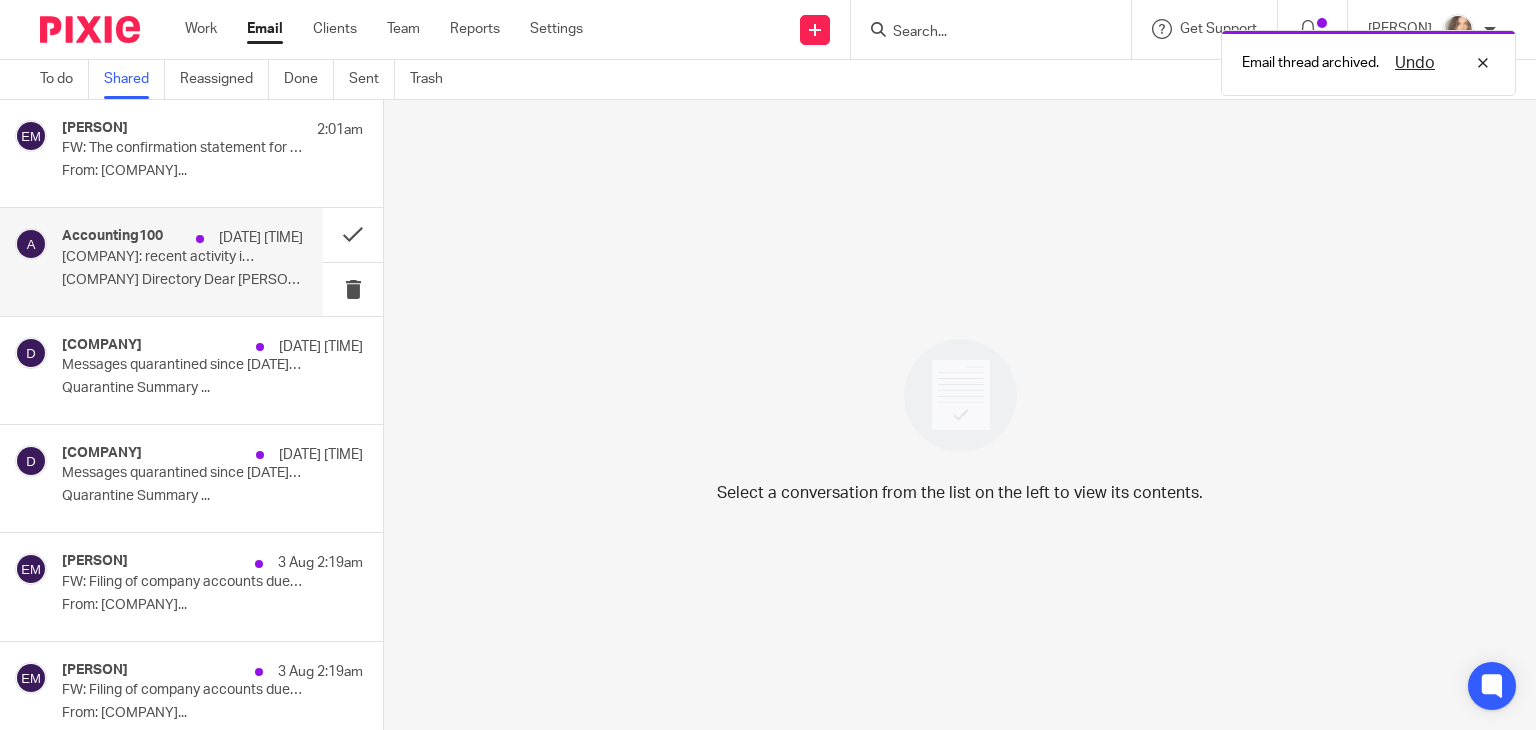 click on "Global Accounting Services Directory  Dear..." at bounding box center (182, 280) 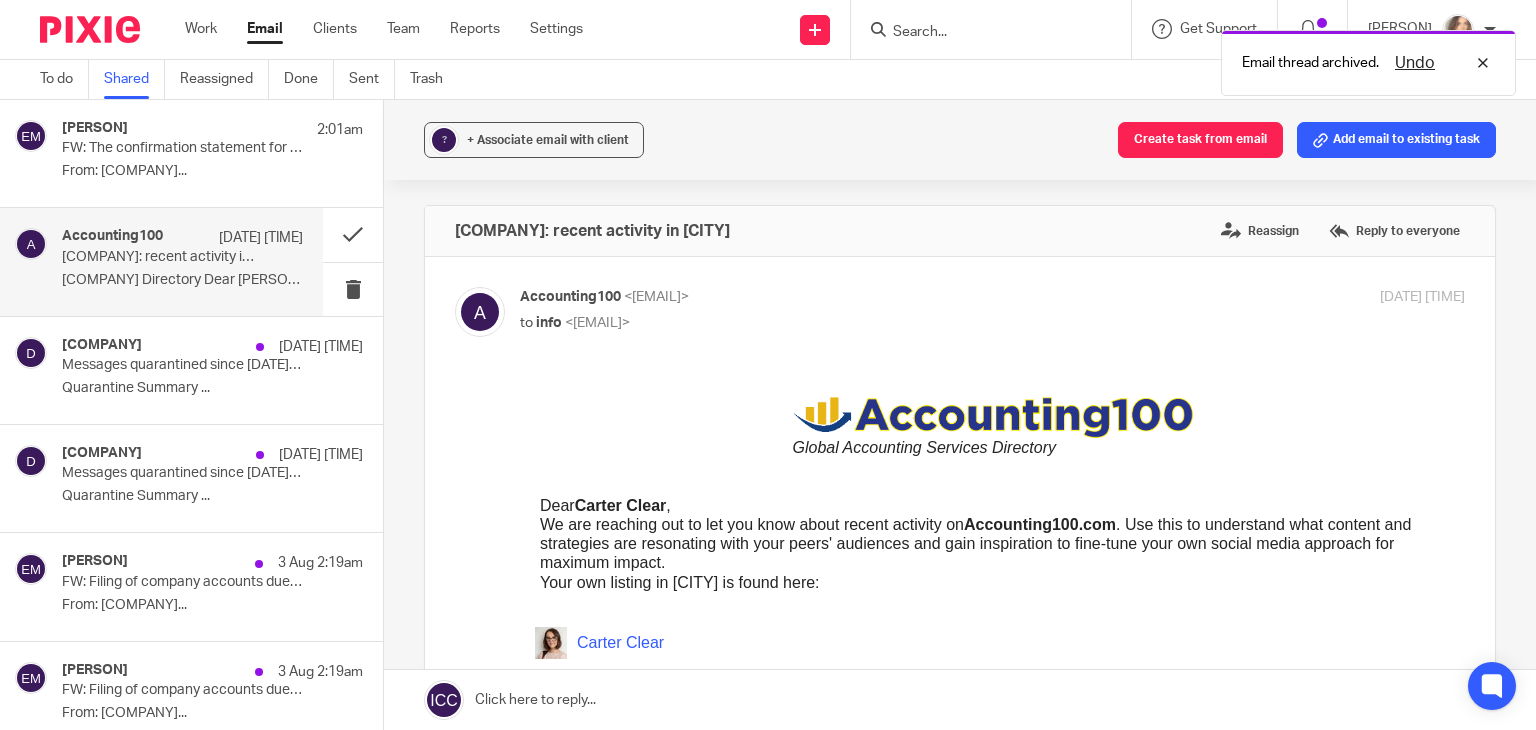 scroll, scrollTop: 0, scrollLeft: 0, axis: both 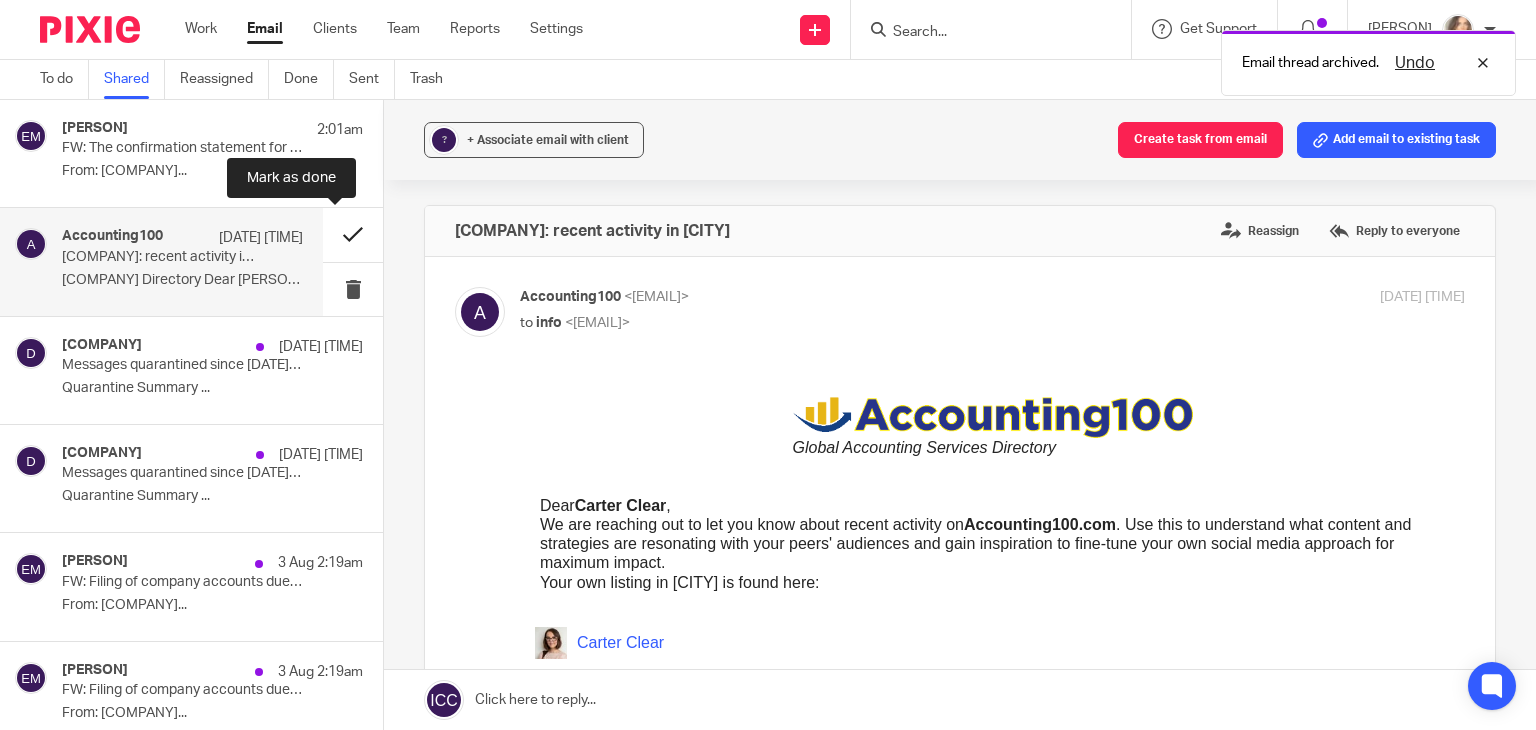 click at bounding box center (353, 234) 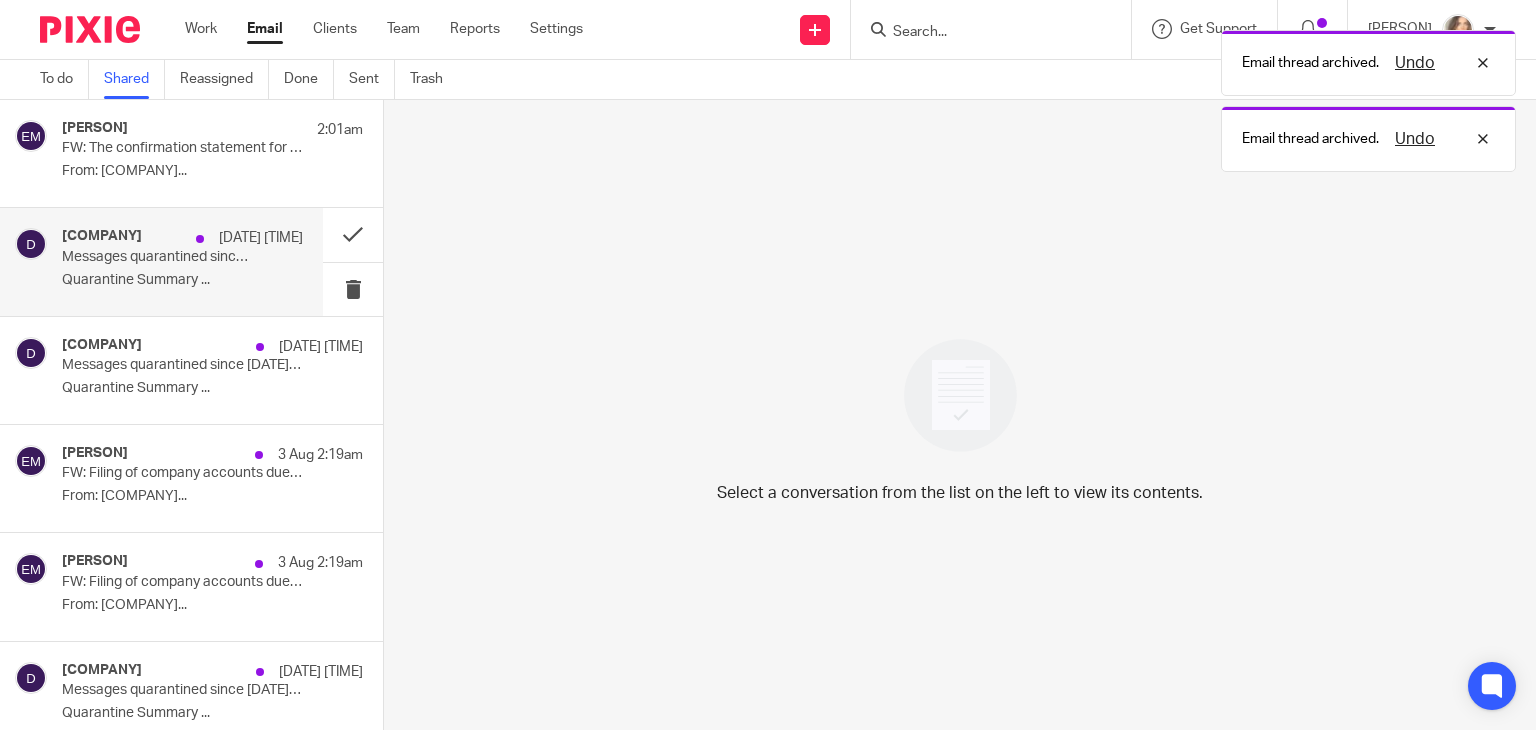 click on "Quarantine Summary       ..." at bounding box center (182, 280) 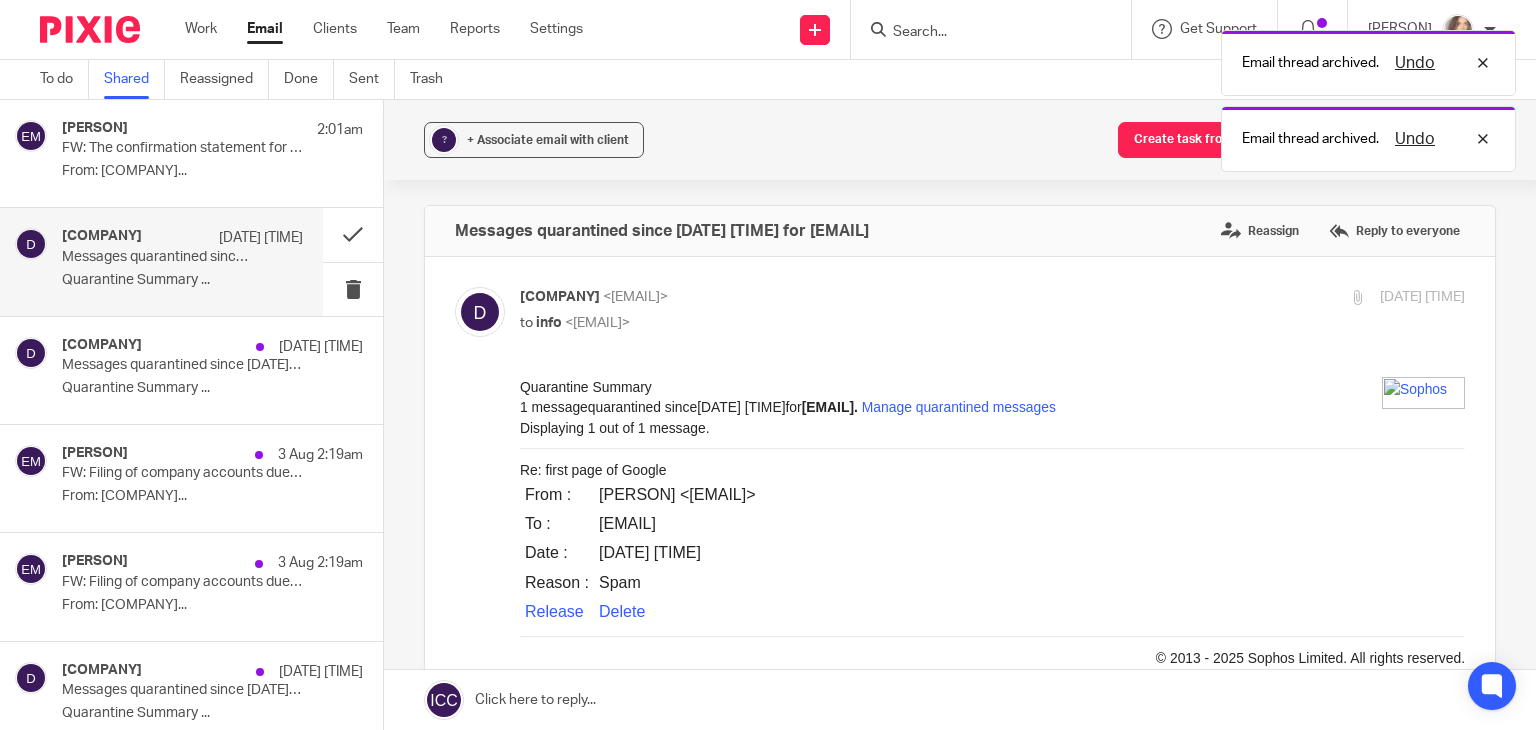 scroll, scrollTop: 0, scrollLeft: 0, axis: both 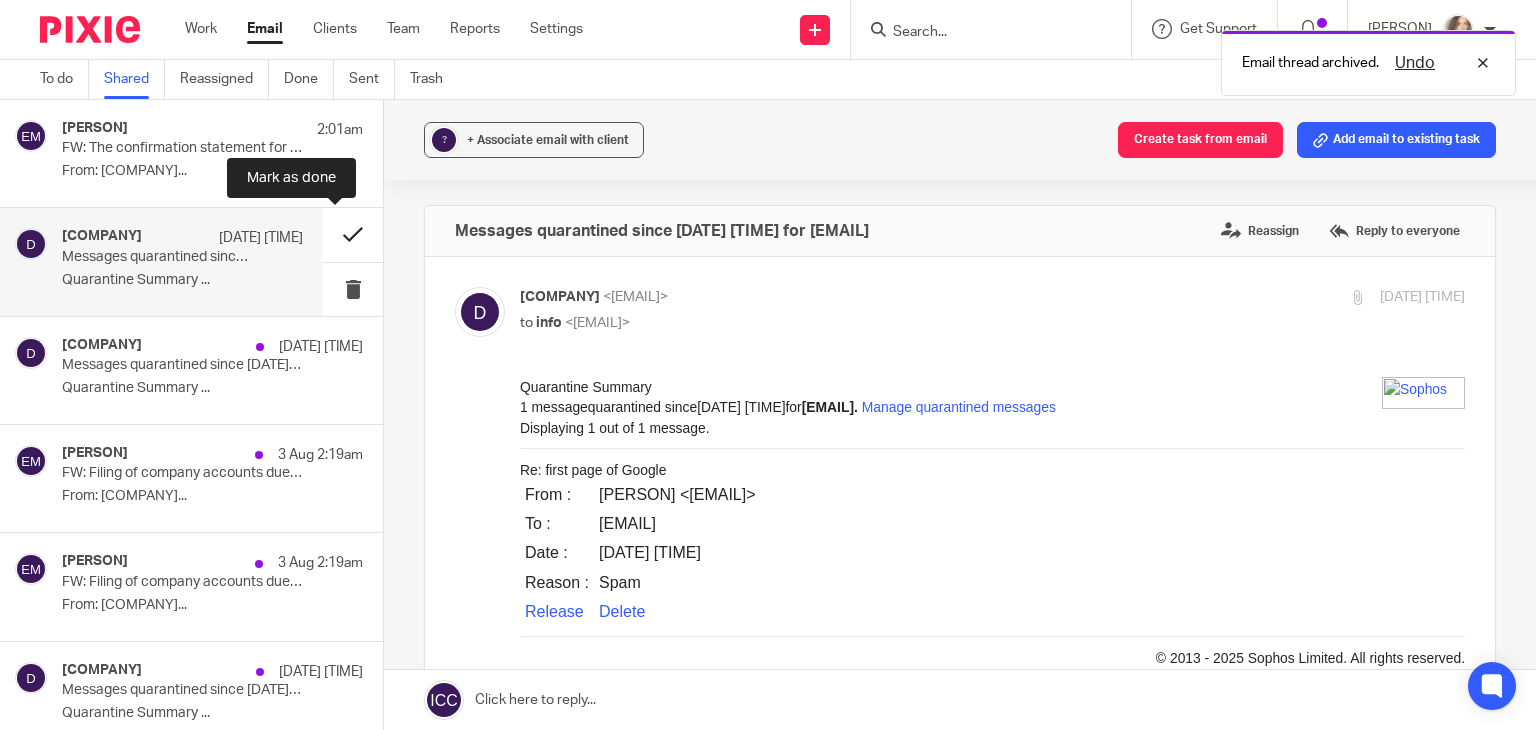 click at bounding box center [353, 234] 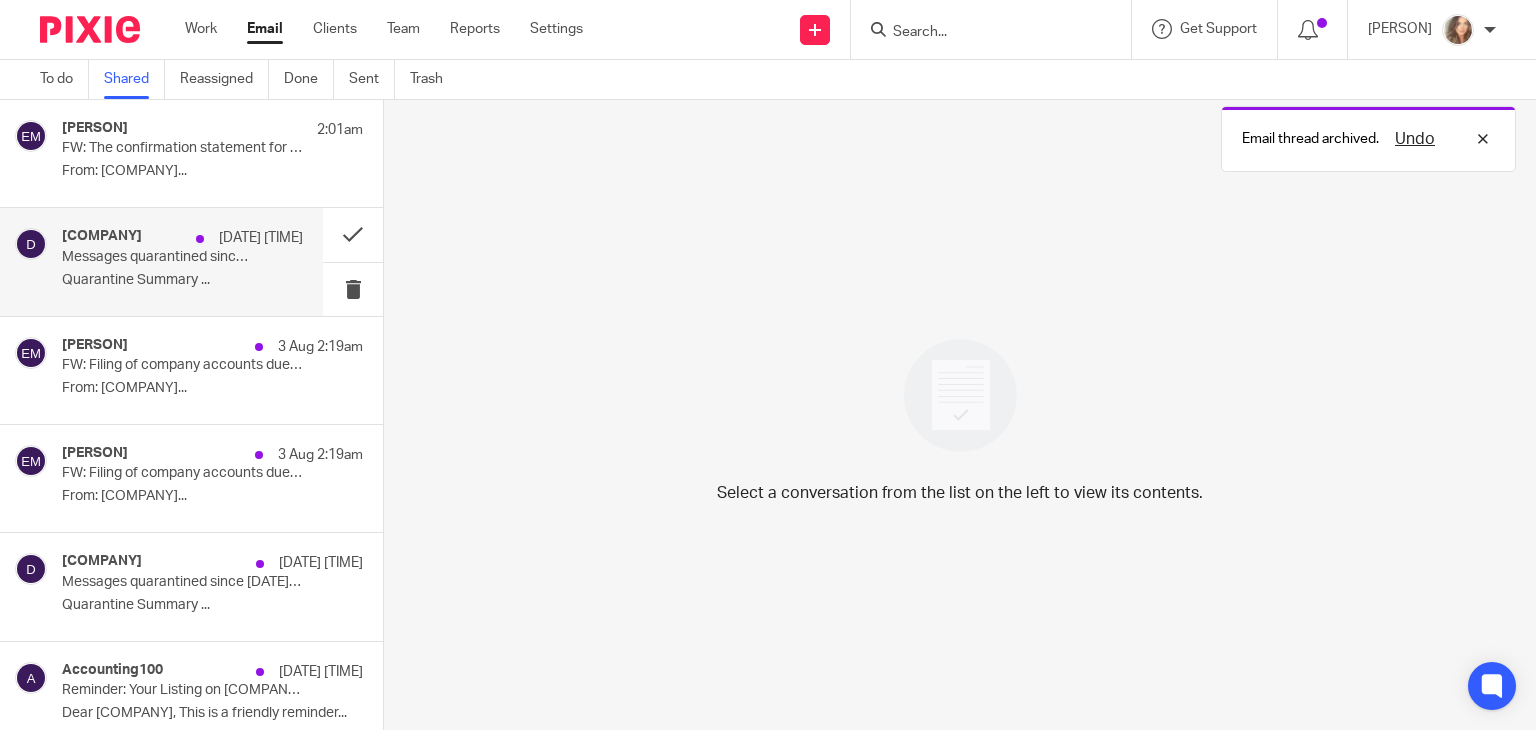 click on "Quarantine Summary       ..." at bounding box center (182, 280) 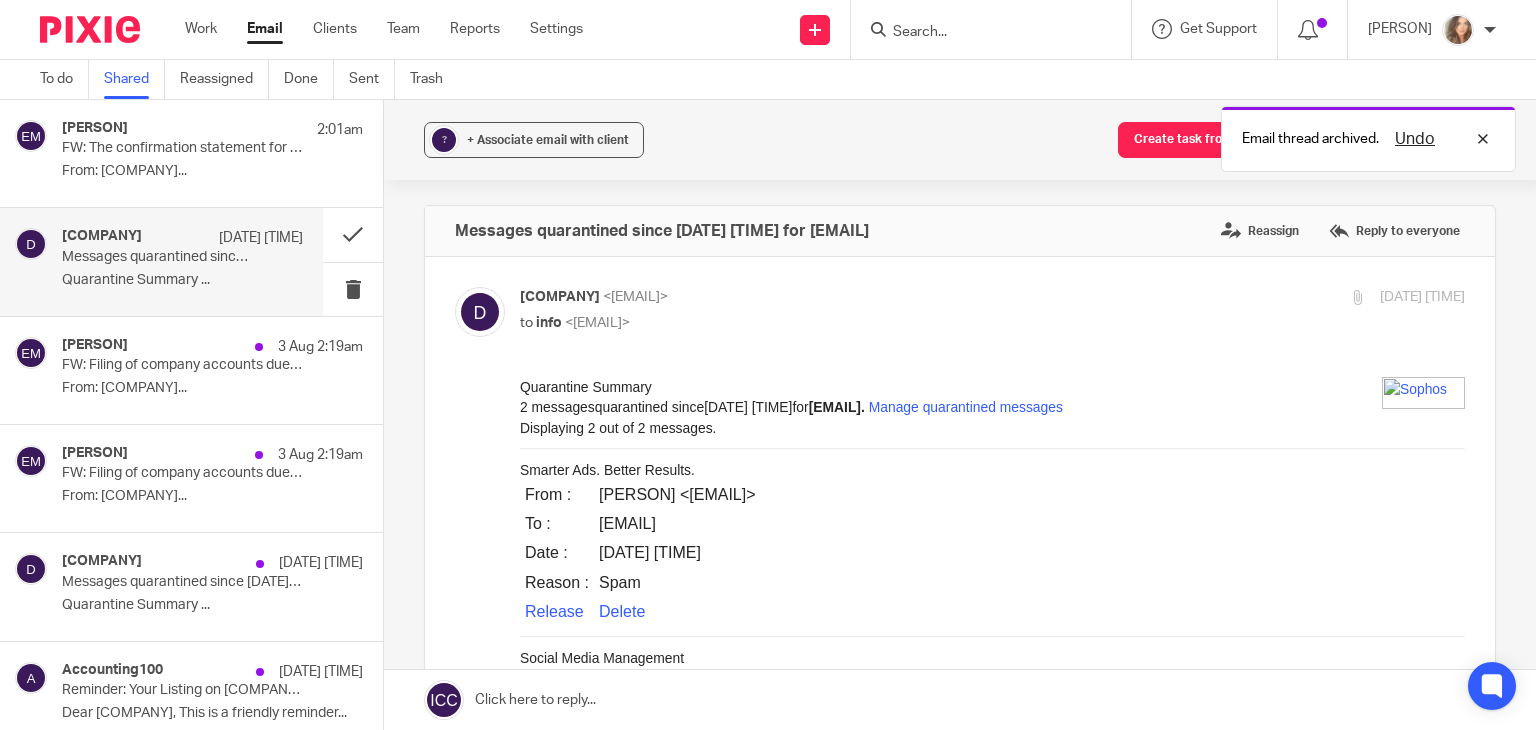 scroll, scrollTop: 0, scrollLeft: 0, axis: both 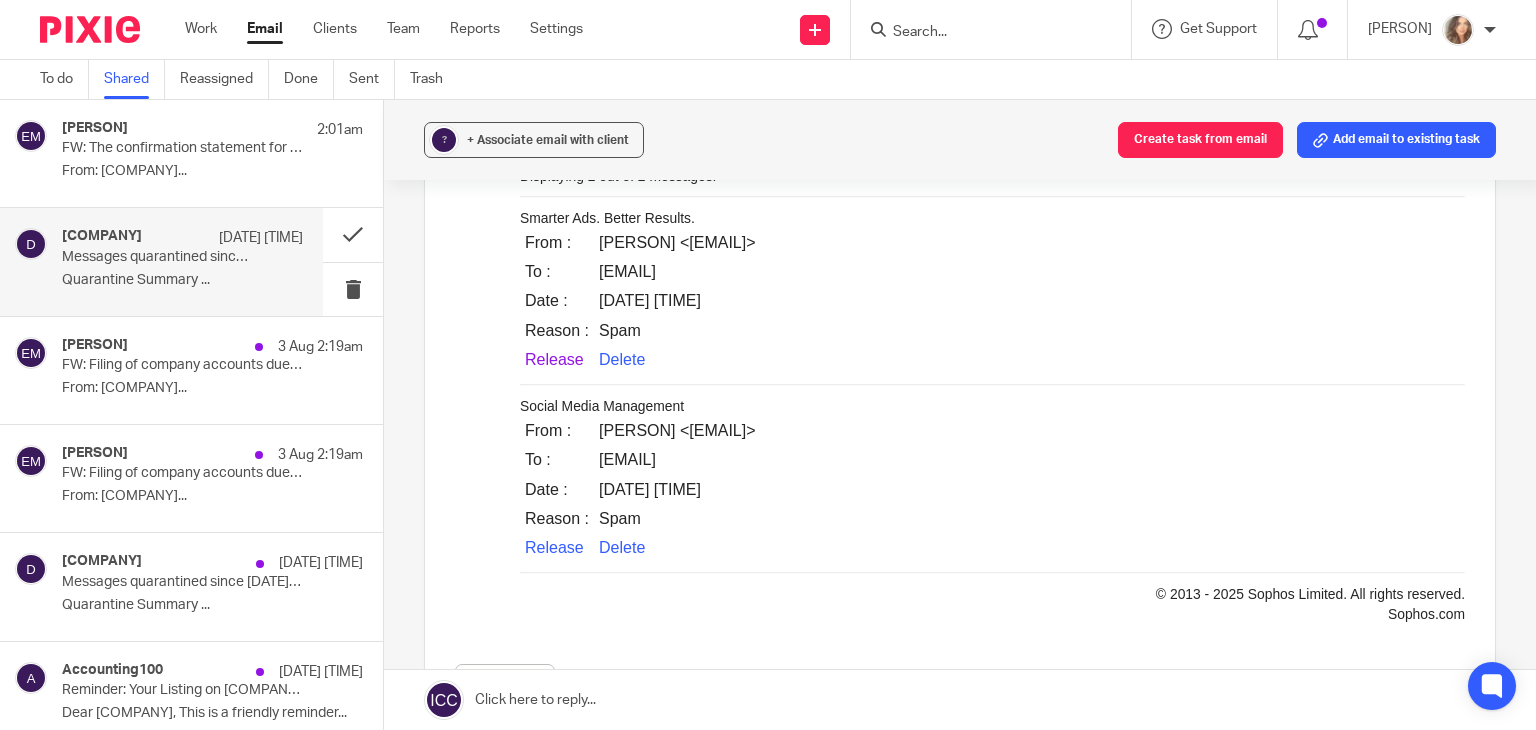 click on "Release" at bounding box center [554, 359] 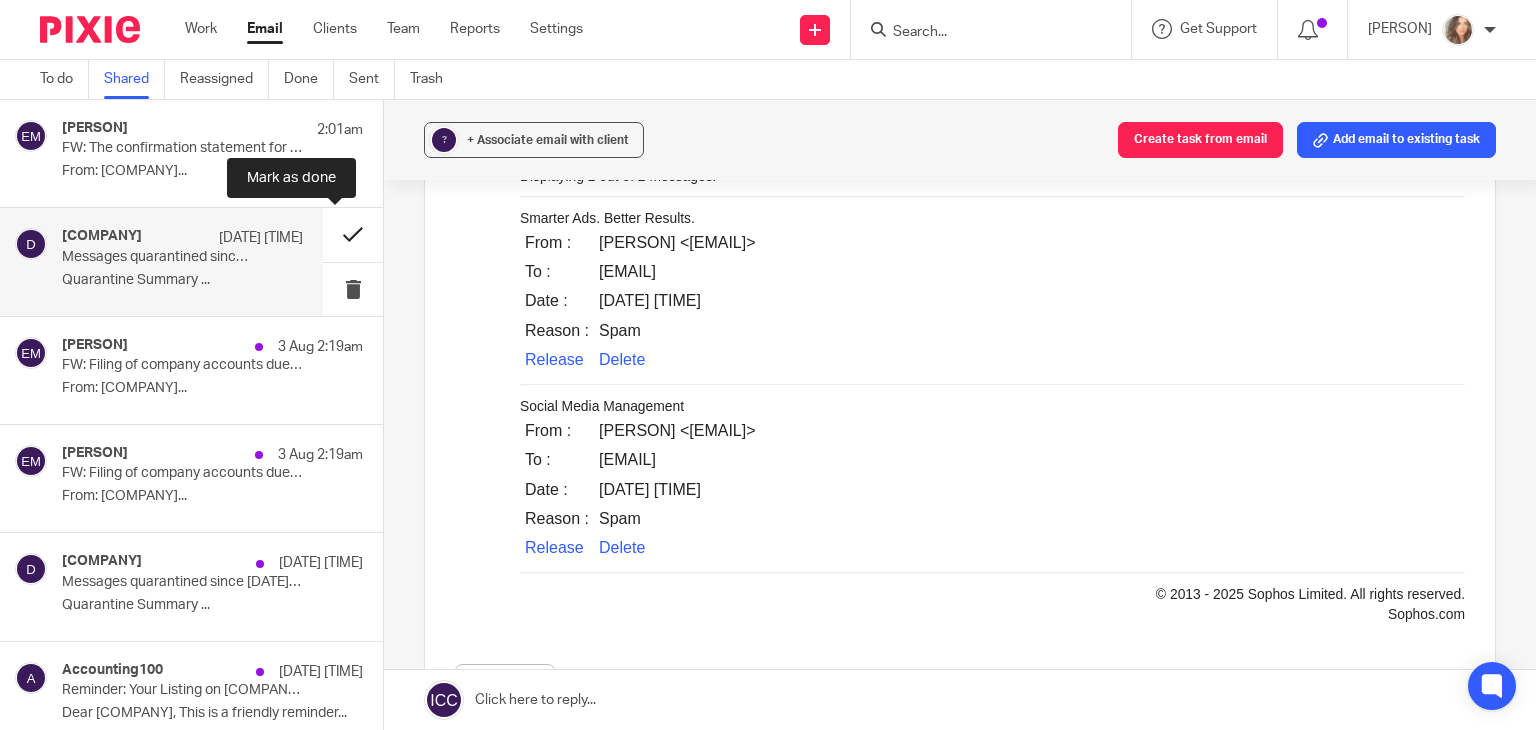 click at bounding box center [353, 234] 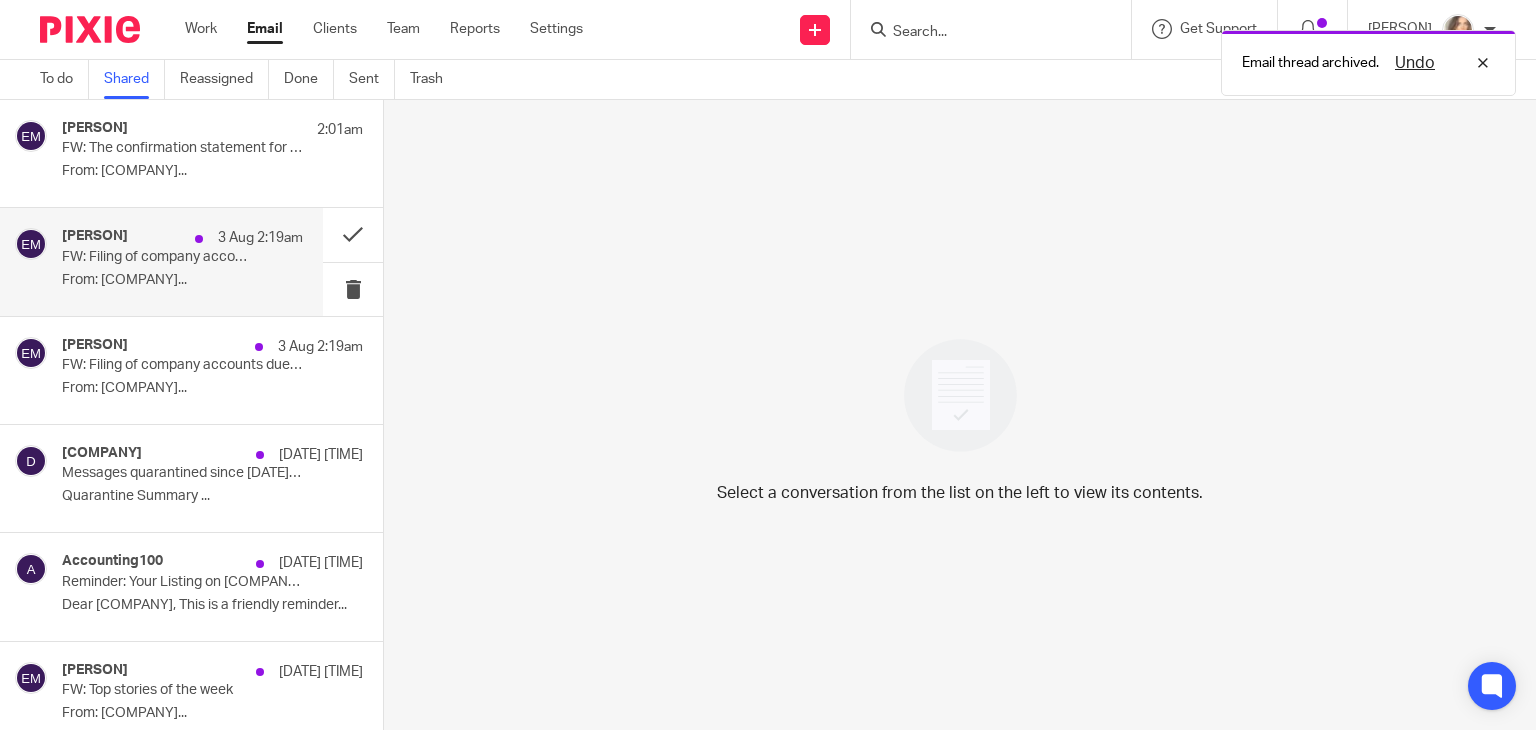 click on "From: Inform Direct..." at bounding box center [182, 280] 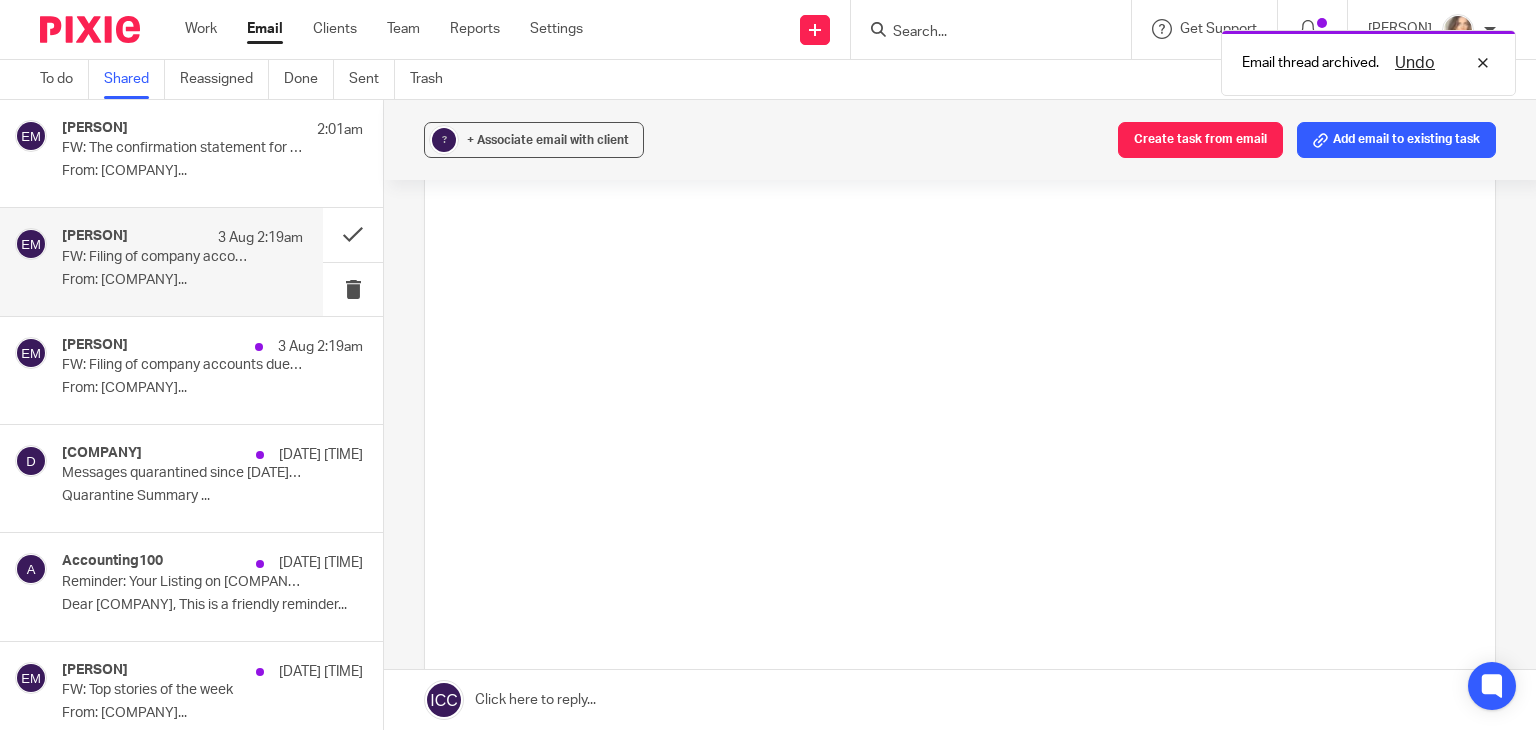 scroll, scrollTop: 0, scrollLeft: 0, axis: both 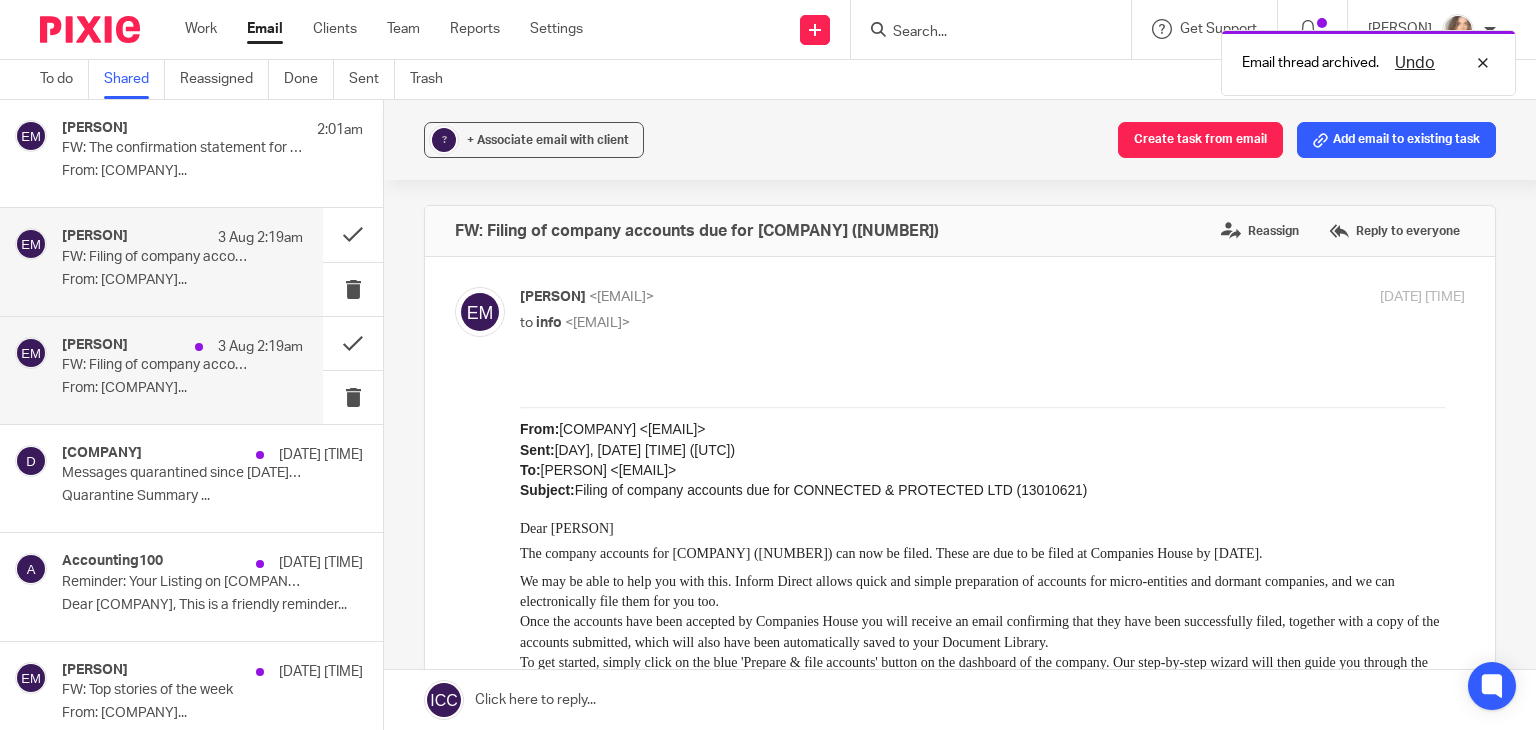 click on "FW: Filing of company accounts due for TREASURE YOUR WELLBEING CIC (12325285)" at bounding box center [158, 365] 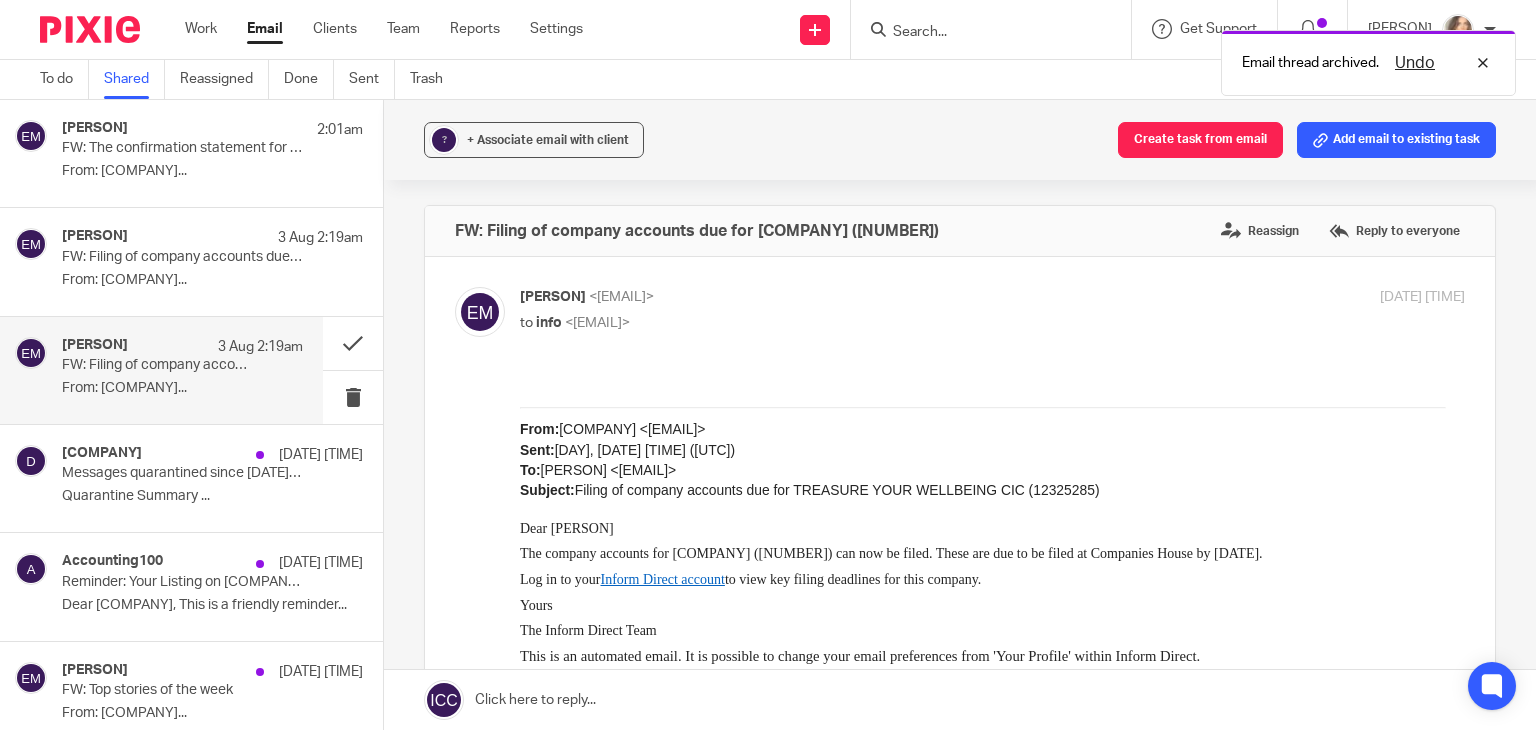 scroll, scrollTop: 0, scrollLeft: 0, axis: both 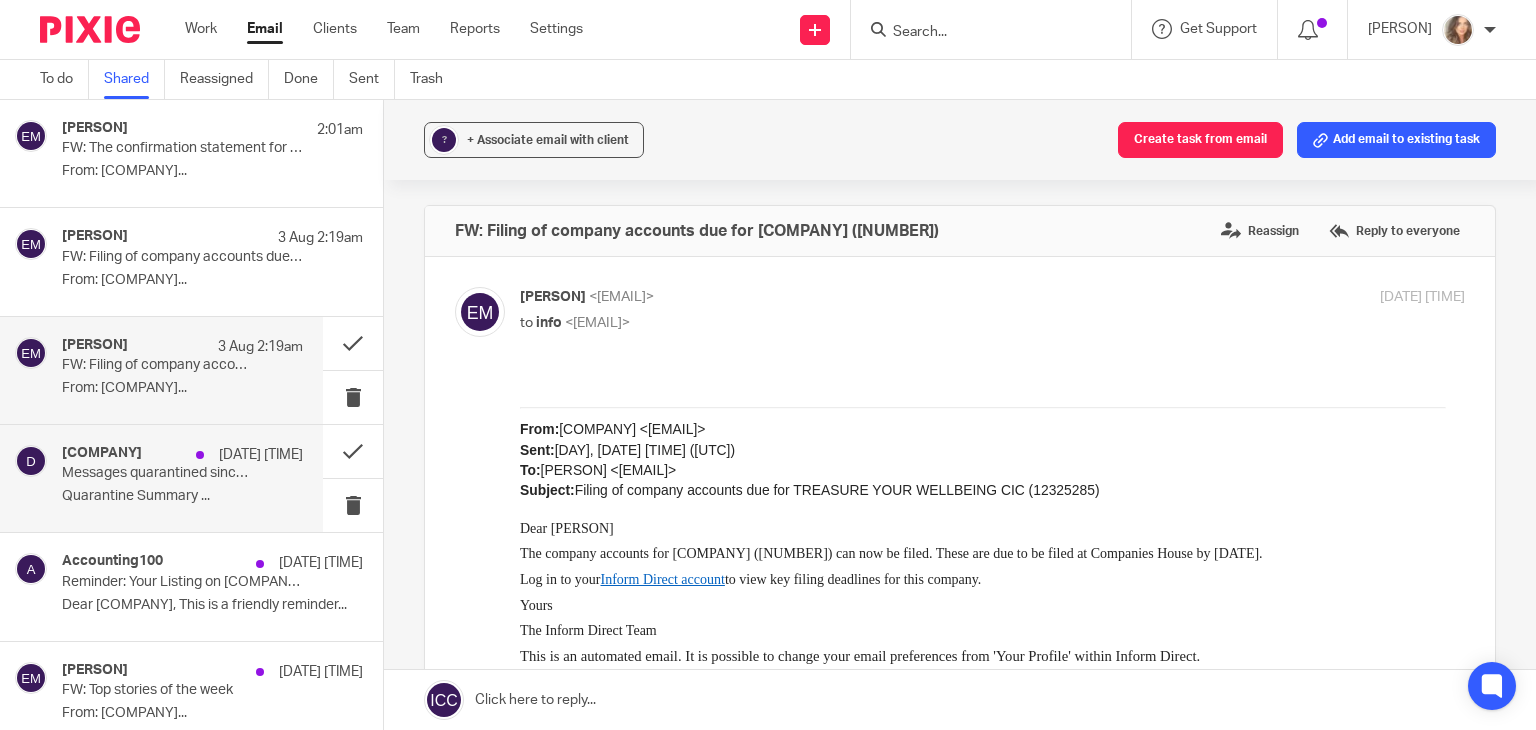 click on "Messages quarantined since Aug 02, 2025 11:00 AM for info@carterclear.co.uk" at bounding box center [158, 473] 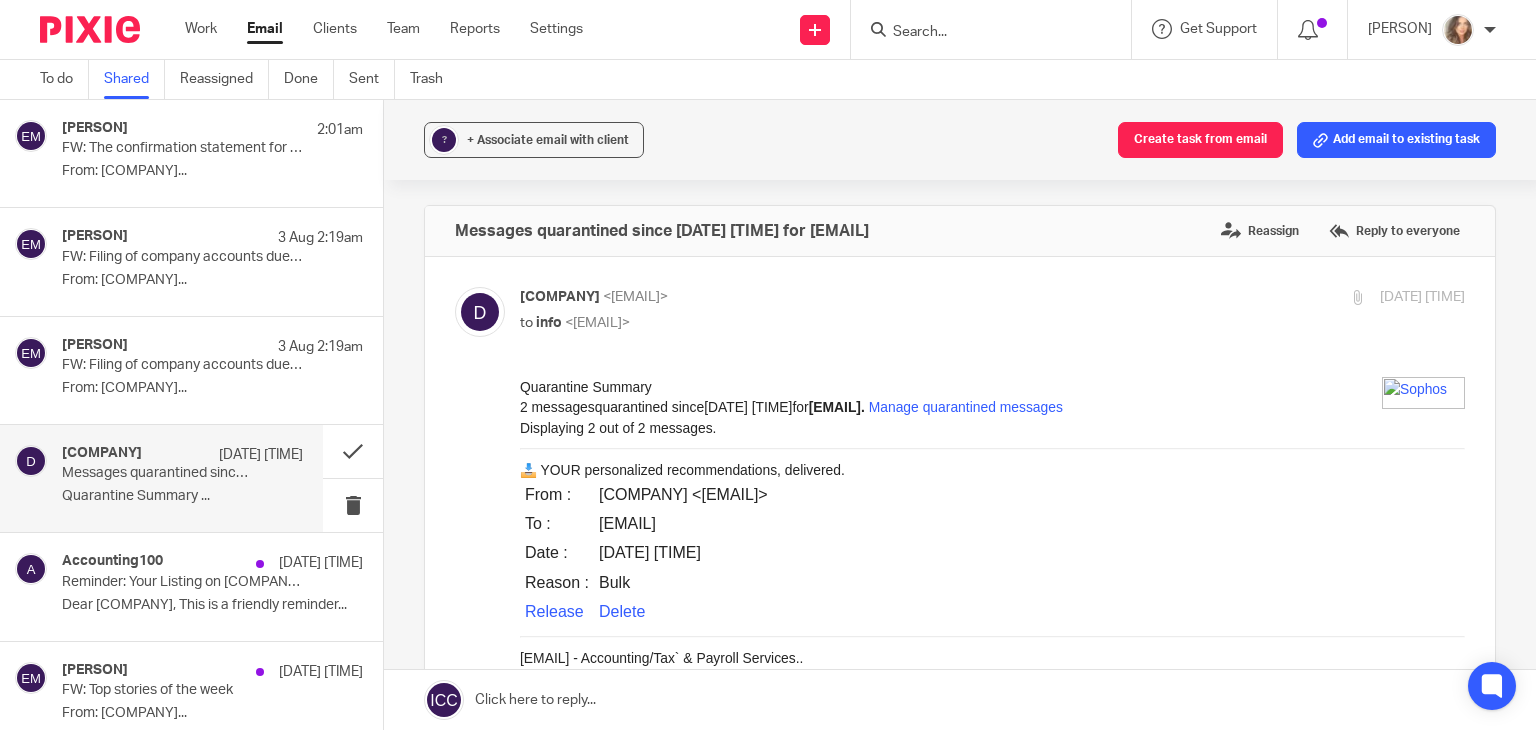 scroll, scrollTop: 0, scrollLeft: 0, axis: both 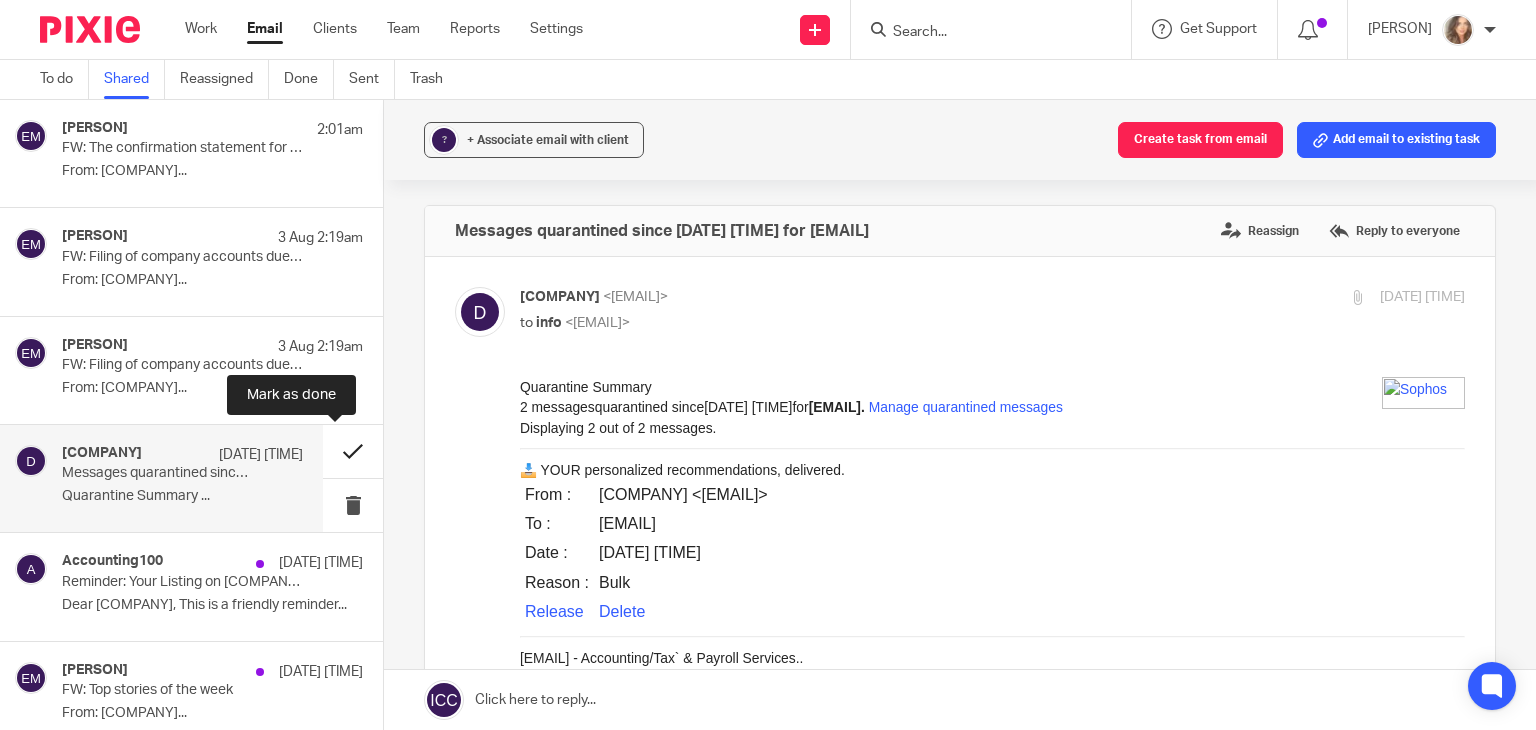 click at bounding box center [353, 451] 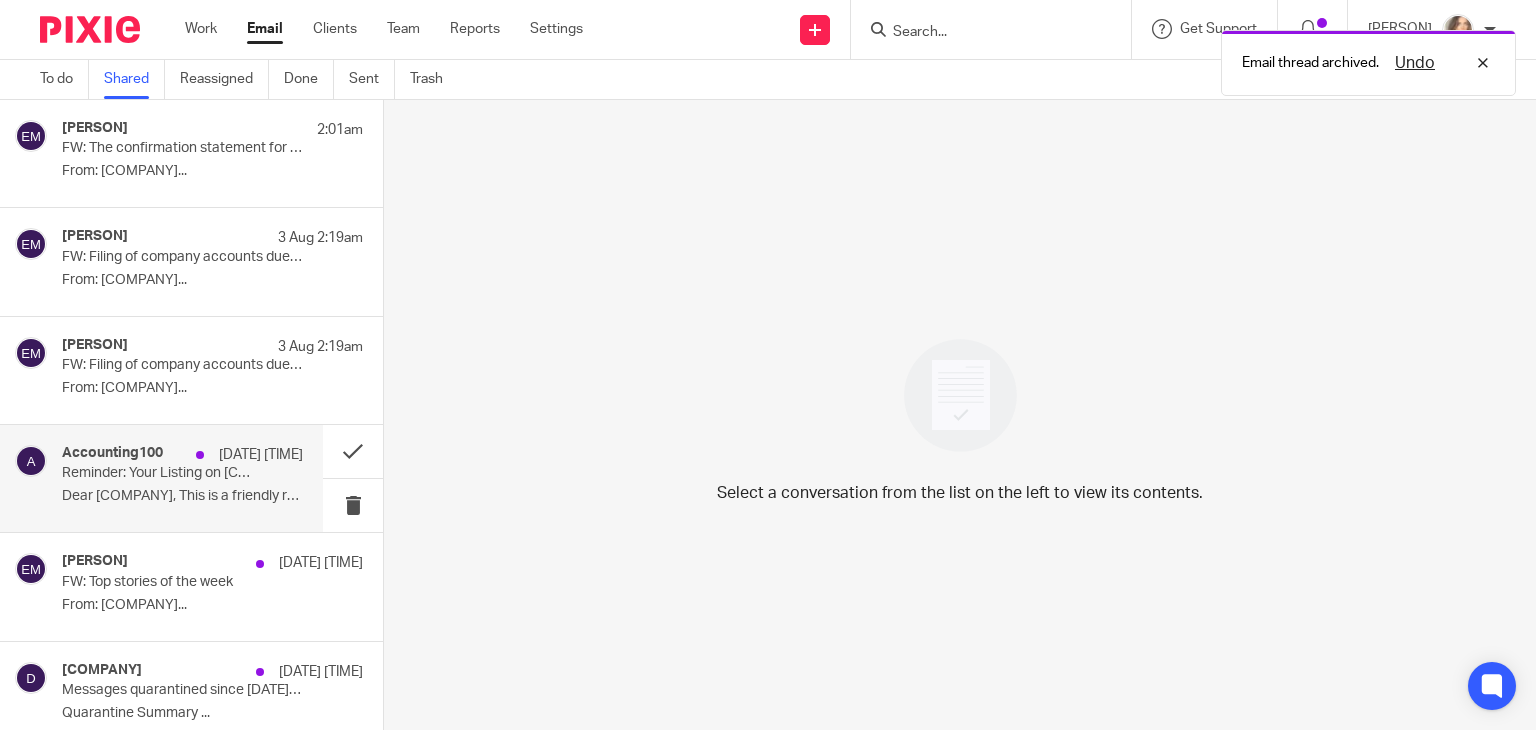 click on "Dear Carter Clear,
This is a friendly reminder..." at bounding box center (182, 496) 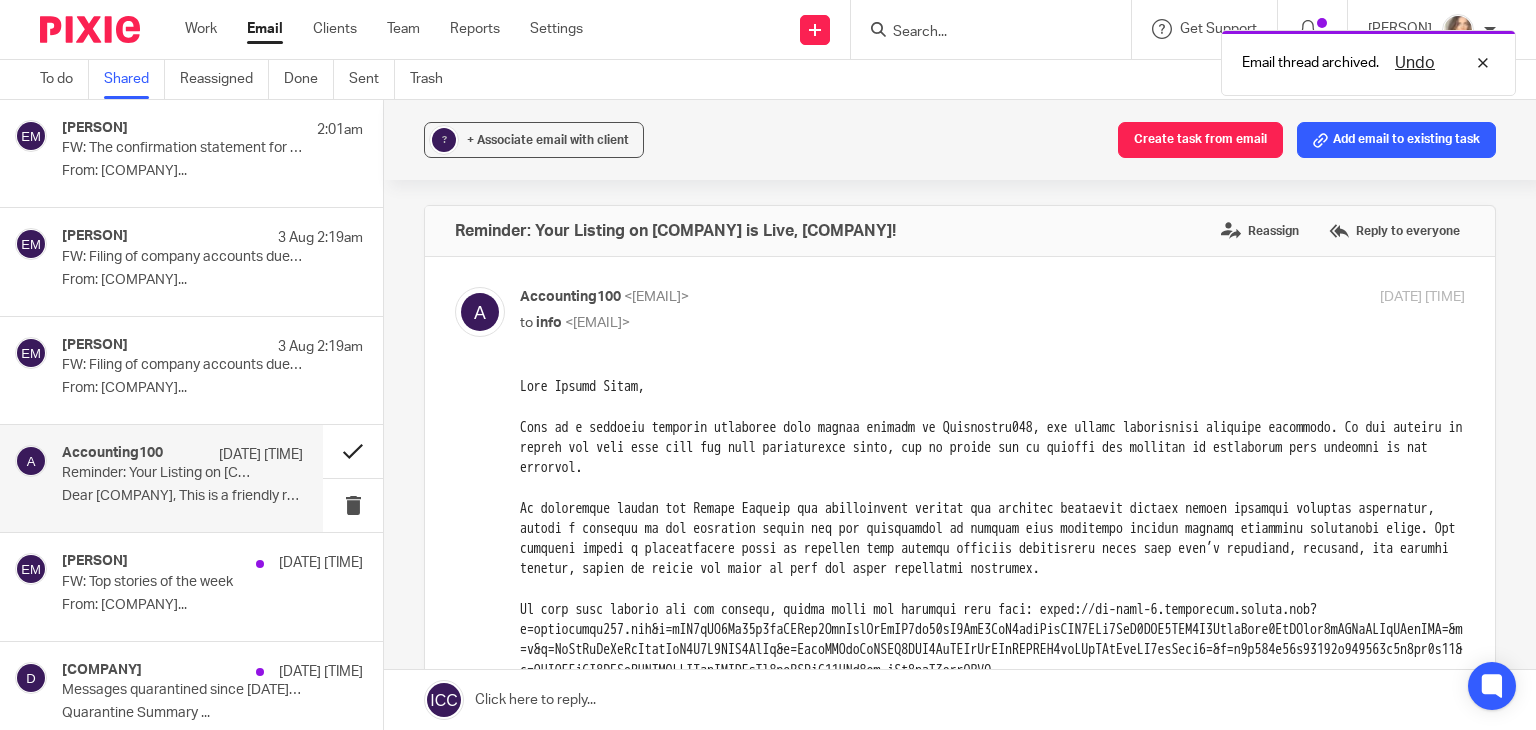 scroll, scrollTop: 0, scrollLeft: 0, axis: both 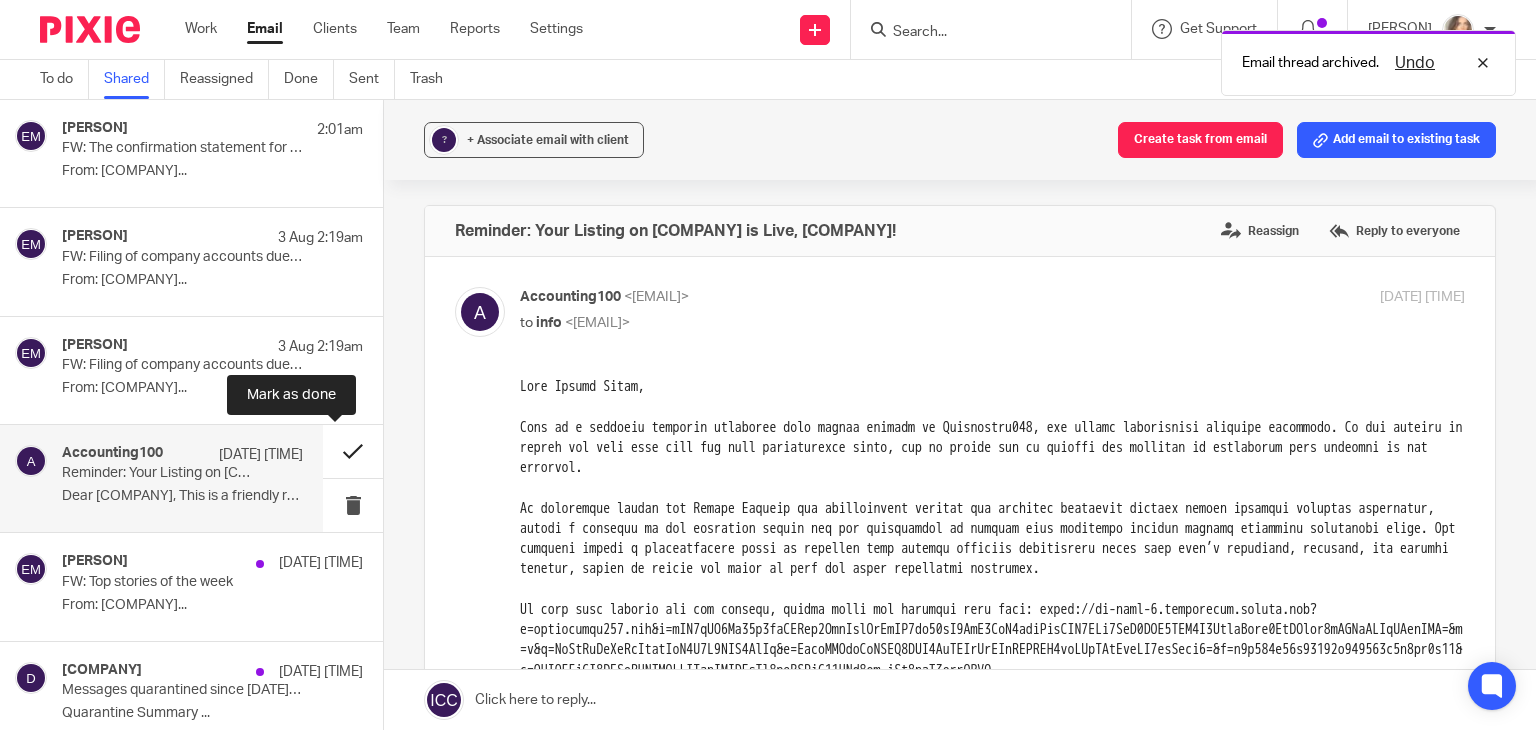click at bounding box center (353, 451) 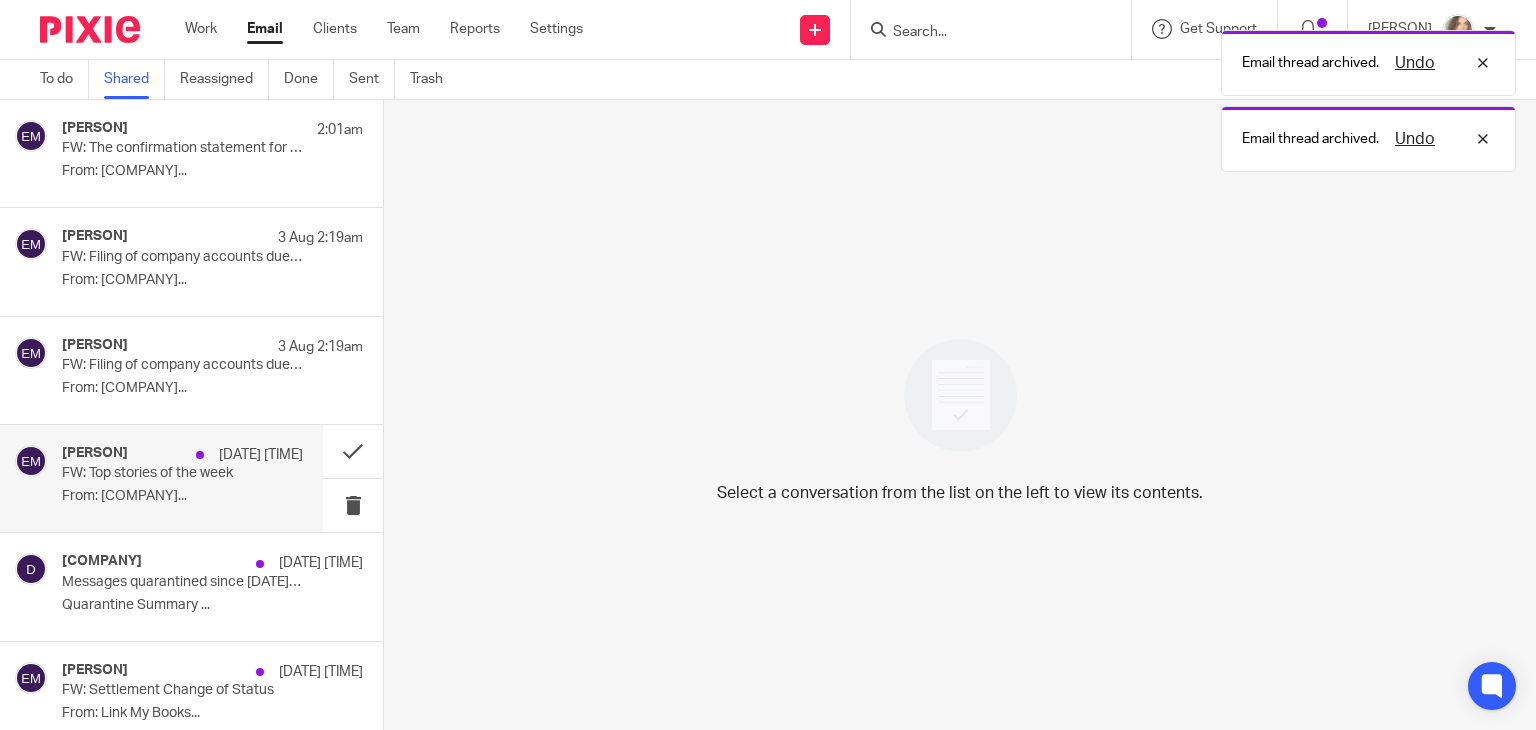 click on "Emma McGarity
2 Aug 10:02am   FW: Top stories of the week      From: Accountancy Today..." at bounding box center (182, 478) 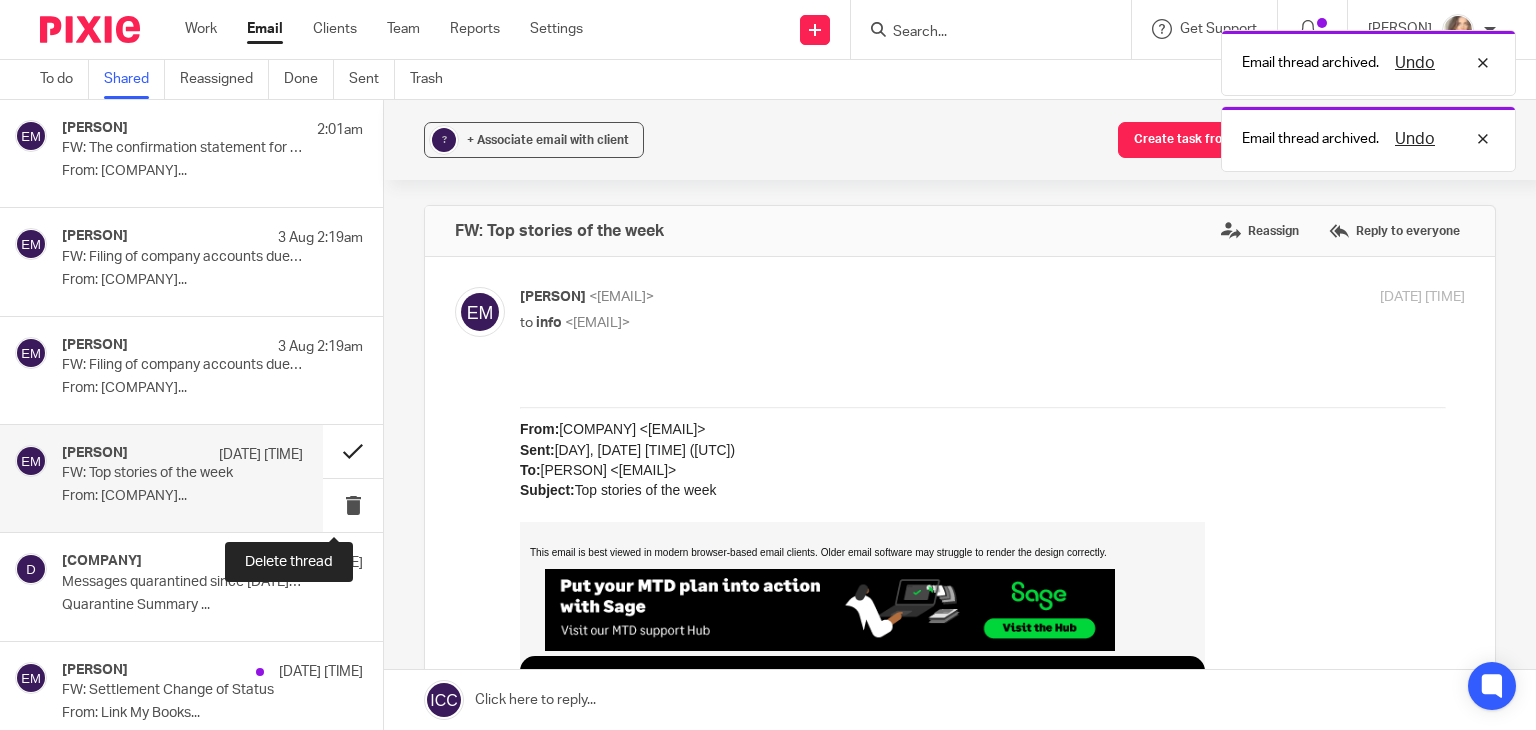 scroll, scrollTop: 0, scrollLeft: 0, axis: both 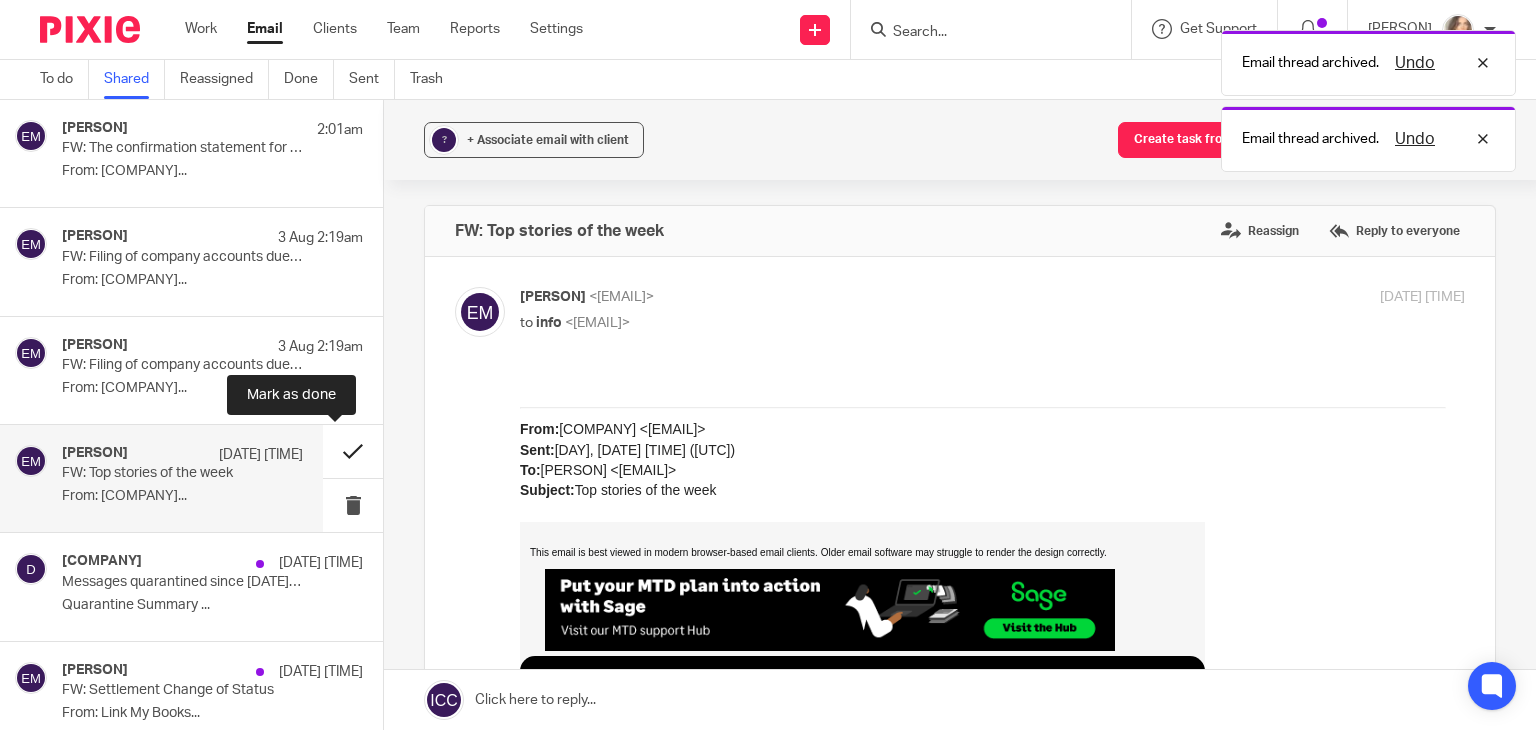 click at bounding box center [353, 451] 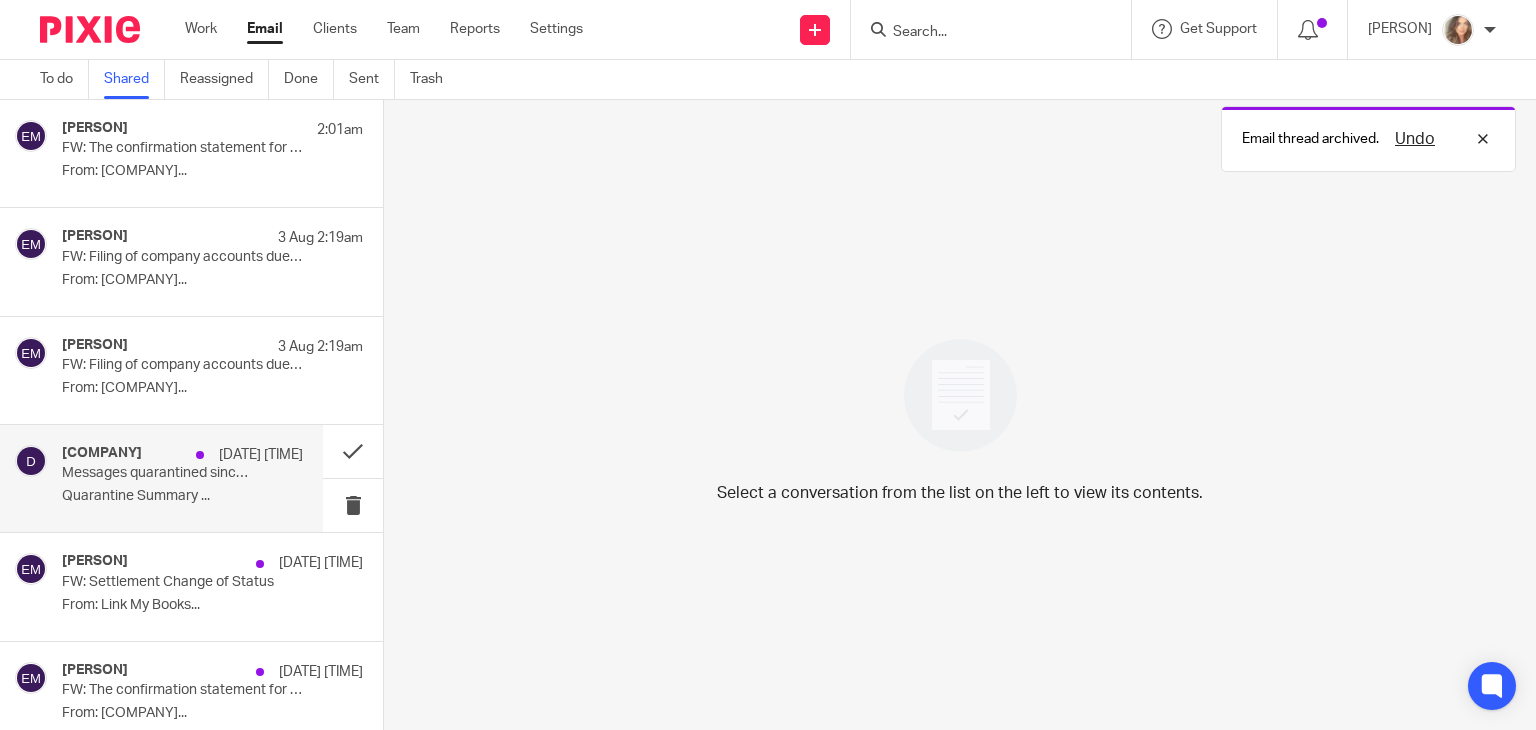 click on "Quarantine Summary       ..." at bounding box center (182, 496) 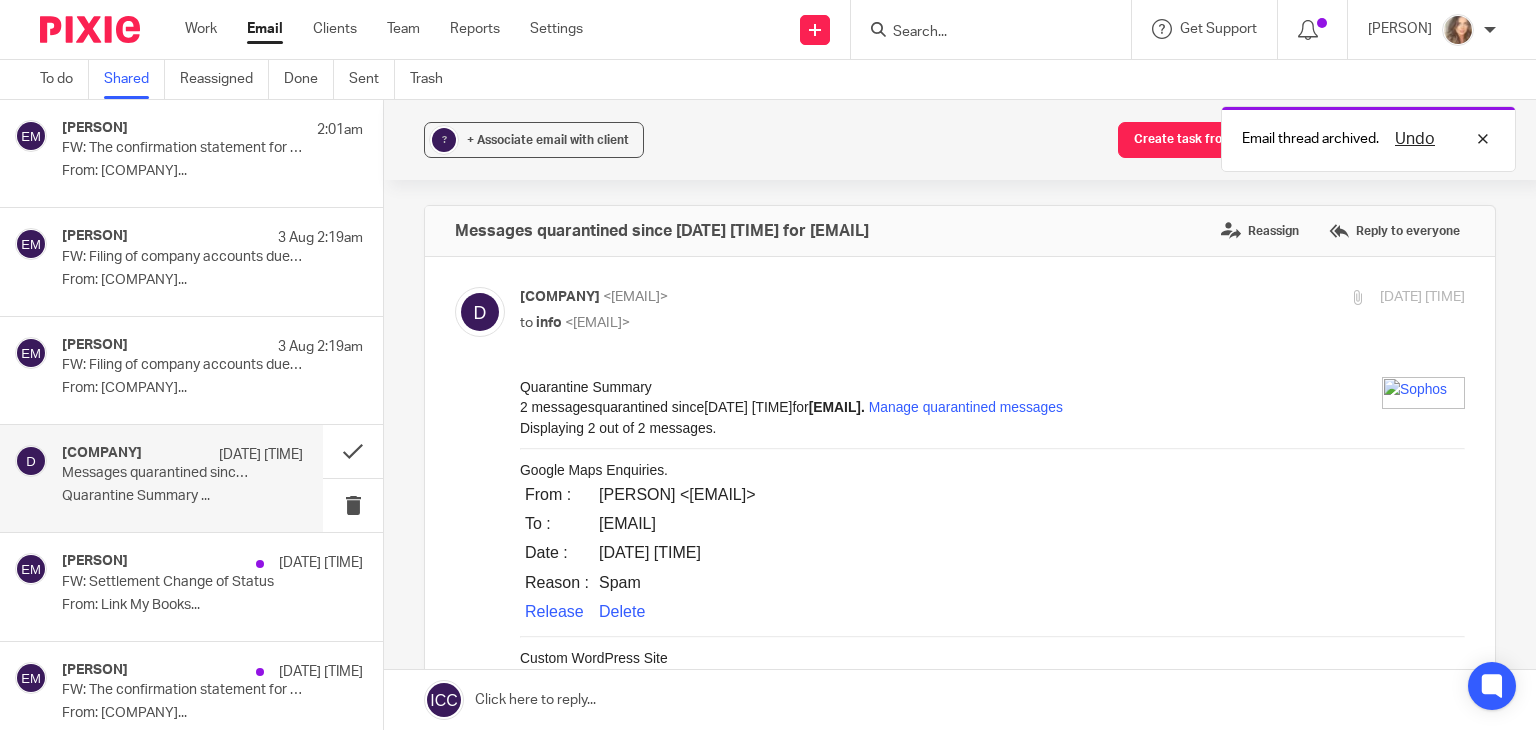 scroll, scrollTop: 0, scrollLeft: 0, axis: both 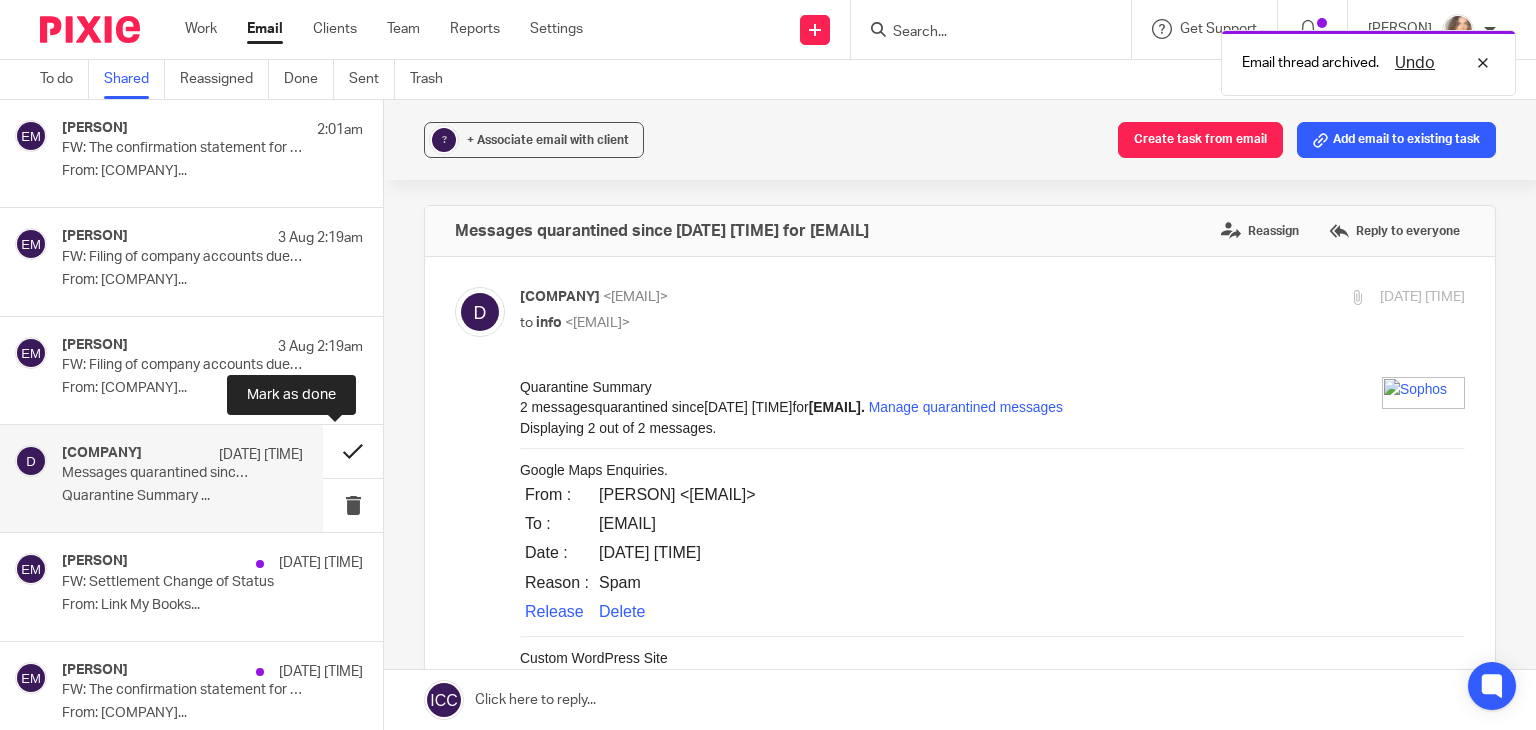 click at bounding box center [353, 451] 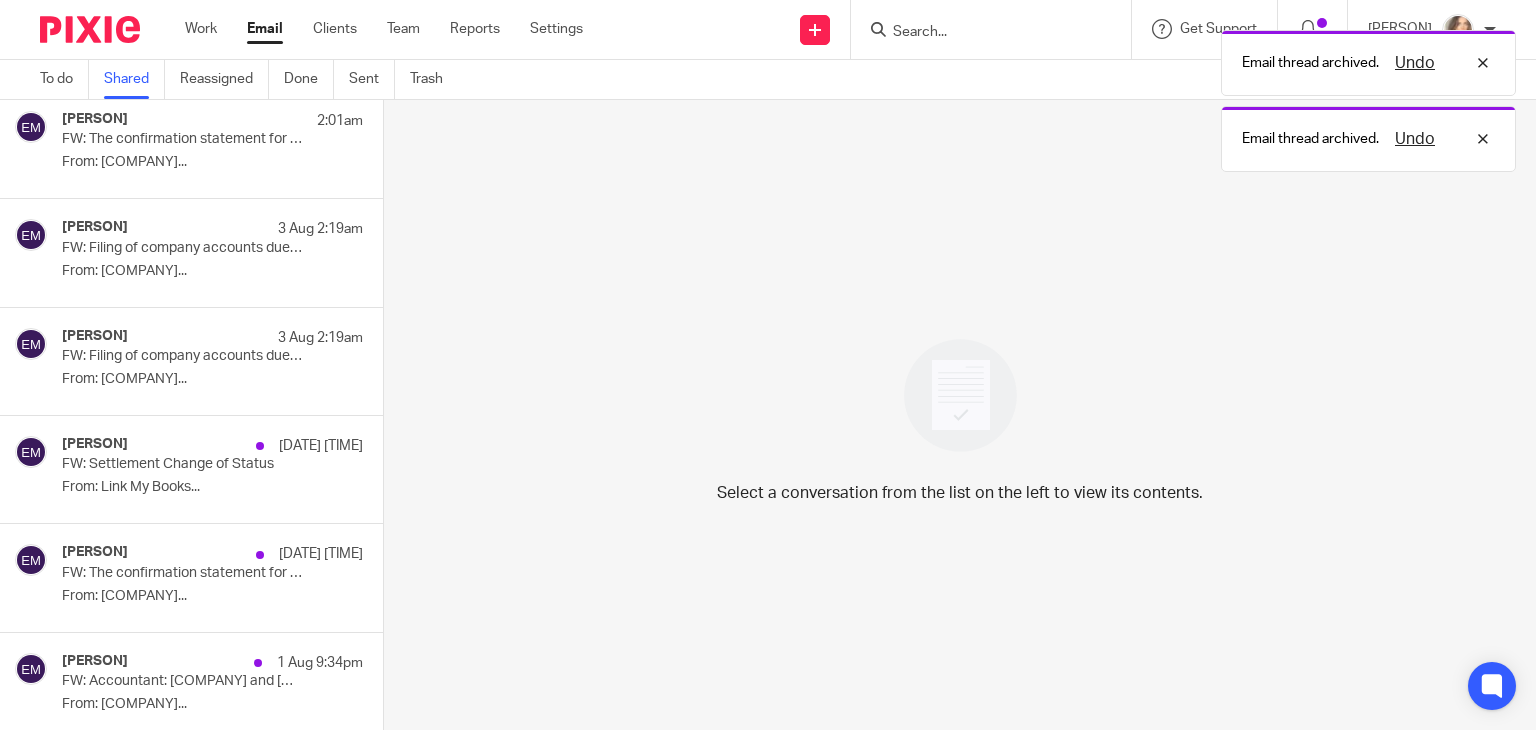 scroll, scrollTop: 0, scrollLeft: 0, axis: both 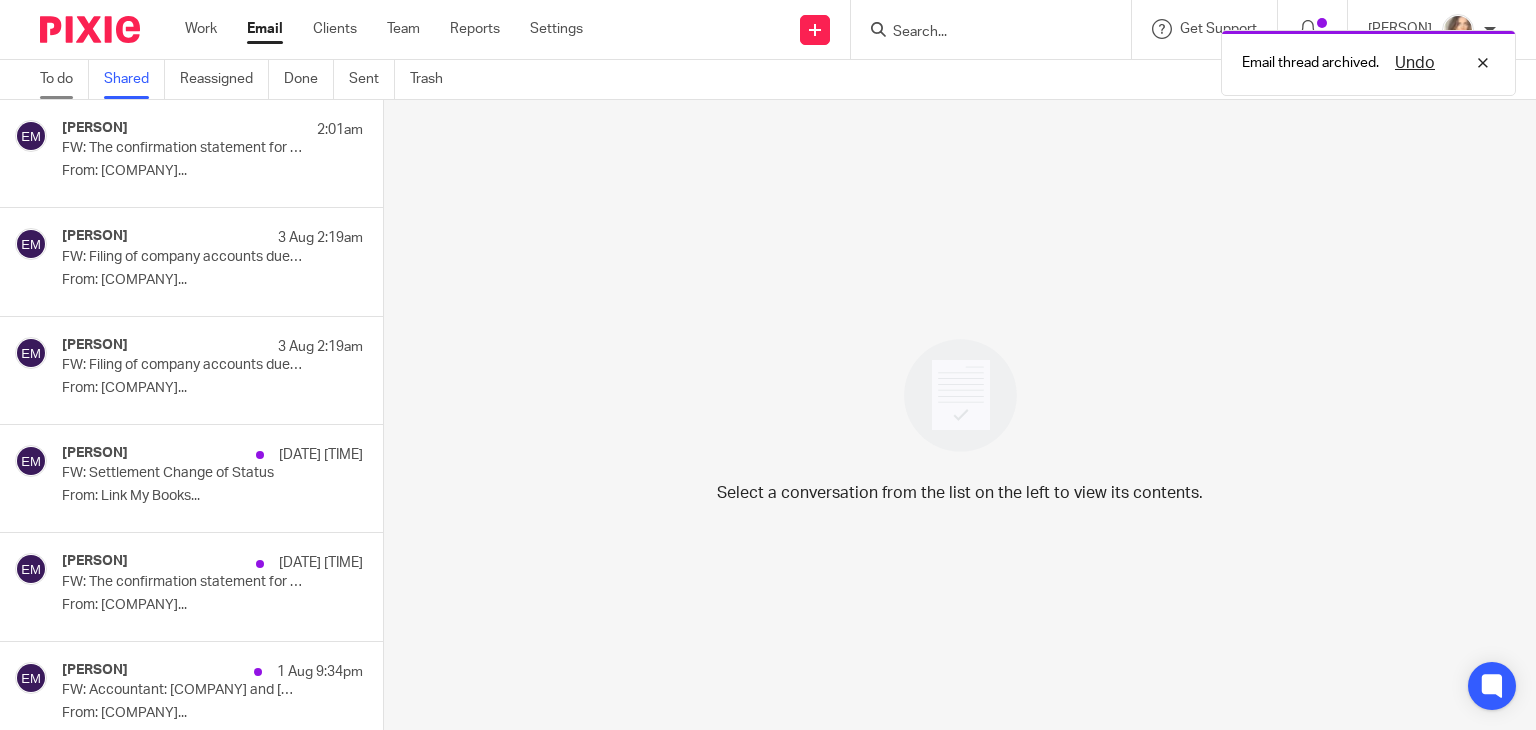 click on "To do" at bounding box center (64, 79) 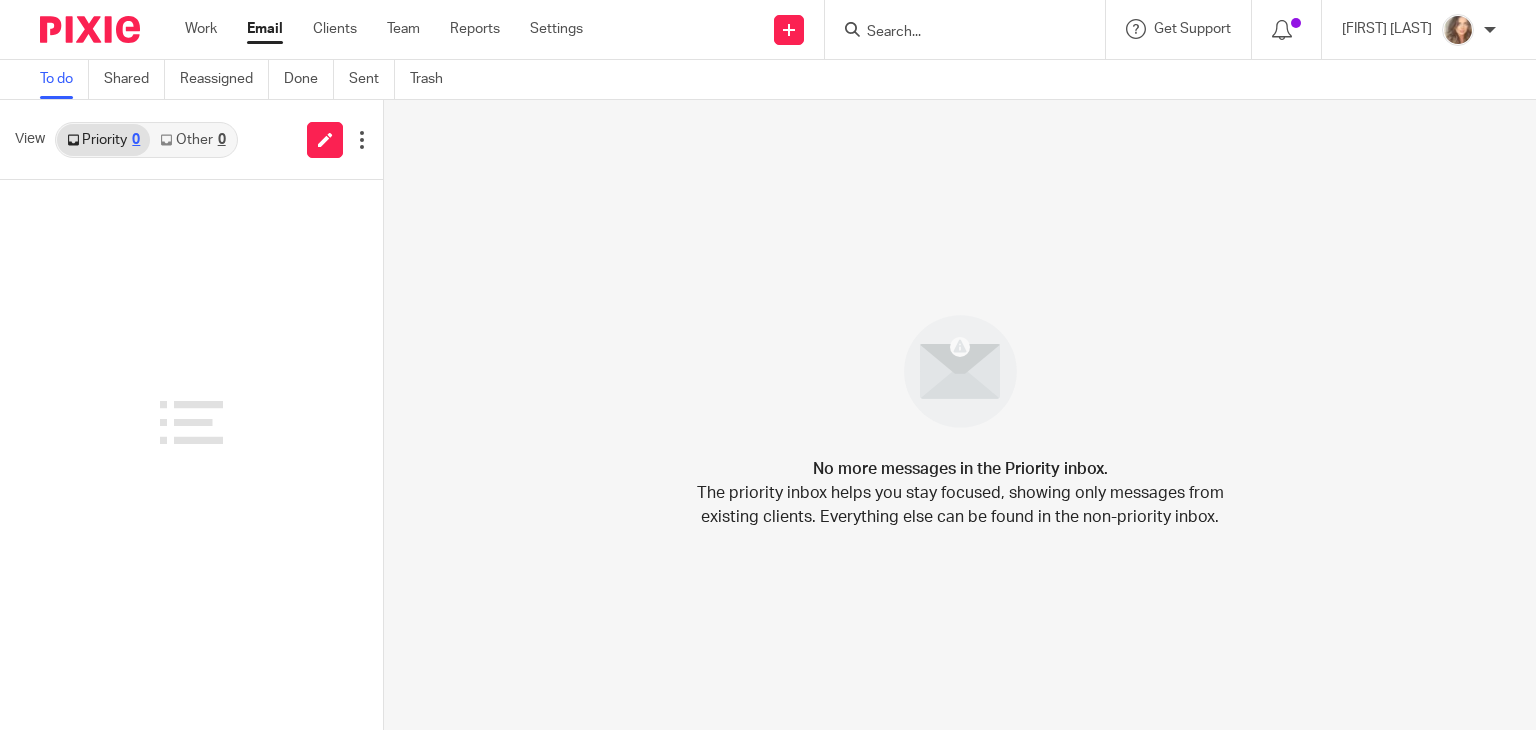 scroll, scrollTop: 0, scrollLeft: 0, axis: both 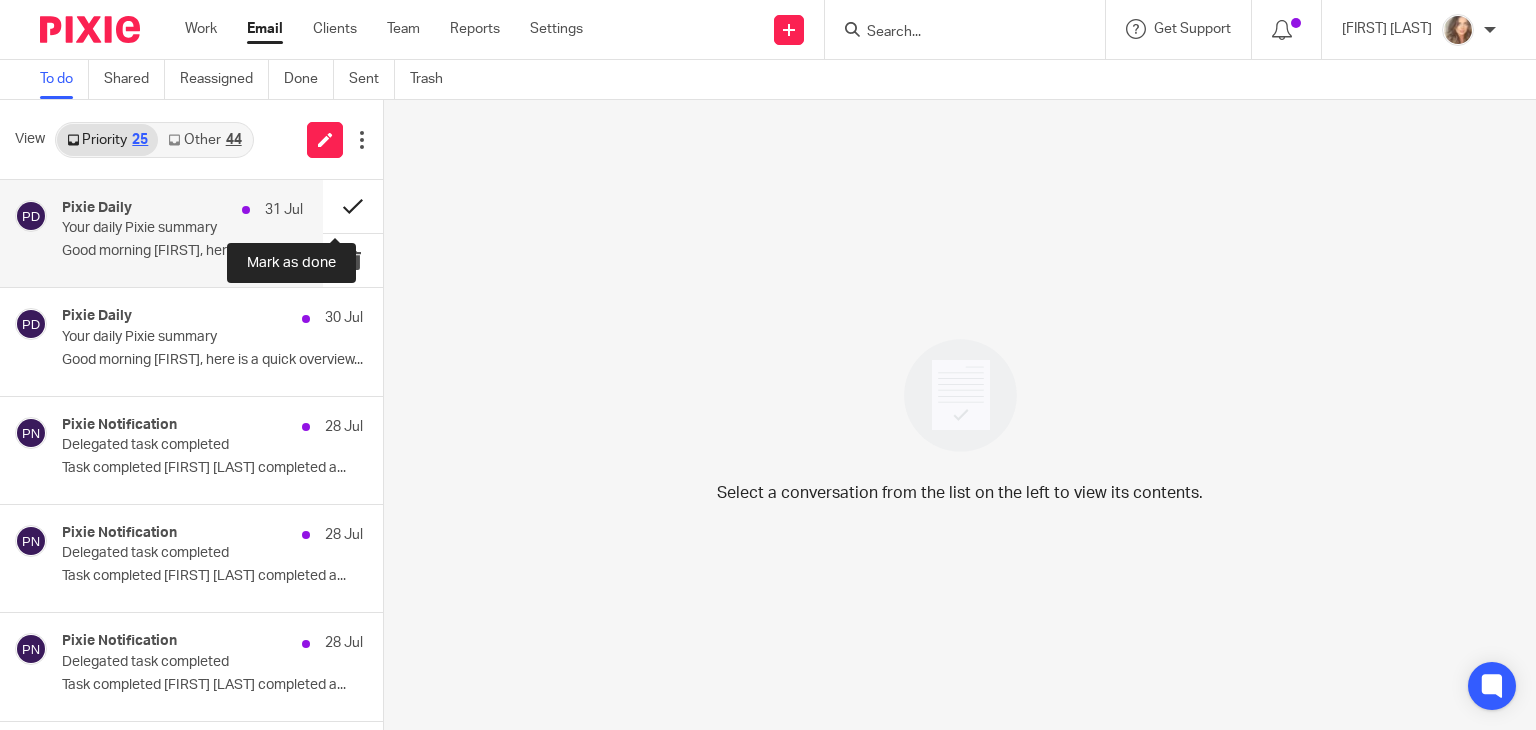 click at bounding box center [353, 206] 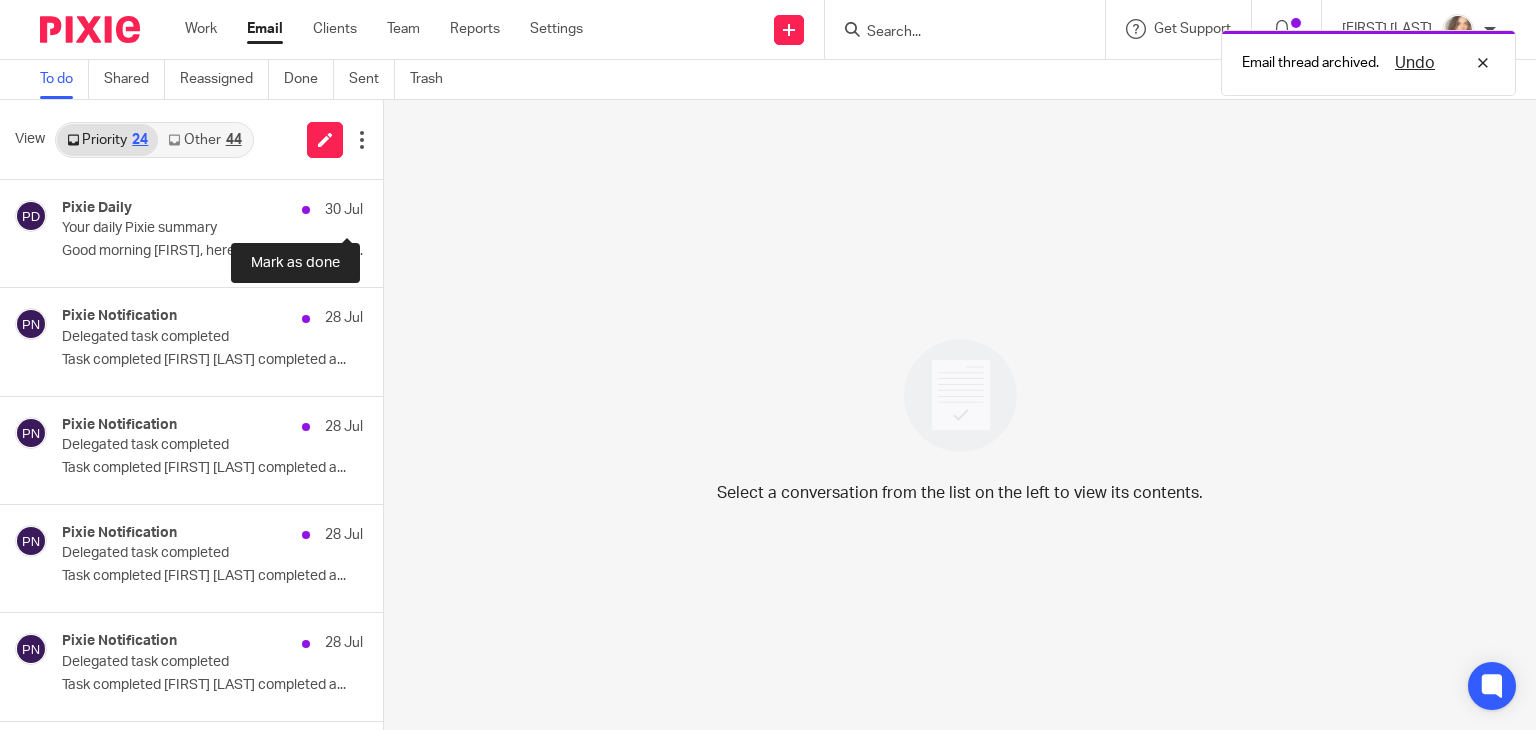click at bounding box center [391, 206] 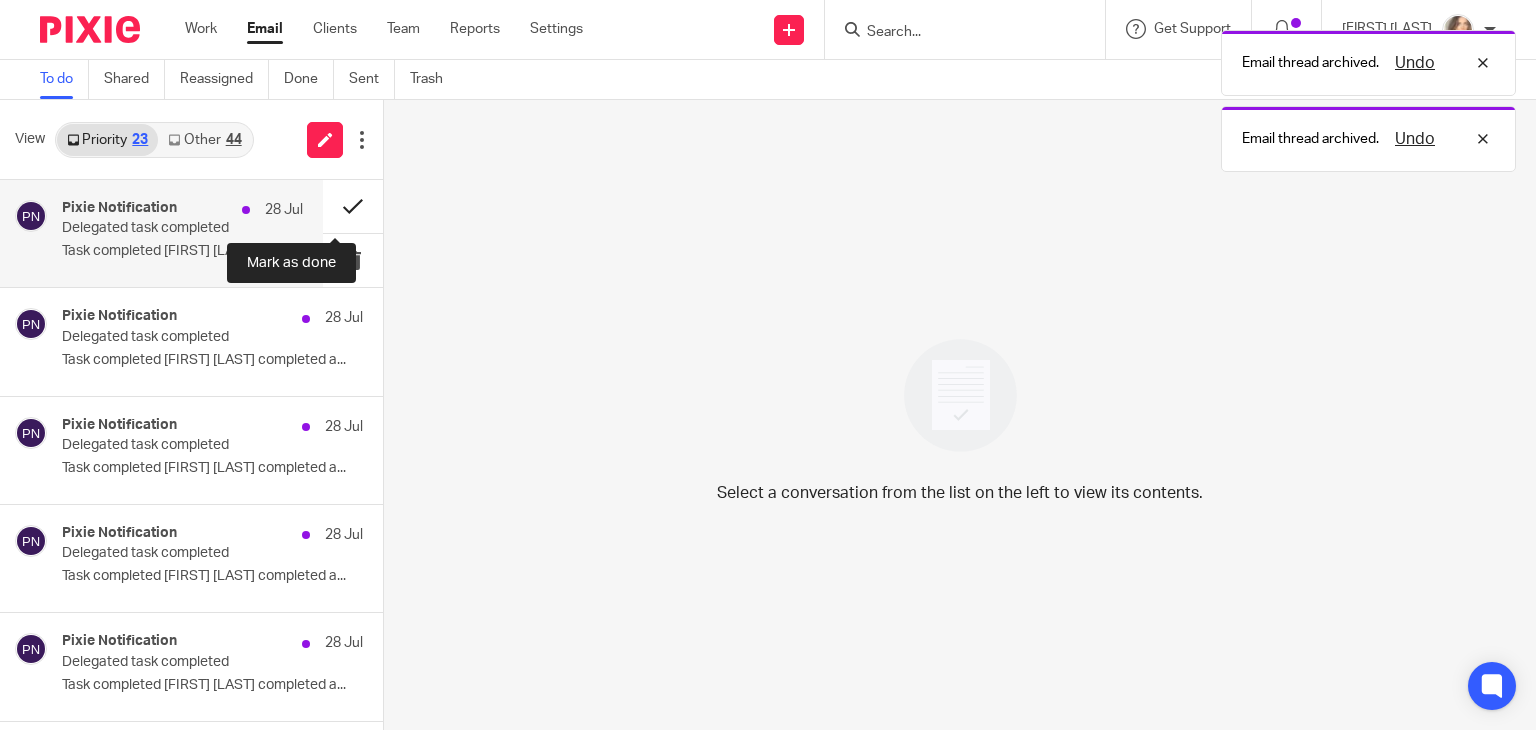 click at bounding box center (353, 206) 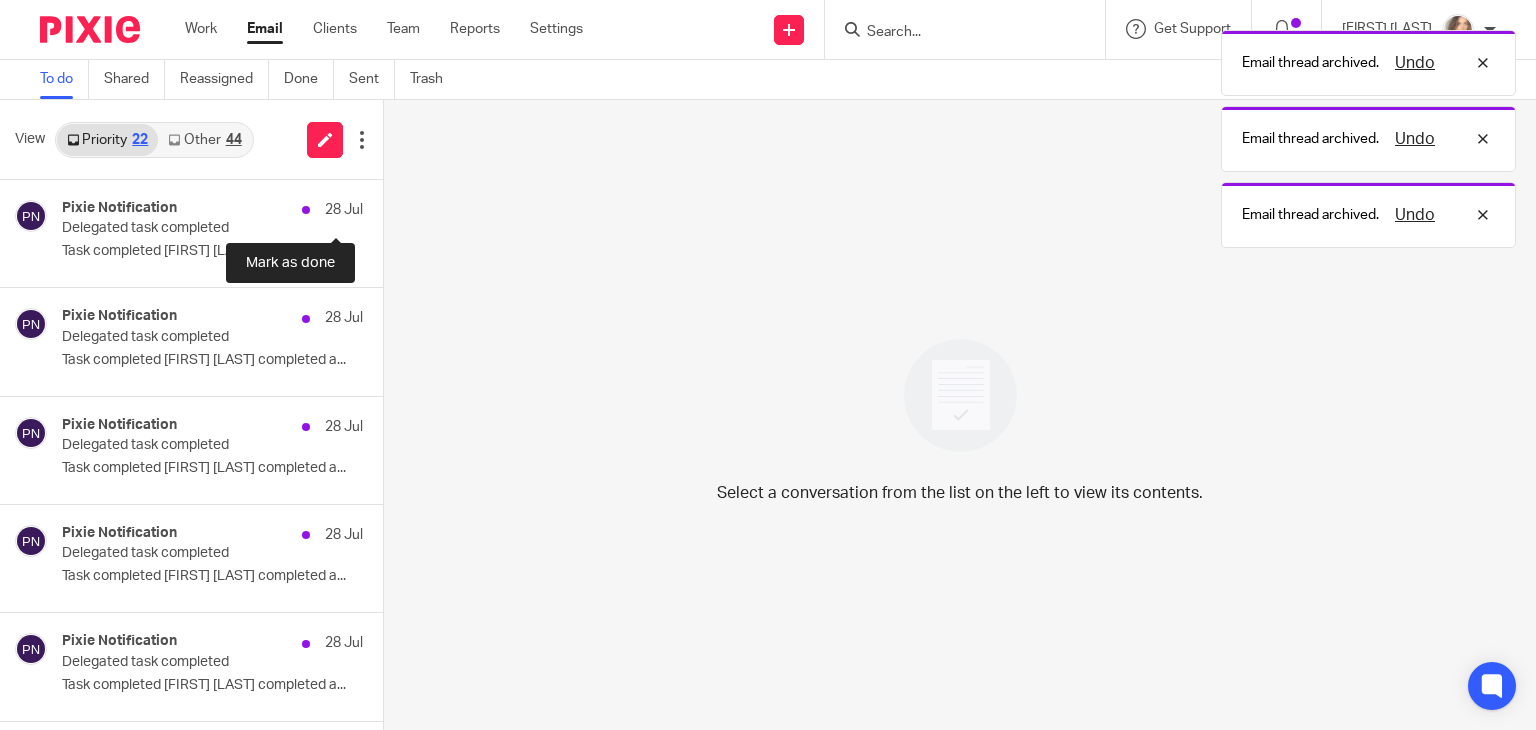click at bounding box center [391, 206] 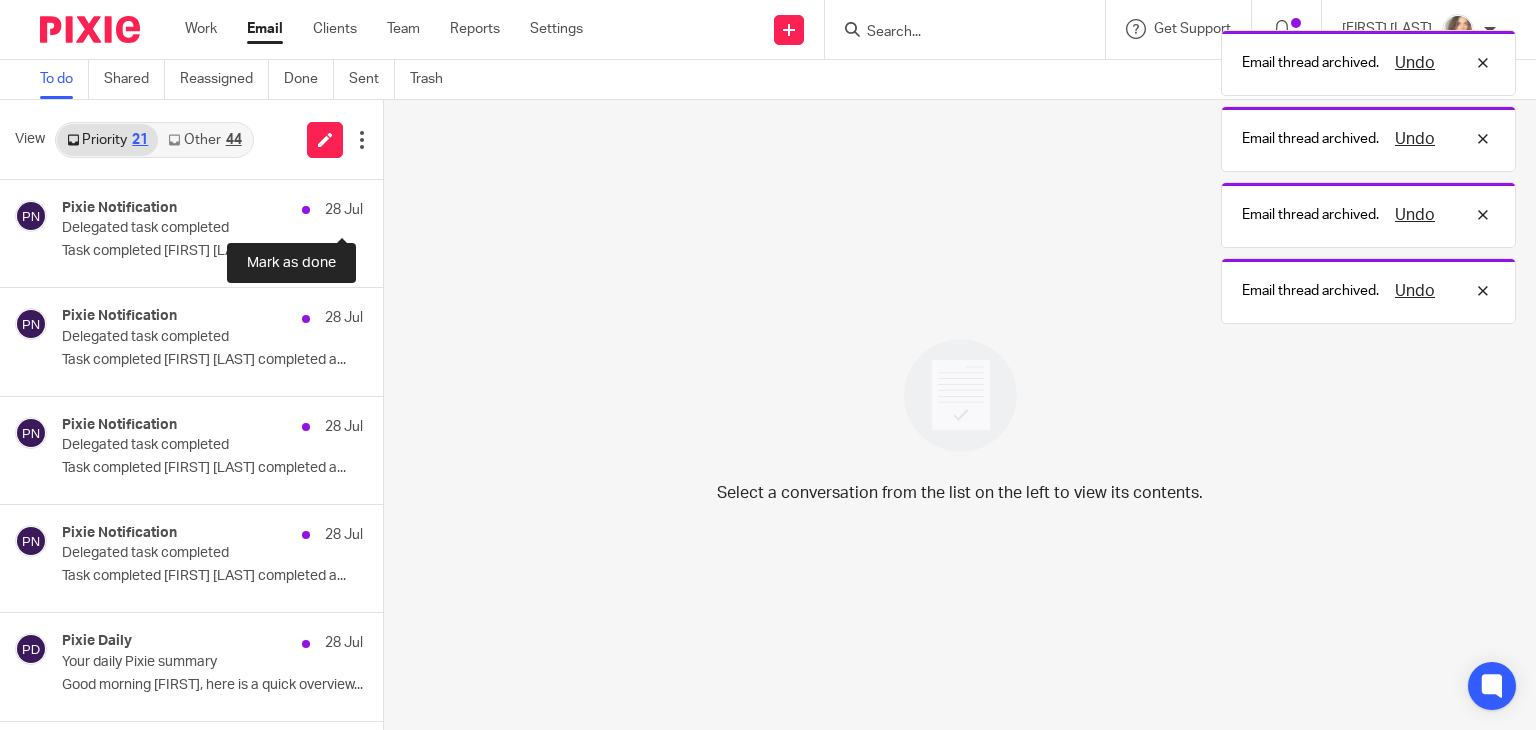click at bounding box center (391, 206) 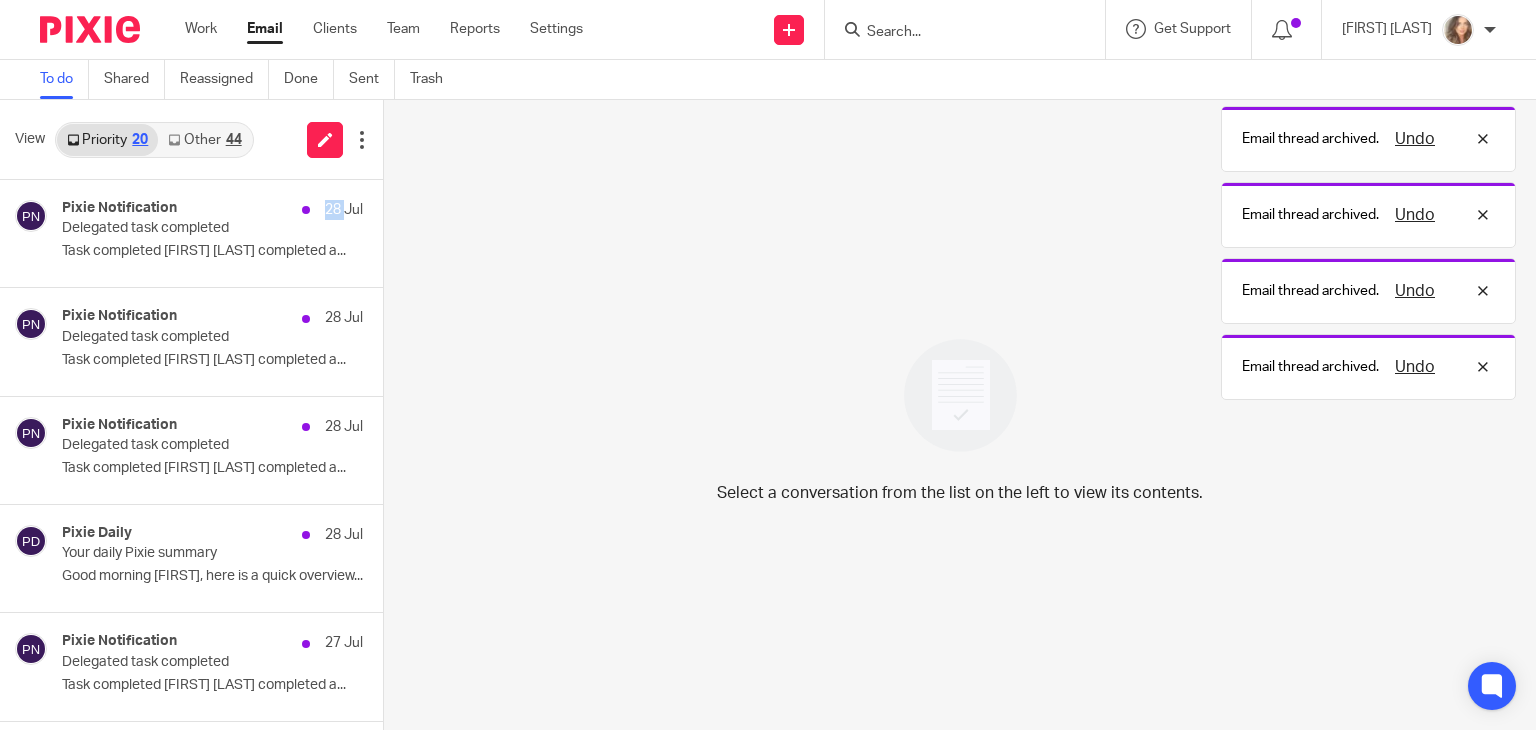click on "Pixie Notification
28 Jul   Delegated task completed   Task completed  Caroline Carter completed a..." at bounding box center [191, 234] 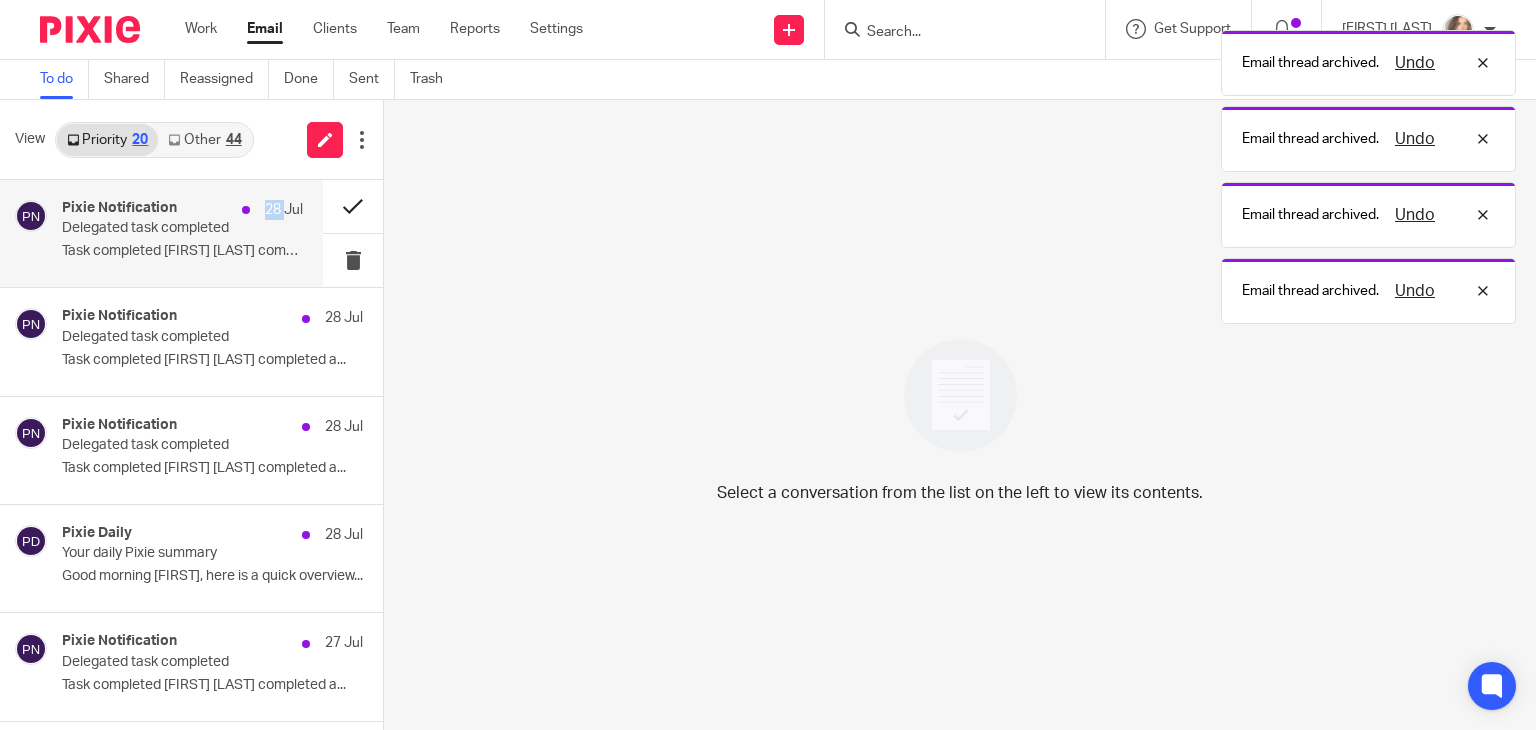 click at bounding box center (353, 206) 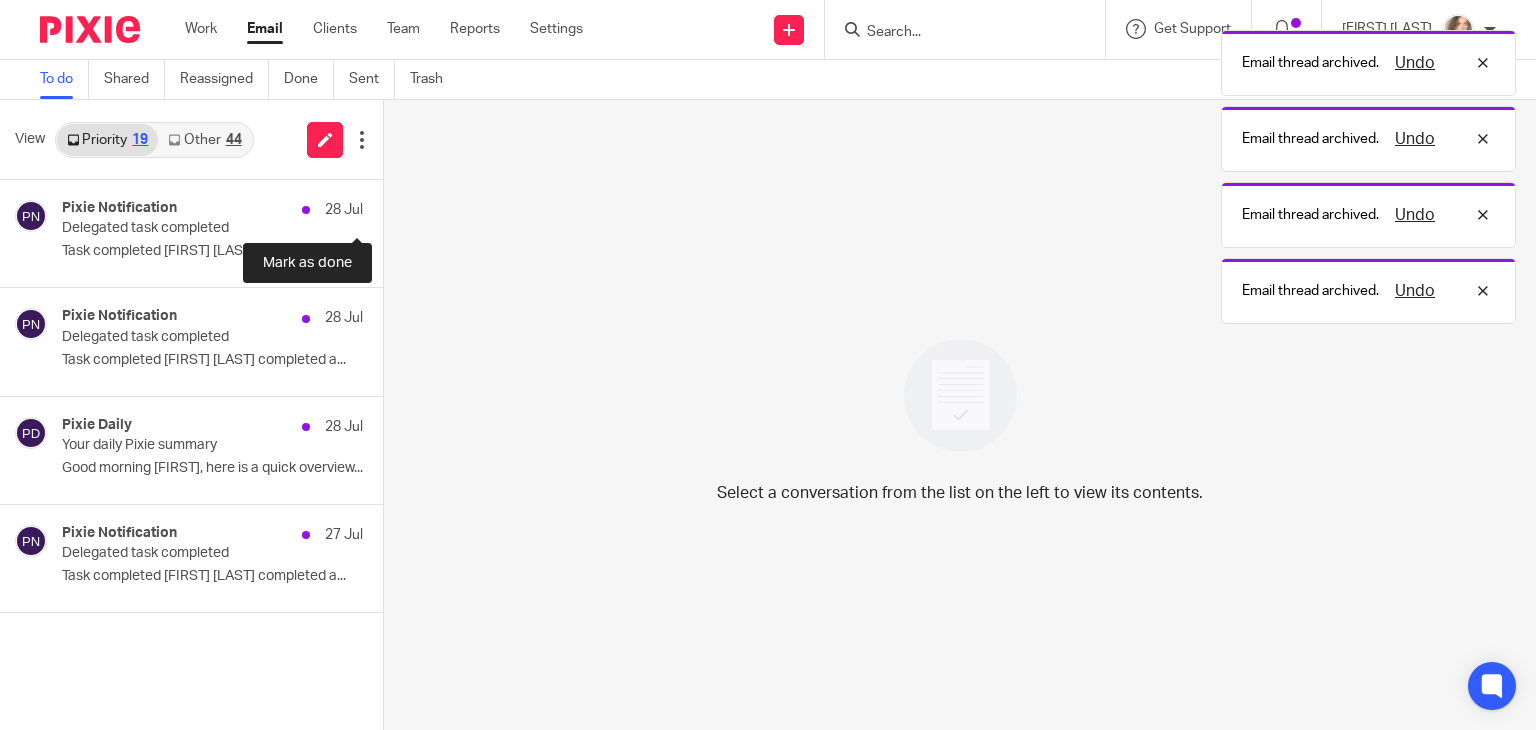 click at bounding box center [391, 206] 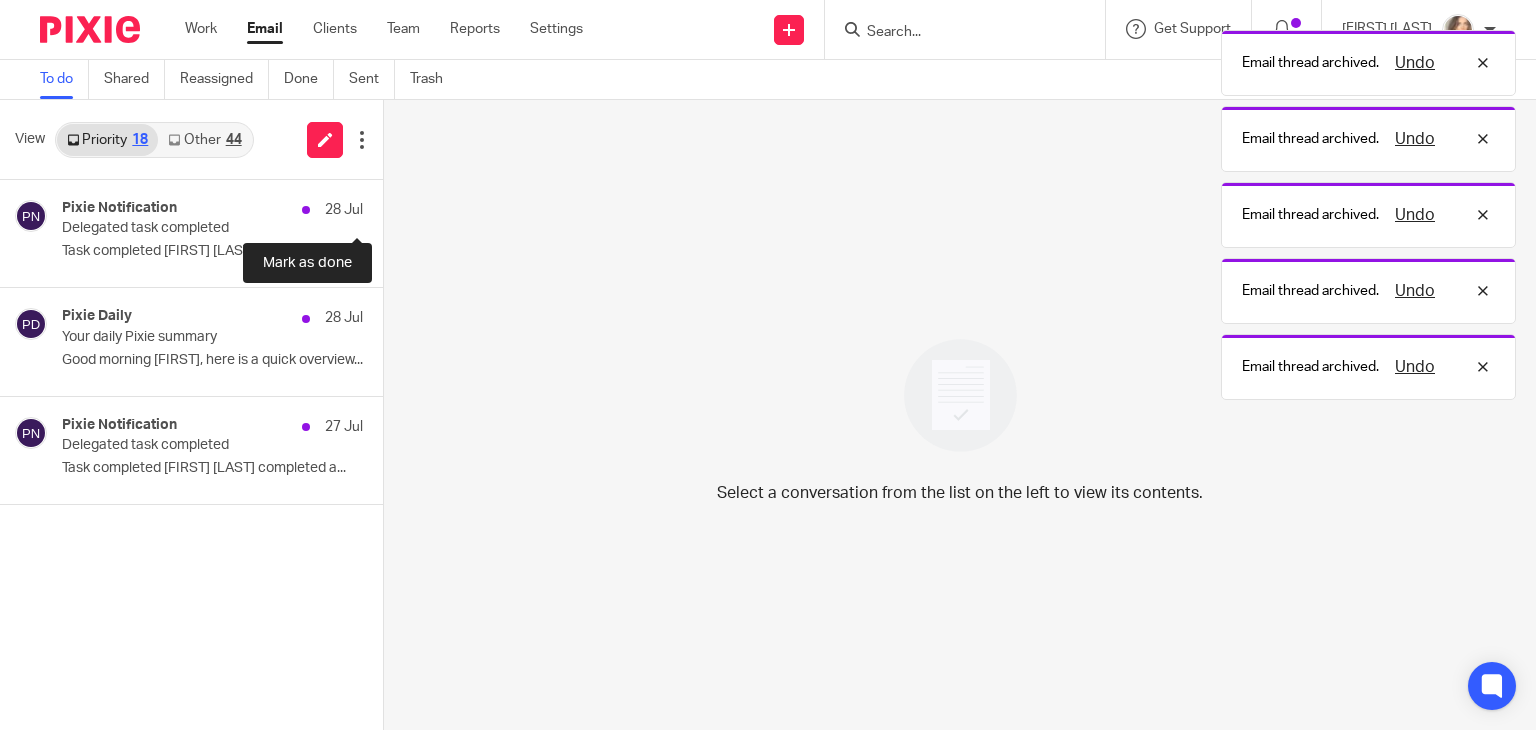click at bounding box center [391, 206] 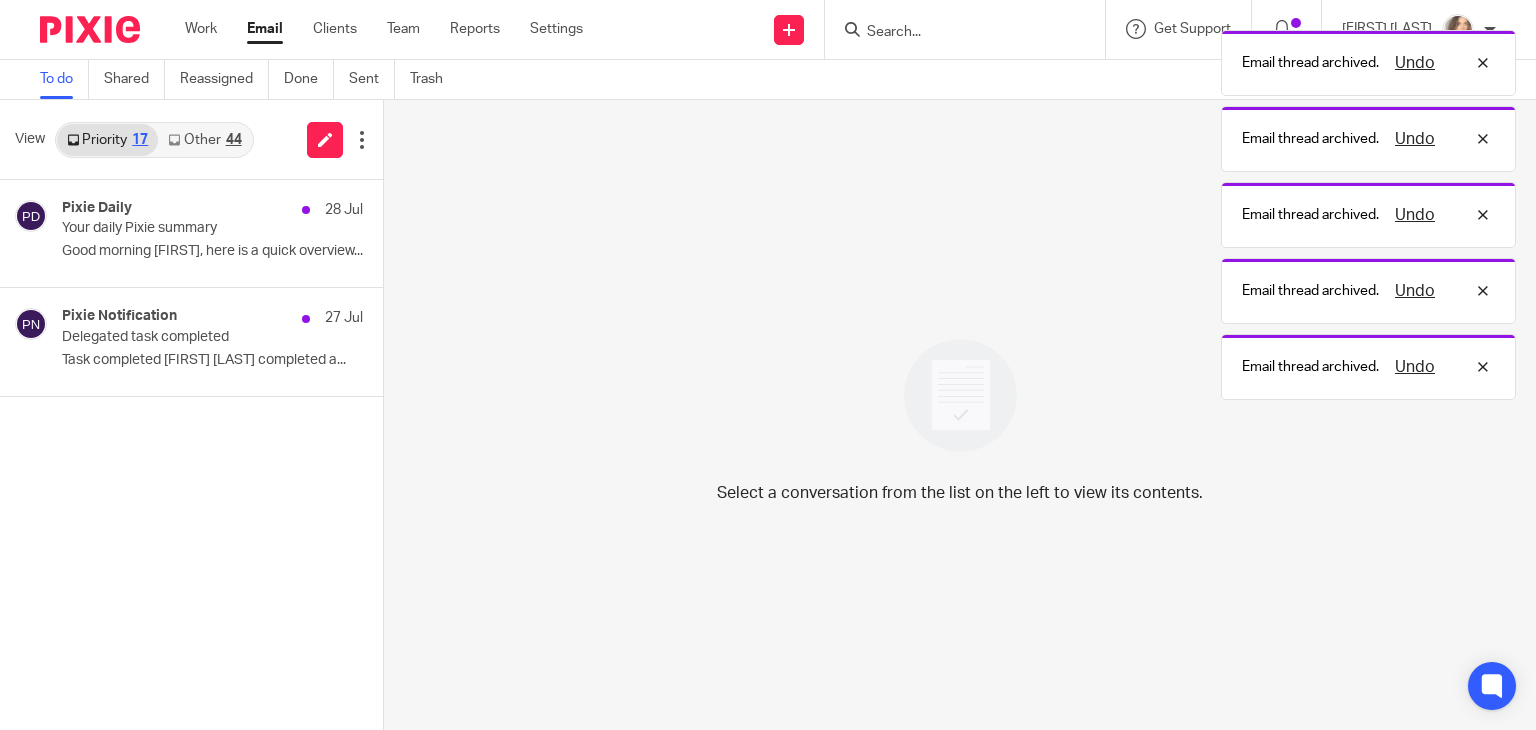 click at bounding box center [391, 206] 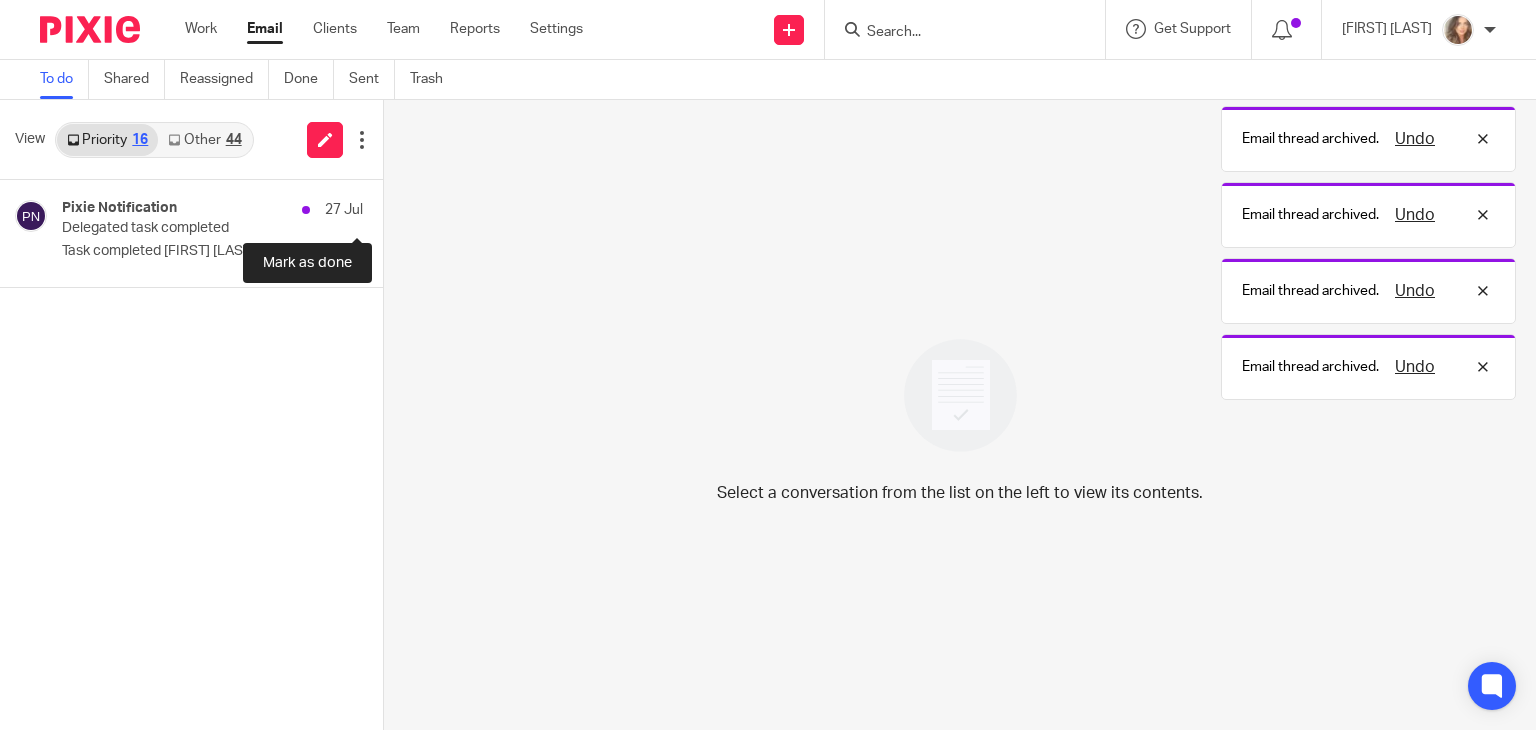 click at bounding box center (391, 206) 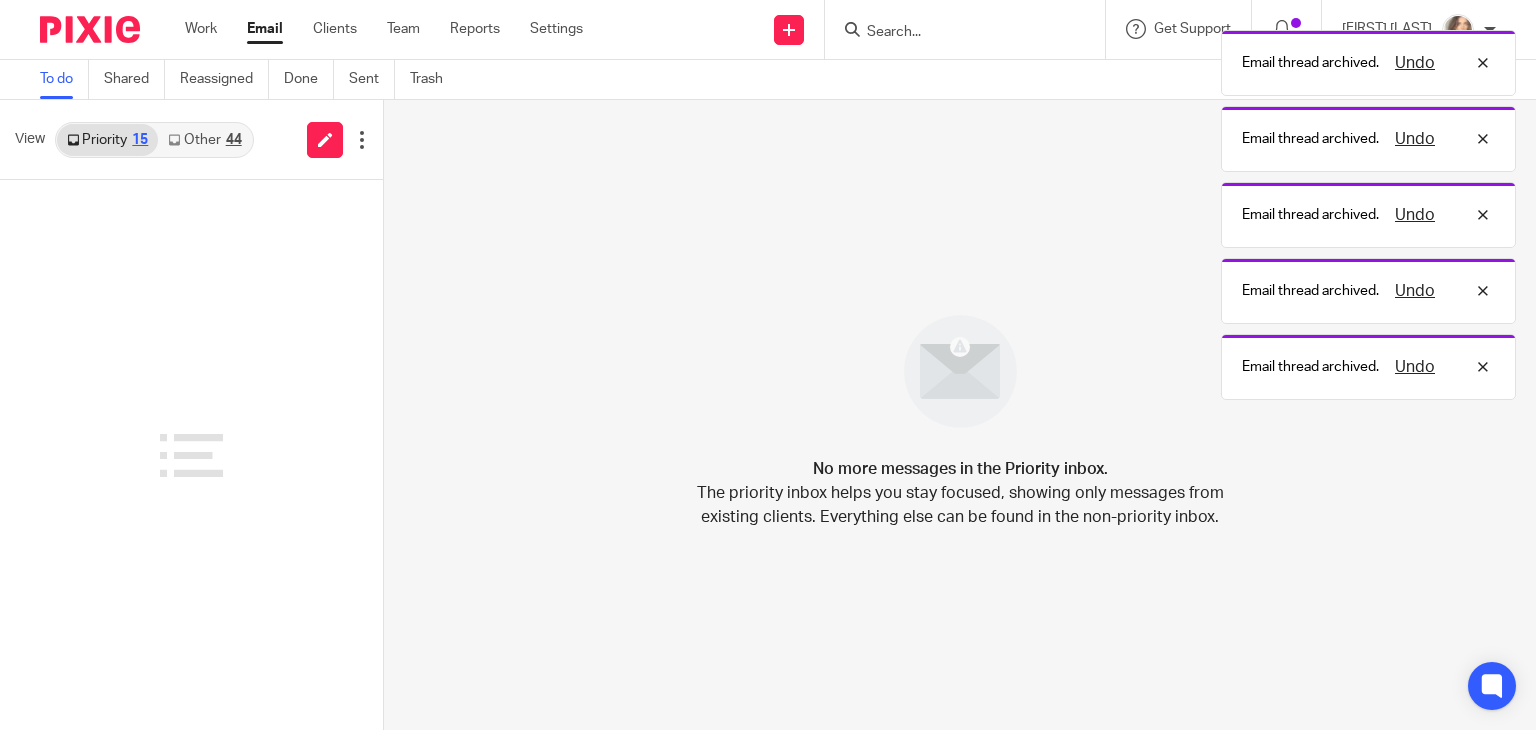 click on "Other
44" at bounding box center [204, 140] 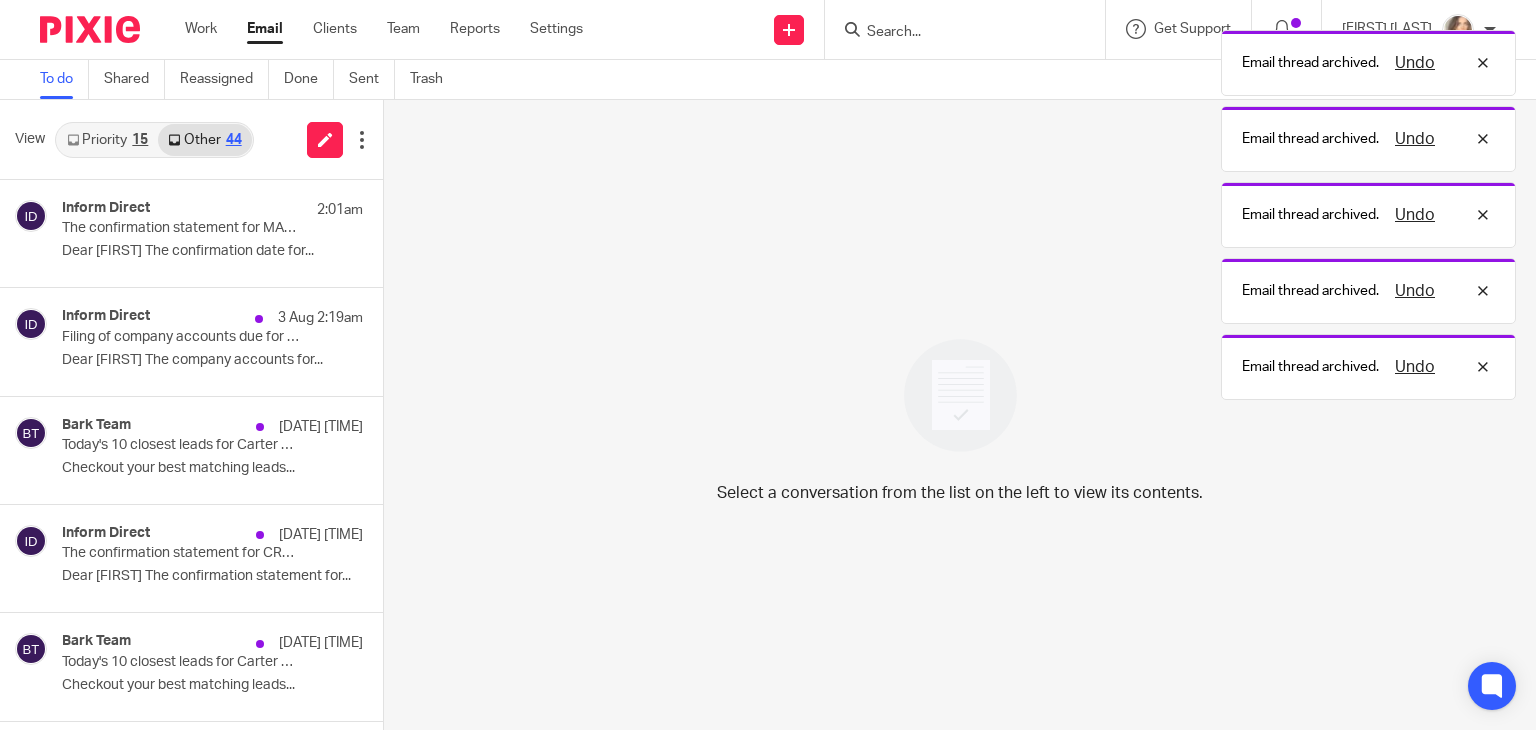 click on "Priority
15" at bounding box center (107, 140) 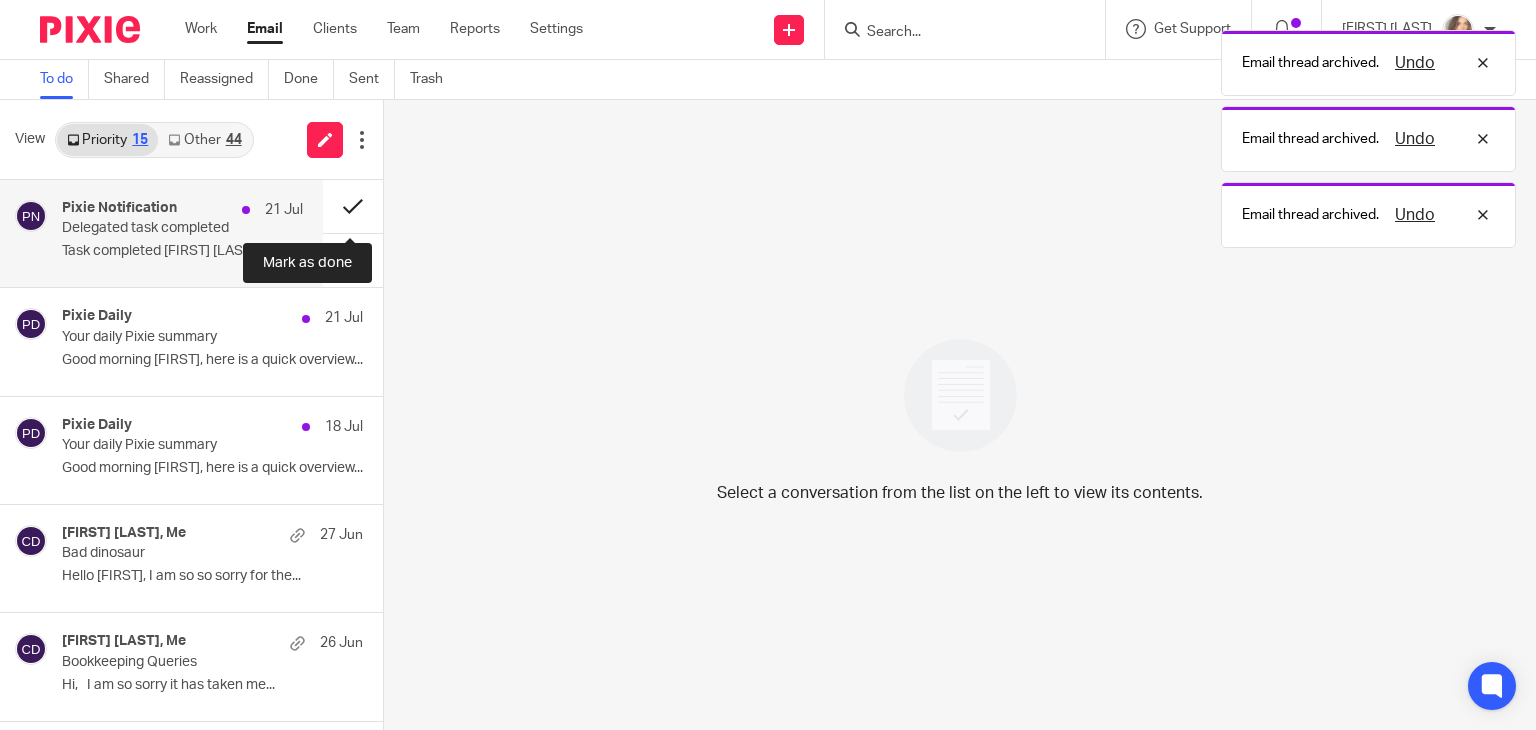 click at bounding box center (353, 206) 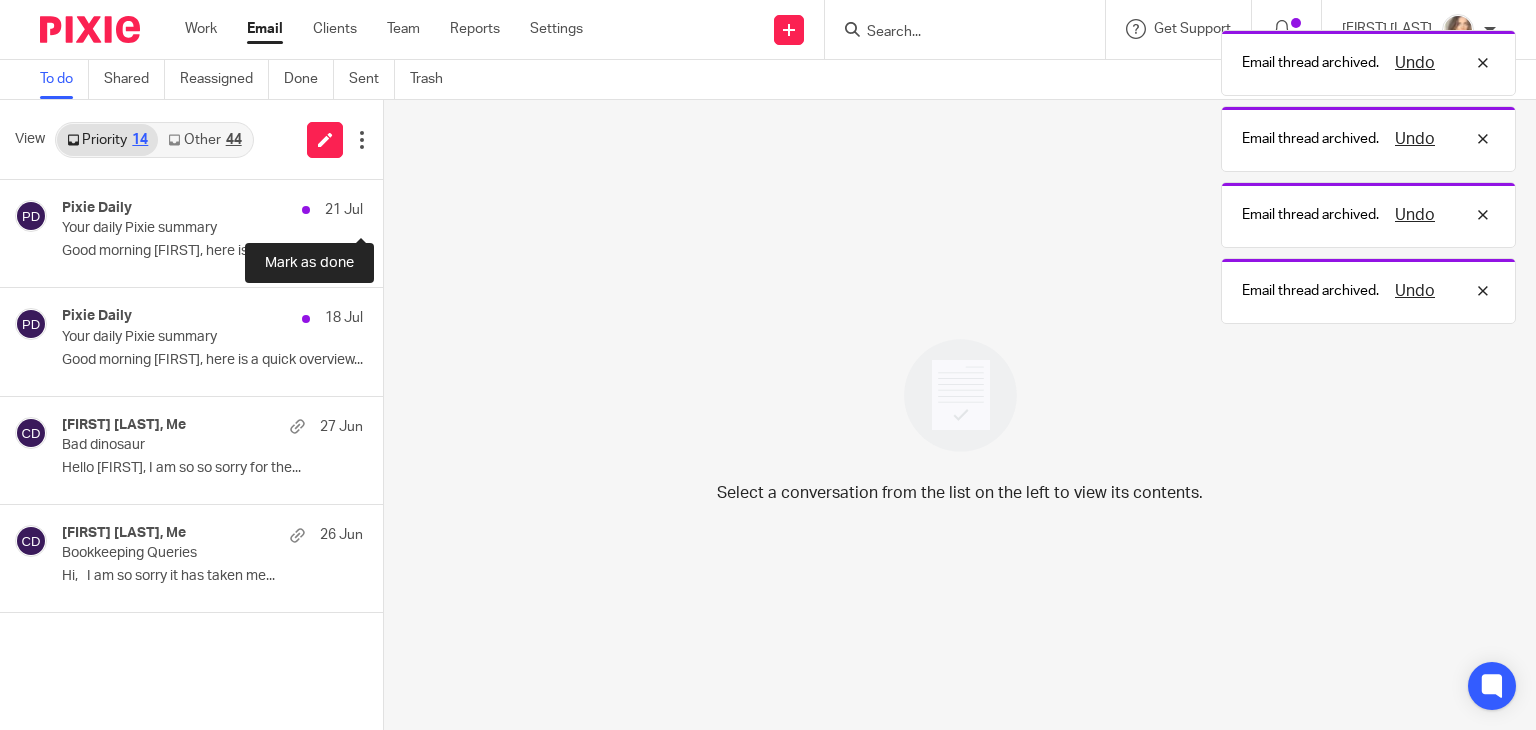 click at bounding box center (391, 206) 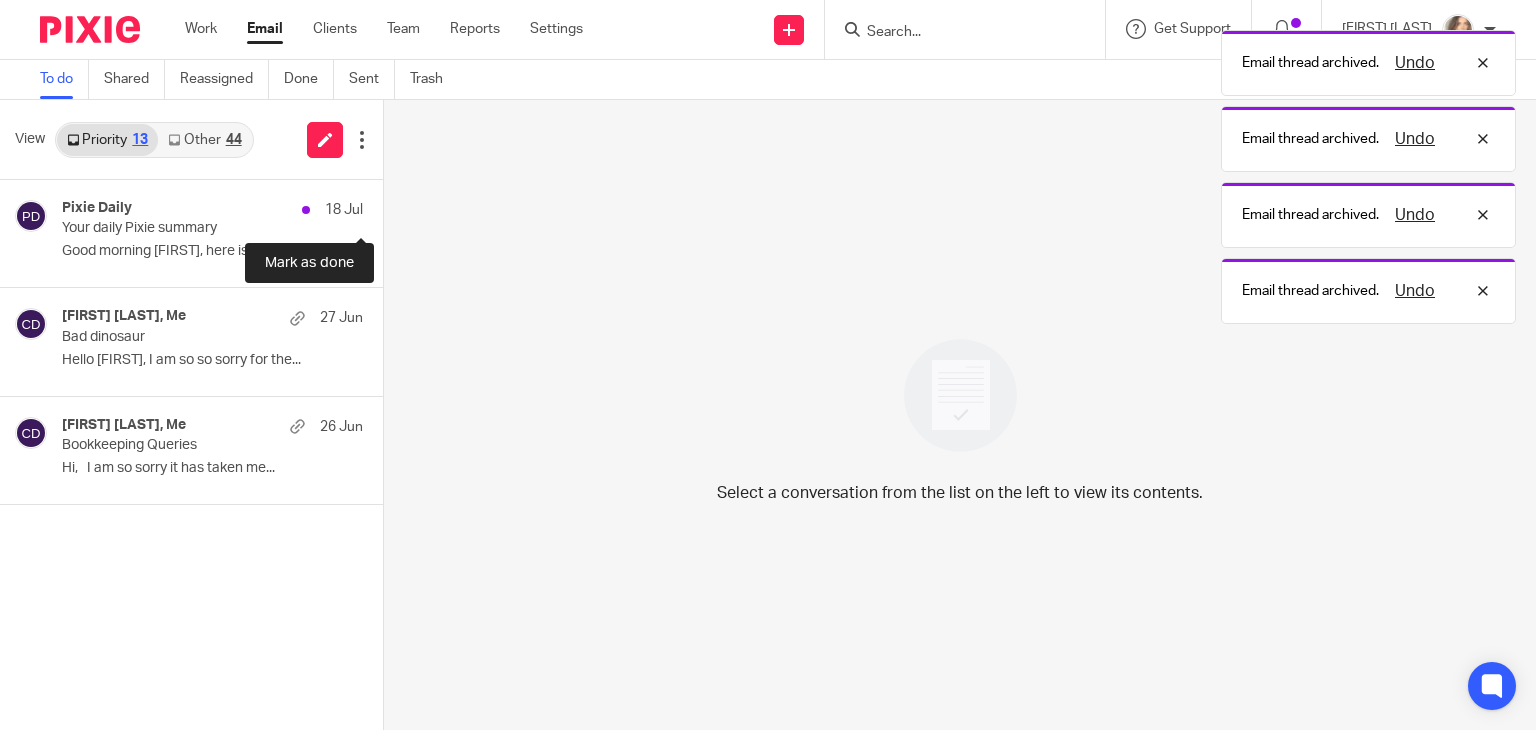 click at bounding box center (391, 206) 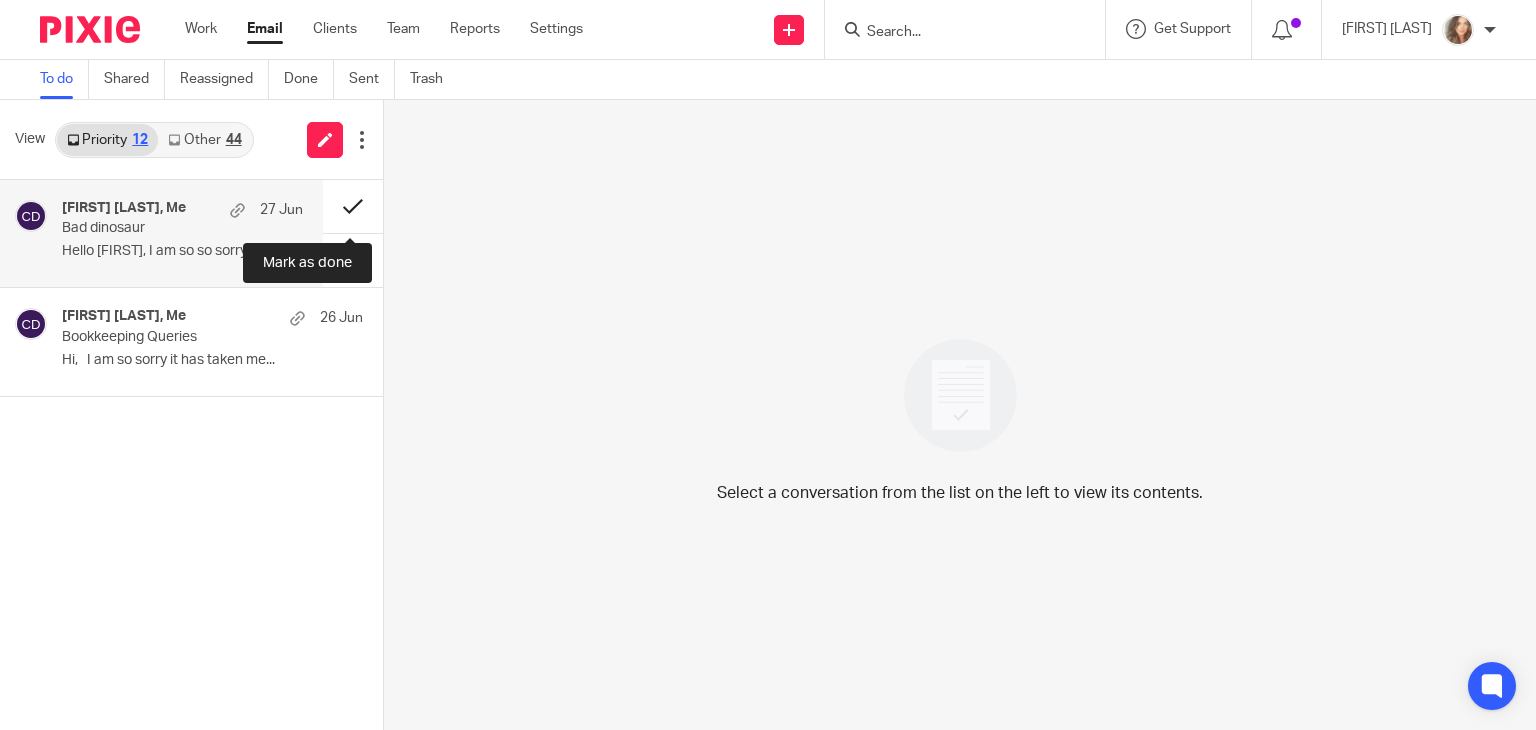 click at bounding box center (353, 206) 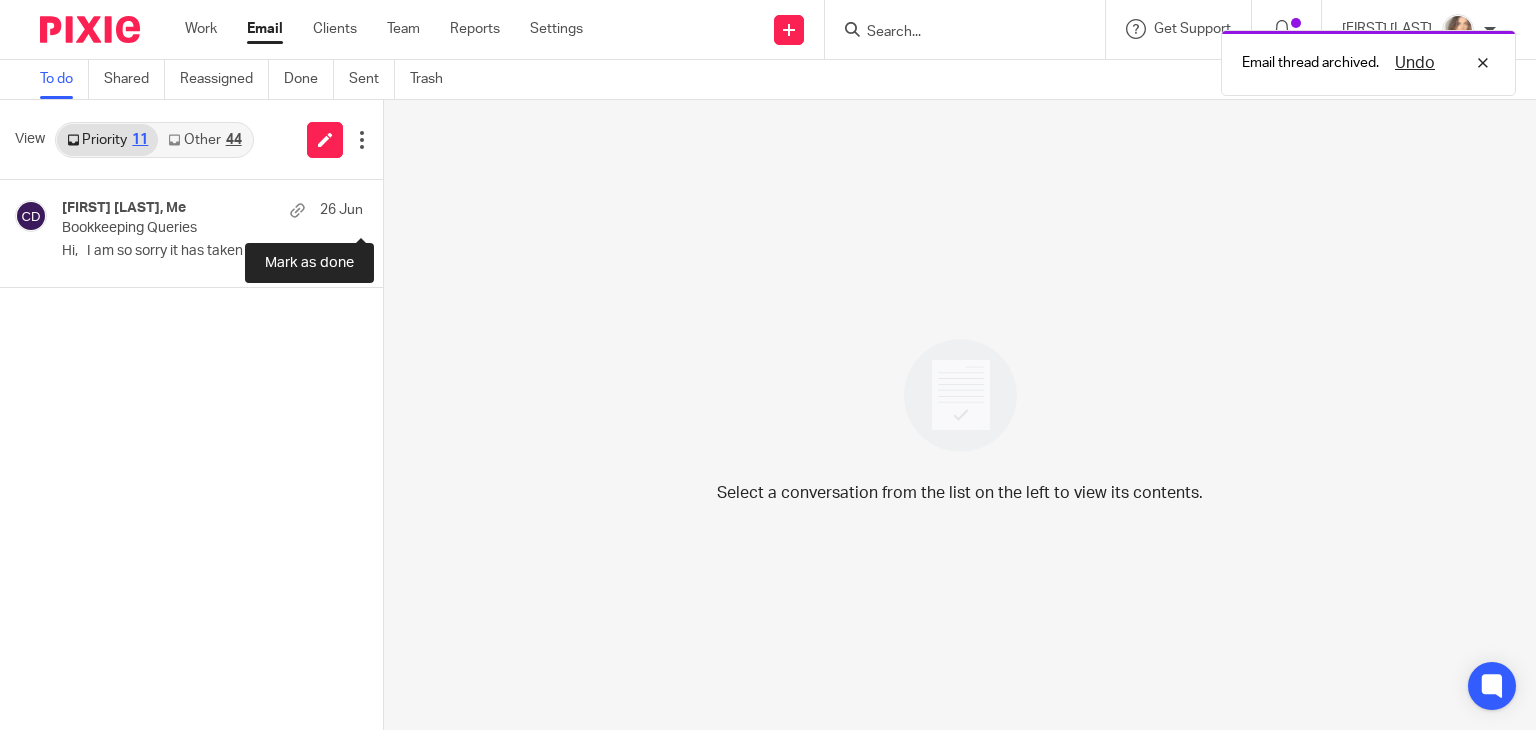 click at bounding box center [391, 206] 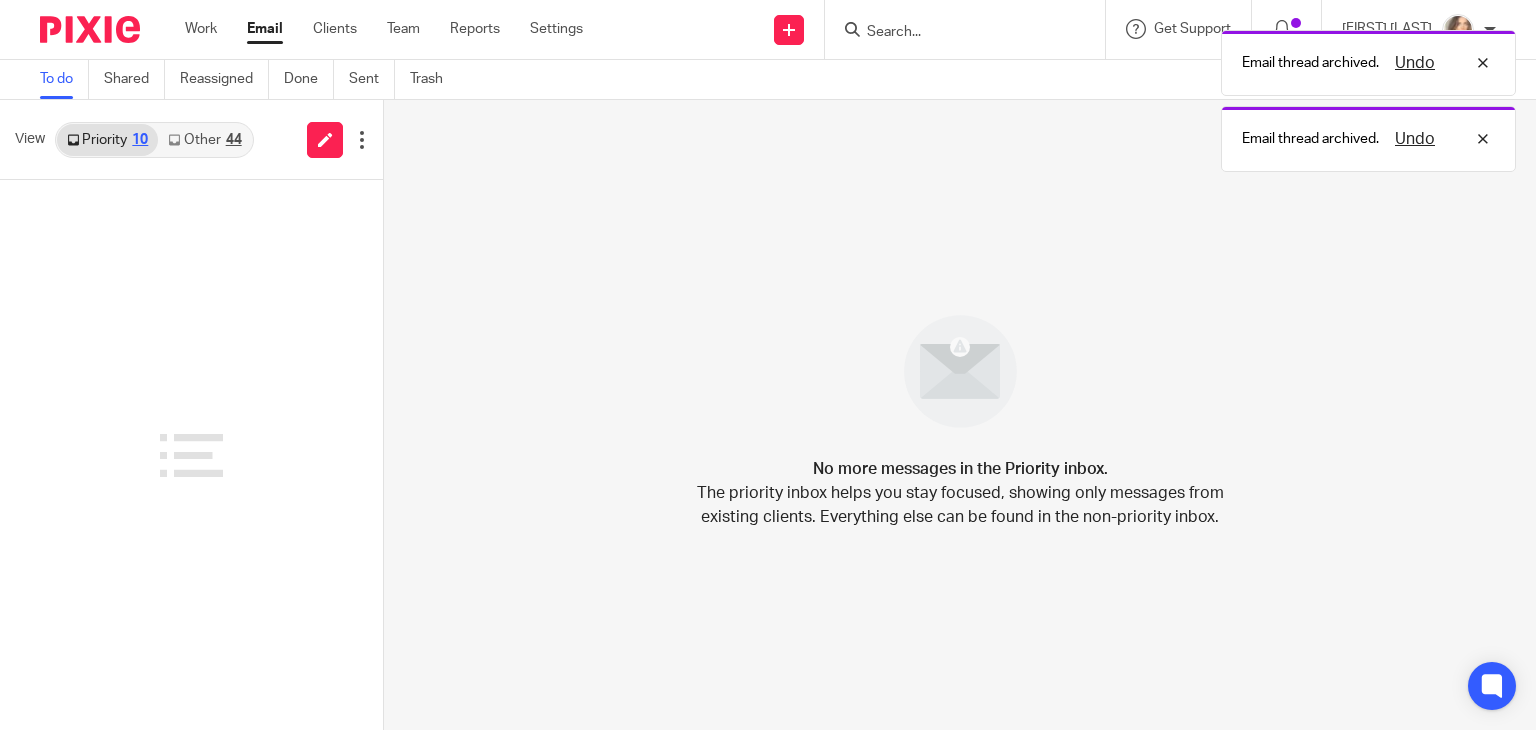 click on "Other
44" at bounding box center (204, 140) 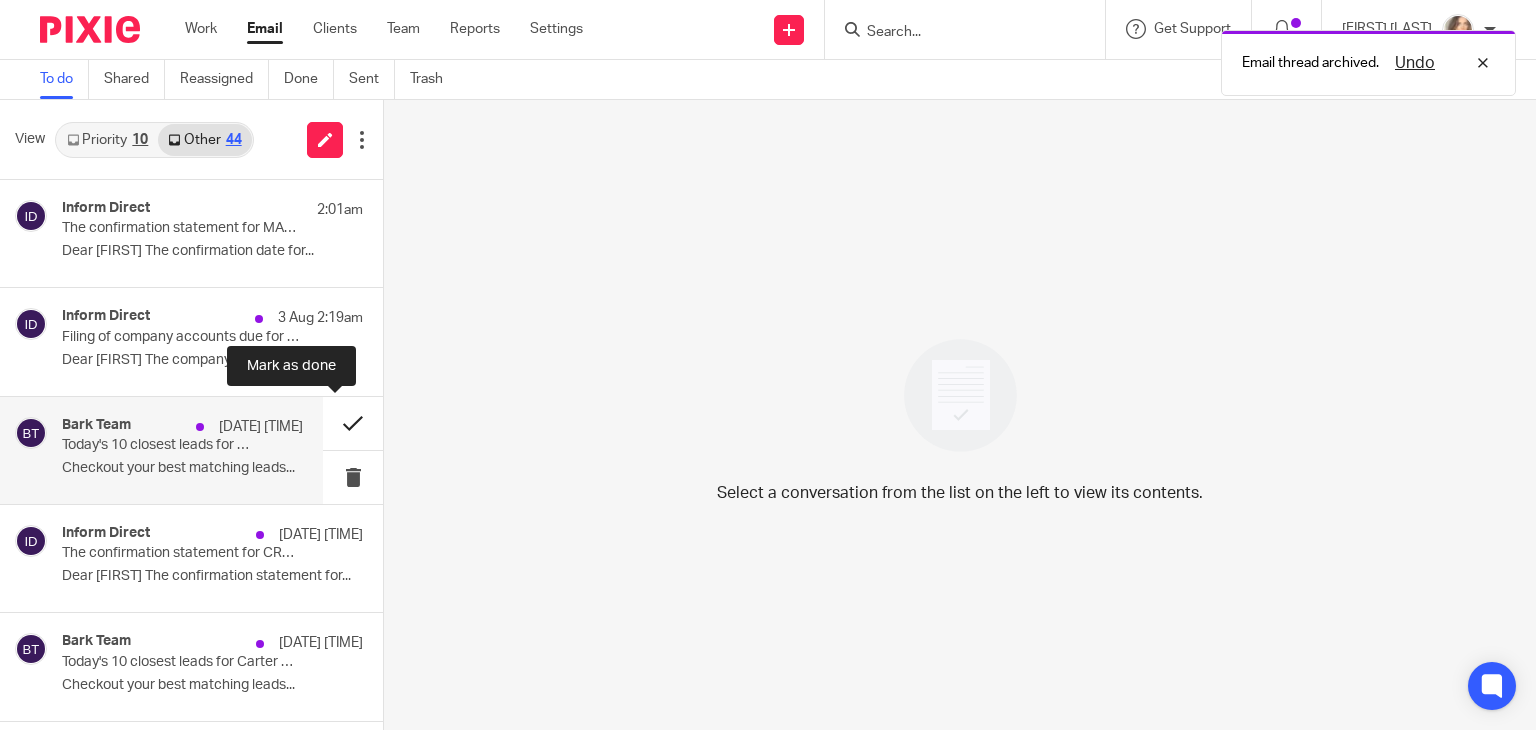 click at bounding box center [353, 423] 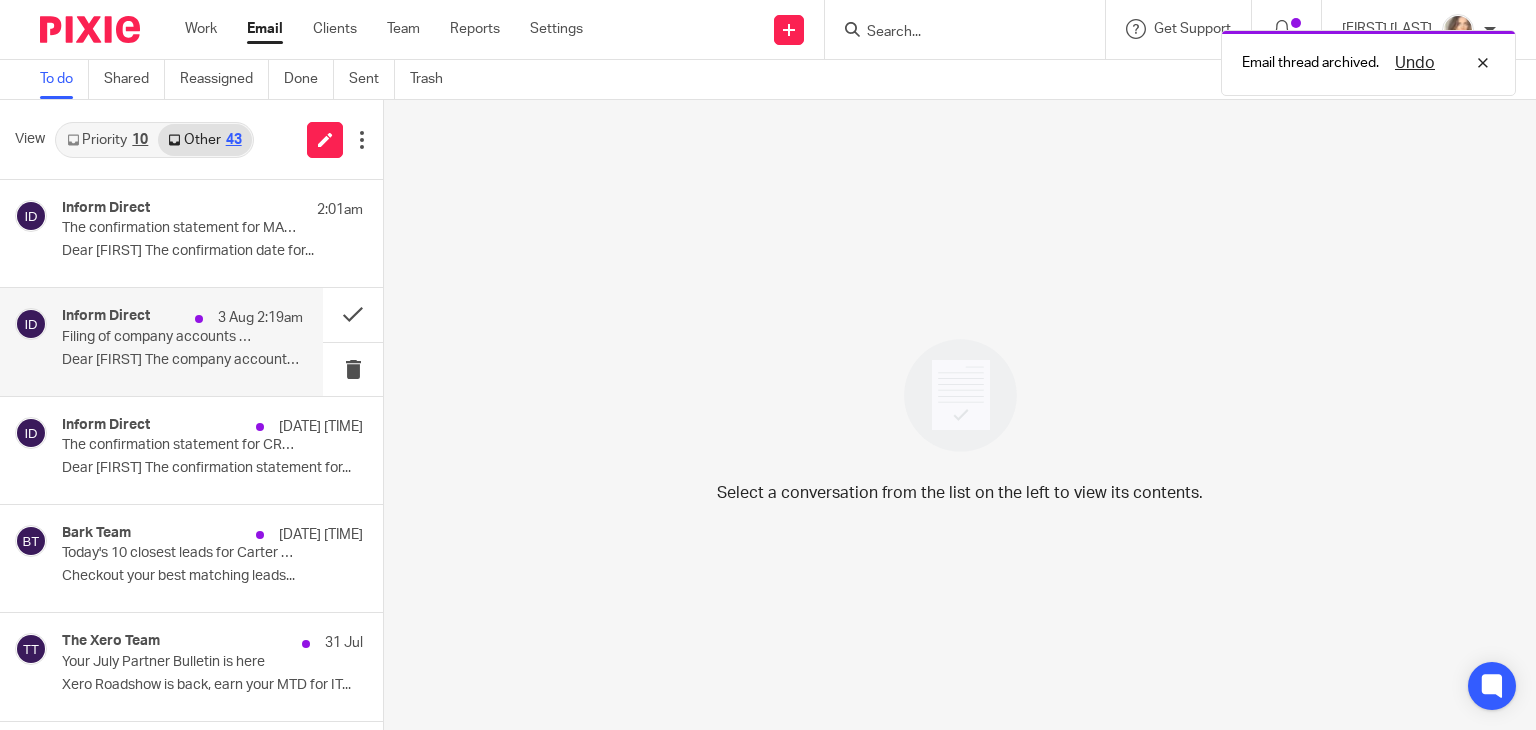 click on "Filing of company accounts due for CONNECTED & PROTECTED LTD (13010621)" at bounding box center (158, 337) 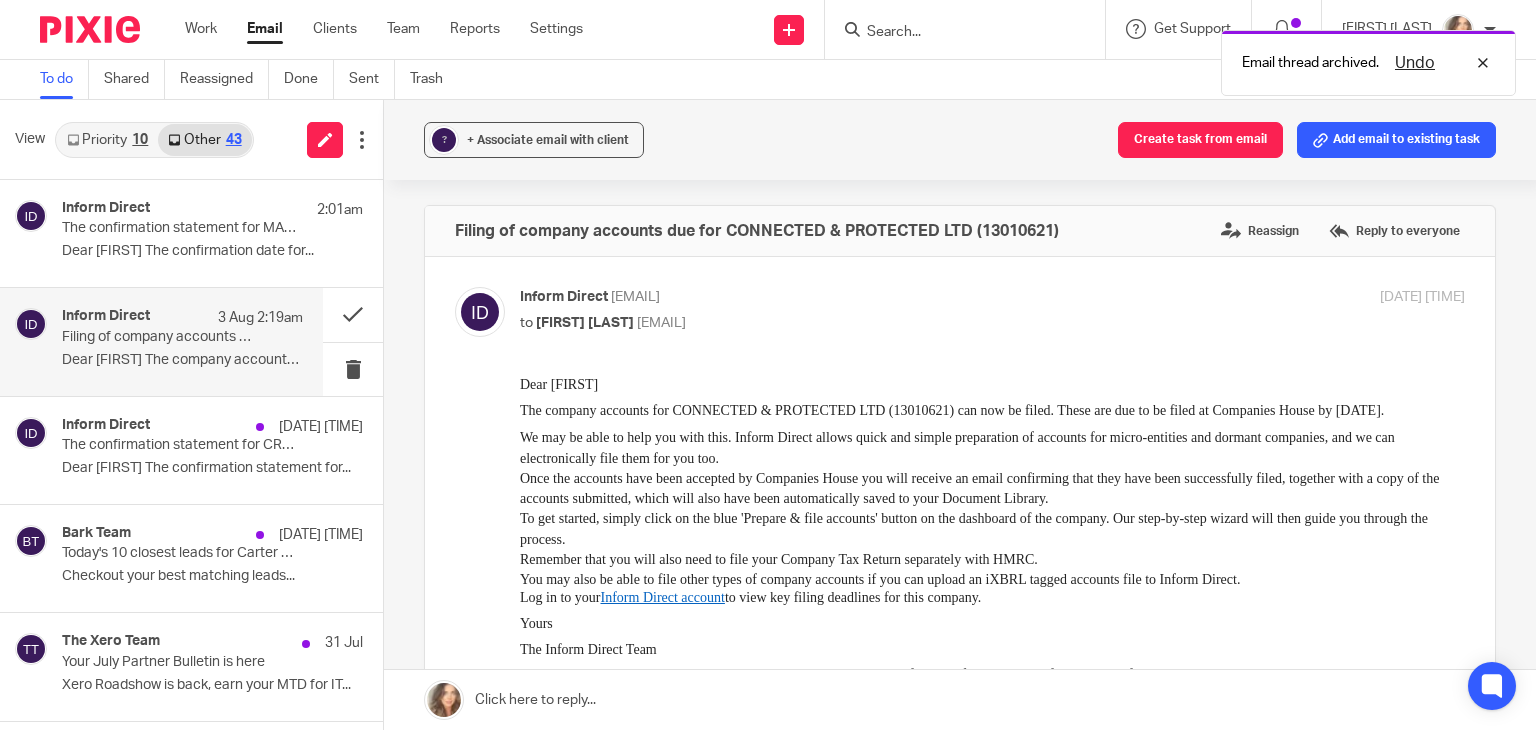 scroll, scrollTop: 0, scrollLeft: 0, axis: both 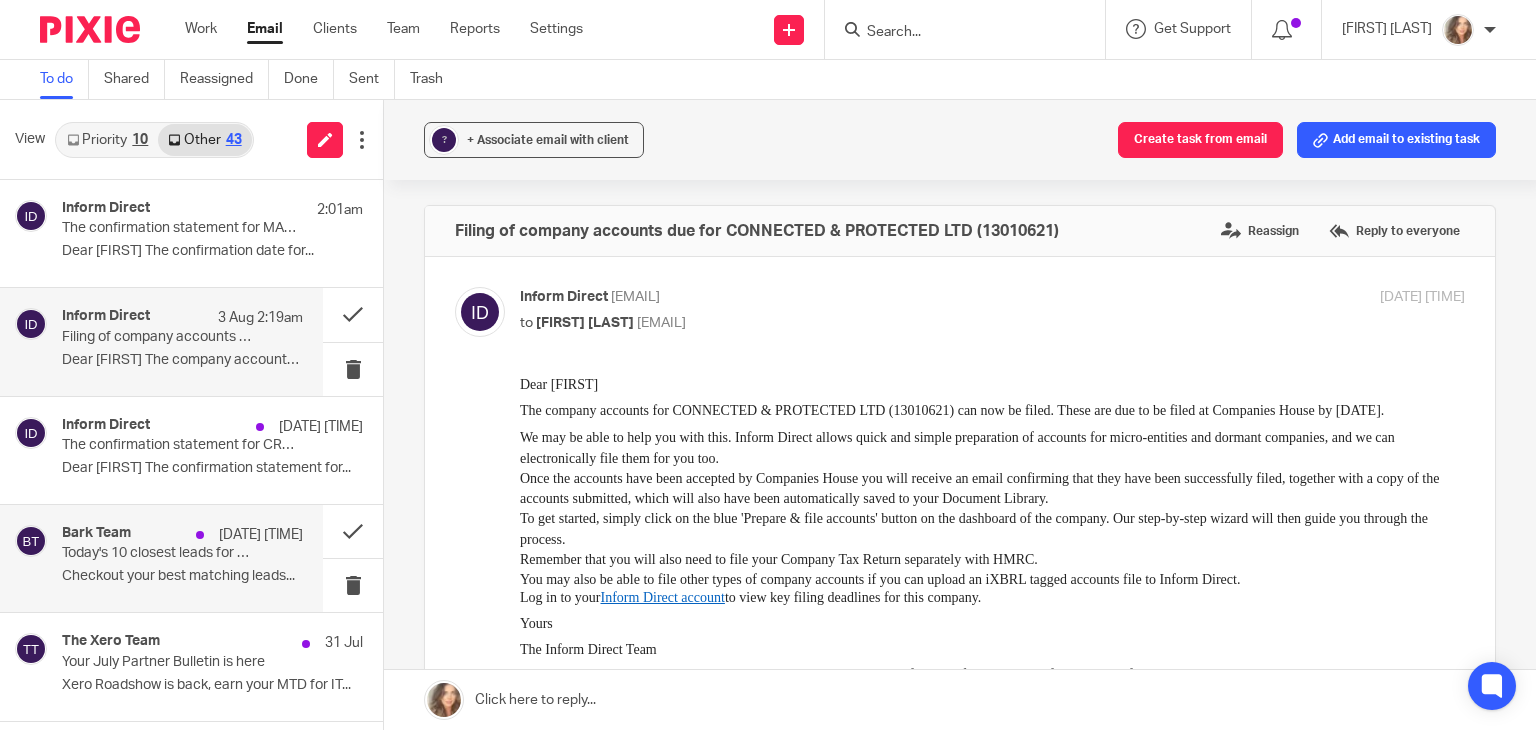 click on "Checkout your best matching leads..." at bounding box center (182, 576) 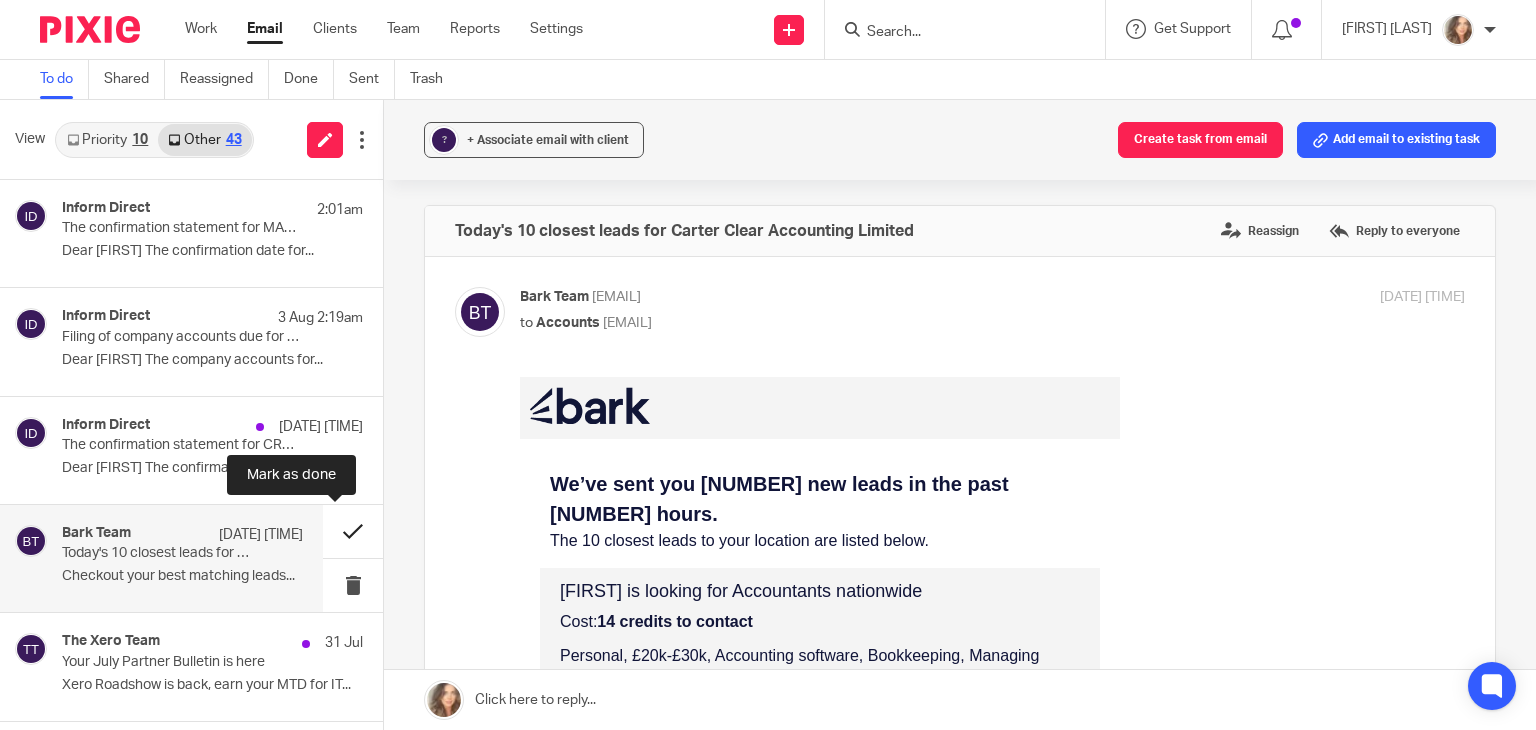 scroll, scrollTop: 0, scrollLeft: 0, axis: both 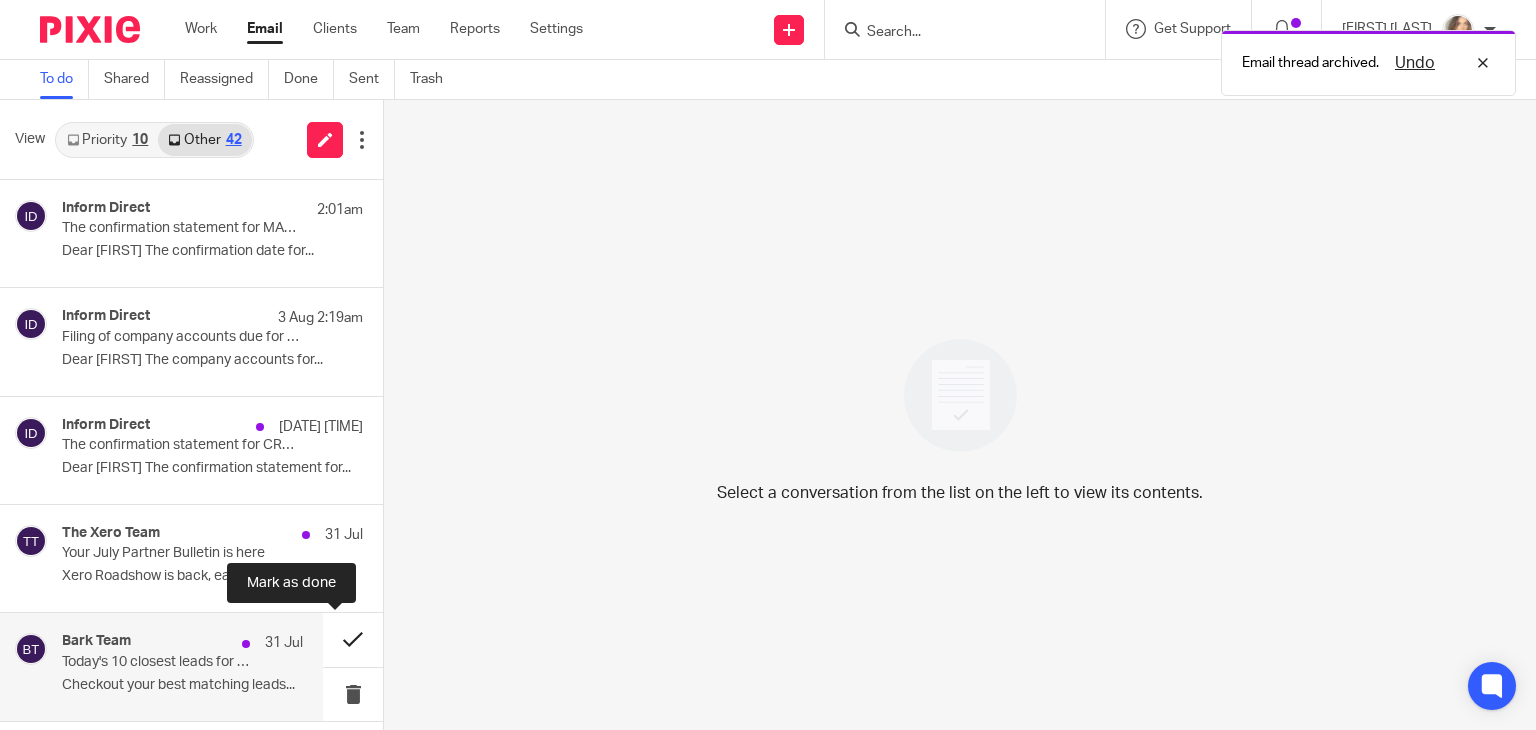 click at bounding box center (353, 639) 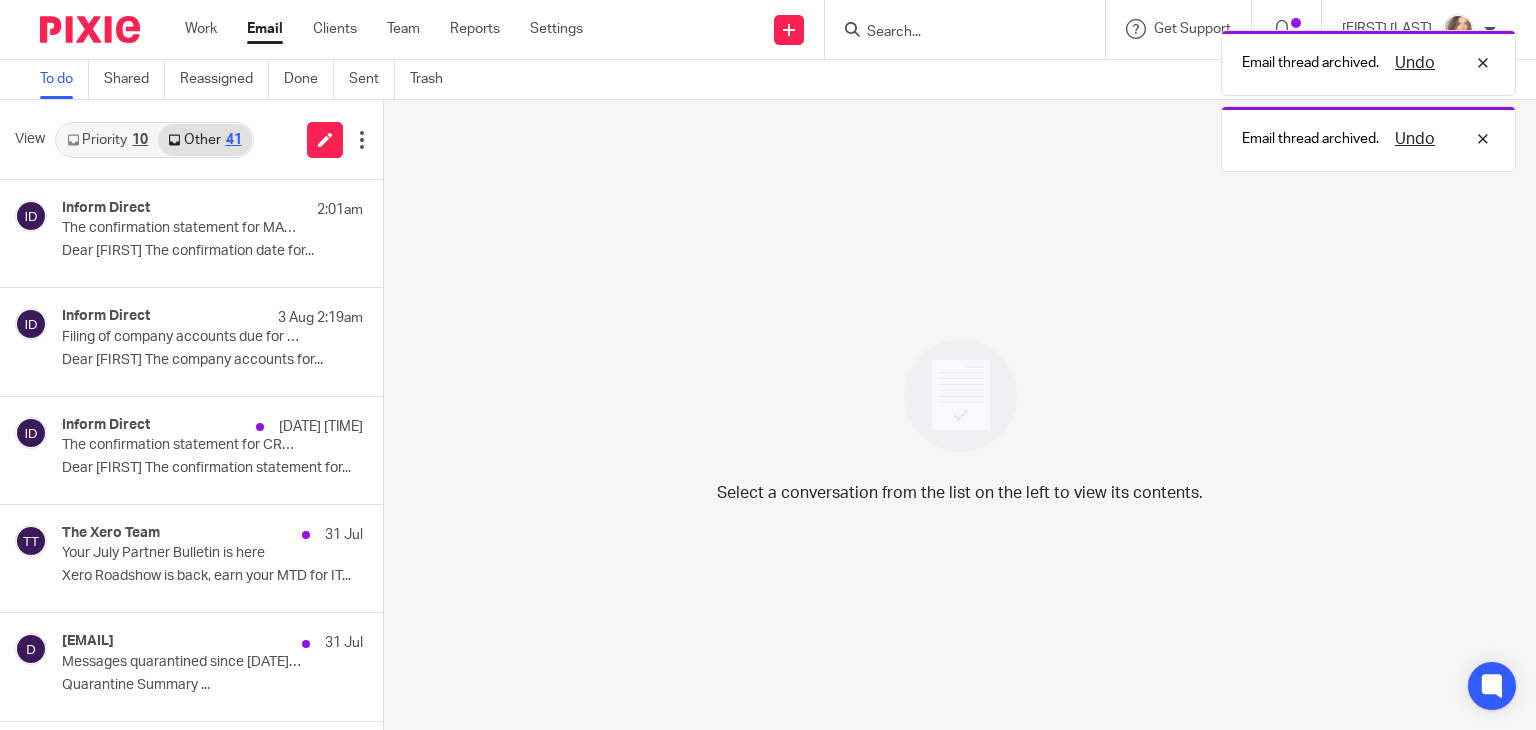 click on "10" at bounding box center [140, 140] 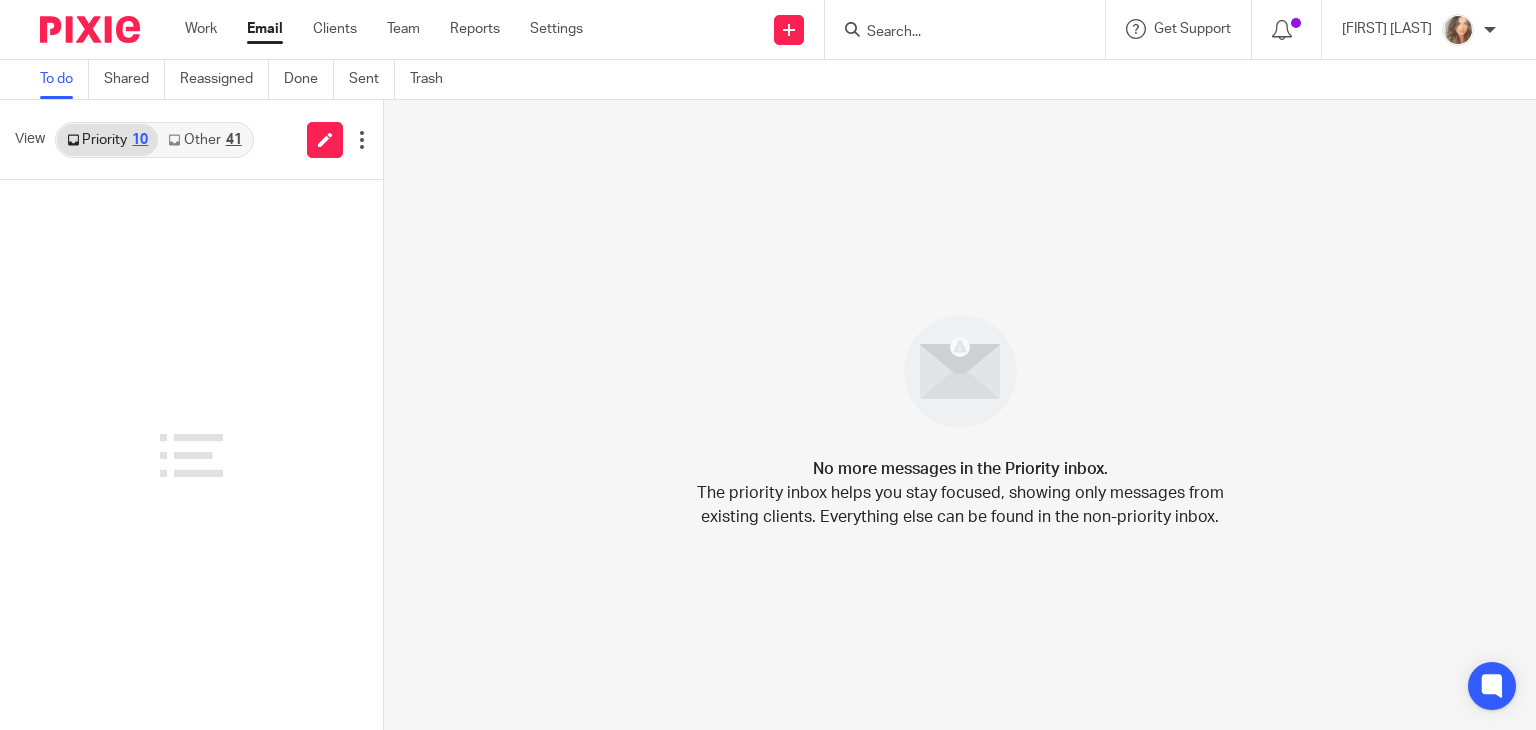 click on "Priority
10" at bounding box center (107, 140) 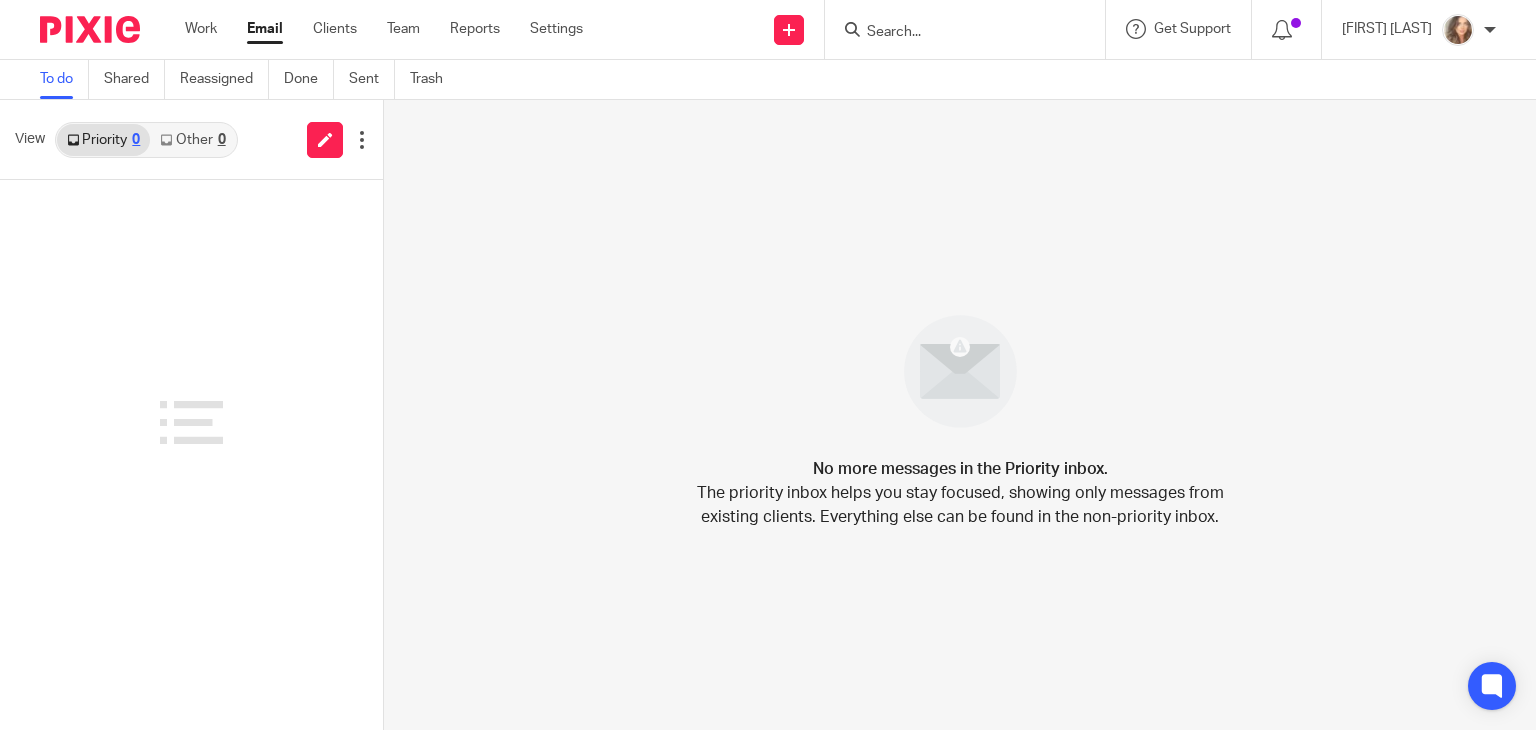 scroll, scrollTop: 0, scrollLeft: 0, axis: both 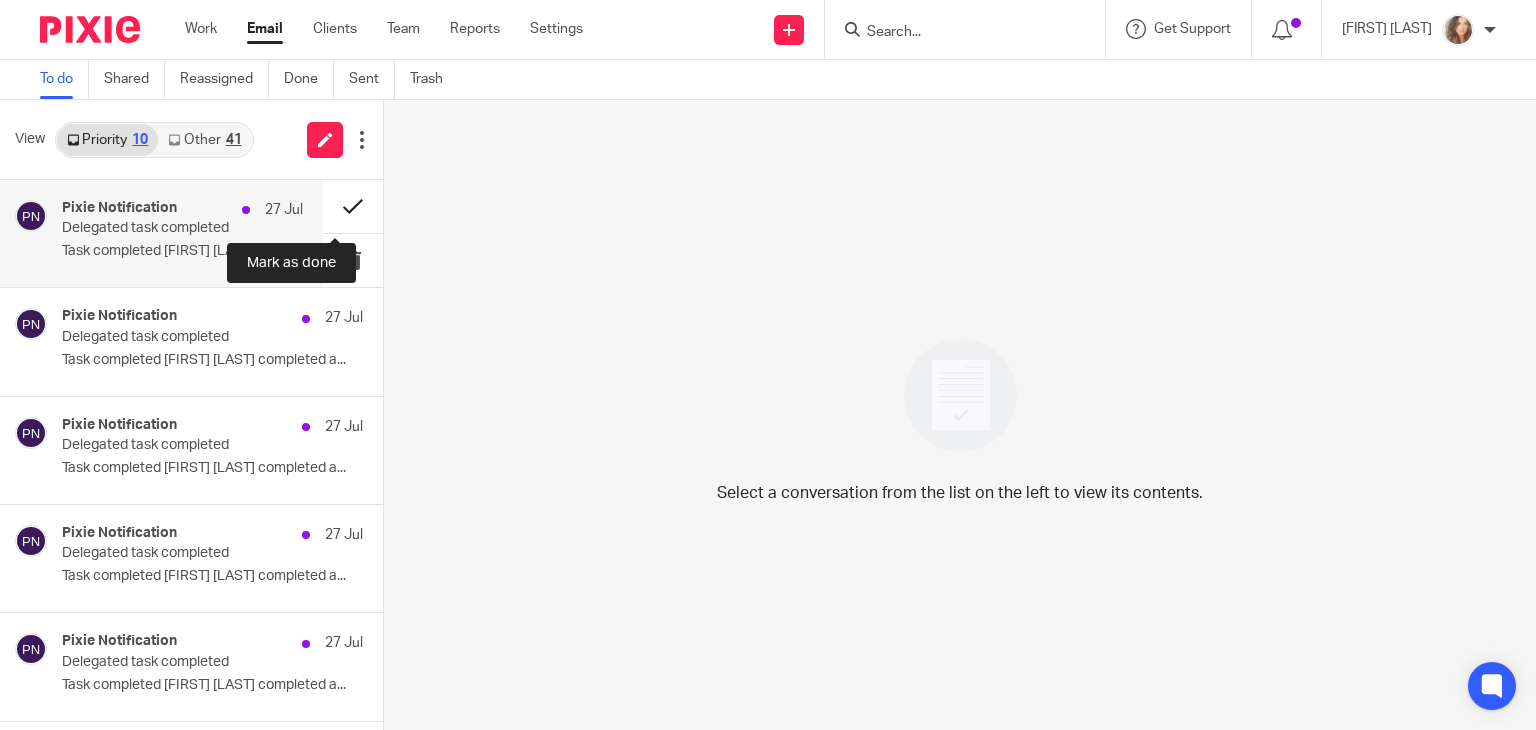 click at bounding box center [353, 206] 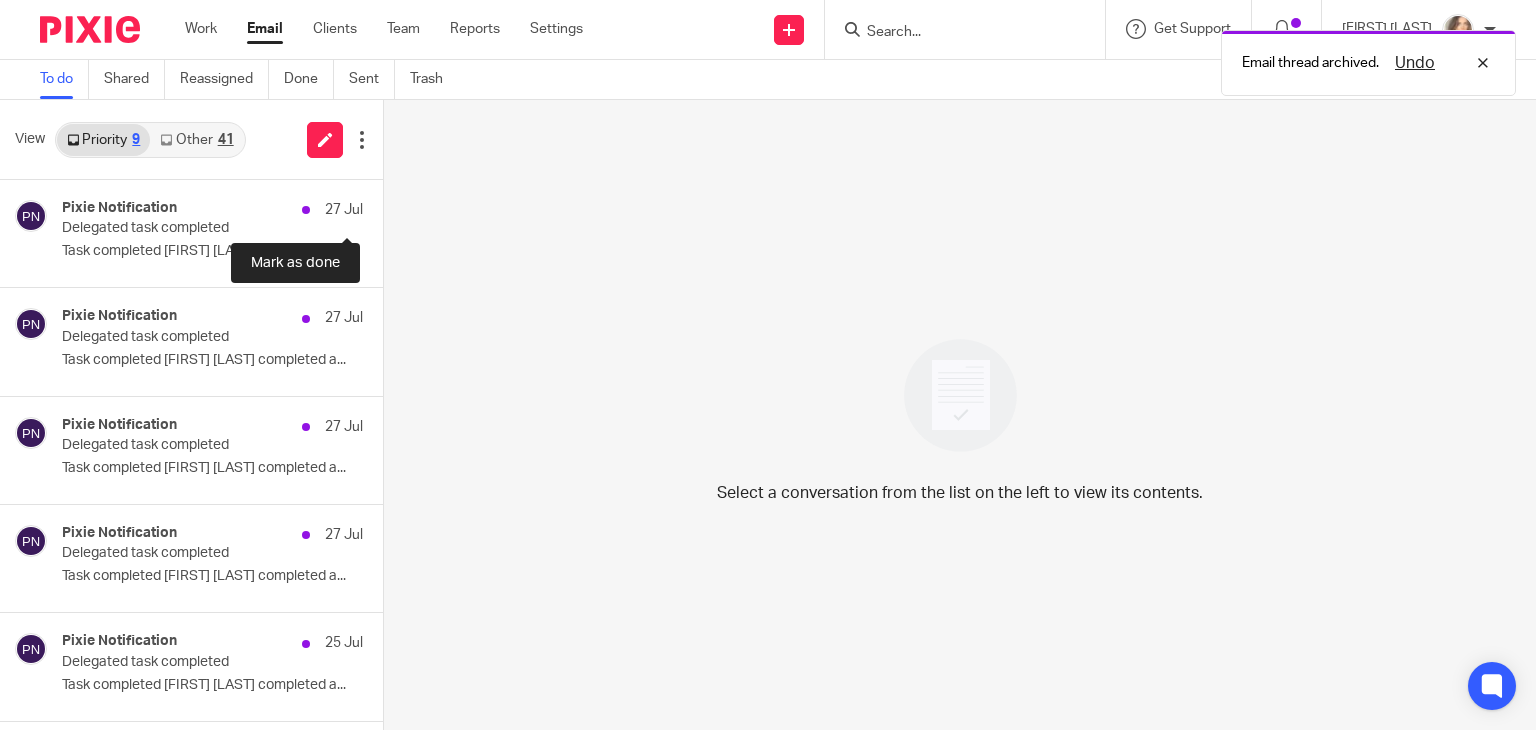 click at bounding box center [391, 206] 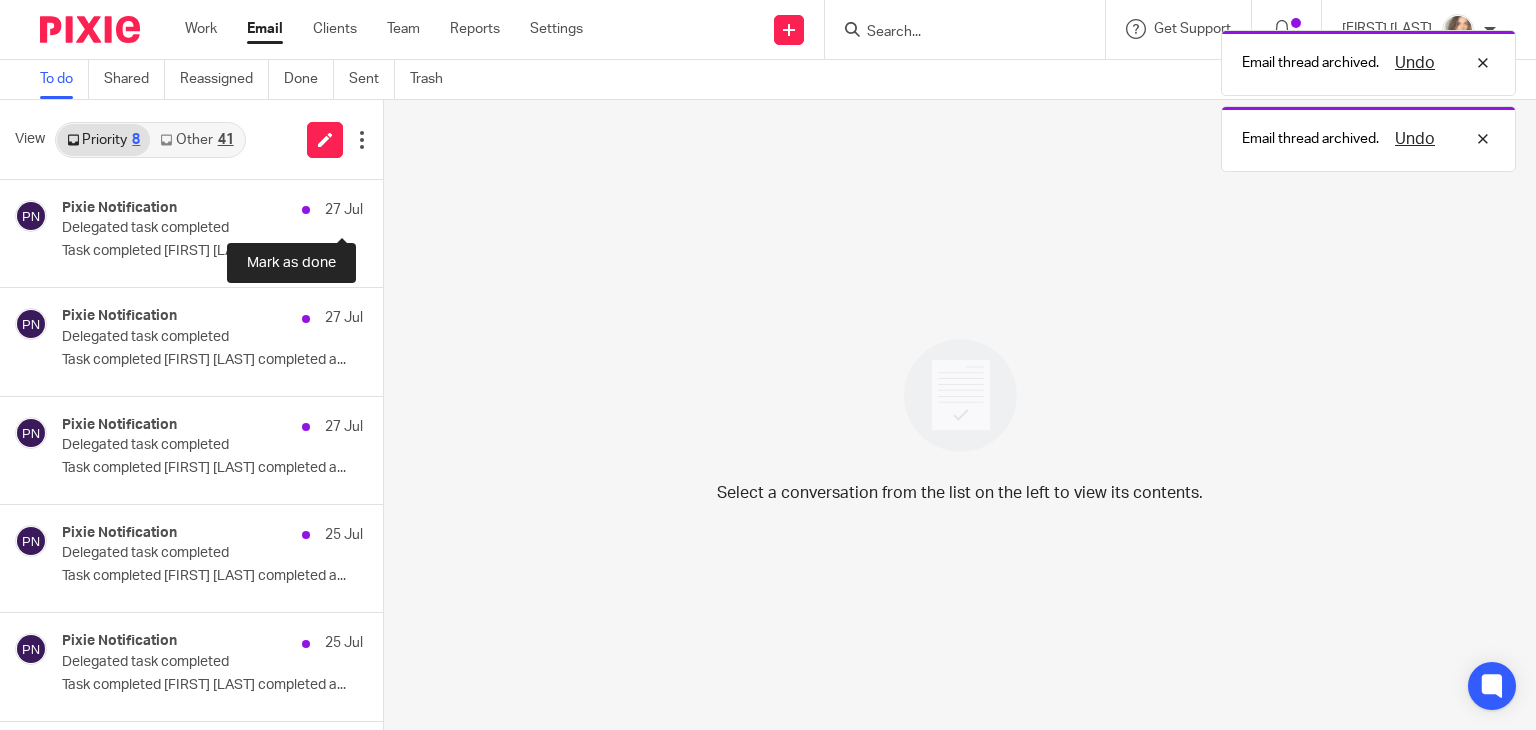 click at bounding box center (391, 206) 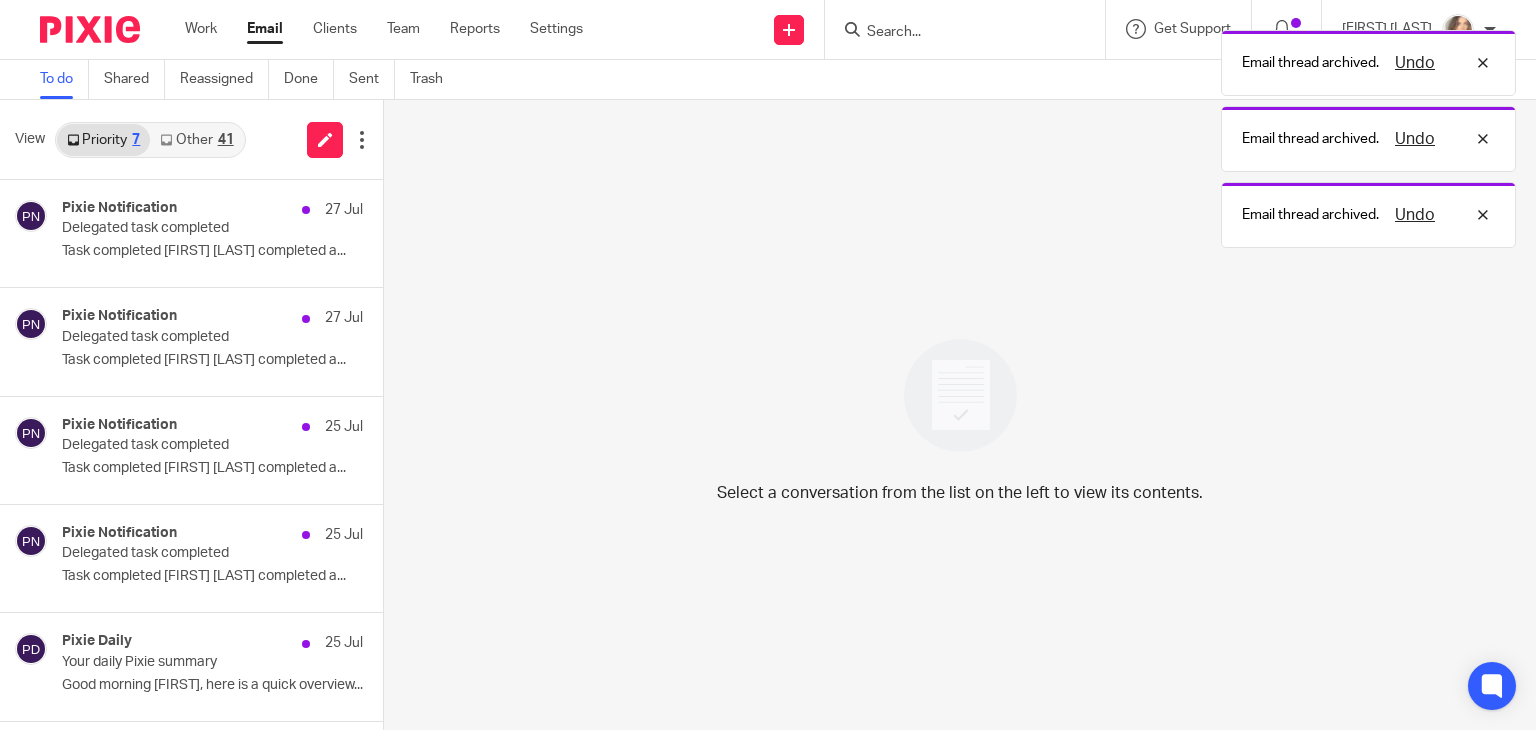 click at bounding box center (391, 206) 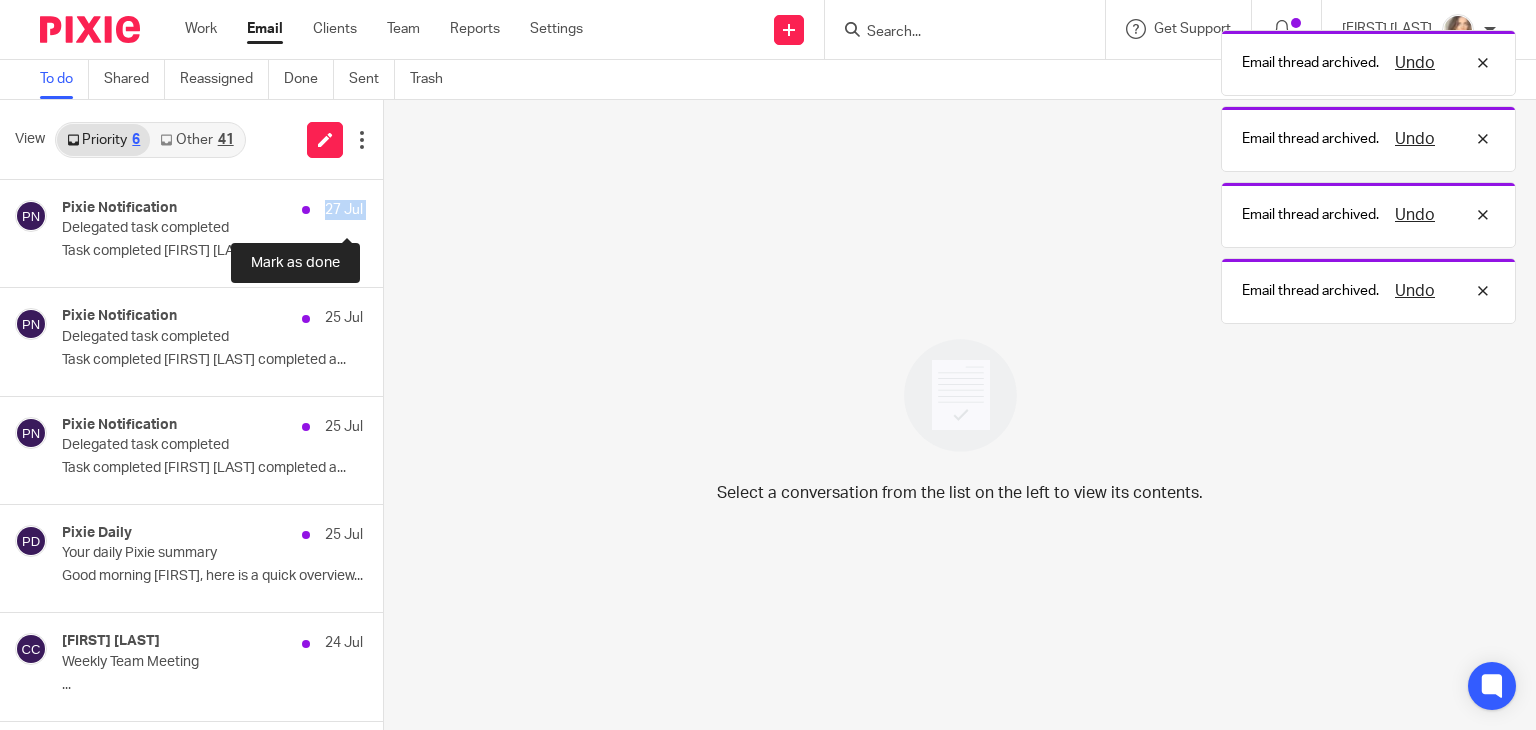 click on "Pixie Notification
27 Jul   Delegated task completed   Task completed  Caroline Carter completed a..." at bounding box center [191, 234] 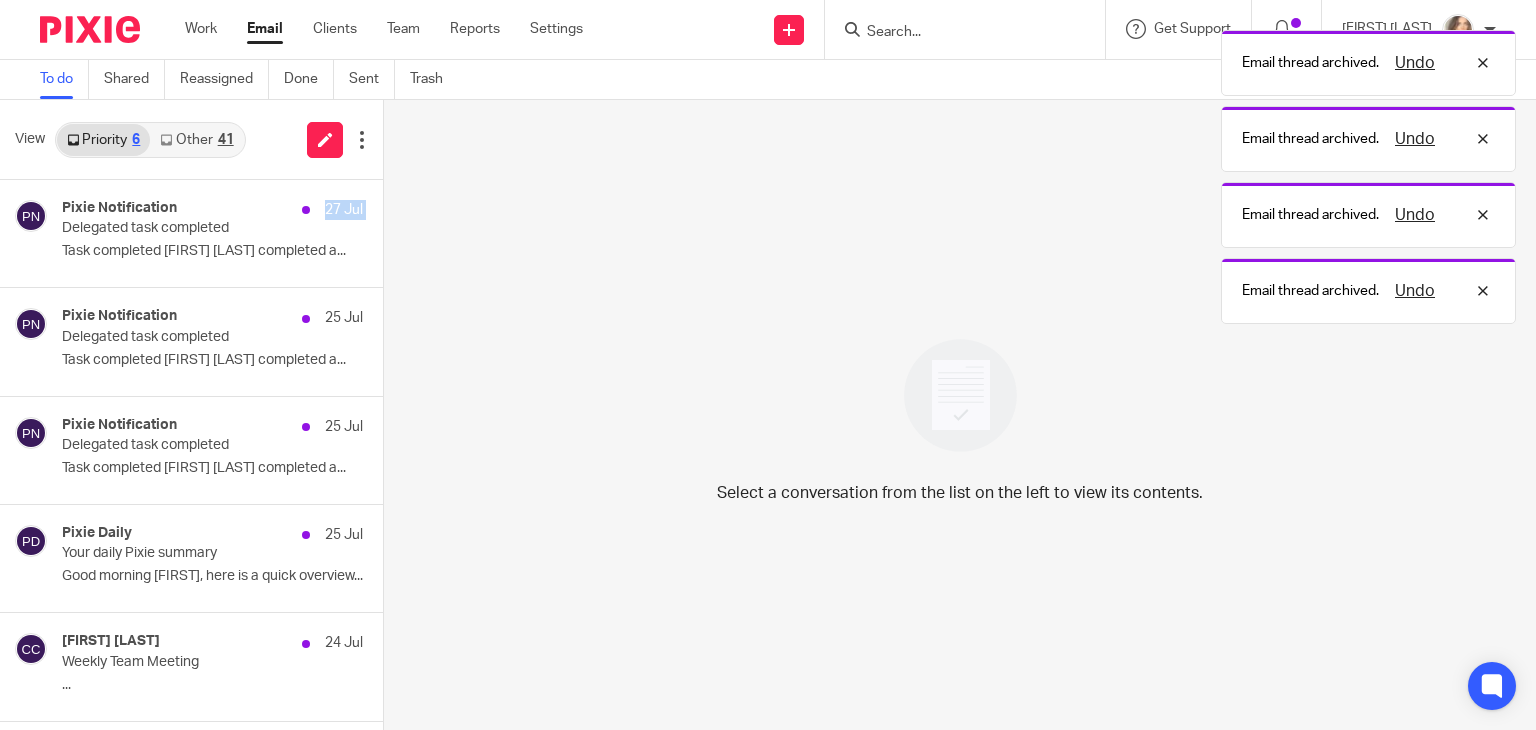 click at bounding box center (391, 206) 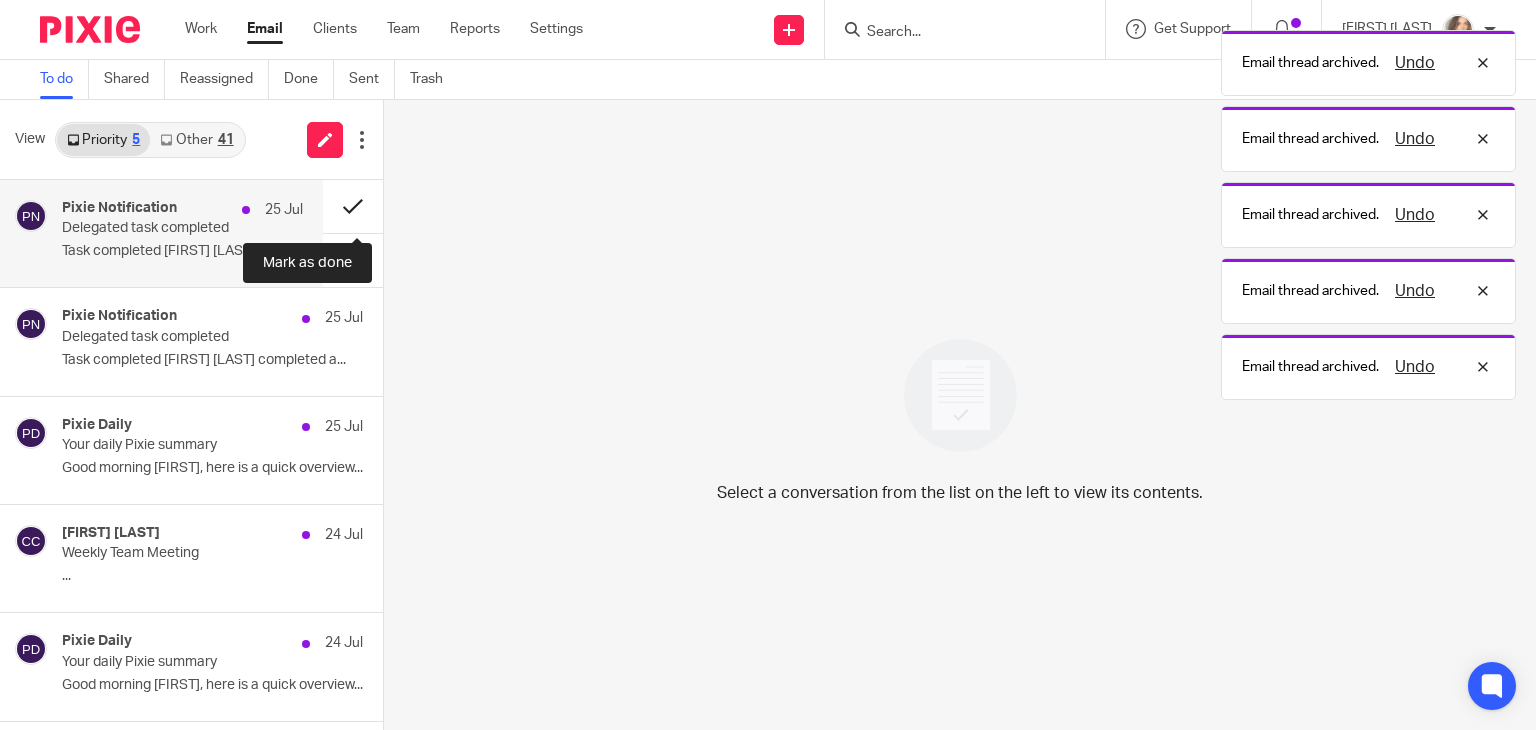 click at bounding box center [353, 206] 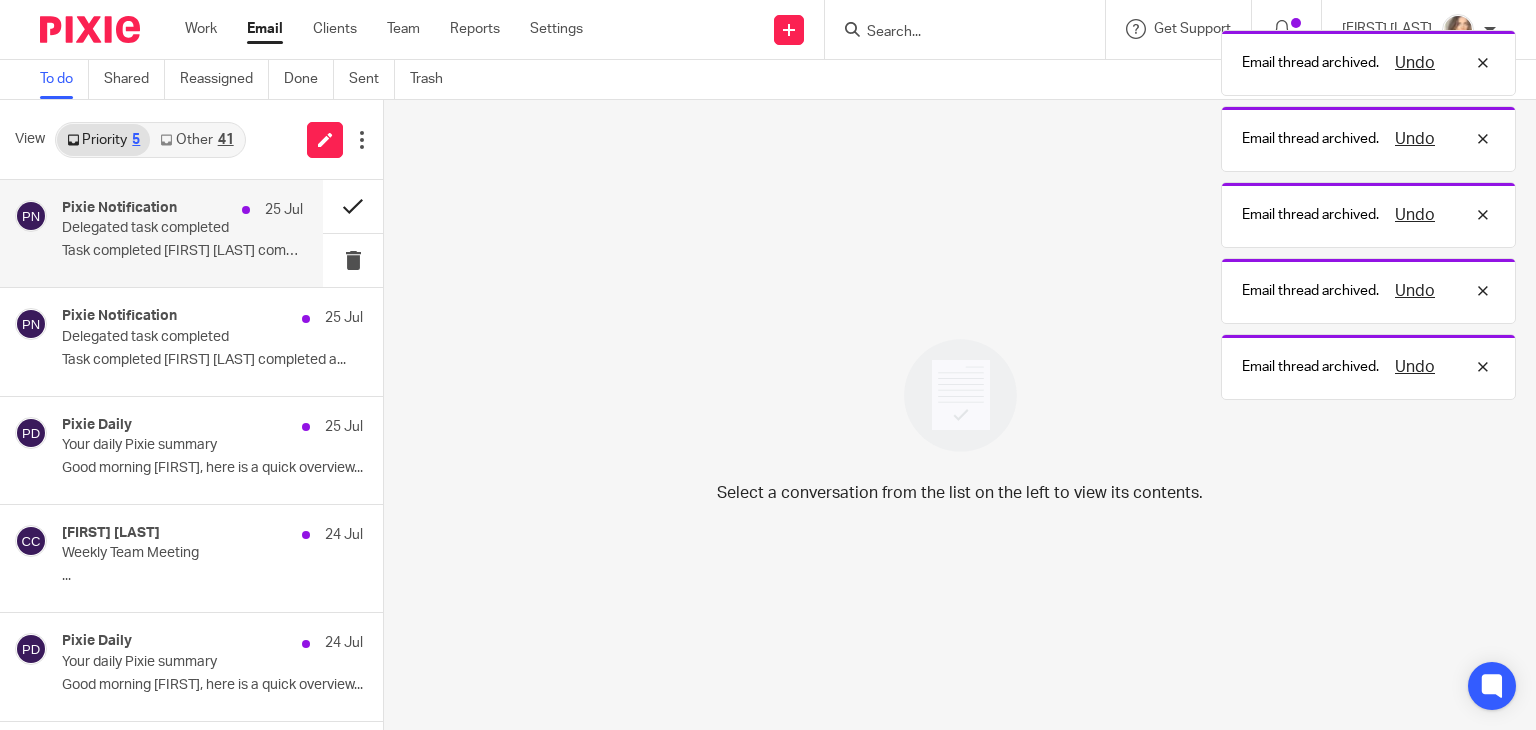 click on "Pixie Notification
25 Jul   Delegated task completed   Task completed  Caroline Carter completed a..." at bounding box center (191, 342) 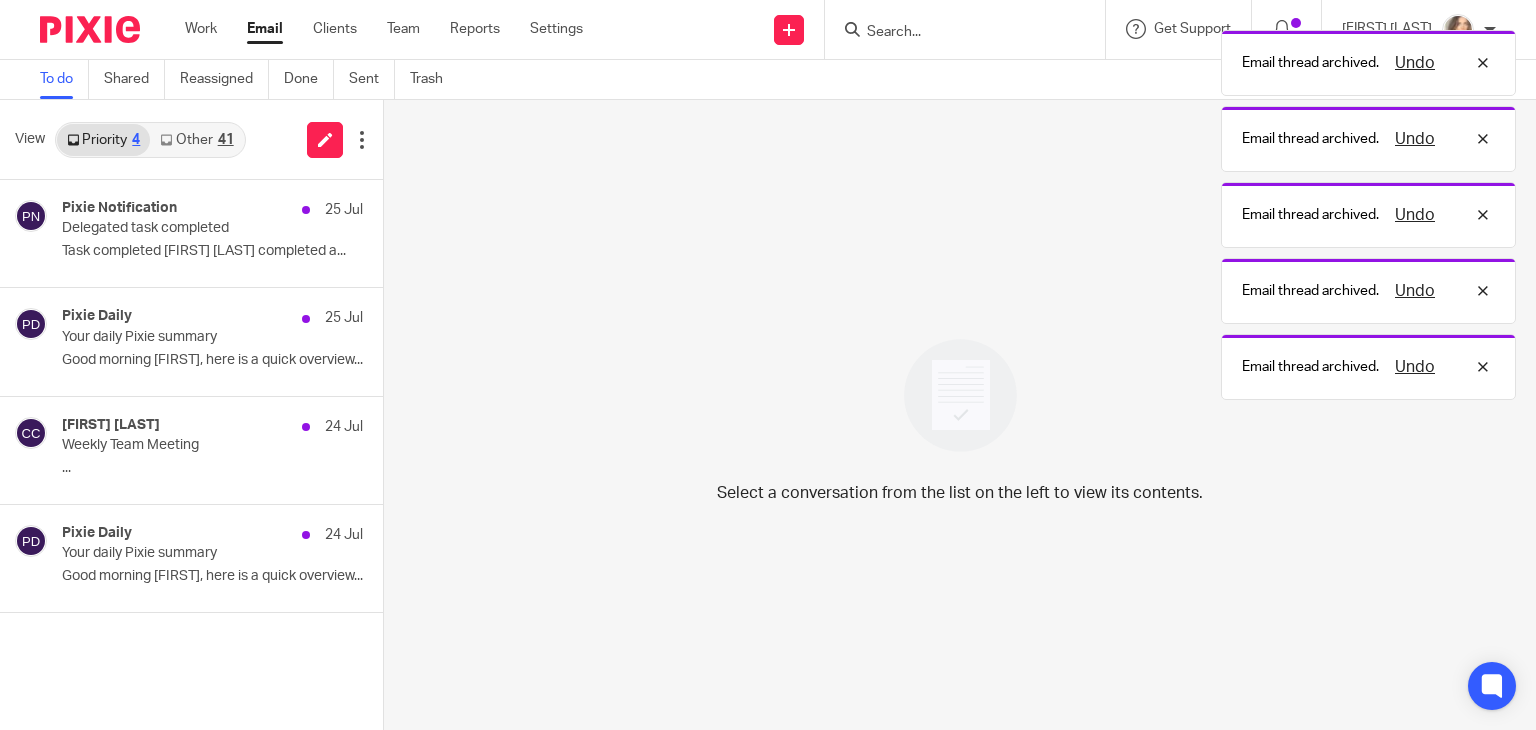 click at bounding box center (391, 206) 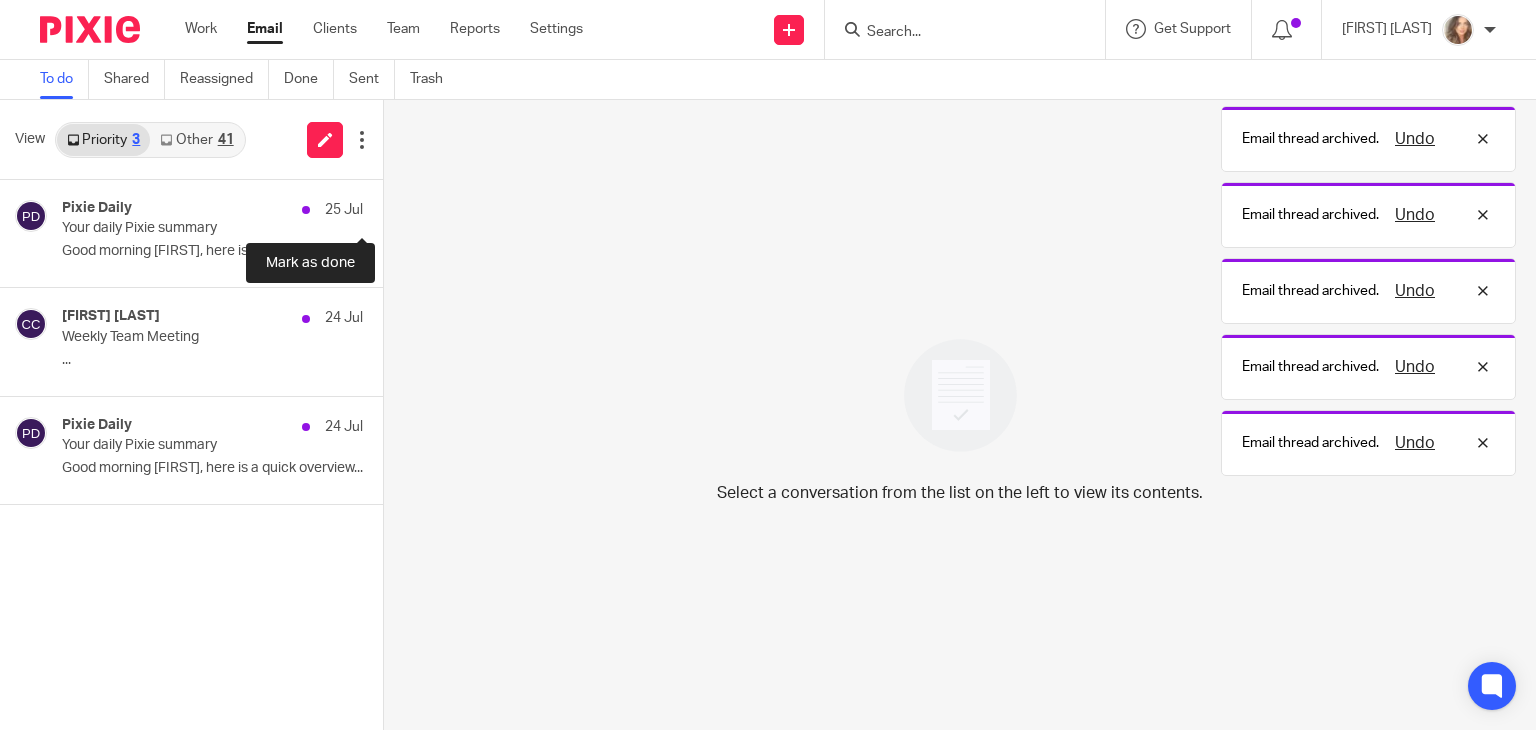 click at bounding box center [391, 206] 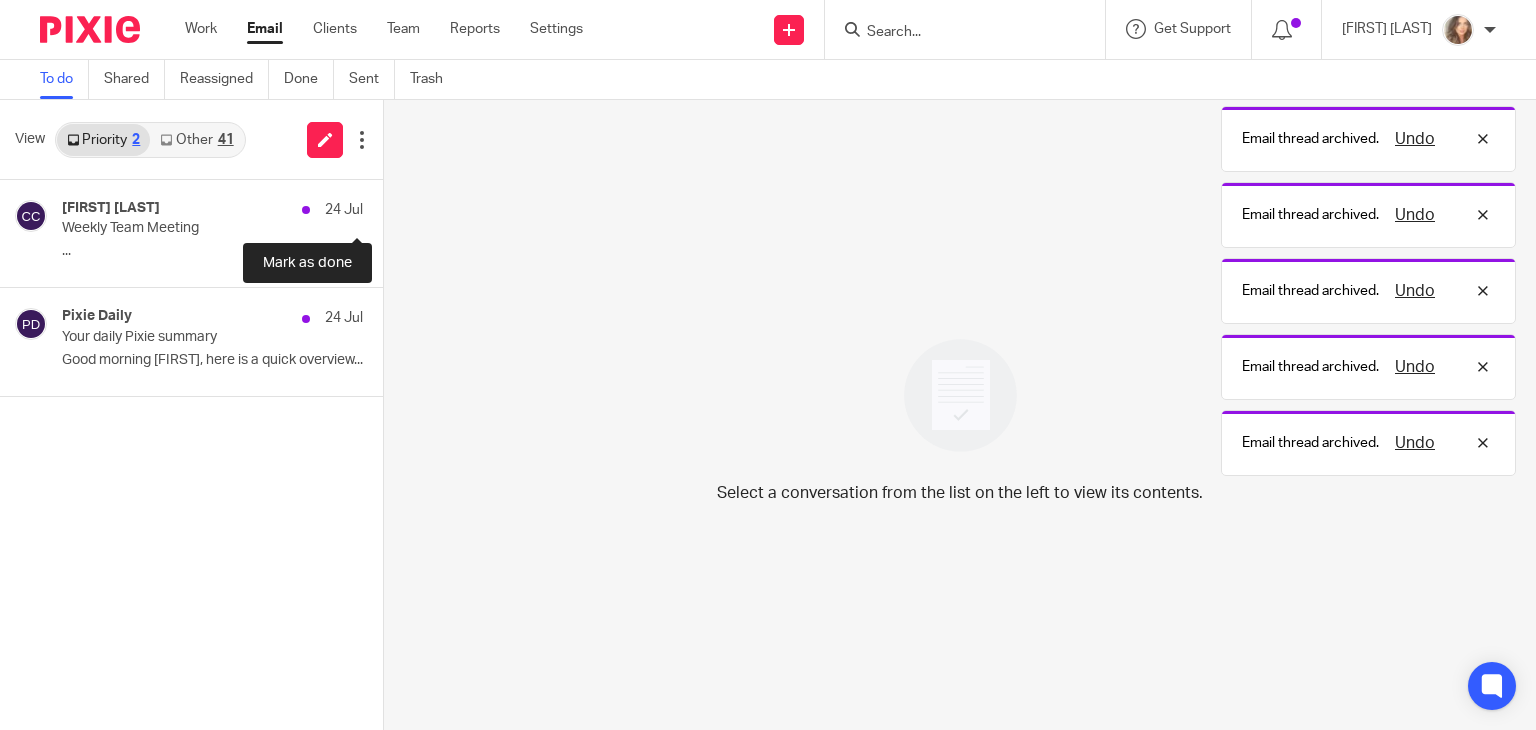 click at bounding box center [391, 206] 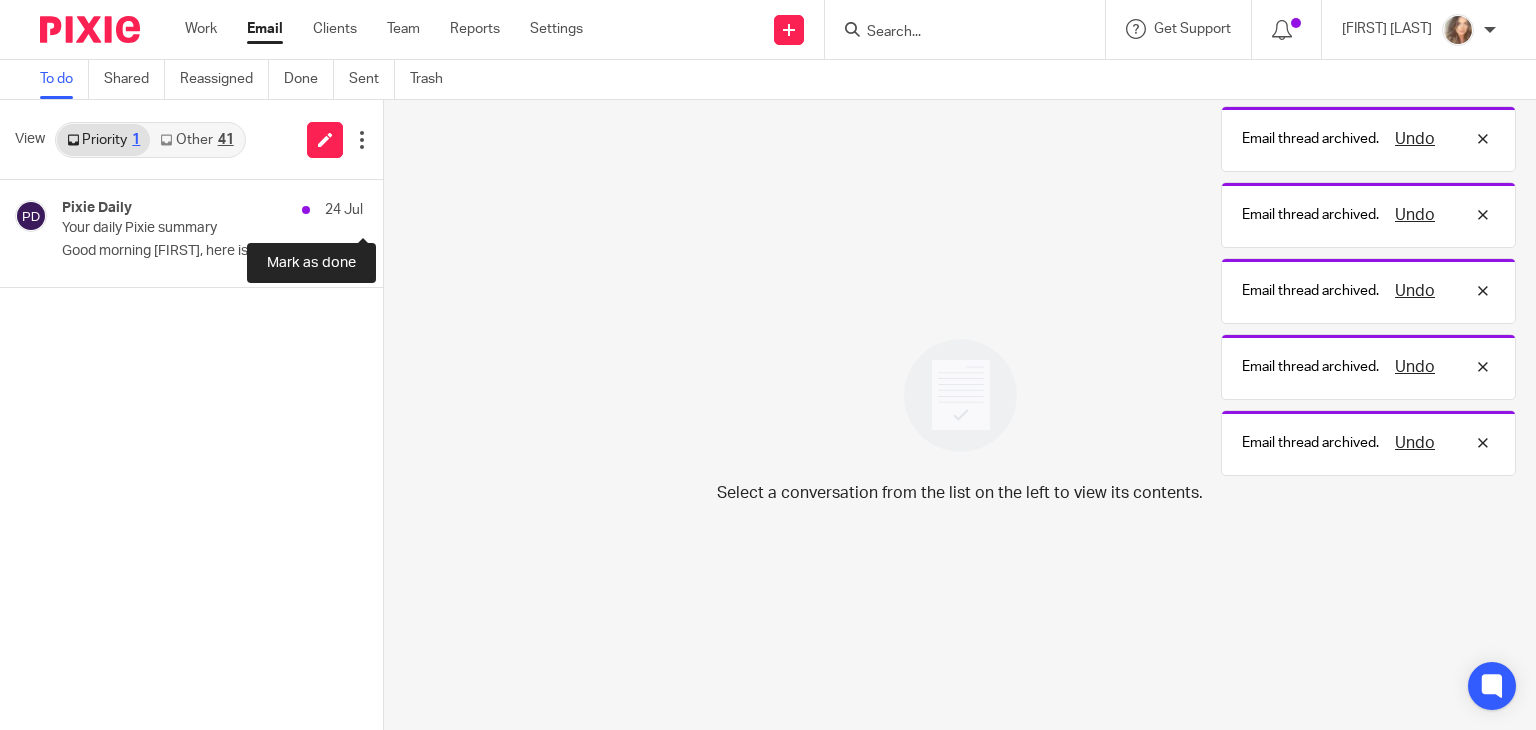 click at bounding box center (391, 206) 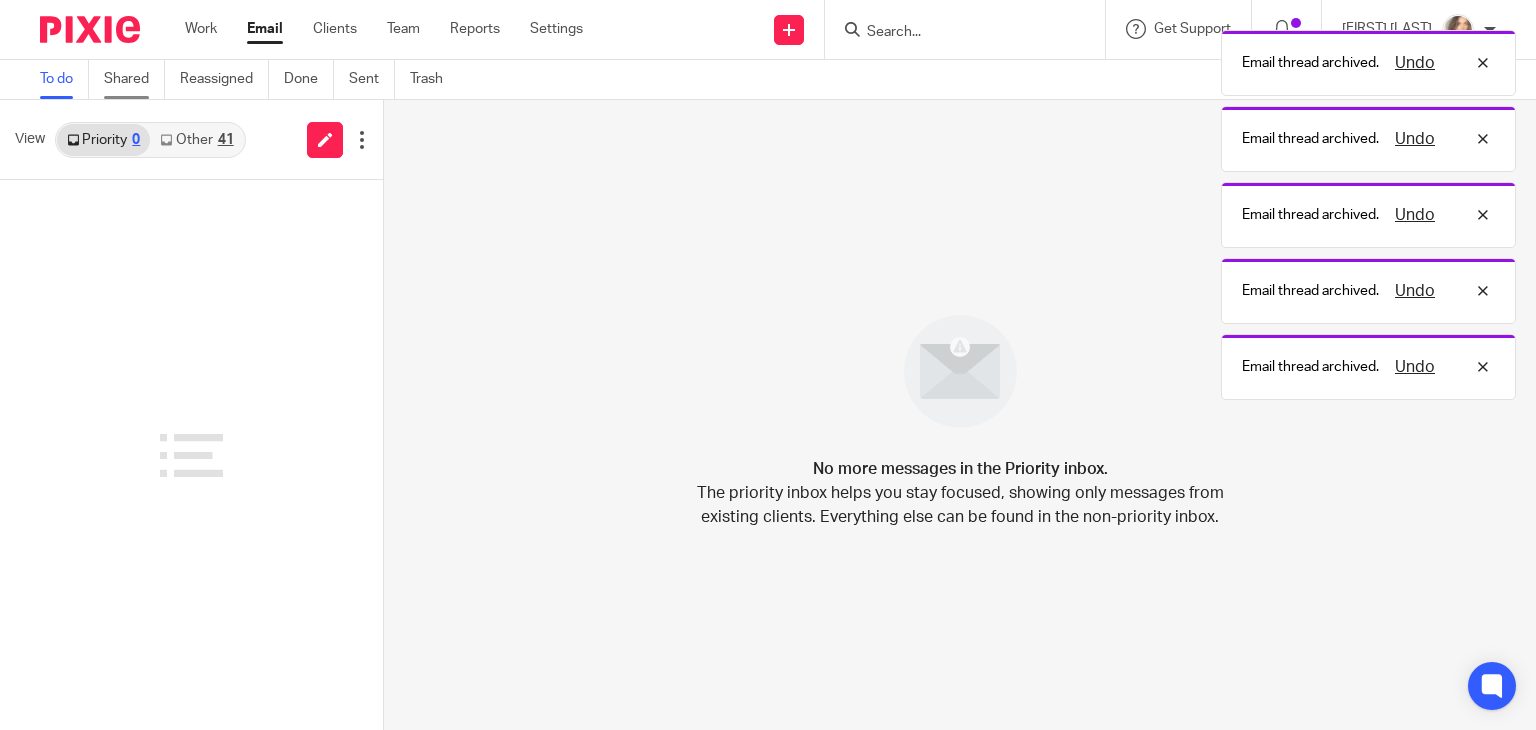 click on "Shared" at bounding box center [134, 79] 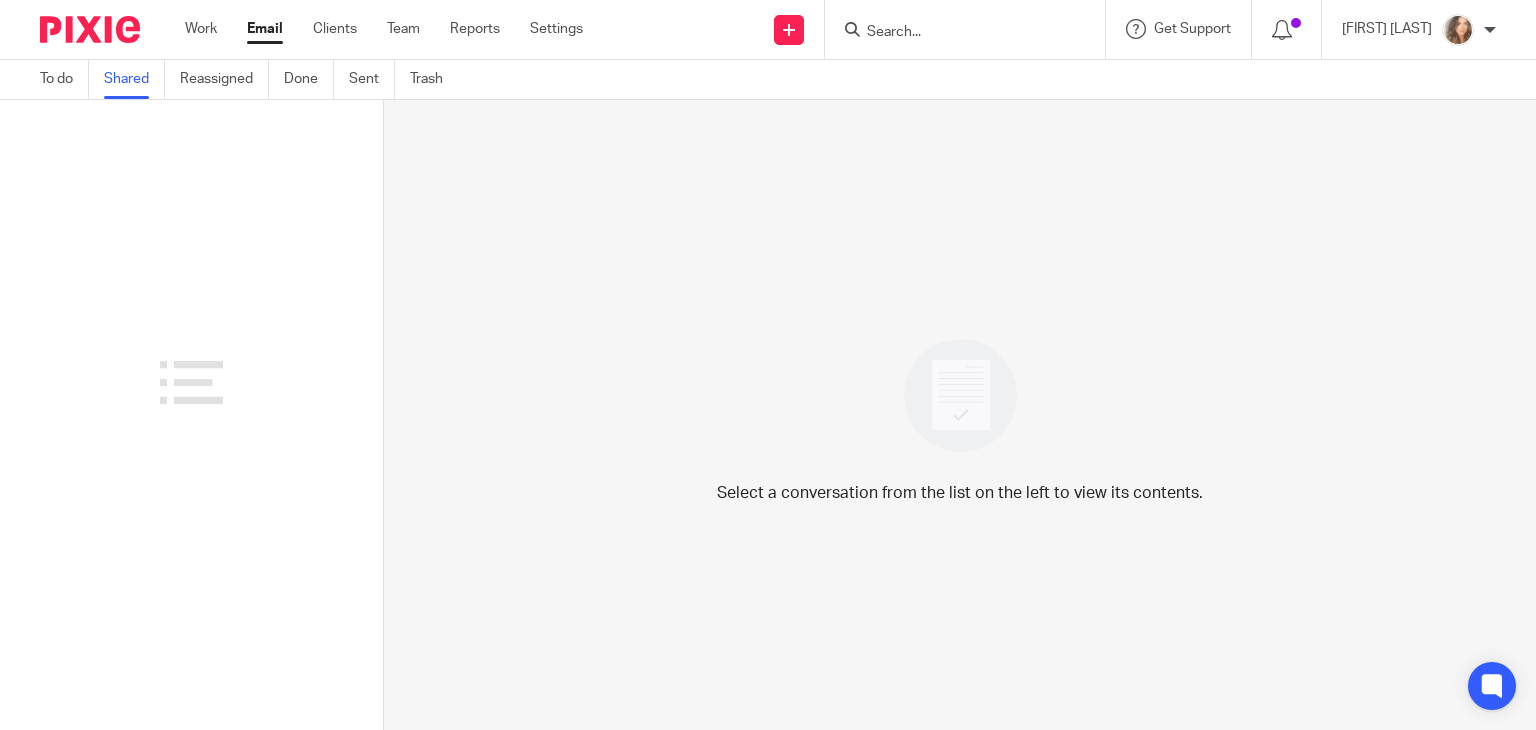 scroll, scrollTop: 0, scrollLeft: 0, axis: both 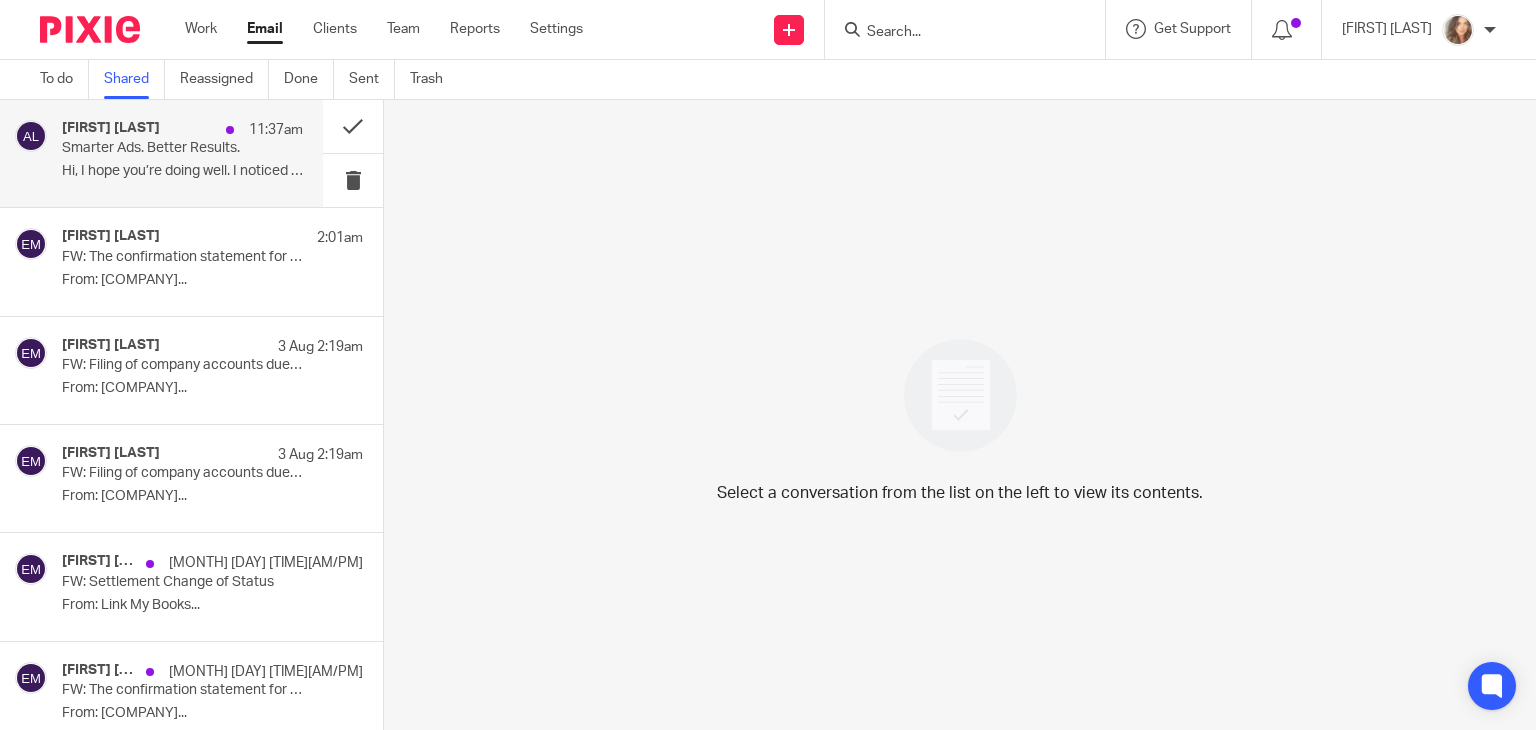 click on "Hi,  I hope you’re doing well.  I noticed your..." at bounding box center [182, 171] 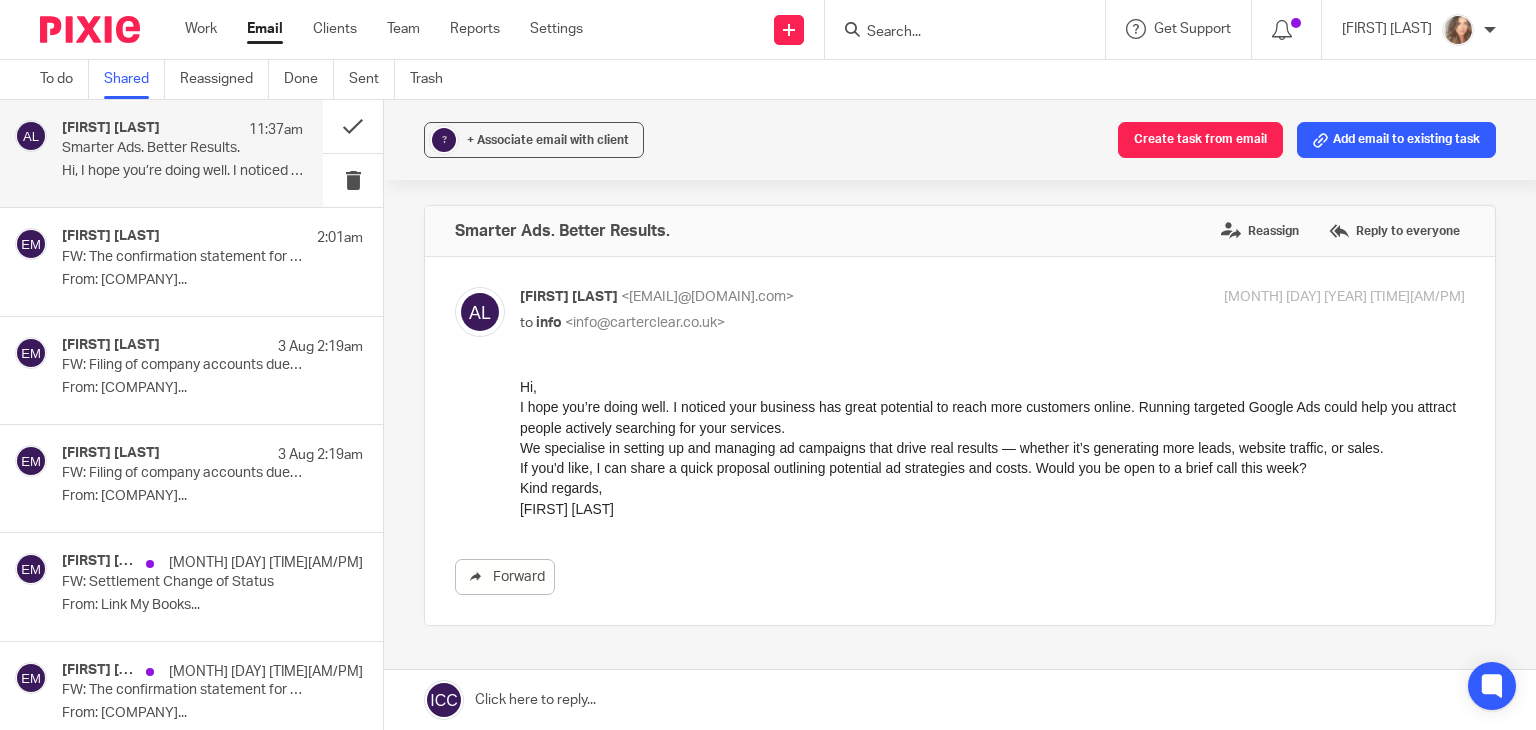 scroll, scrollTop: 0, scrollLeft: 0, axis: both 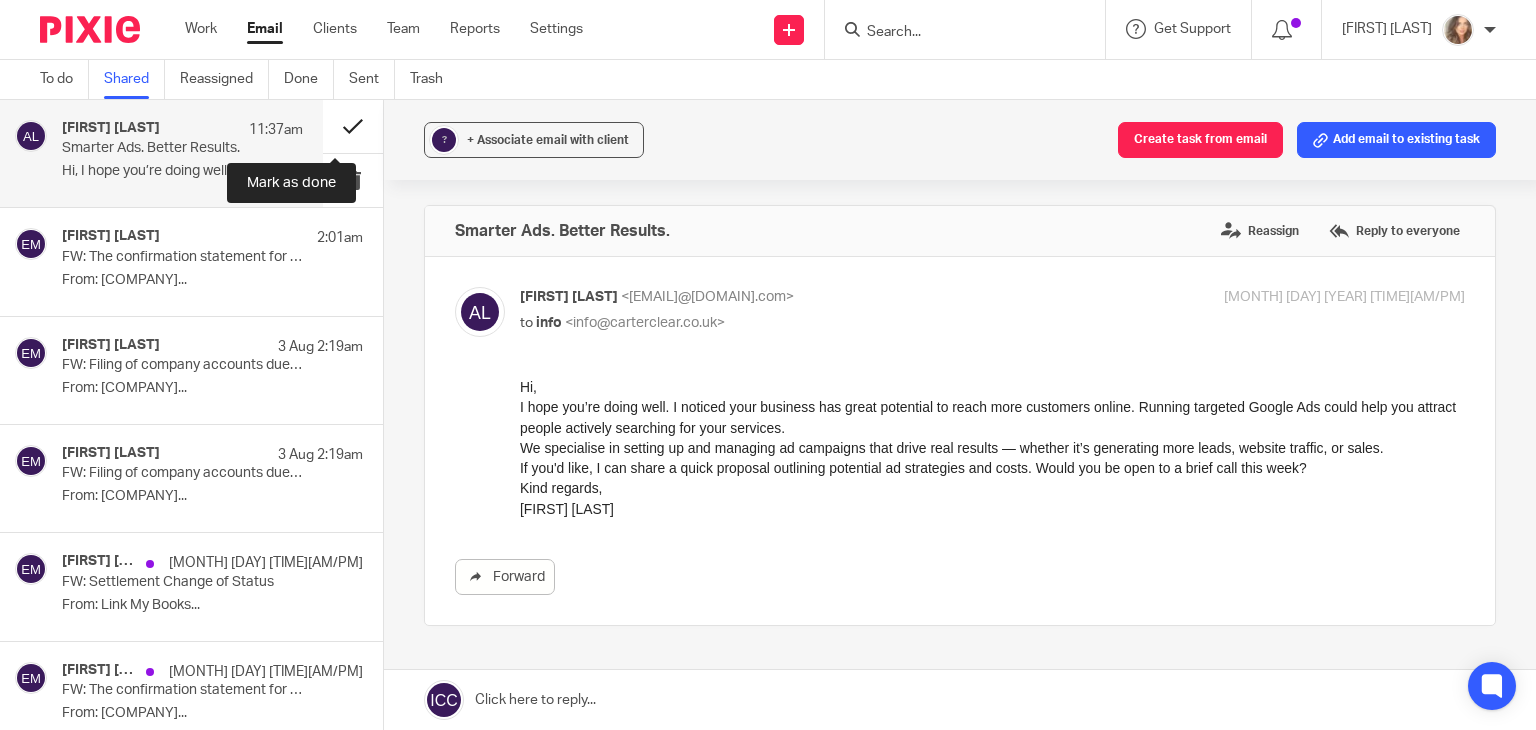 click at bounding box center [353, 126] 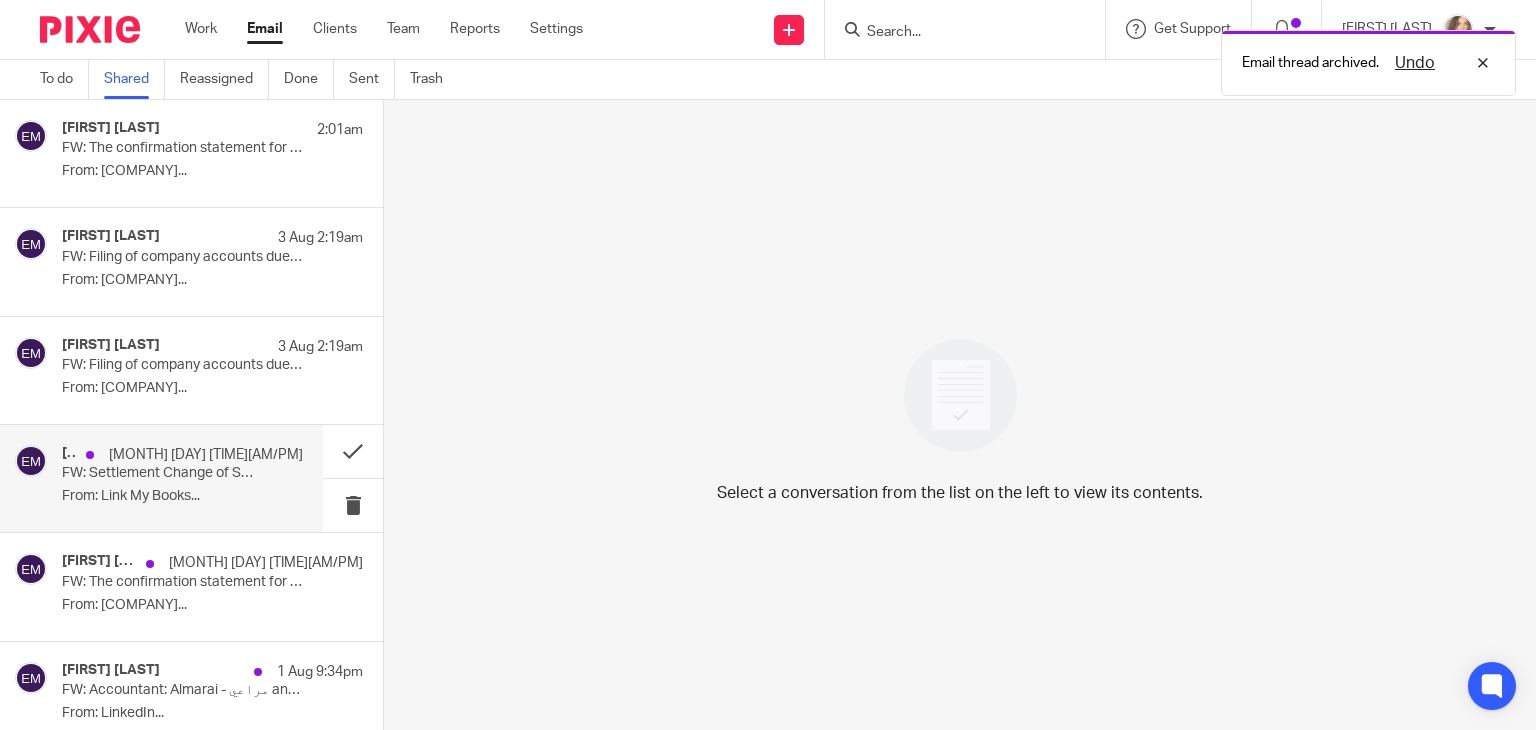 click on "[FIRST] [LAST]
[MONTH] [DAY] [TIME][AM/PM]" at bounding box center [182, 455] 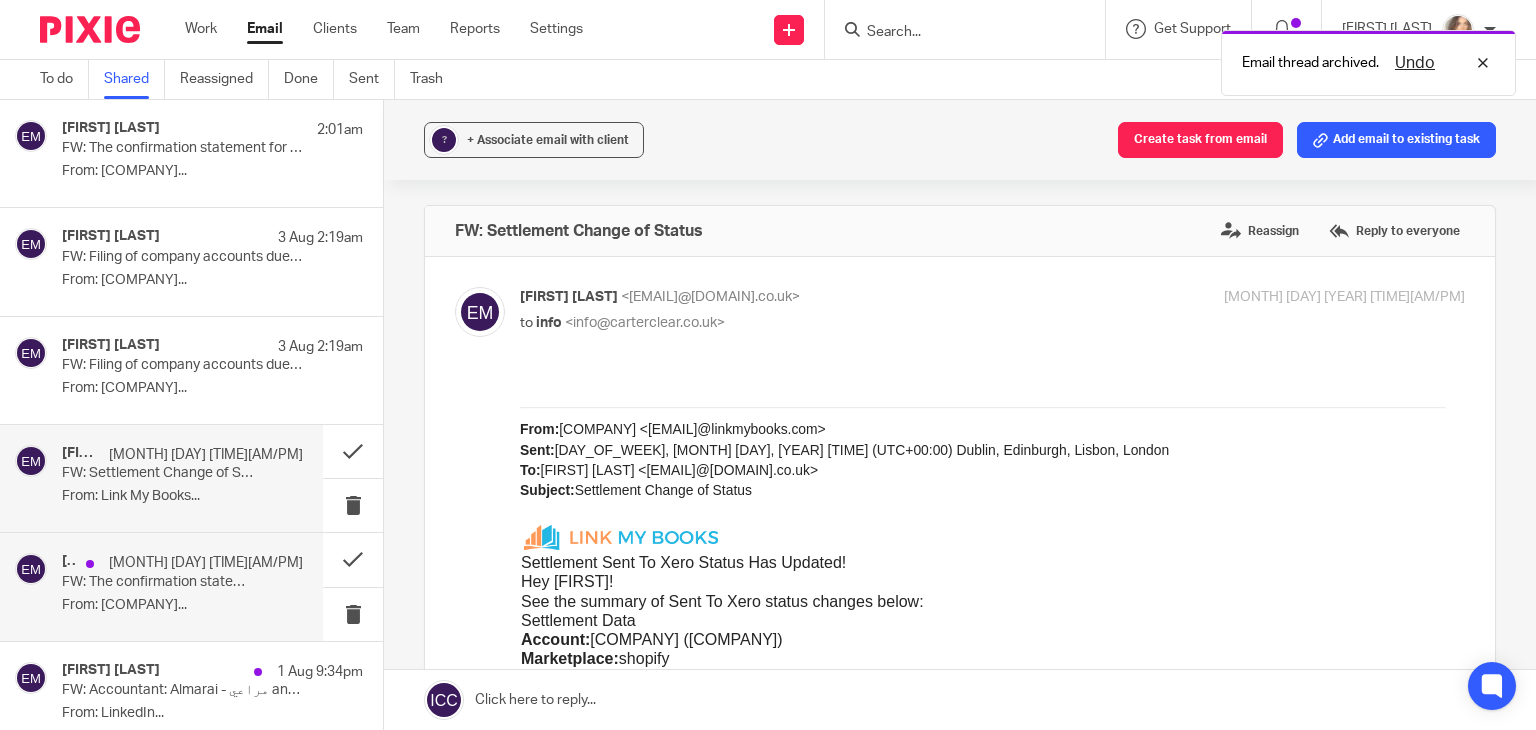 scroll, scrollTop: 0, scrollLeft: 0, axis: both 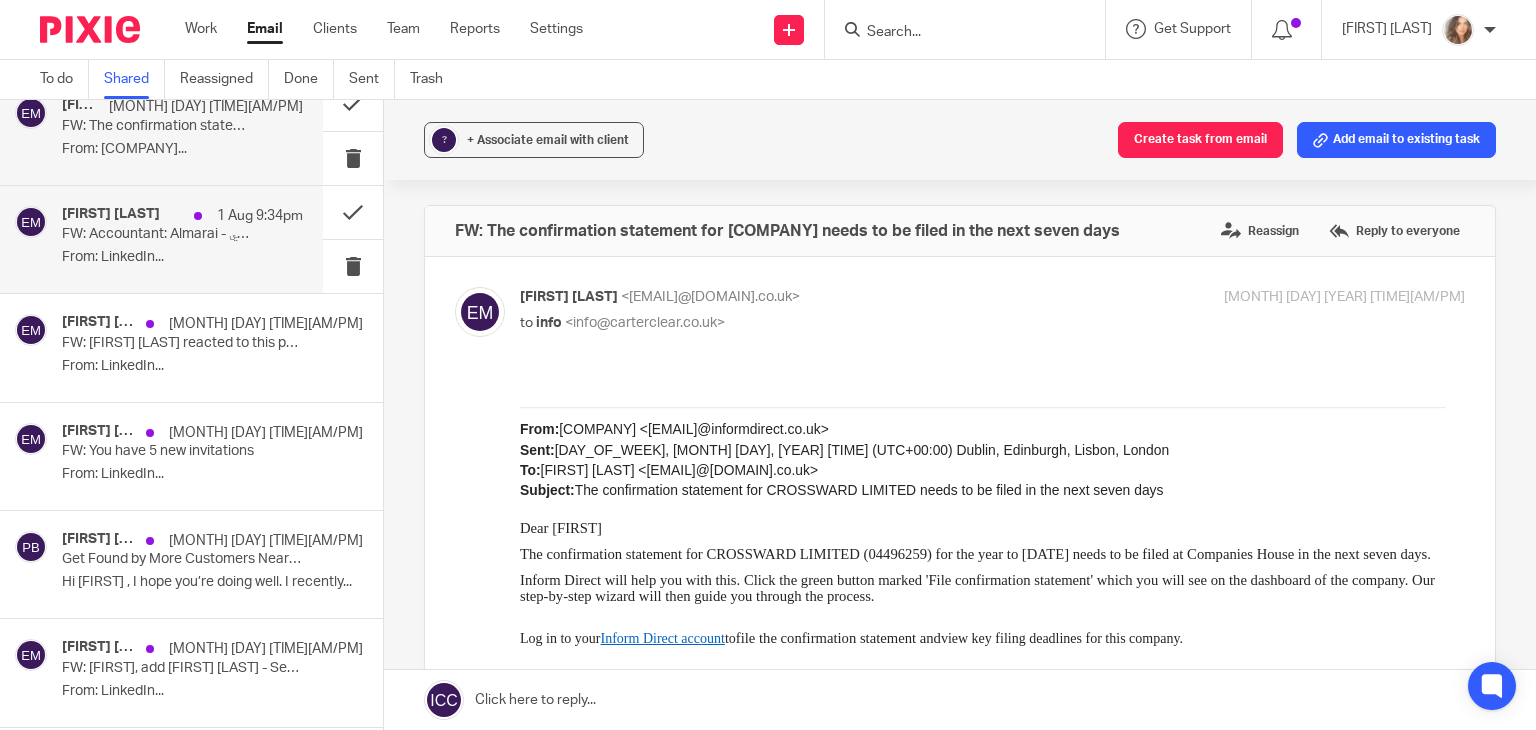 click on "From: LinkedIn..." at bounding box center [182, 257] 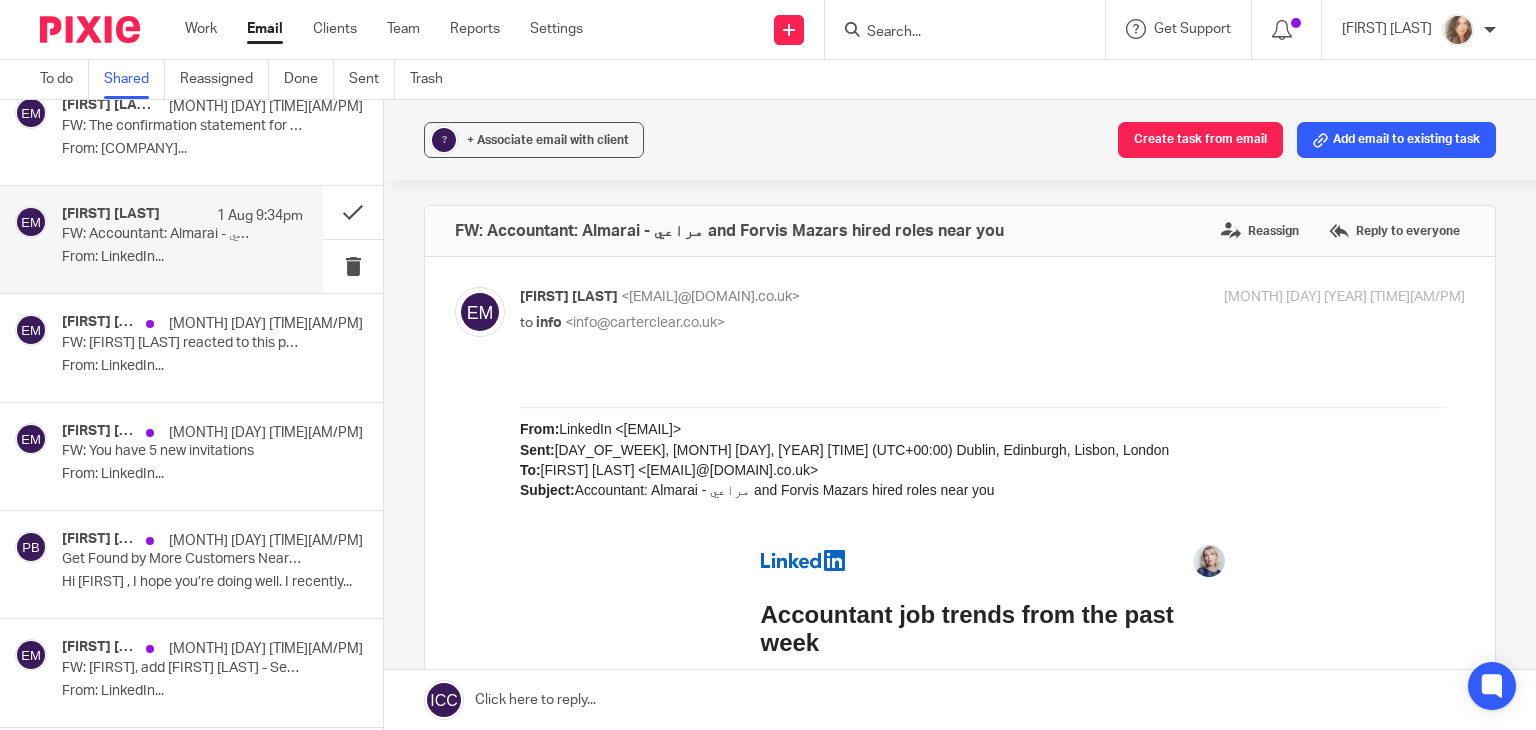 scroll, scrollTop: 0, scrollLeft: 0, axis: both 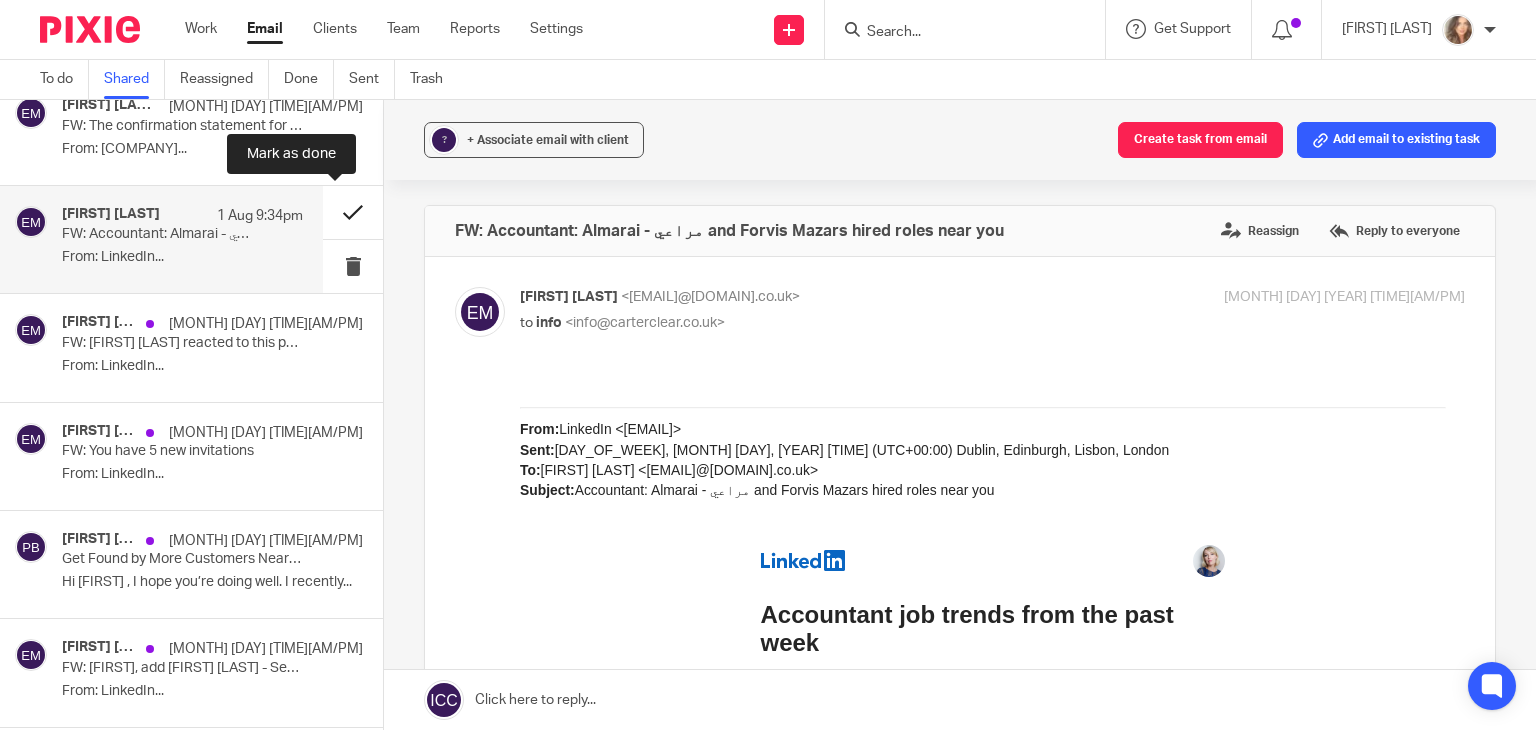 click at bounding box center [353, 212] 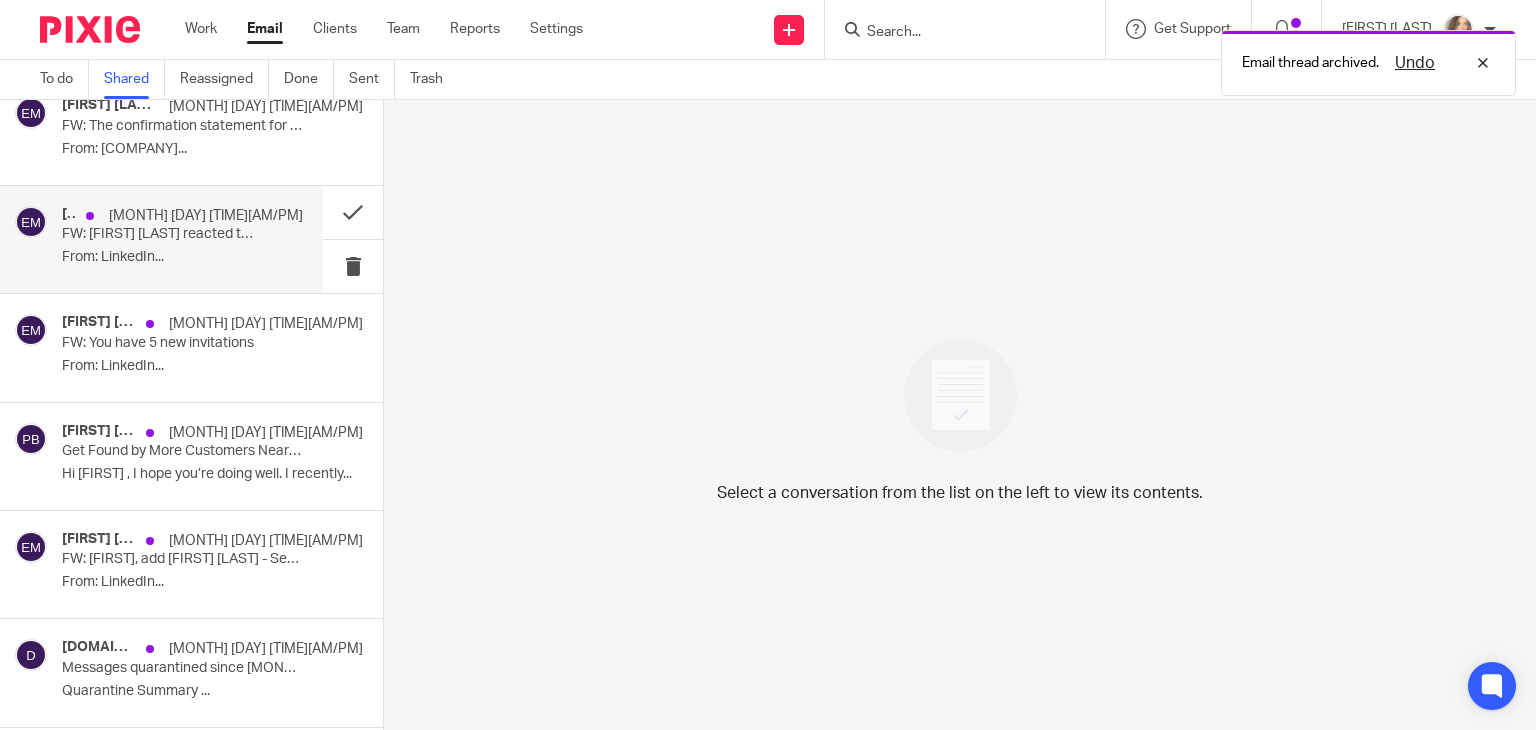 click on "FW: [FIRST] [LAST] reacted to this post: Day 1 of HGV practical done……" at bounding box center [158, 234] 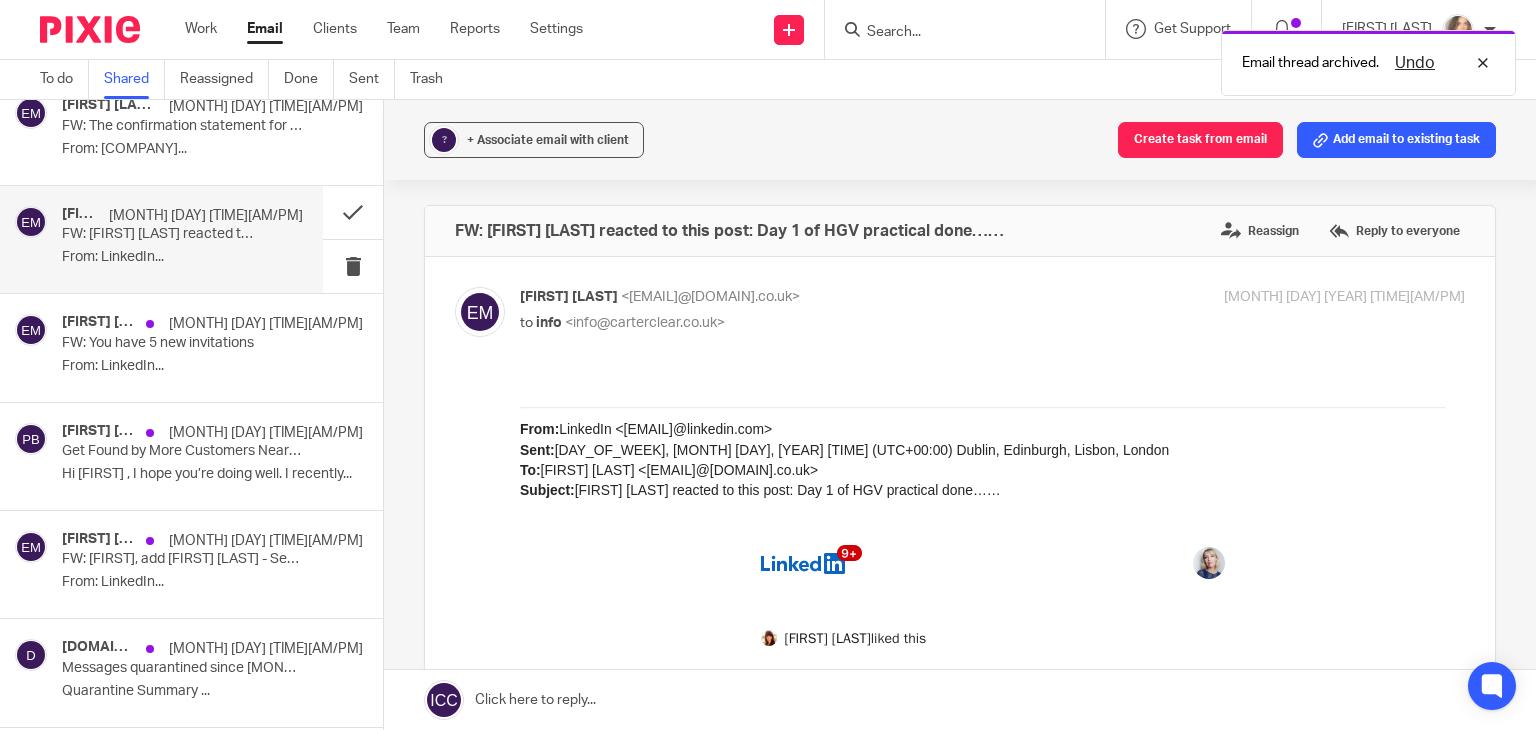 scroll, scrollTop: 0, scrollLeft: 0, axis: both 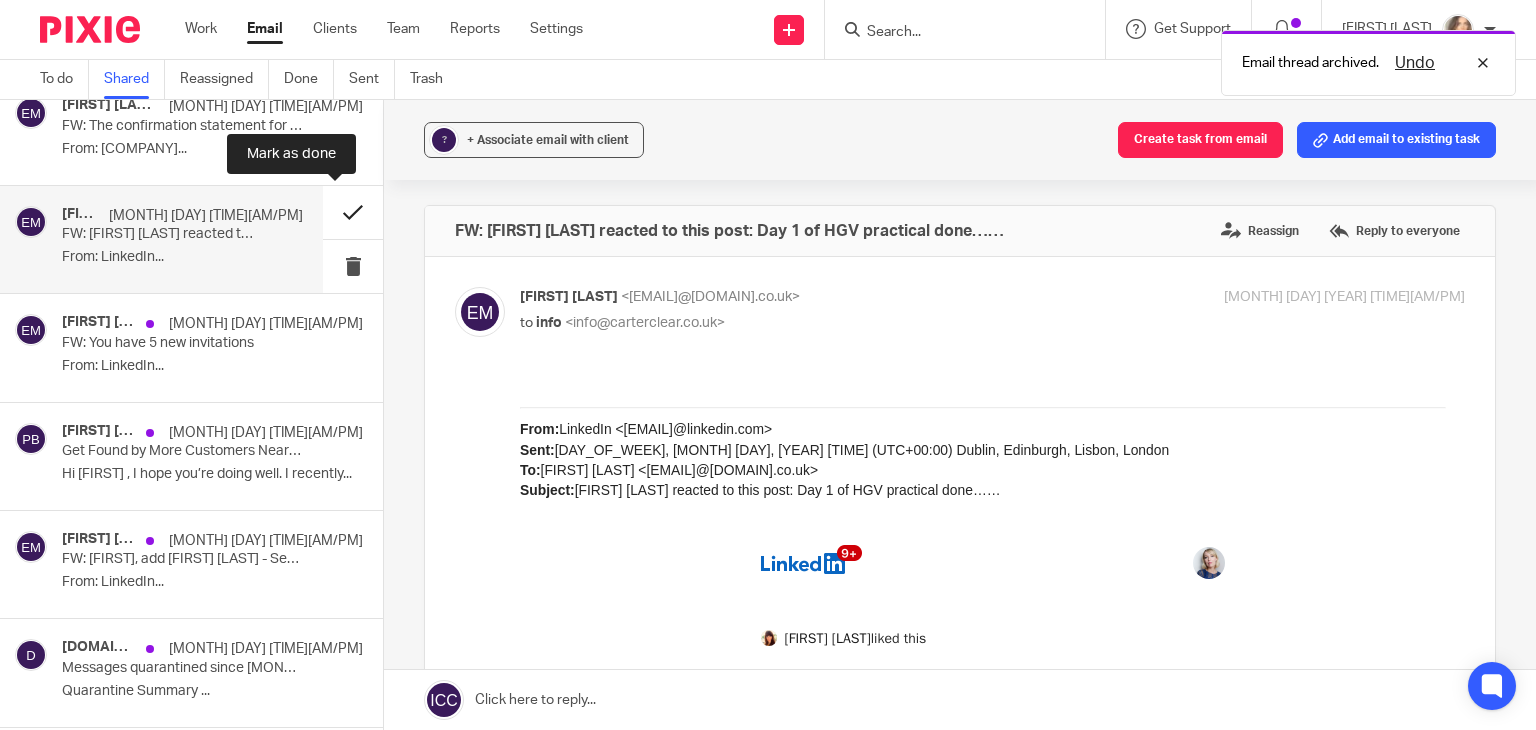 click at bounding box center [353, 212] 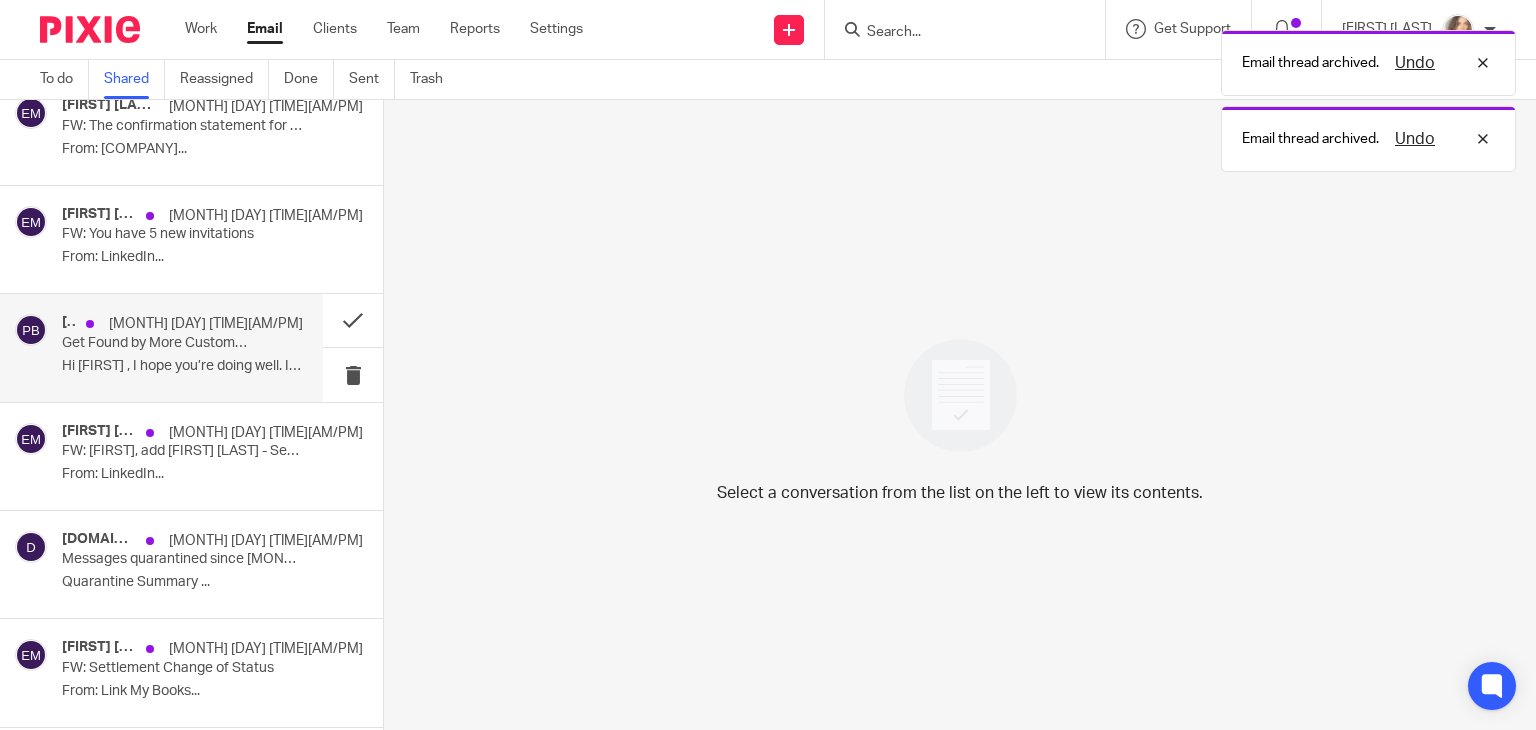click on "[FIRST] [LAST]
[MONTH] [DAY] [TIME][AM/PM]   Get Found by More Customers Nearby   Hi [FIRST] ,  I hope you’re doing well.  I recently..." at bounding box center [182, 347] 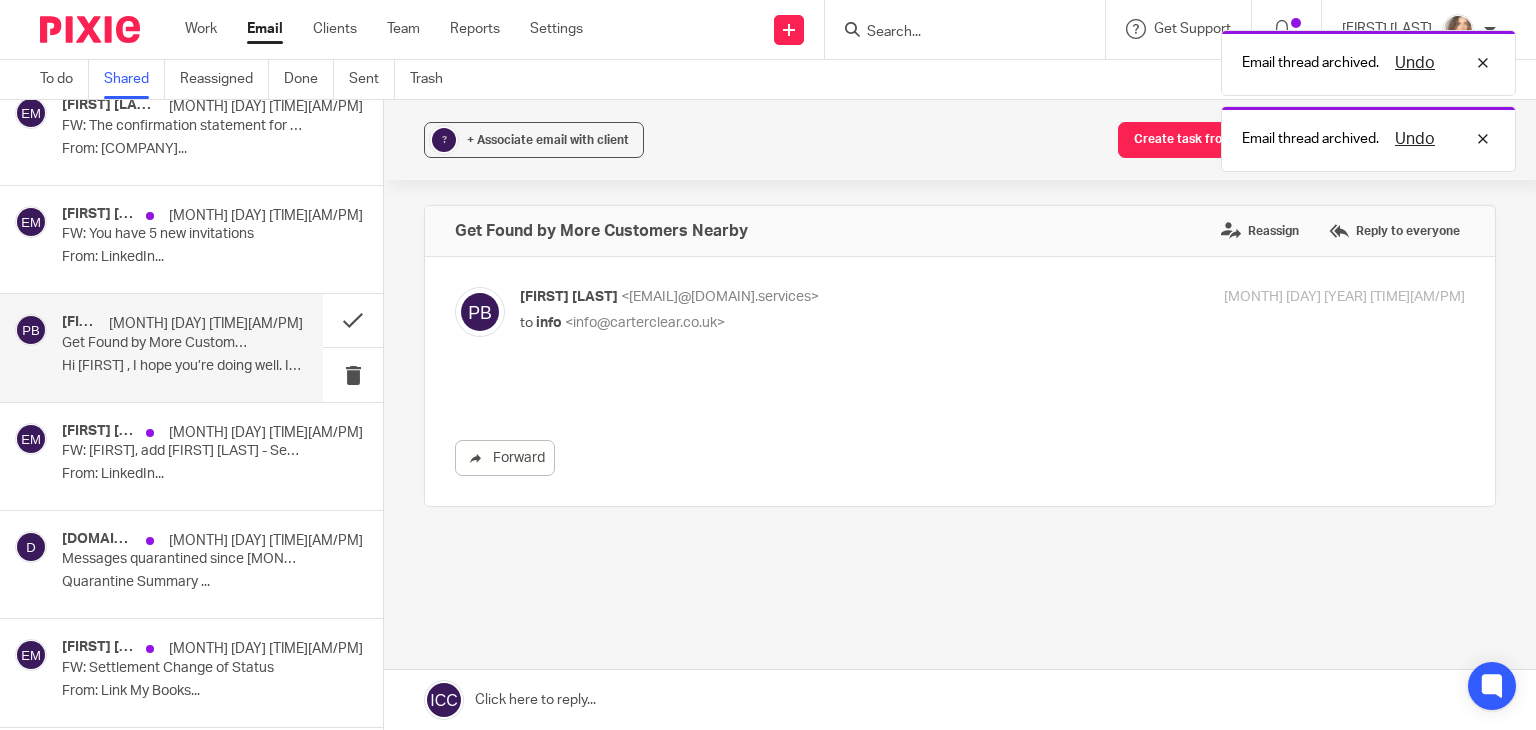 scroll, scrollTop: 0, scrollLeft: 0, axis: both 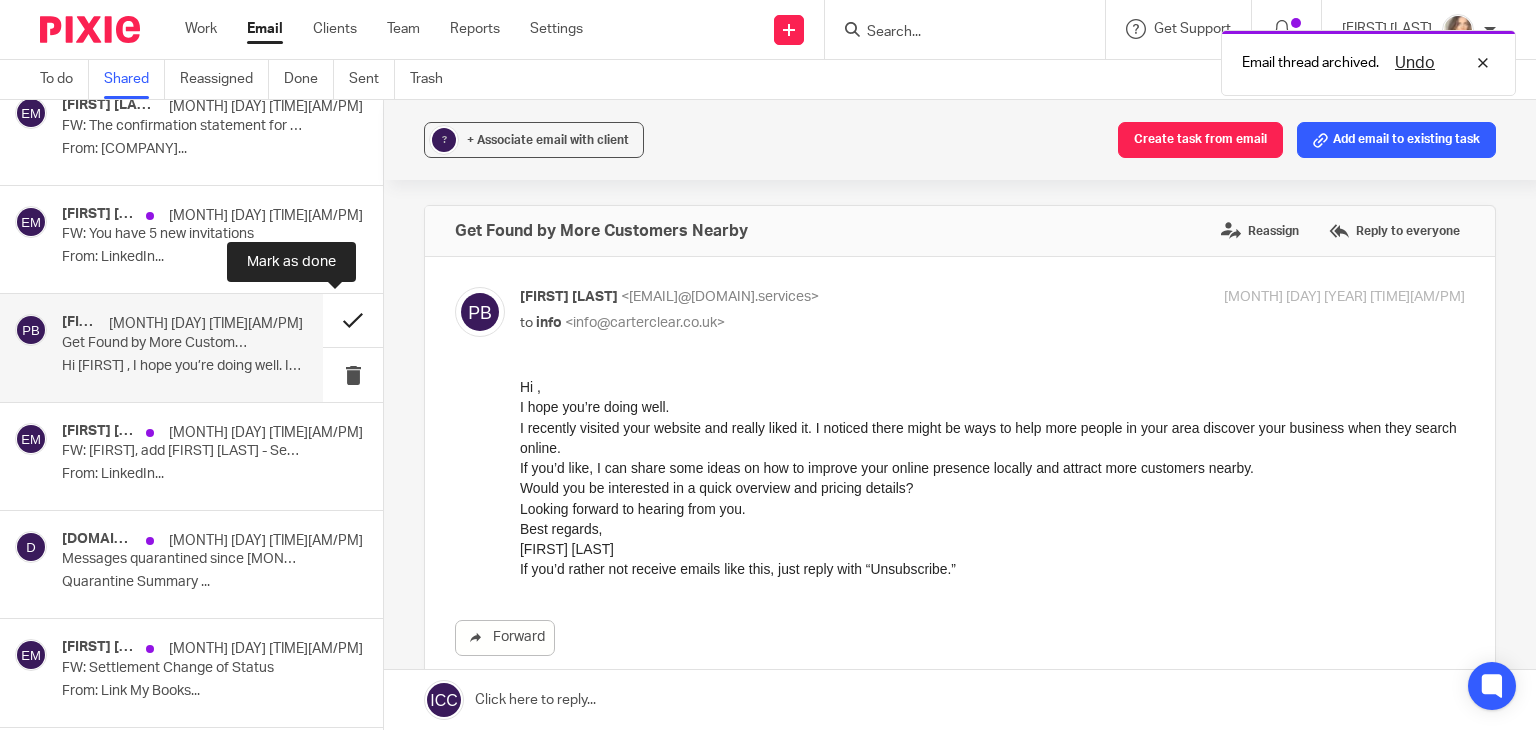 click at bounding box center (353, 320) 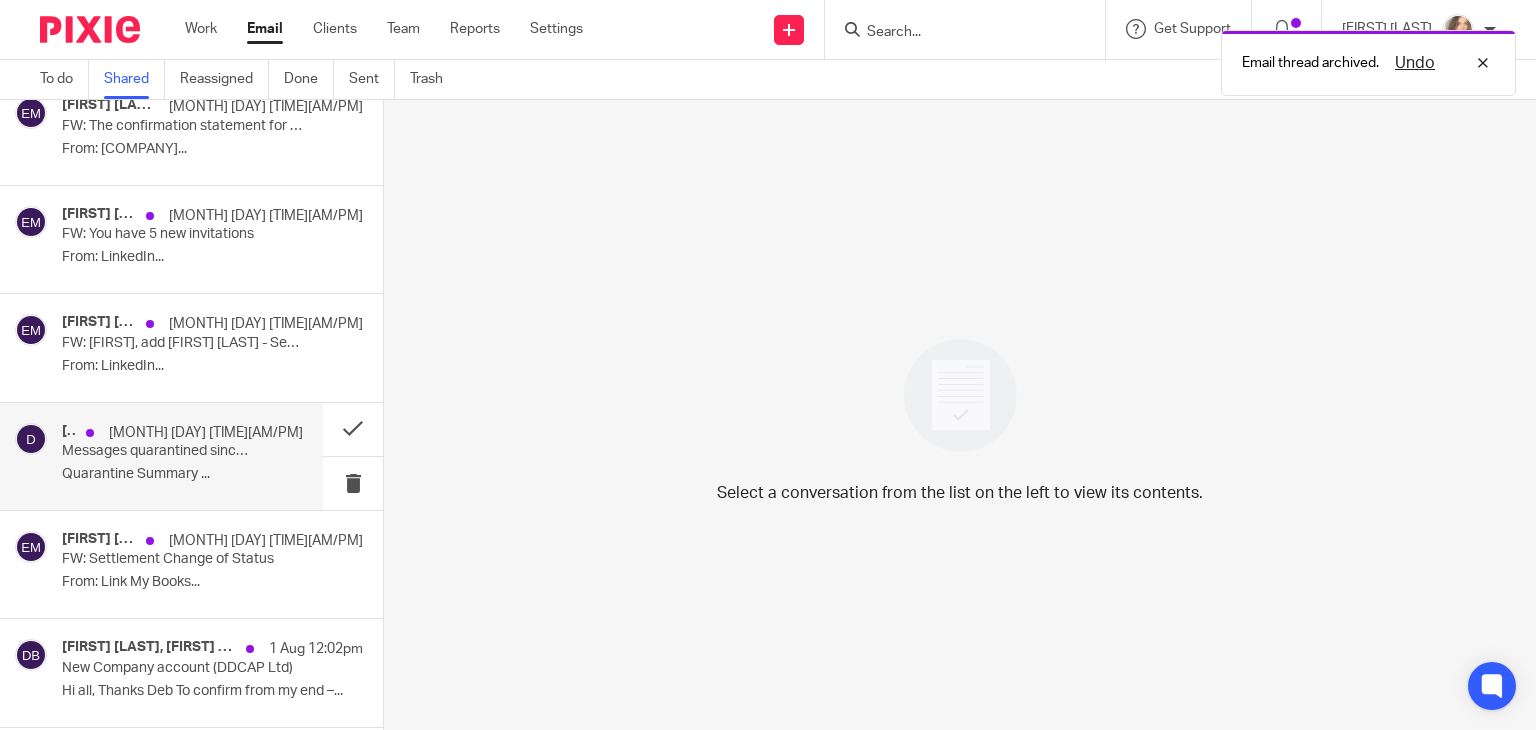 click on "Messages quarantined since [MONTH] [DAY], [YEAR] [TIME] [AM/PM] for [EMAIL]@[DOMAIN].co.uk" at bounding box center [158, 451] 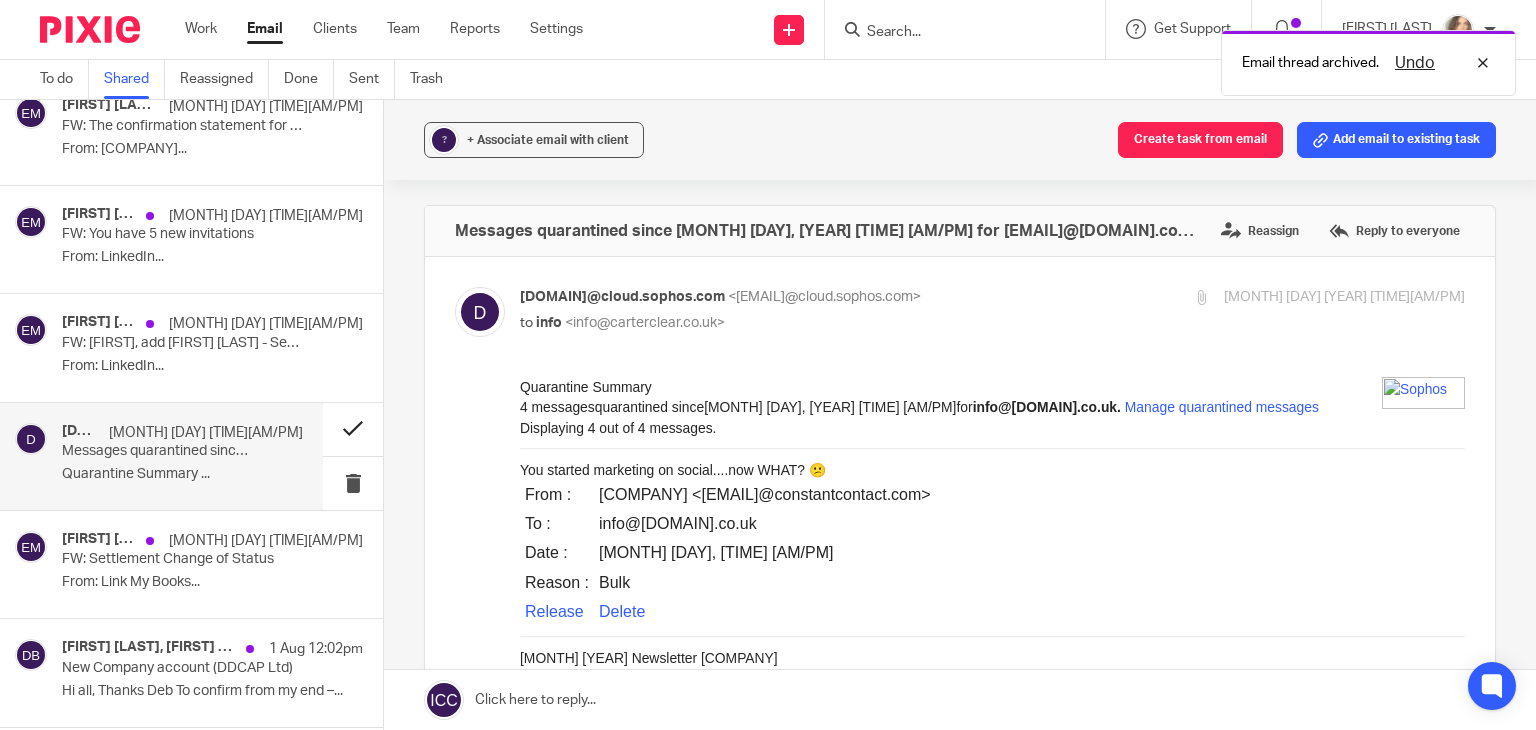 scroll, scrollTop: 0, scrollLeft: 0, axis: both 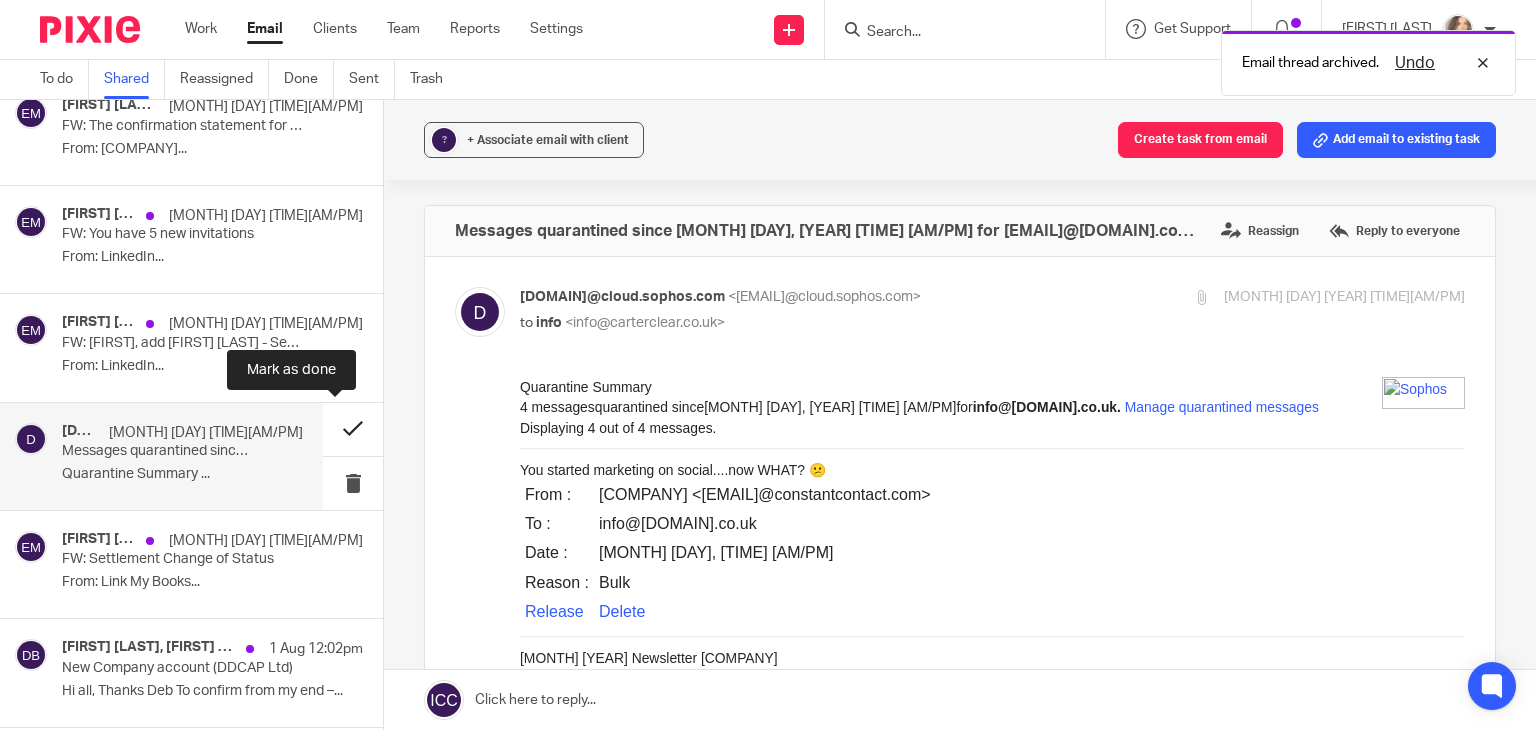 click at bounding box center (353, 429) 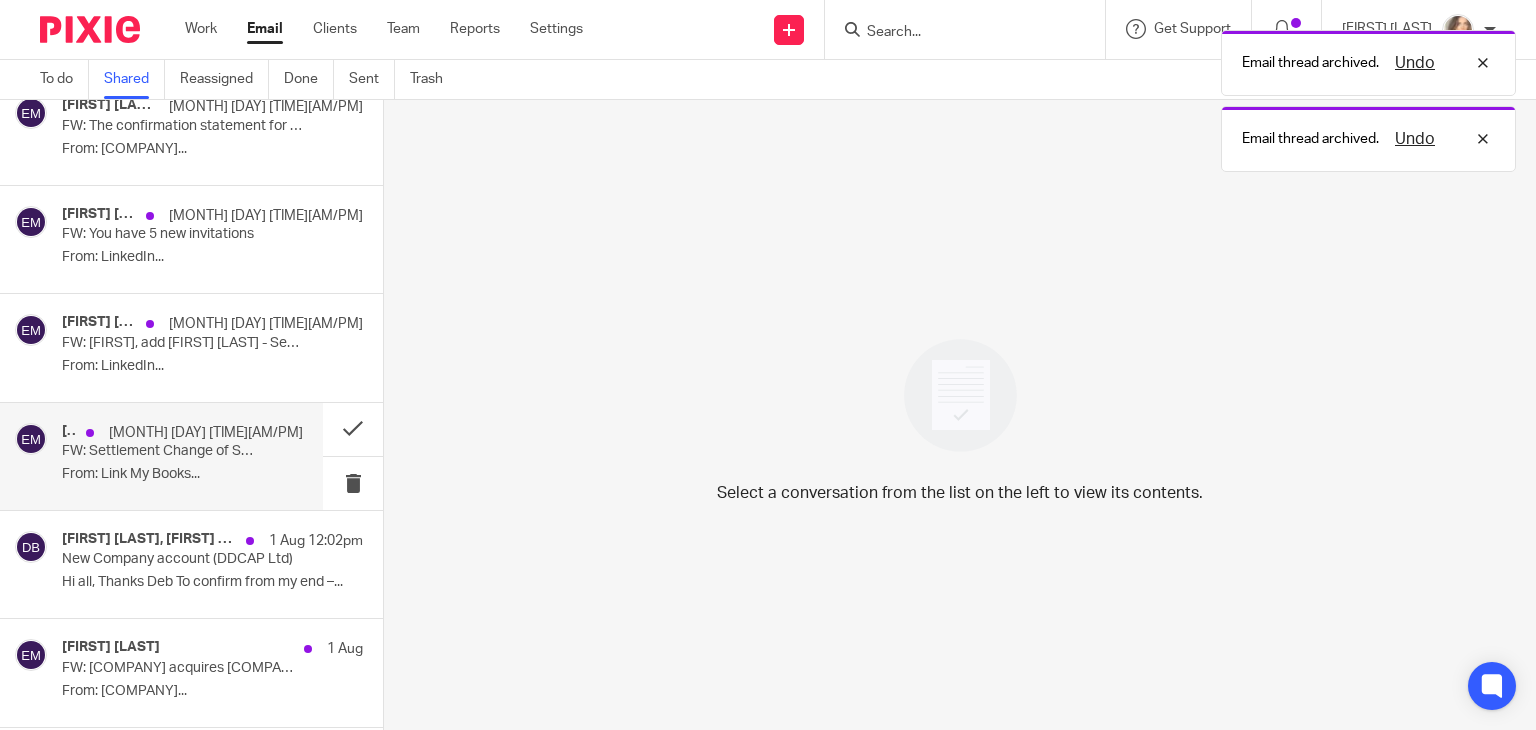 click on "FW: Settlement Change of Status" at bounding box center (158, 451) 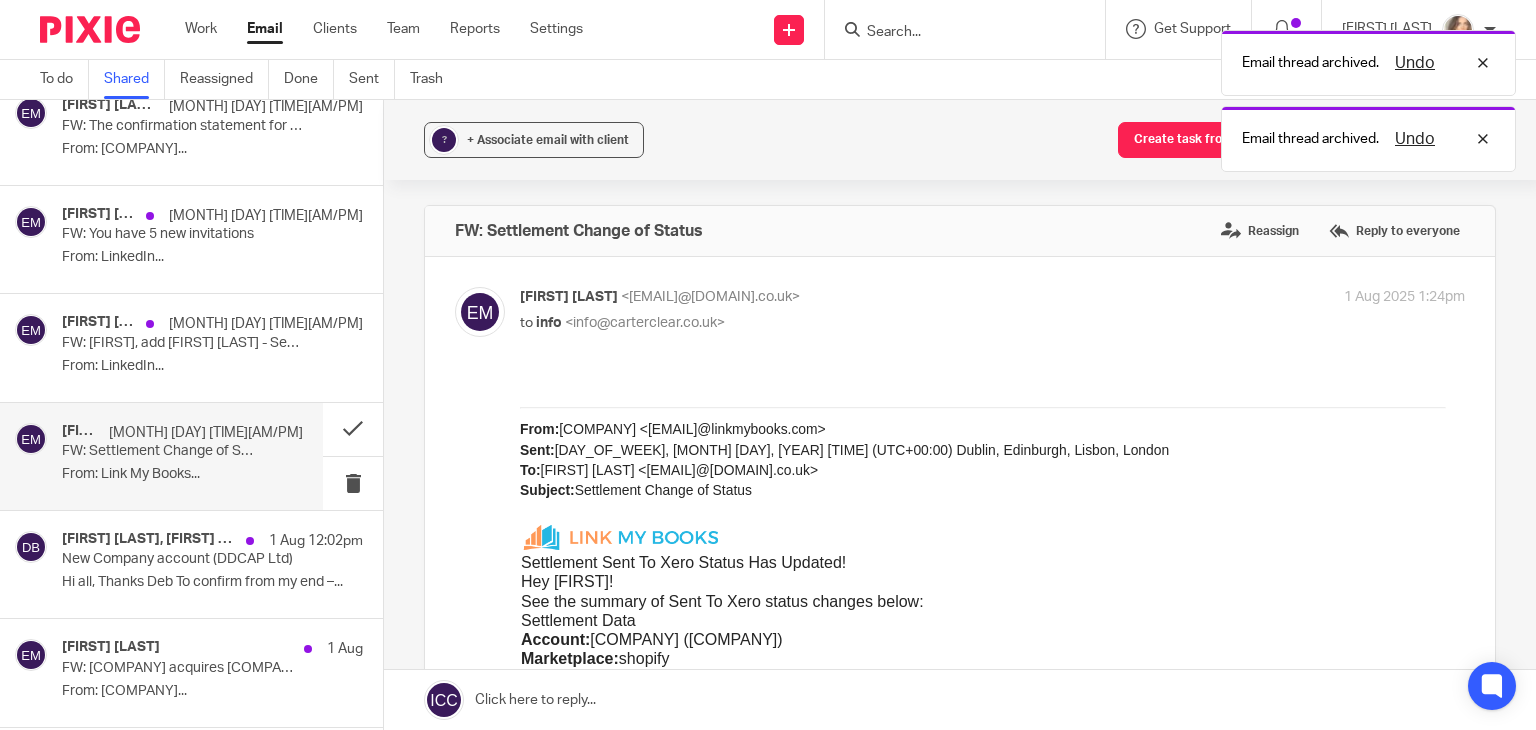 scroll, scrollTop: 0, scrollLeft: 0, axis: both 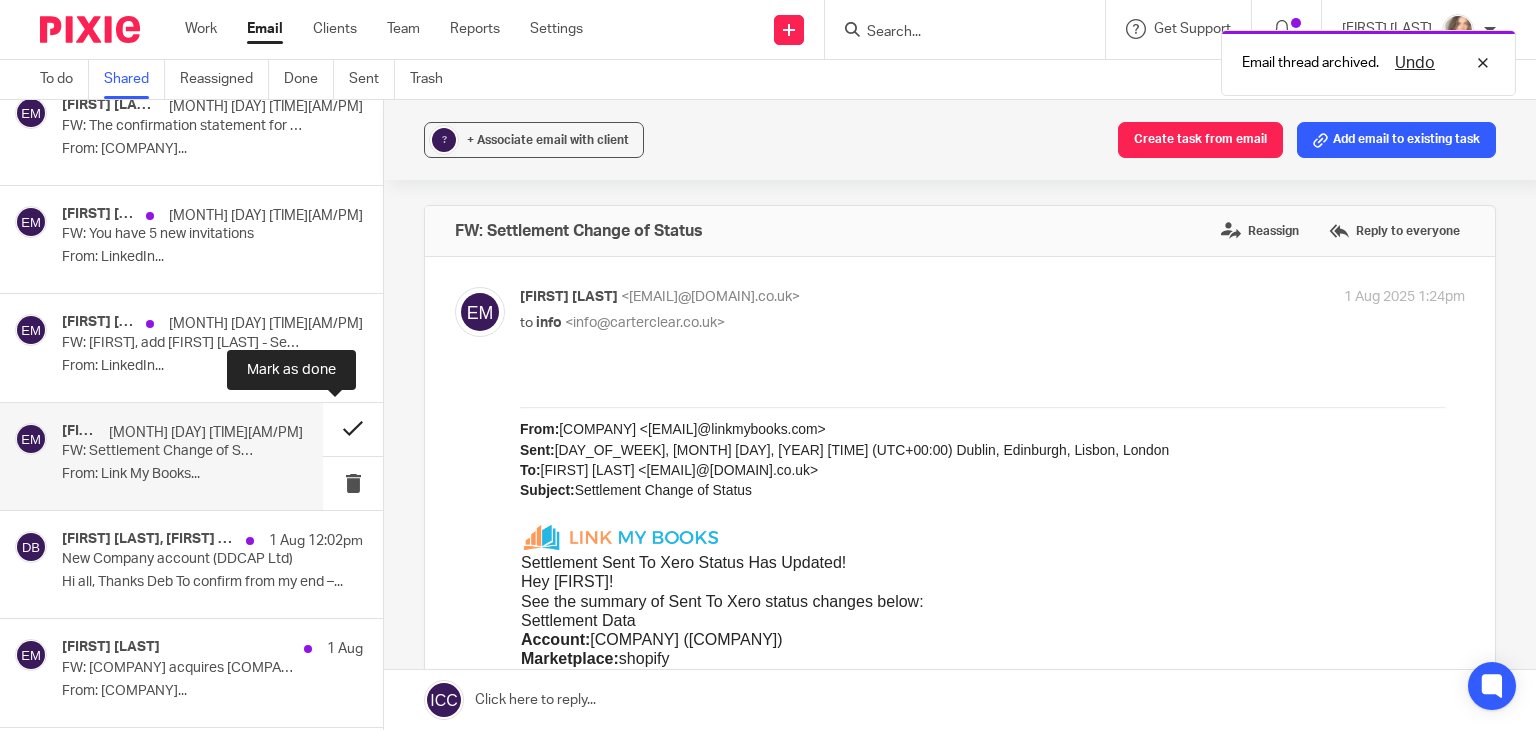click at bounding box center (353, 429) 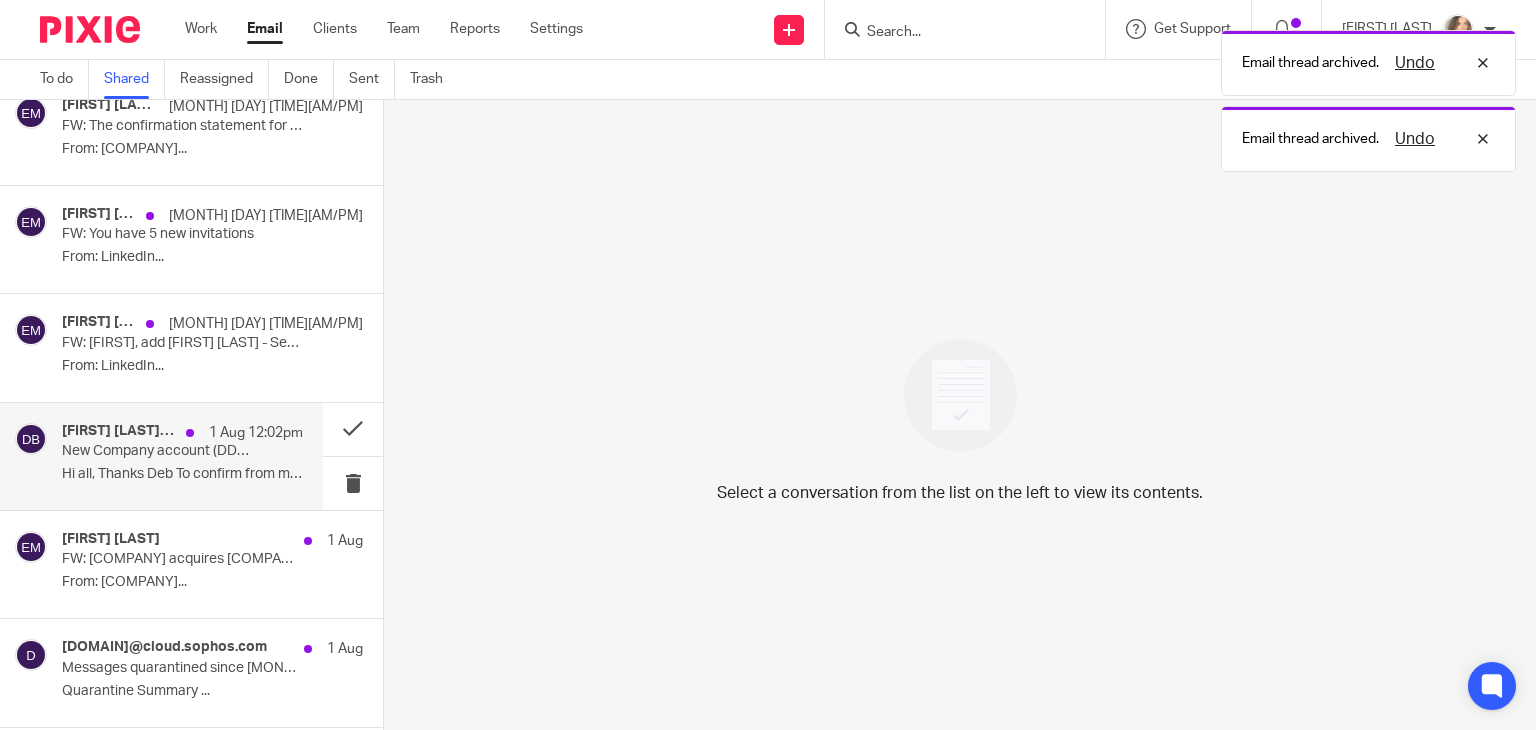 click on "Hi all,   Thanks Deb   To confirm from my end –..." at bounding box center (182, 474) 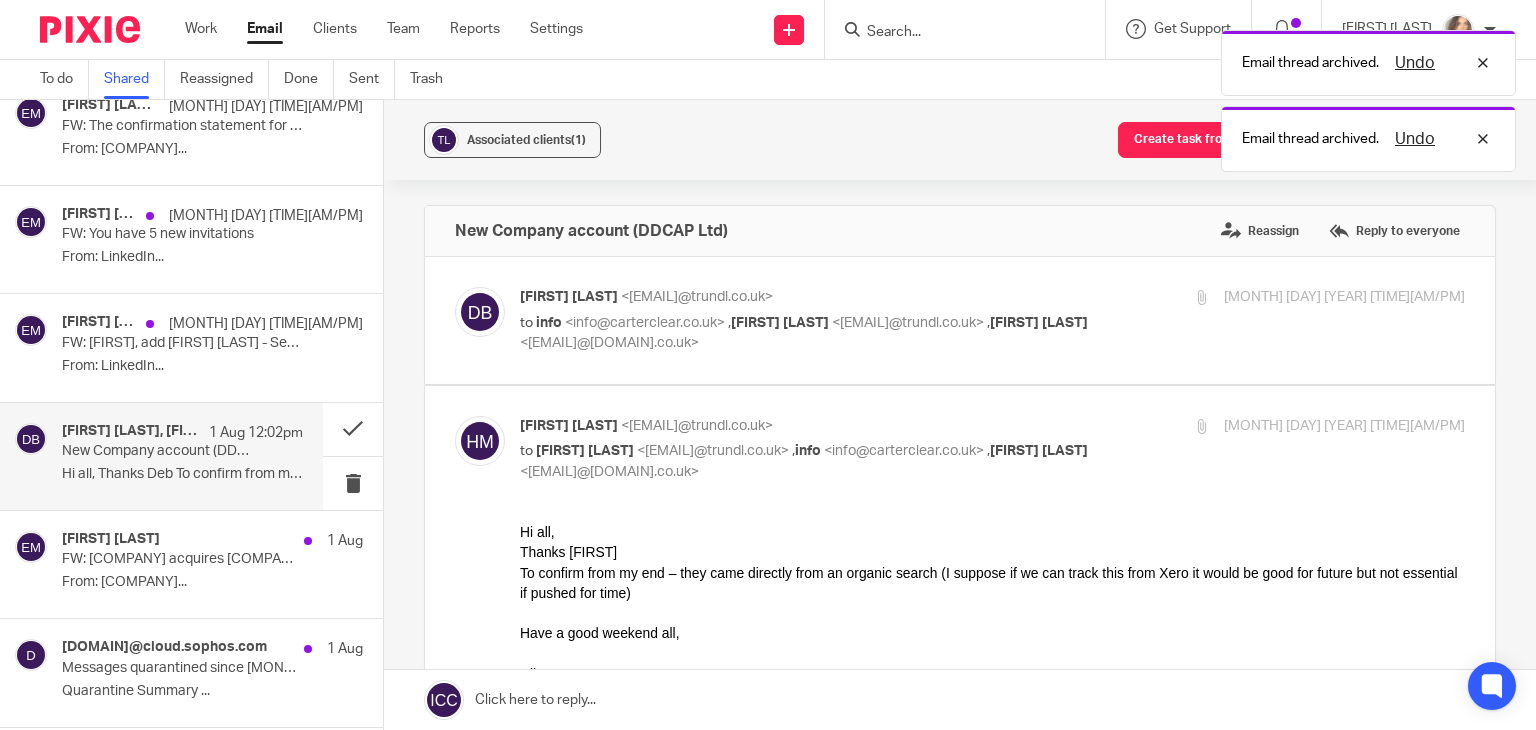 scroll, scrollTop: 0, scrollLeft: 0, axis: both 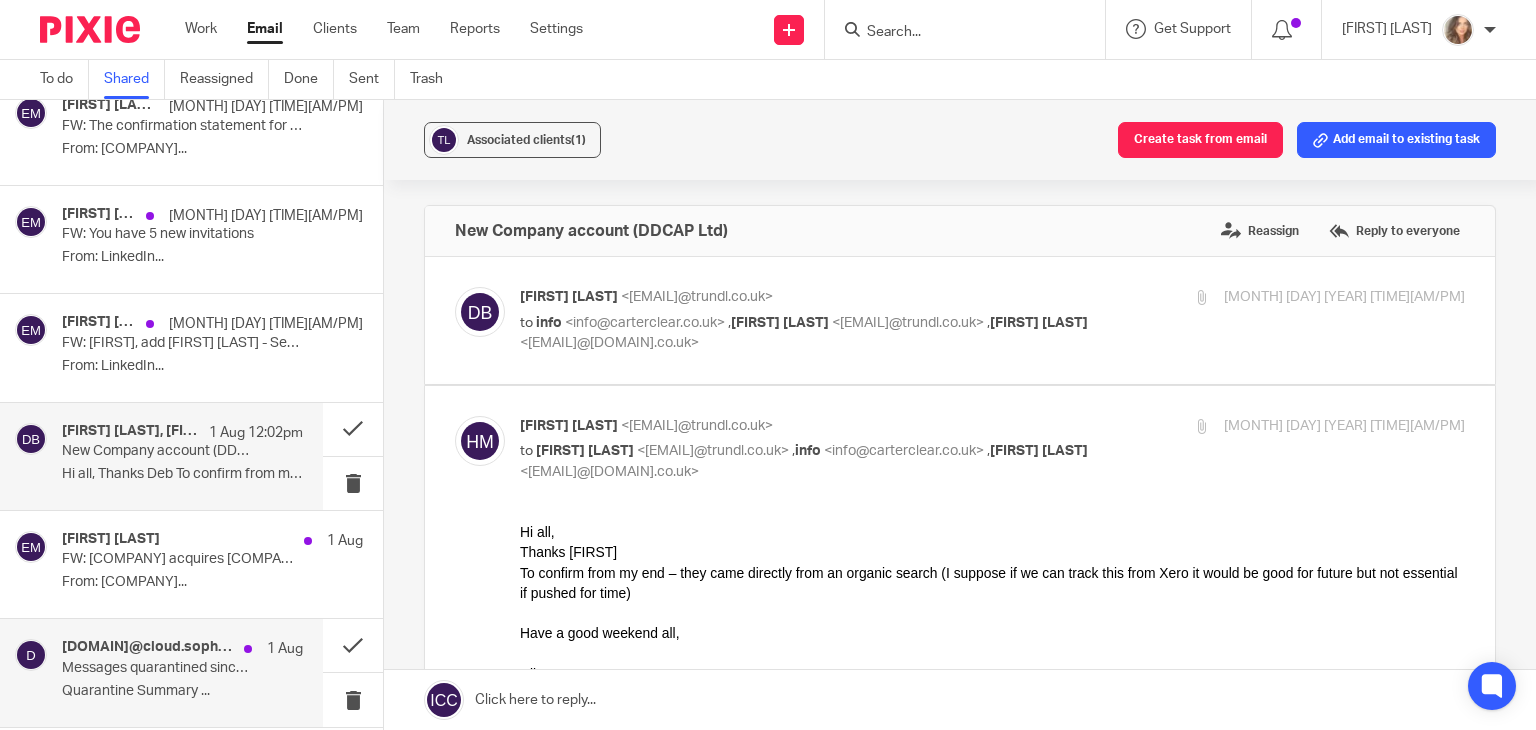 click on "Quarantine Summary       ..." at bounding box center [182, 691] 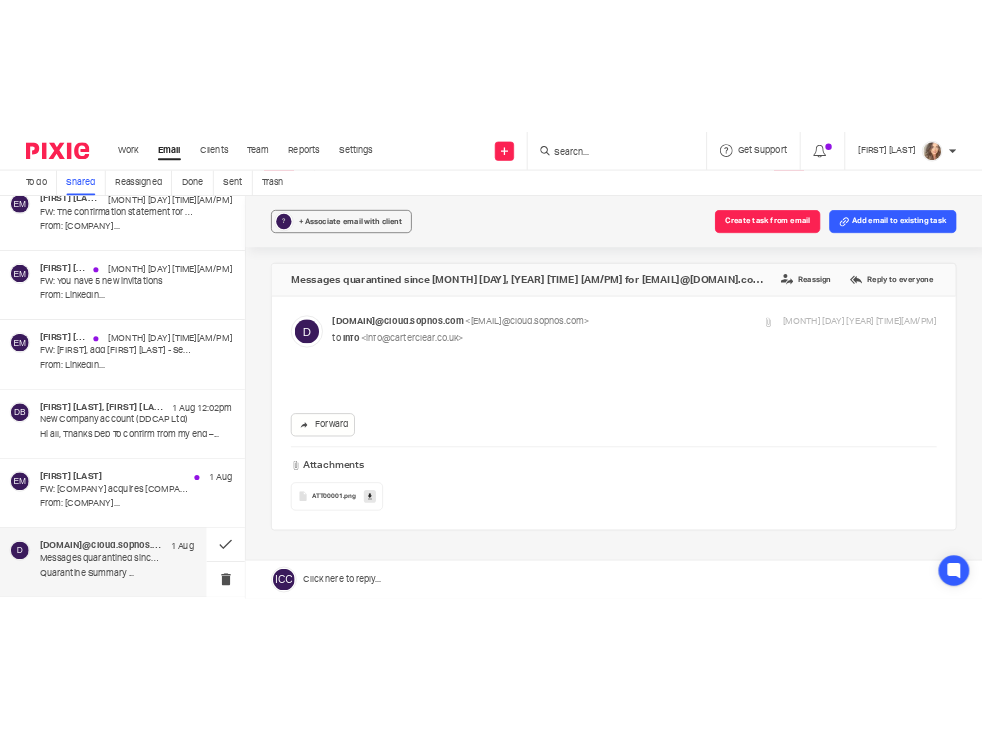 scroll, scrollTop: 0, scrollLeft: 0, axis: both 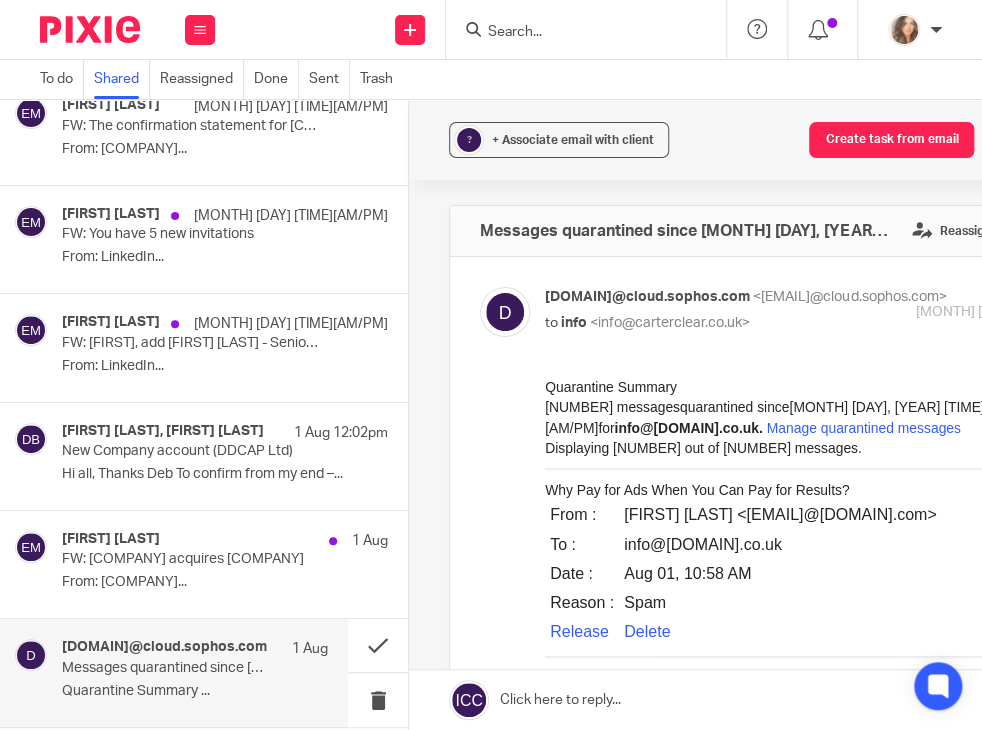 click on "[DOMAIN]@cloud.sophos.com
[MONTH] [DAY]" at bounding box center (195, 649) 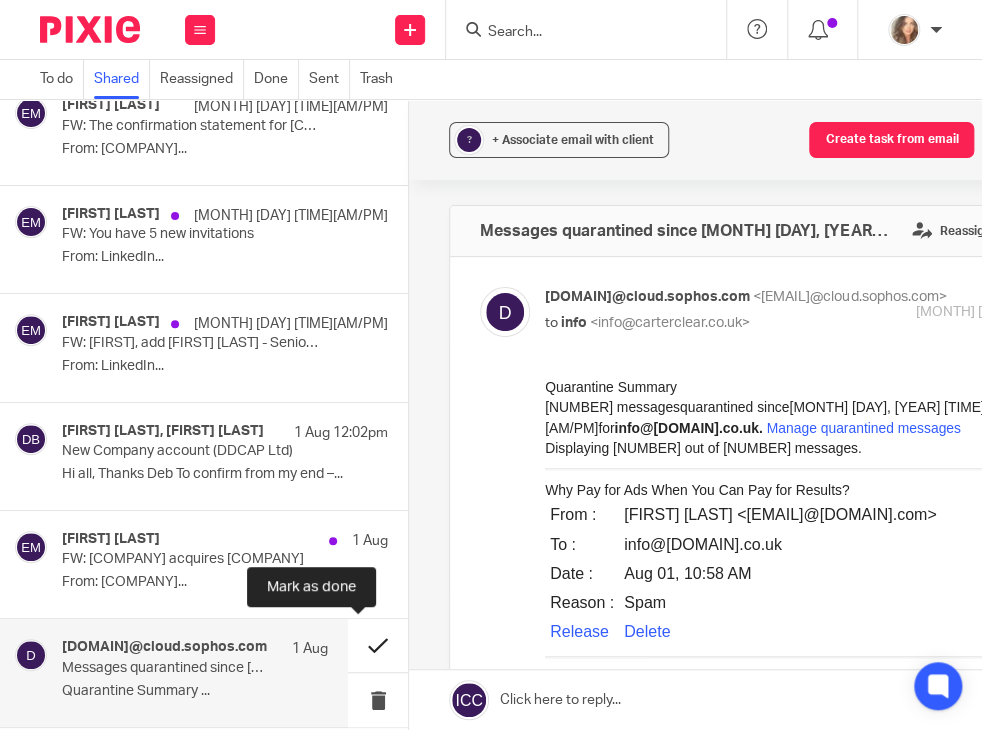 click at bounding box center (378, 645) 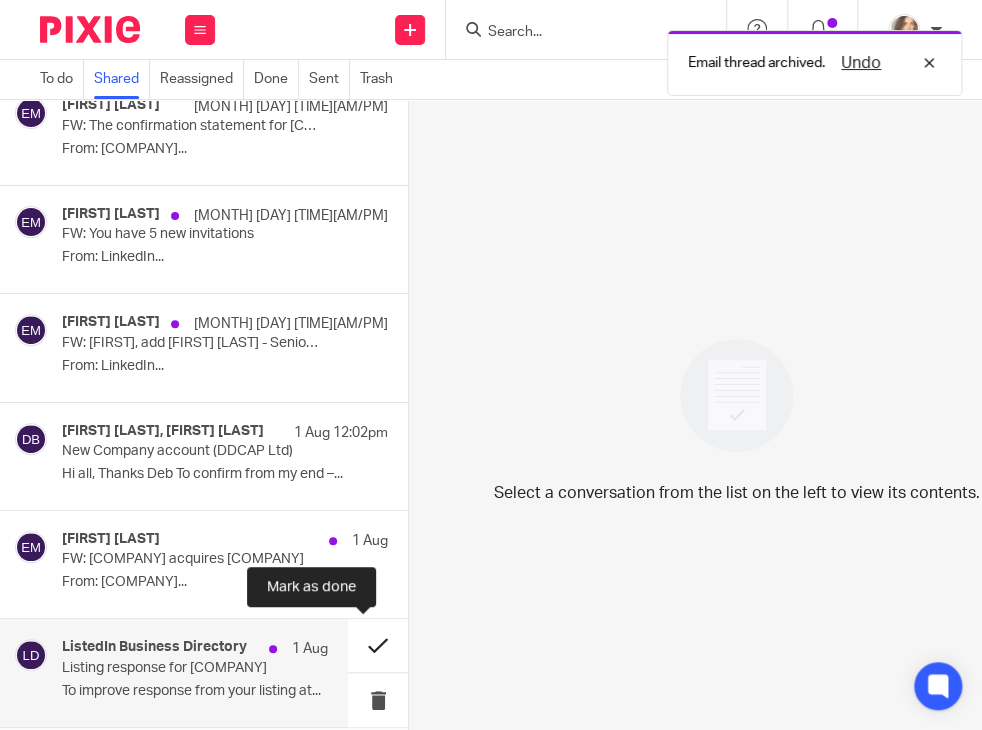 drag, startPoint x: 351, startPoint y: 649, endPoint x: 358, endPoint y: 629, distance: 21.189621 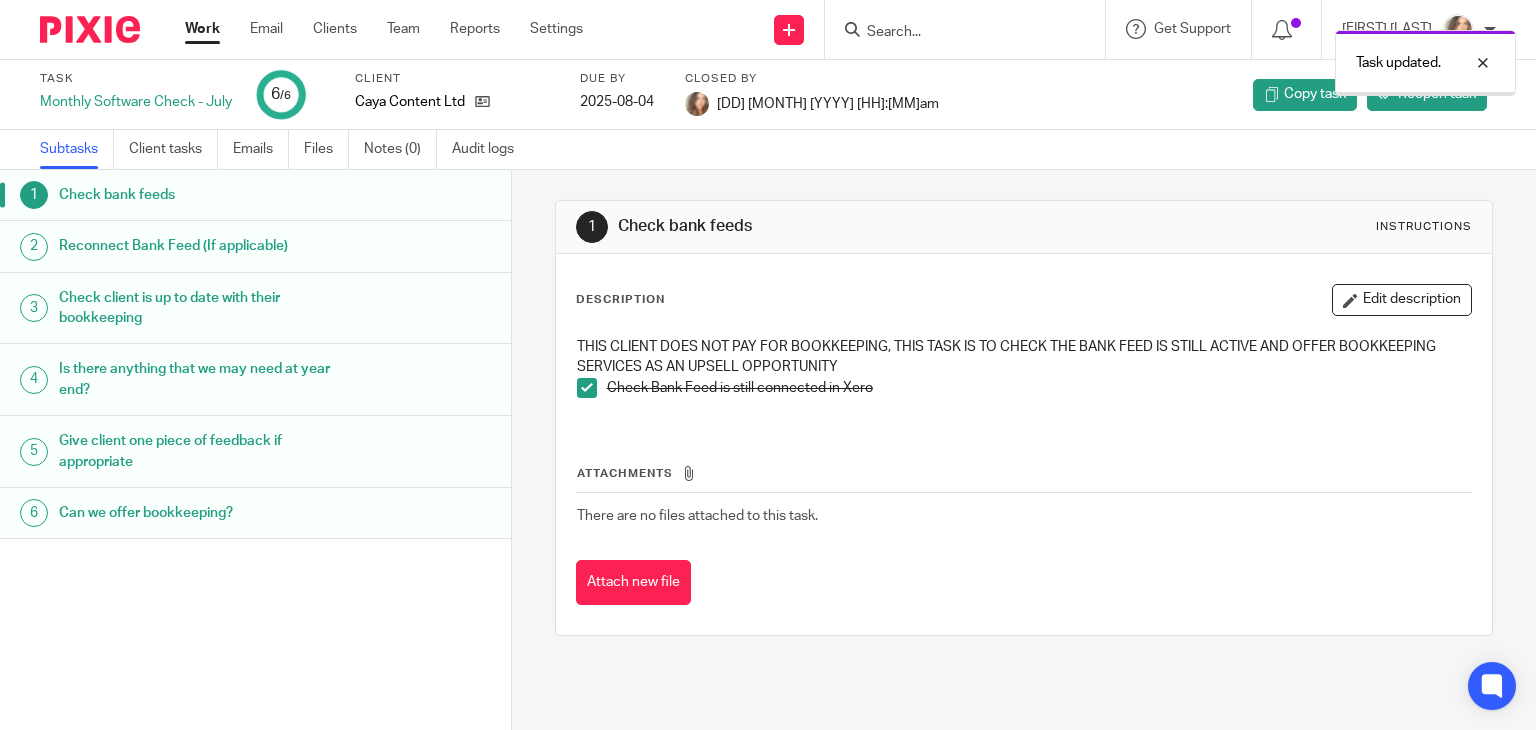 scroll, scrollTop: 0, scrollLeft: 0, axis: both 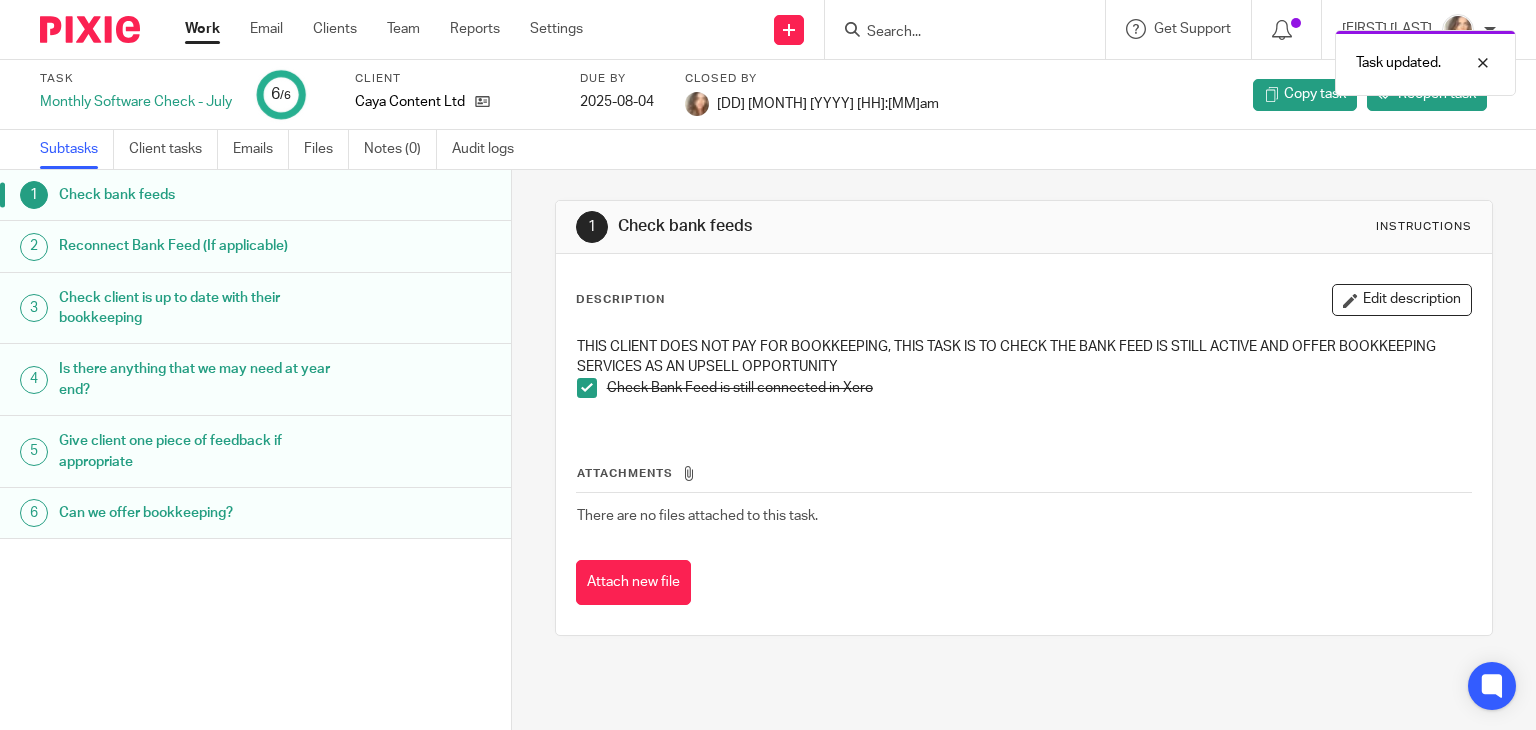 click on "Work" at bounding box center (202, 29) 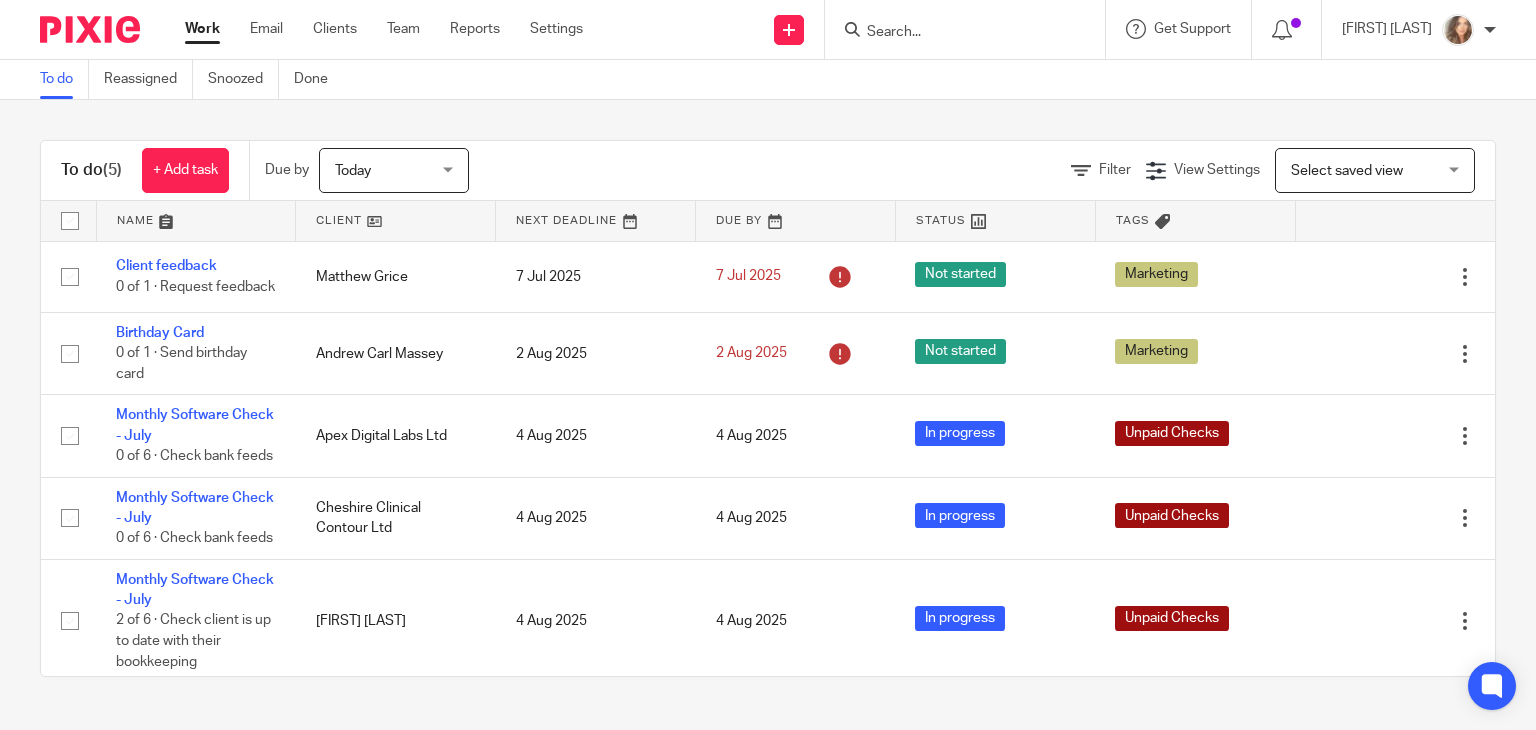 scroll, scrollTop: 0, scrollLeft: 0, axis: both 